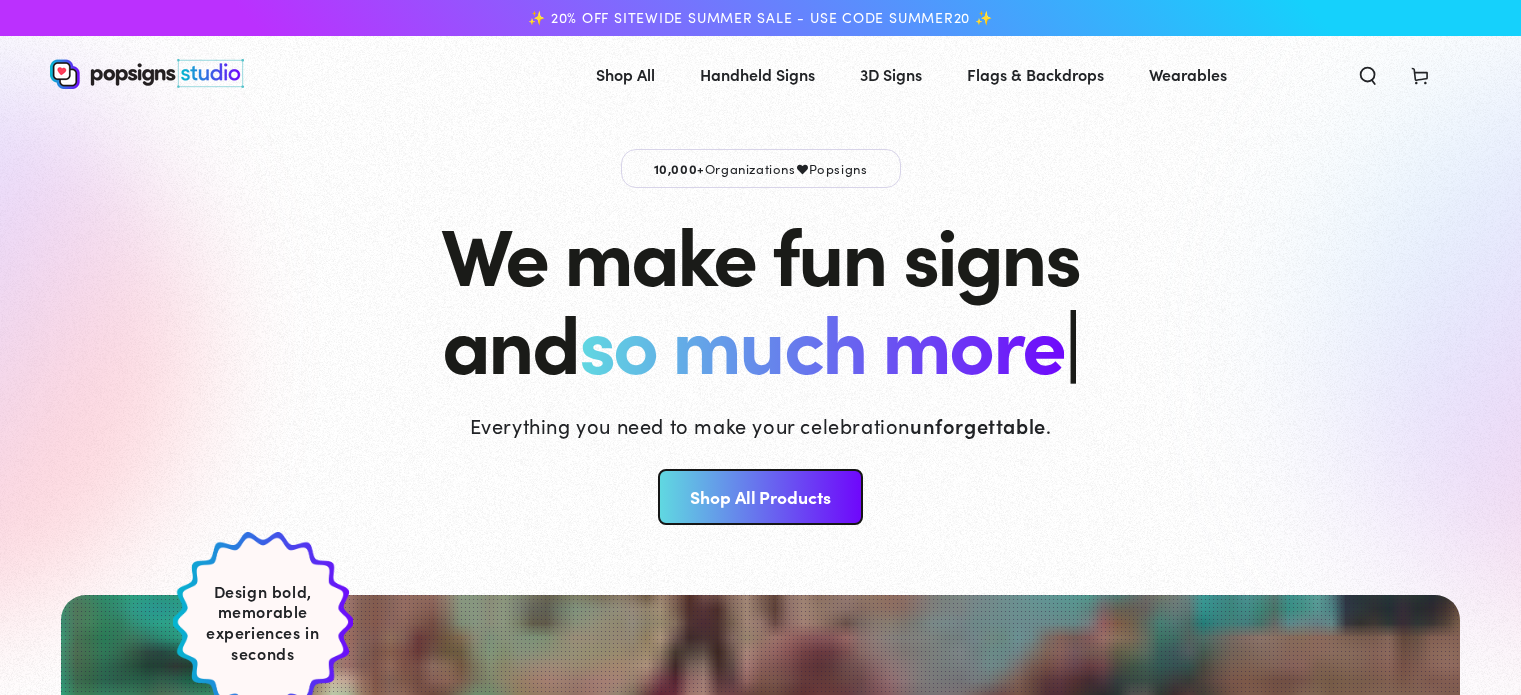 scroll, scrollTop: 0, scrollLeft: 0, axis: both 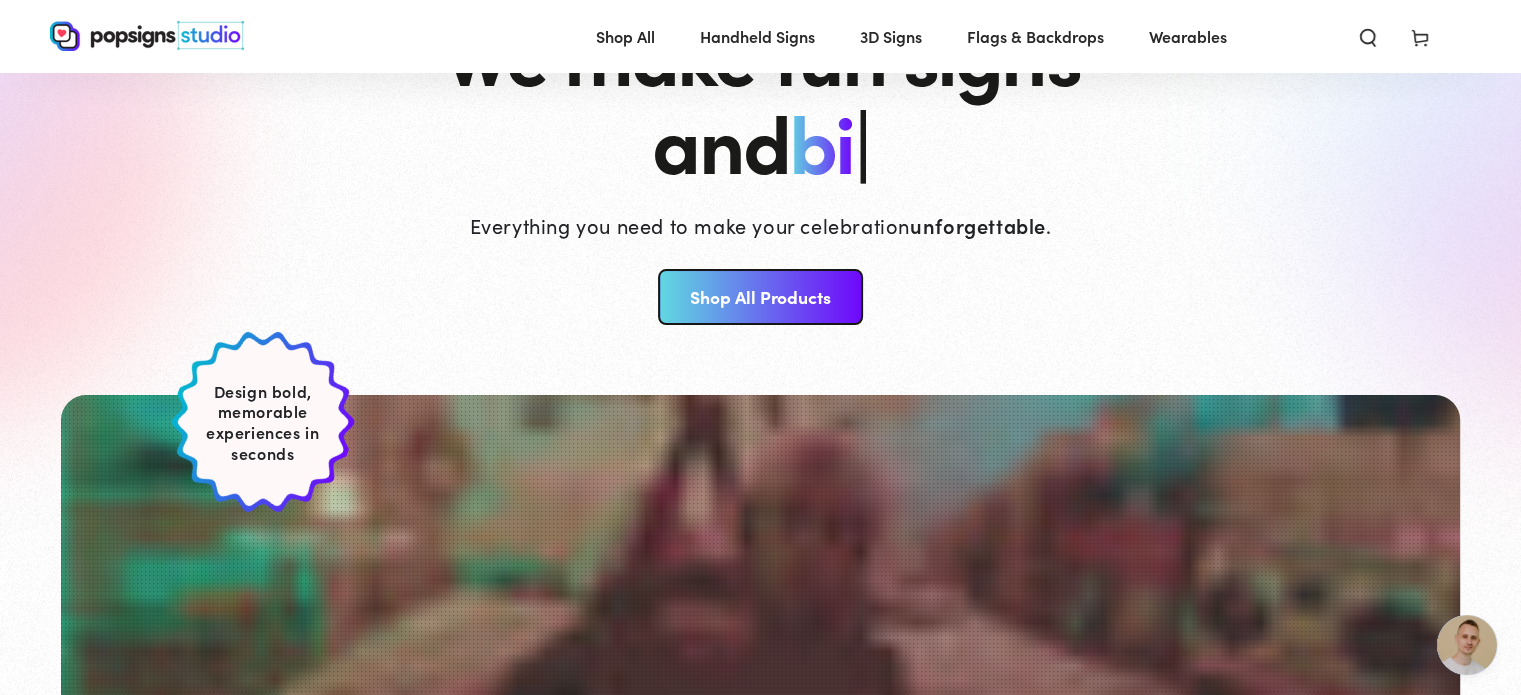 click on "Shop All Products" at bounding box center (760, 297) 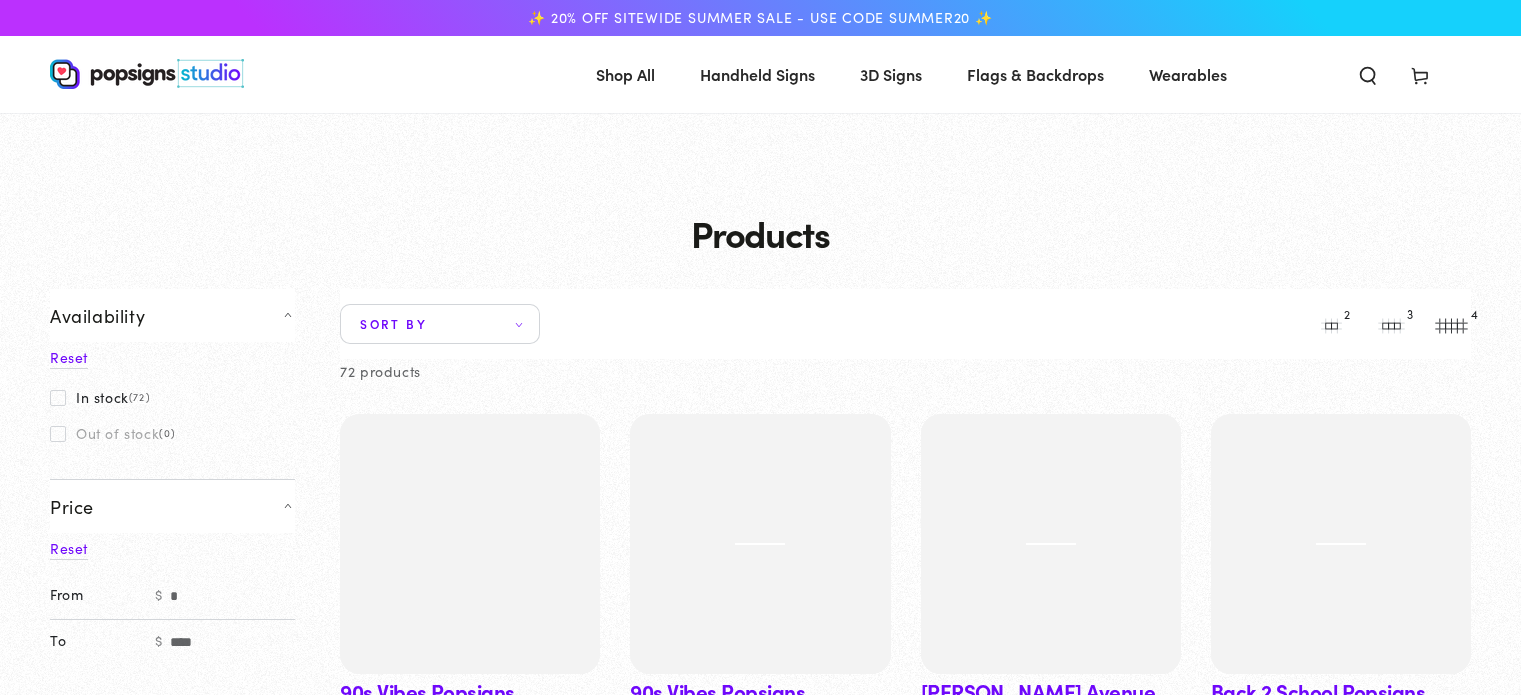 scroll, scrollTop: 0, scrollLeft: 0, axis: both 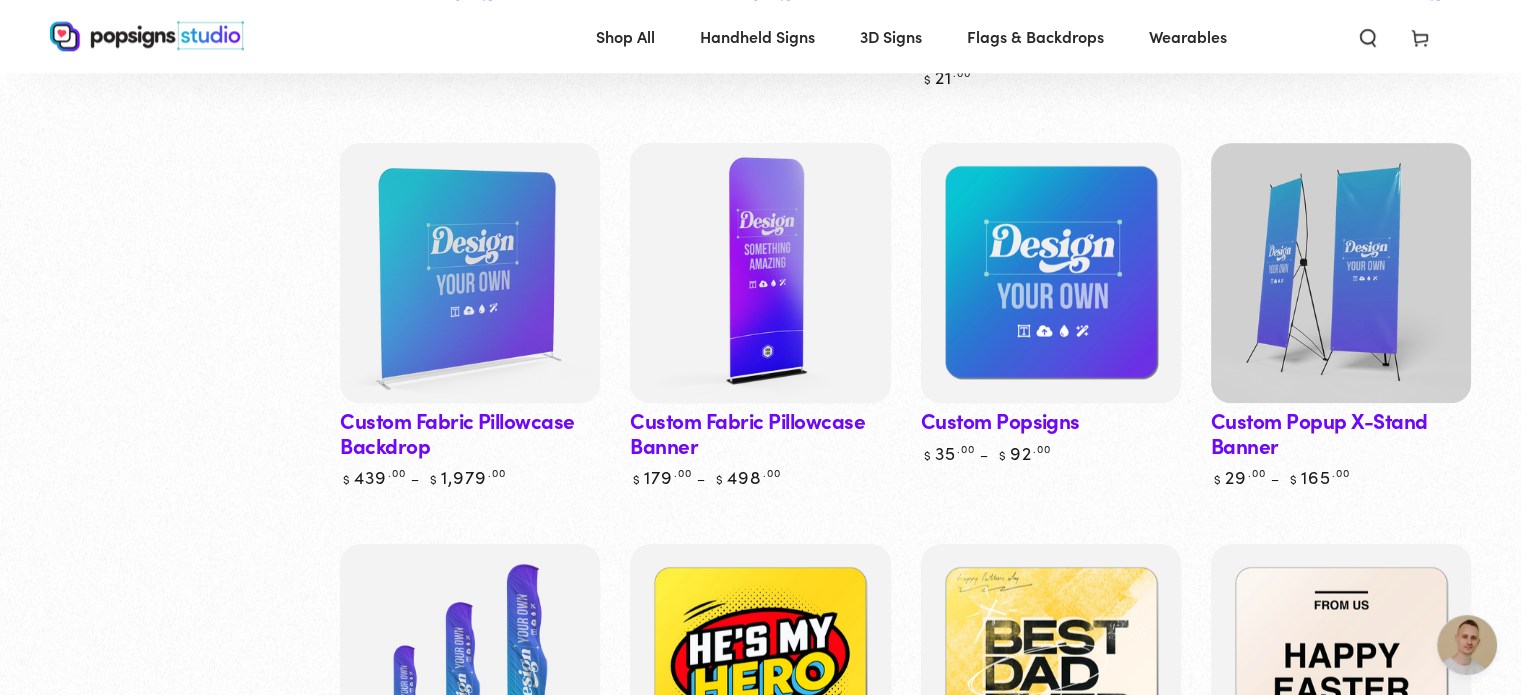 click at bounding box center [760, 273] 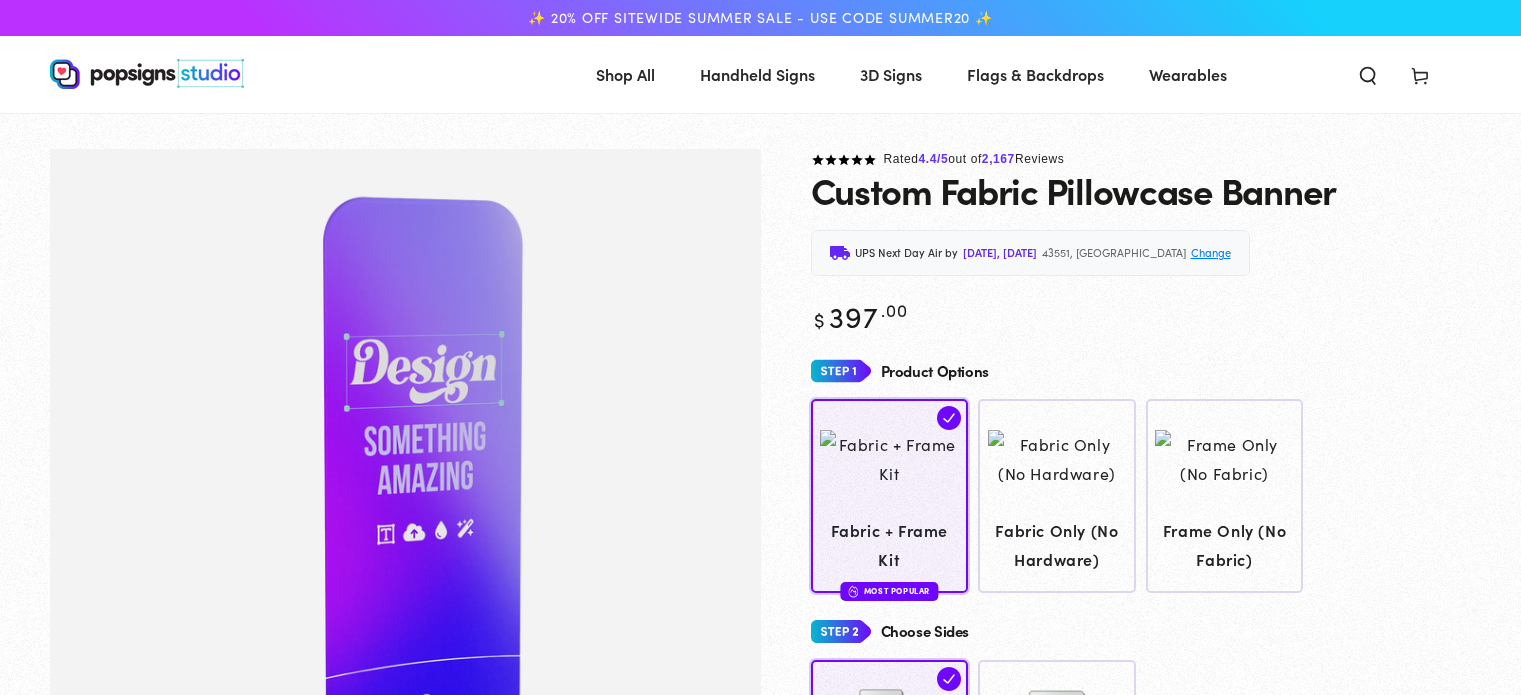 scroll, scrollTop: 0, scrollLeft: 0, axis: both 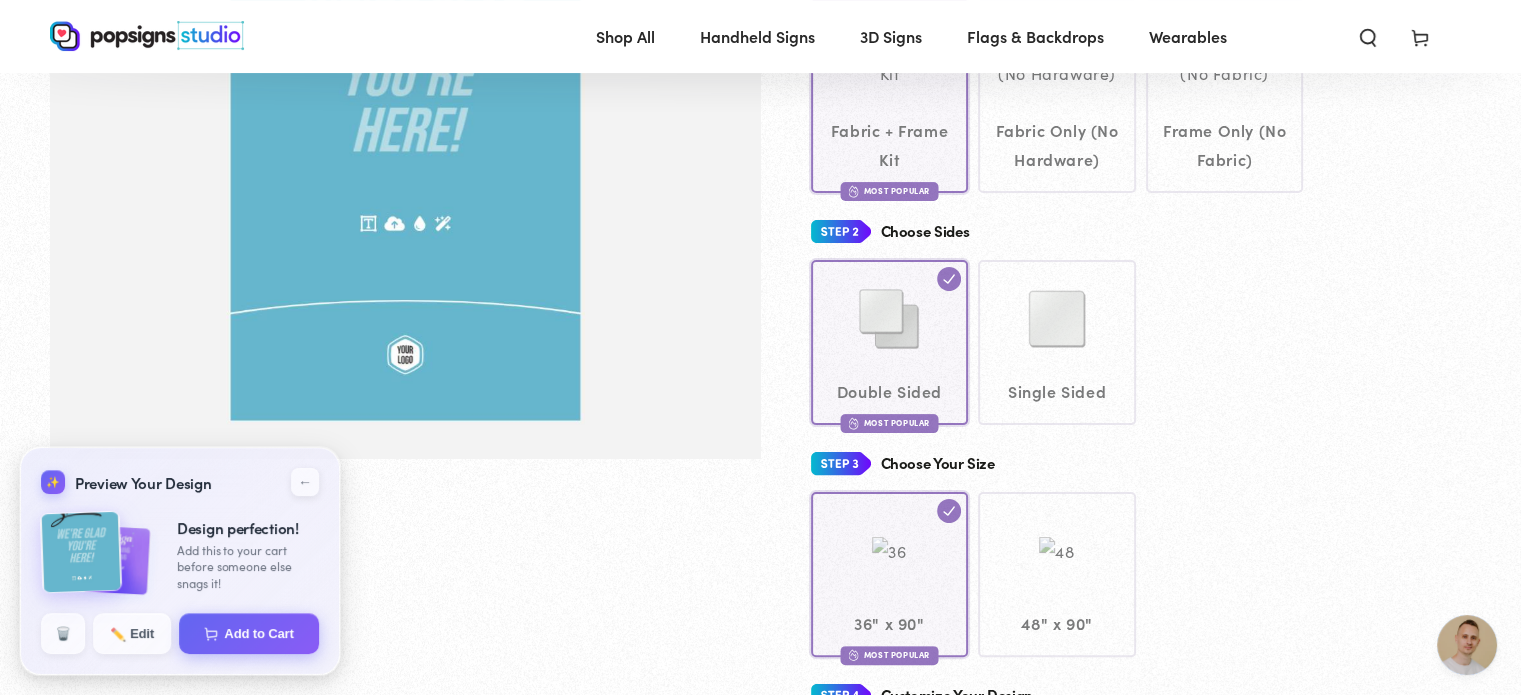 click on "Double Sided
Most Popular
Single Sided" 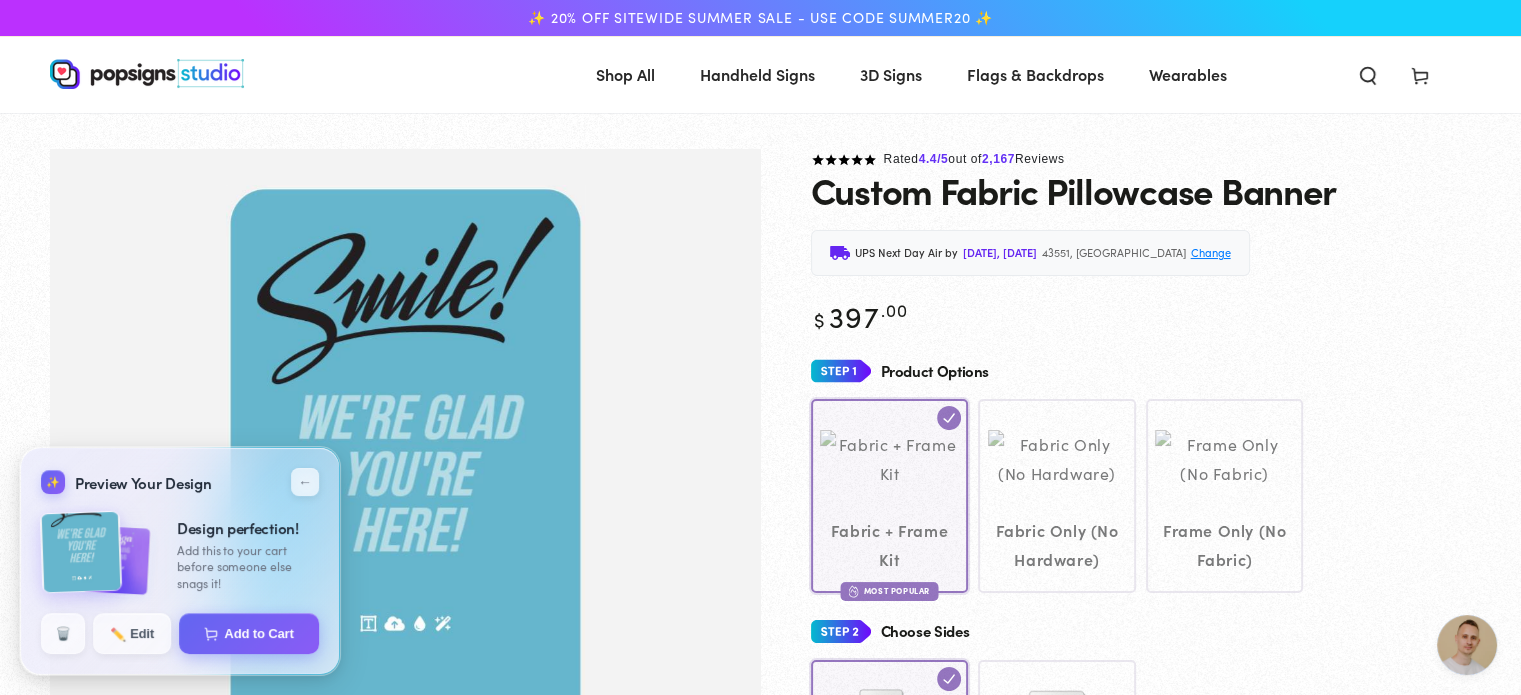 click on "Fabric + Frame Kit
Most Popular
Fabric Only (No Hardware)" 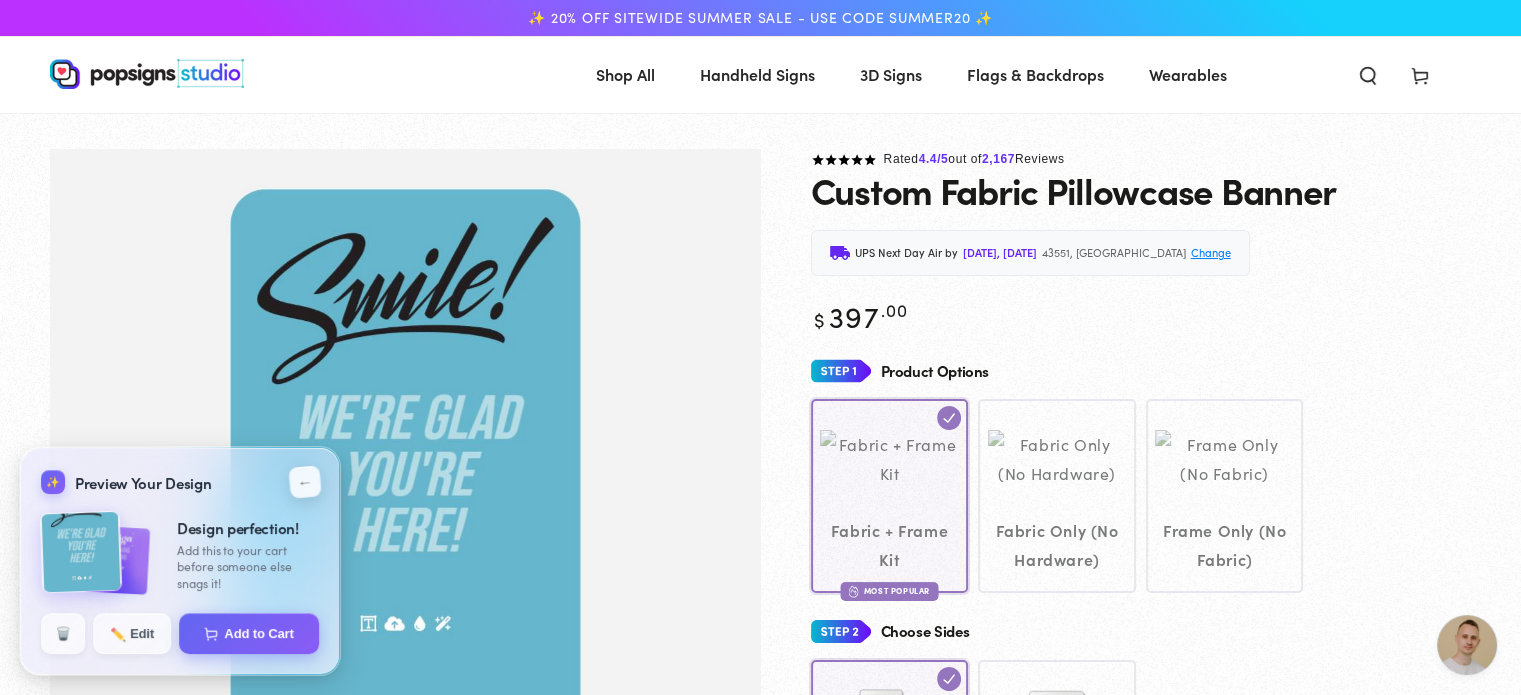 click on "←" at bounding box center (304, 481) 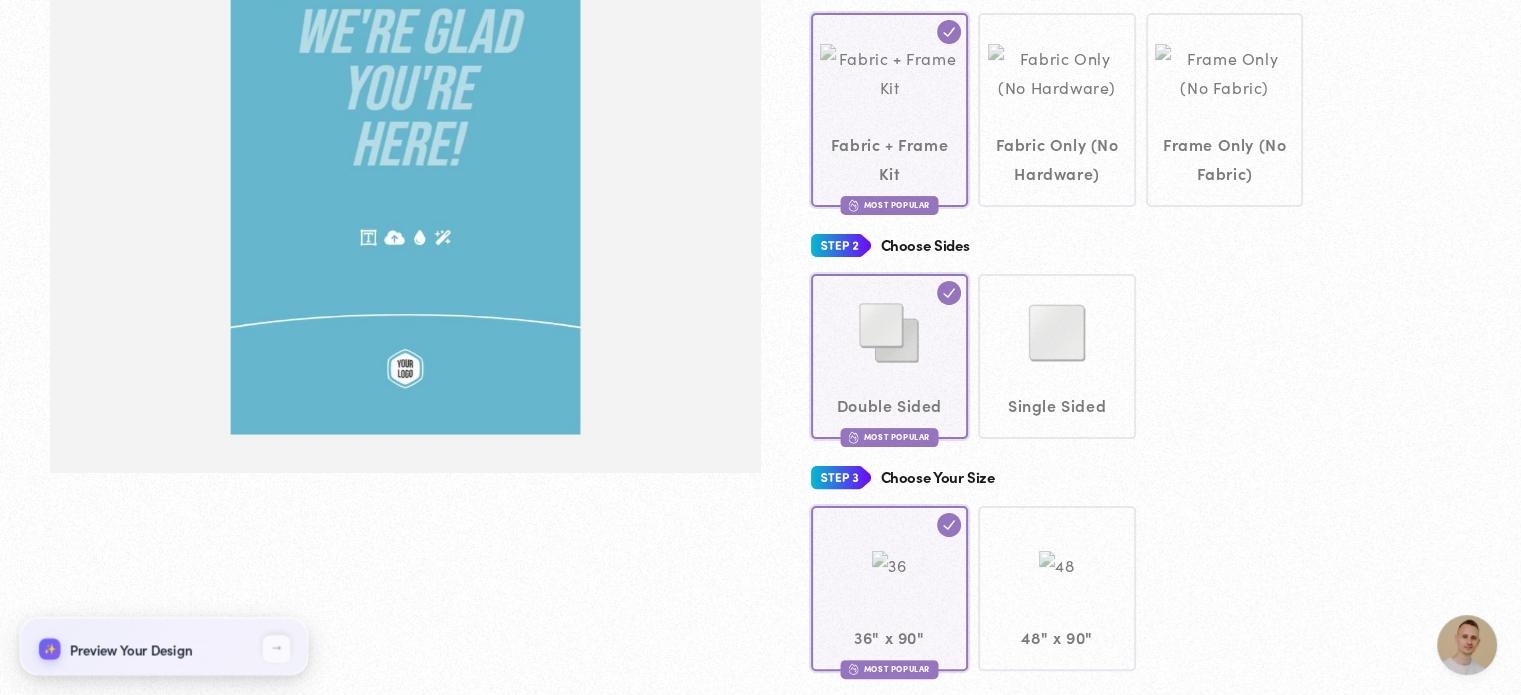 scroll, scrollTop: 396, scrollLeft: 0, axis: vertical 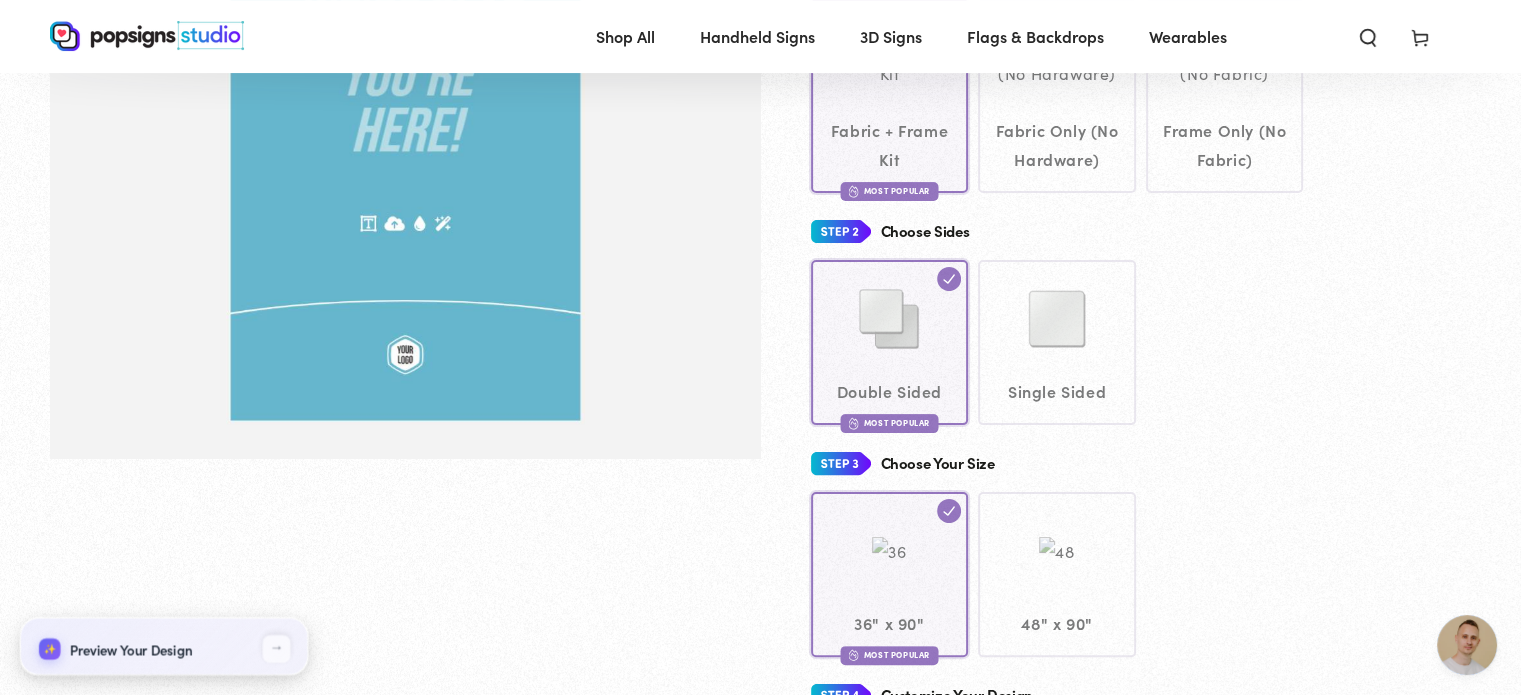 click on "Double Sided
Most Popular
Single Sided" 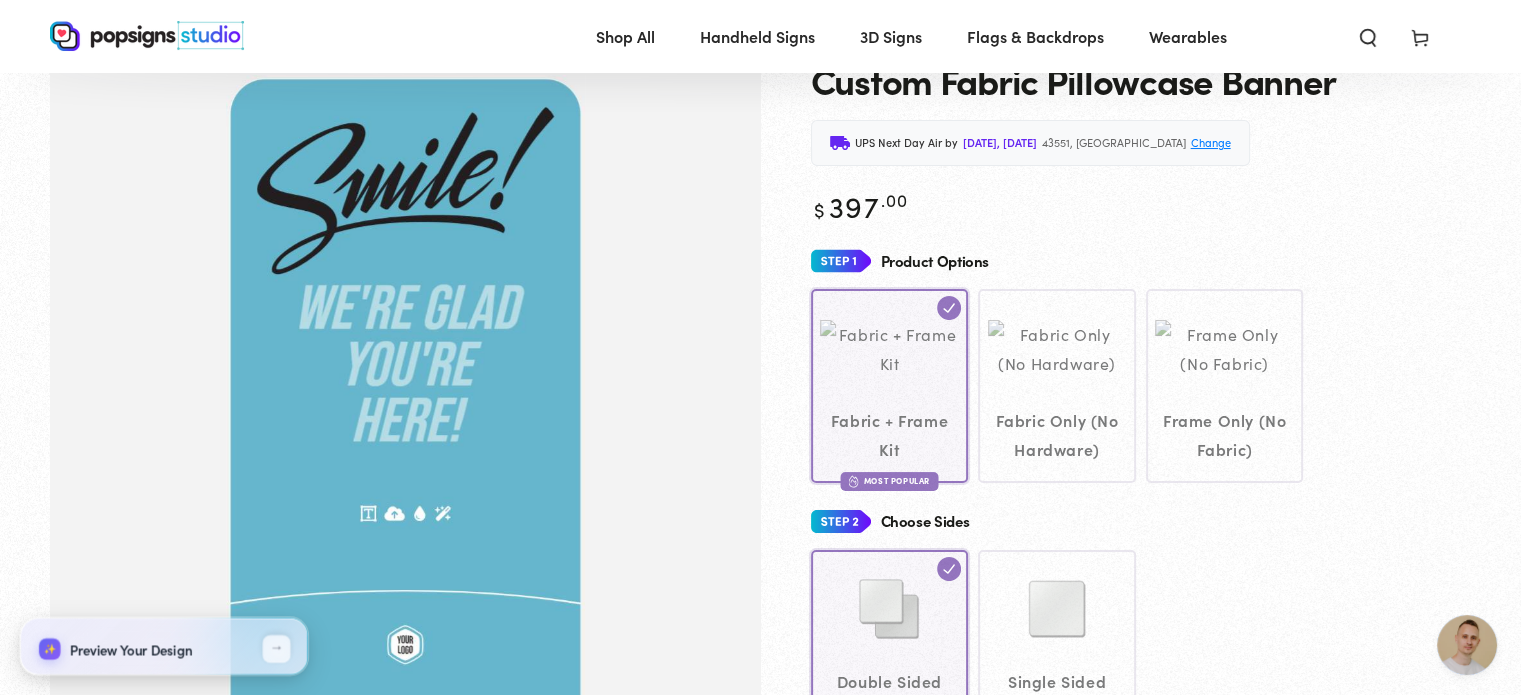 scroll, scrollTop: 96, scrollLeft: 0, axis: vertical 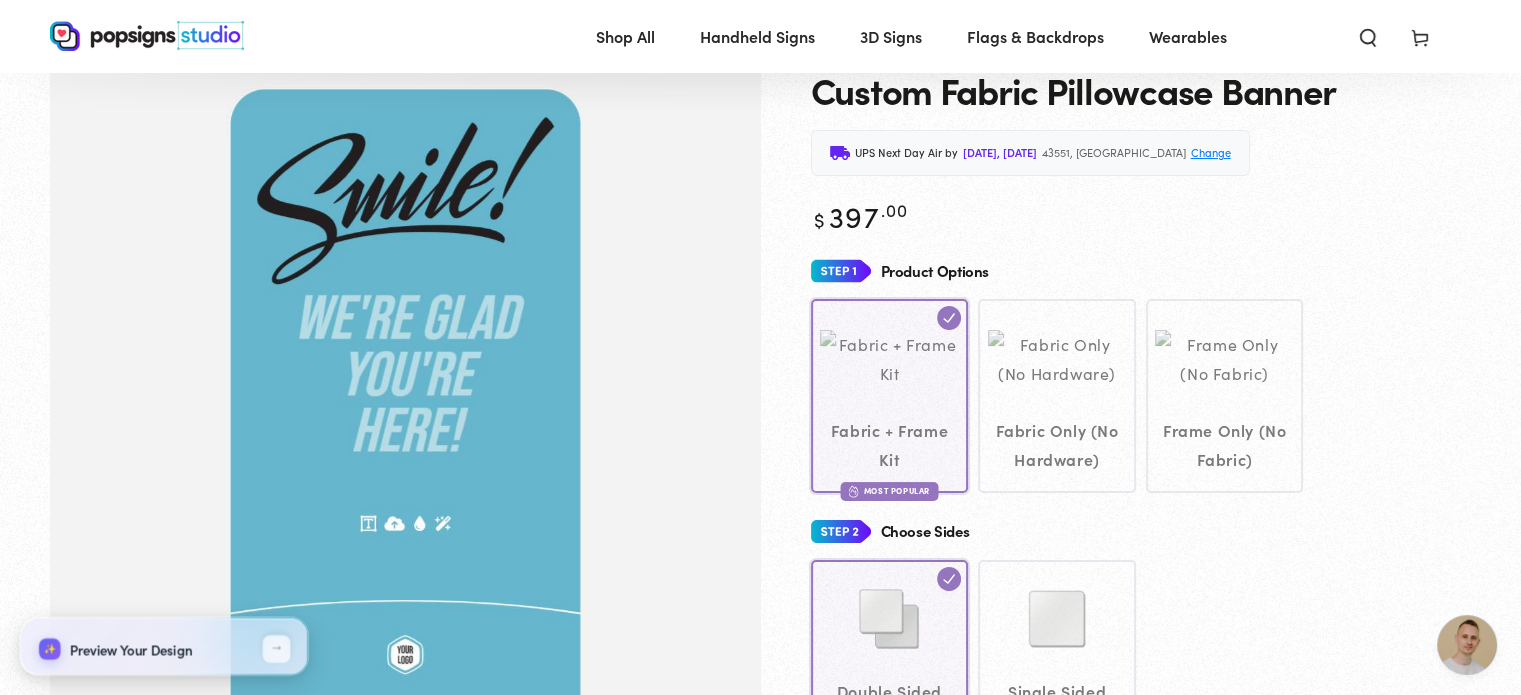 click at bounding box center [405, 403] 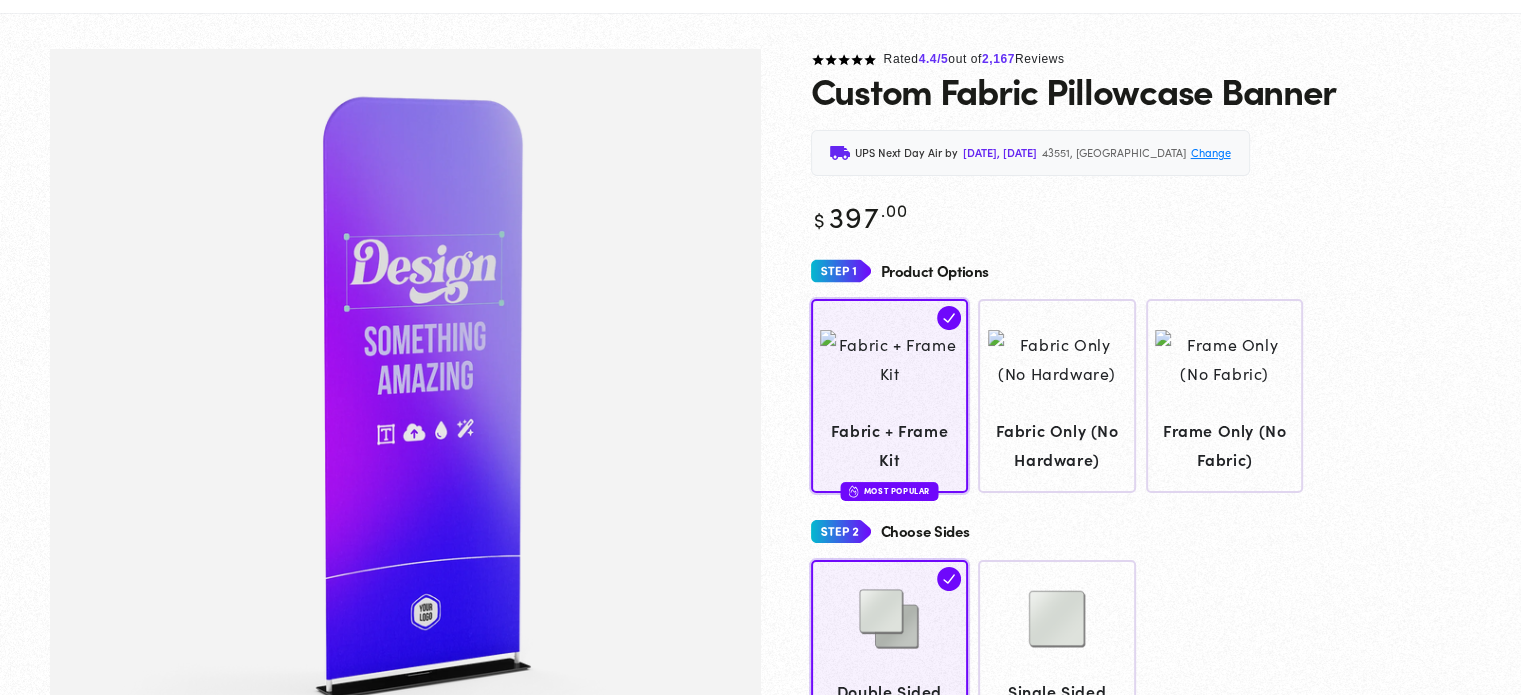 scroll, scrollTop: 96, scrollLeft: 0, axis: vertical 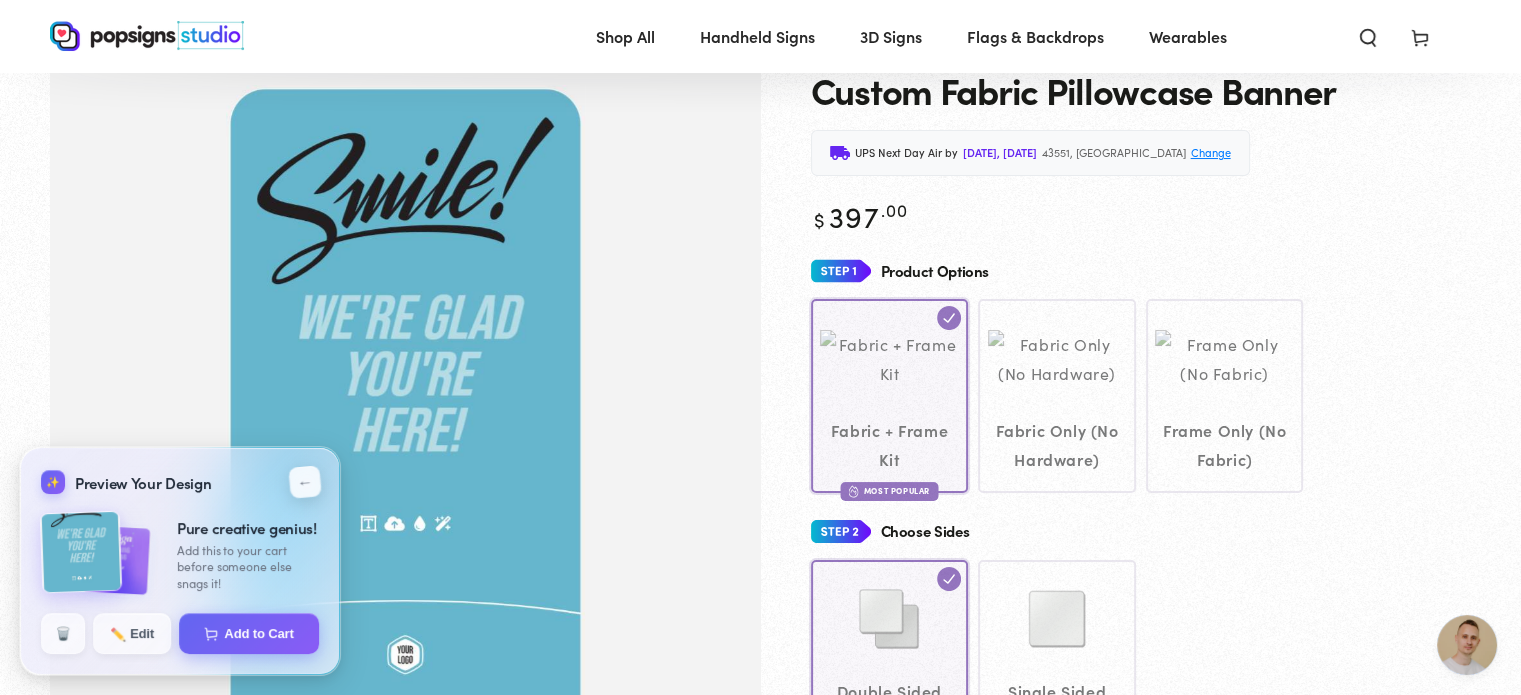 click on "←" at bounding box center (304, 481) 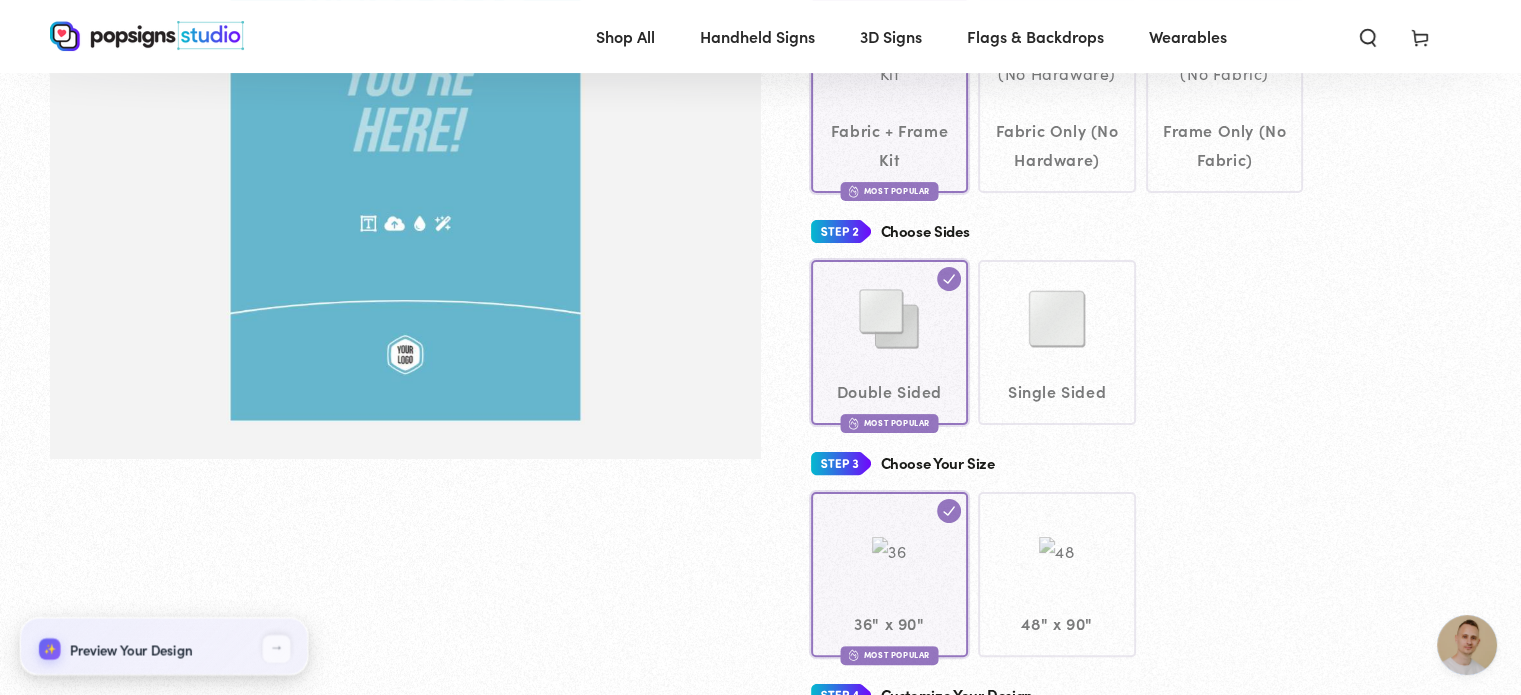scroll, scrollTop: 696, scrollLeft: 0, axis: vertical 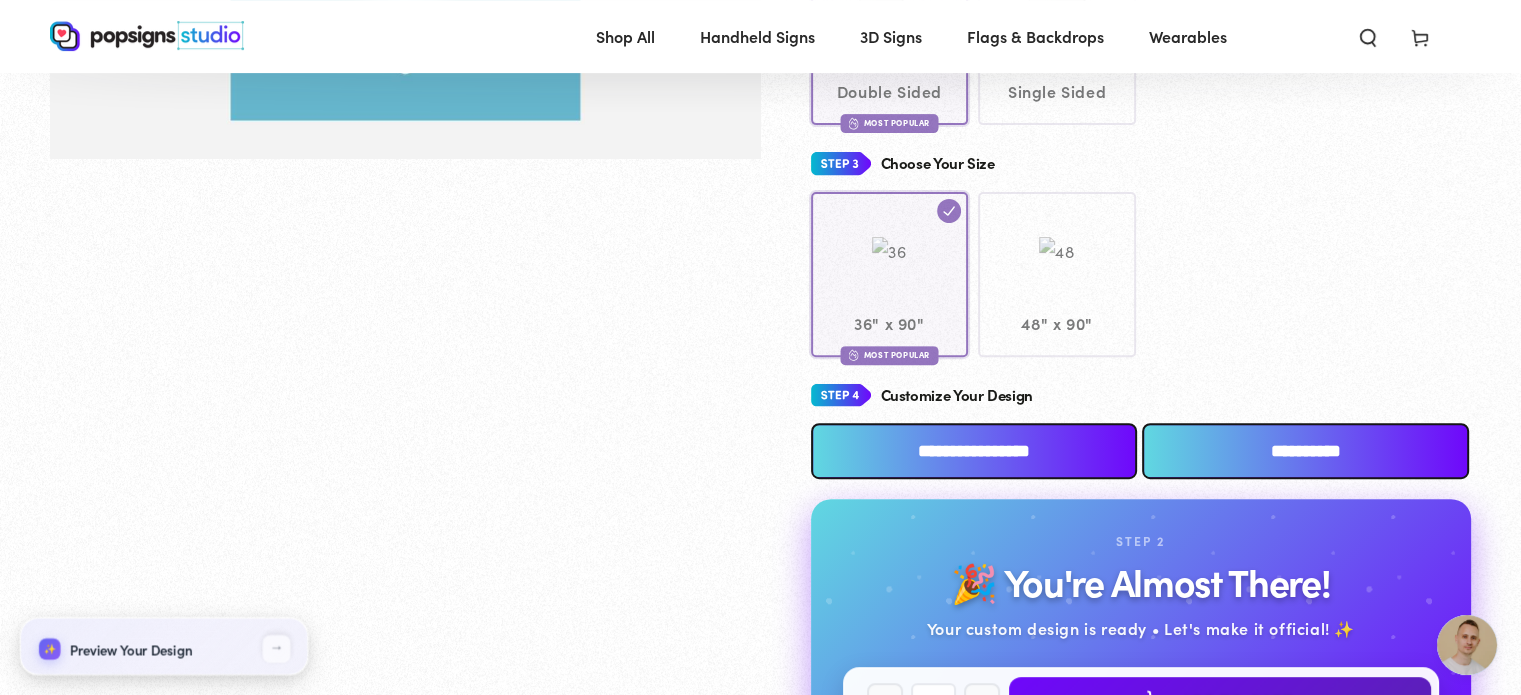 click on "**********" at bounding box center [974, 451] 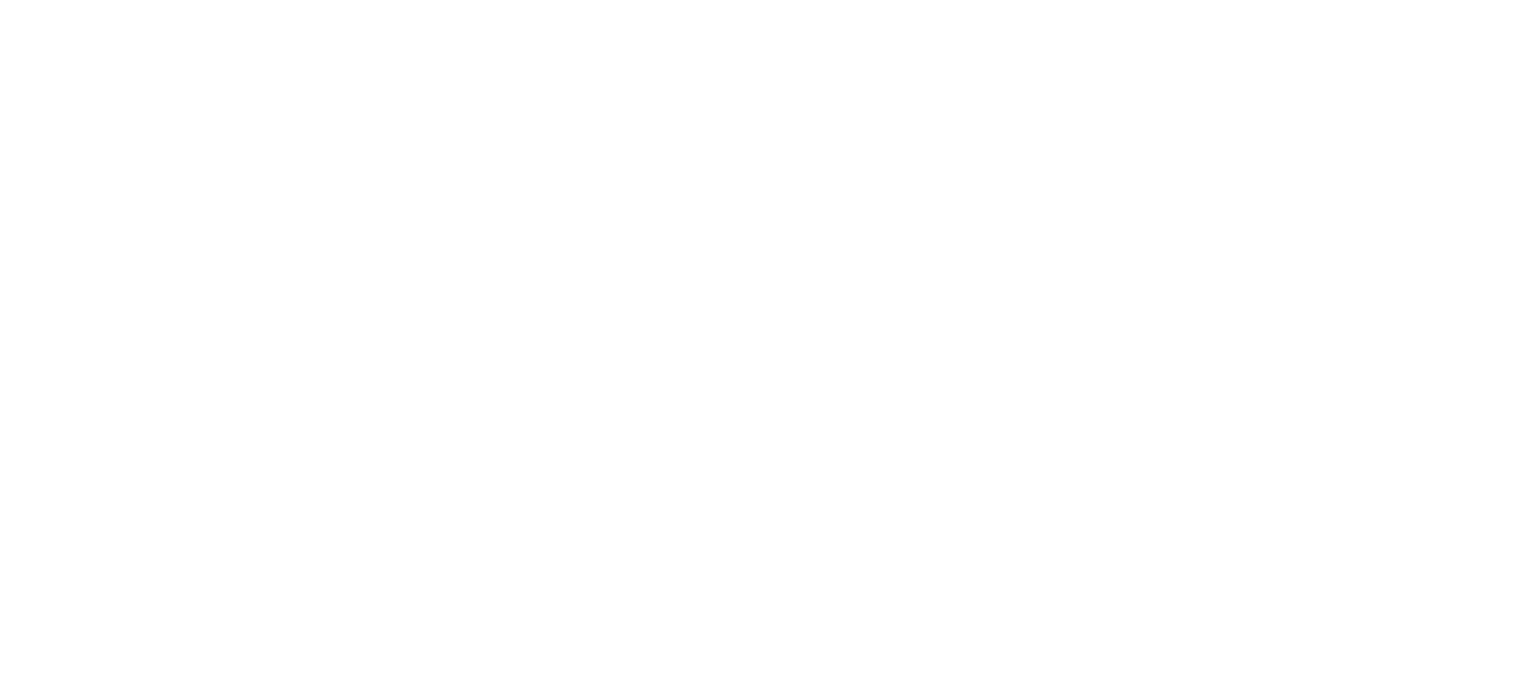 scroll, scrollTop: 0, scrollLeft: 0, axis: both 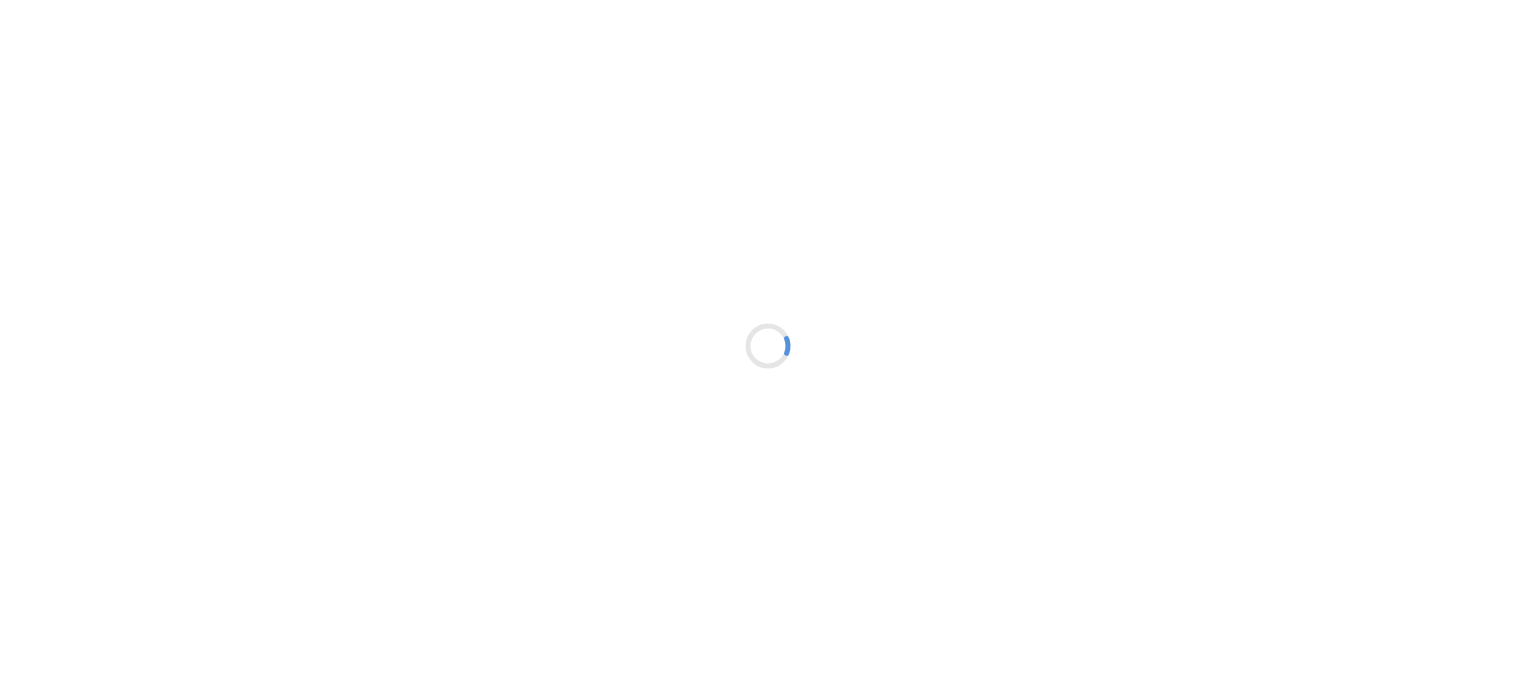 type on "An ancient tree with a door leading to a magical world" 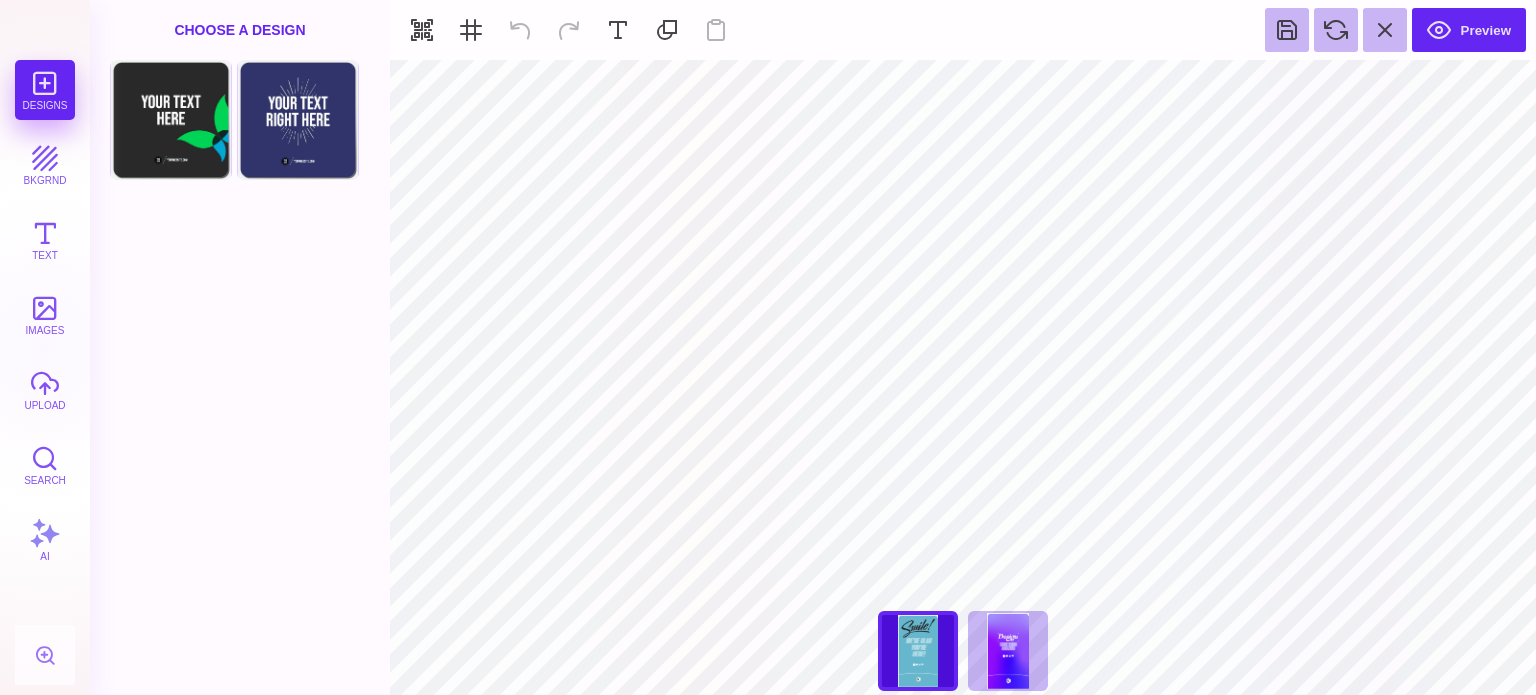 click on "Designs
bkgrnd
Text
images
upload
Search
AI" at bounding box center [45, 377] 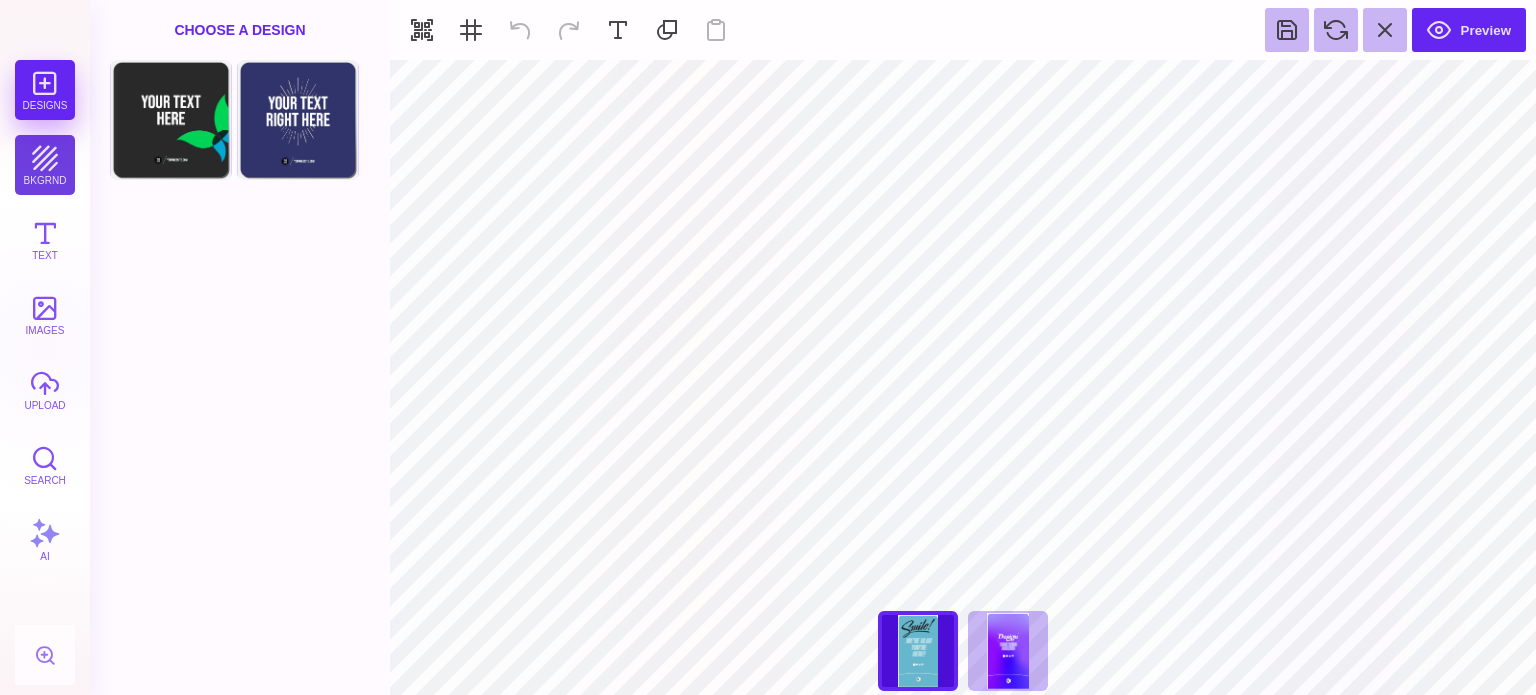 click on "bkgrnd" at bounding box center [45, 165] 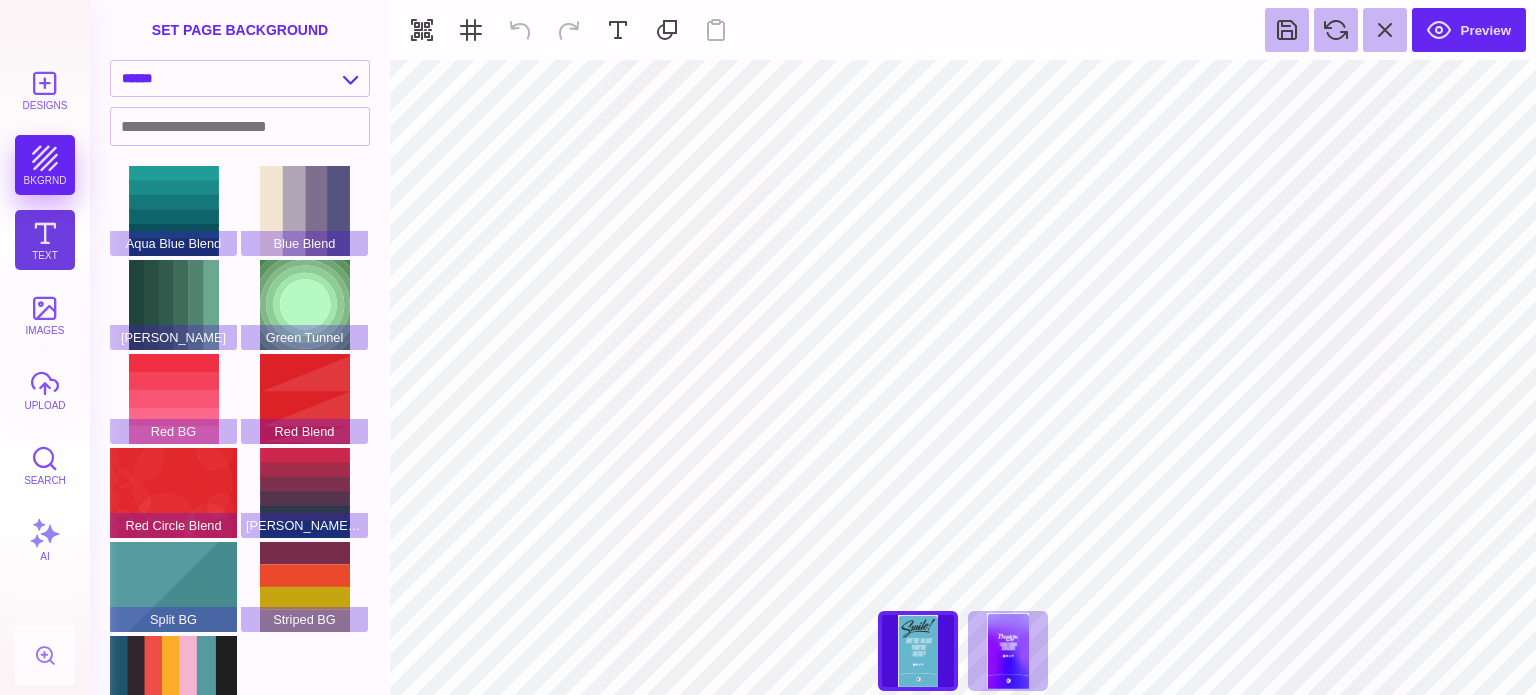 click on "Text" at bounding box center (45, 240) 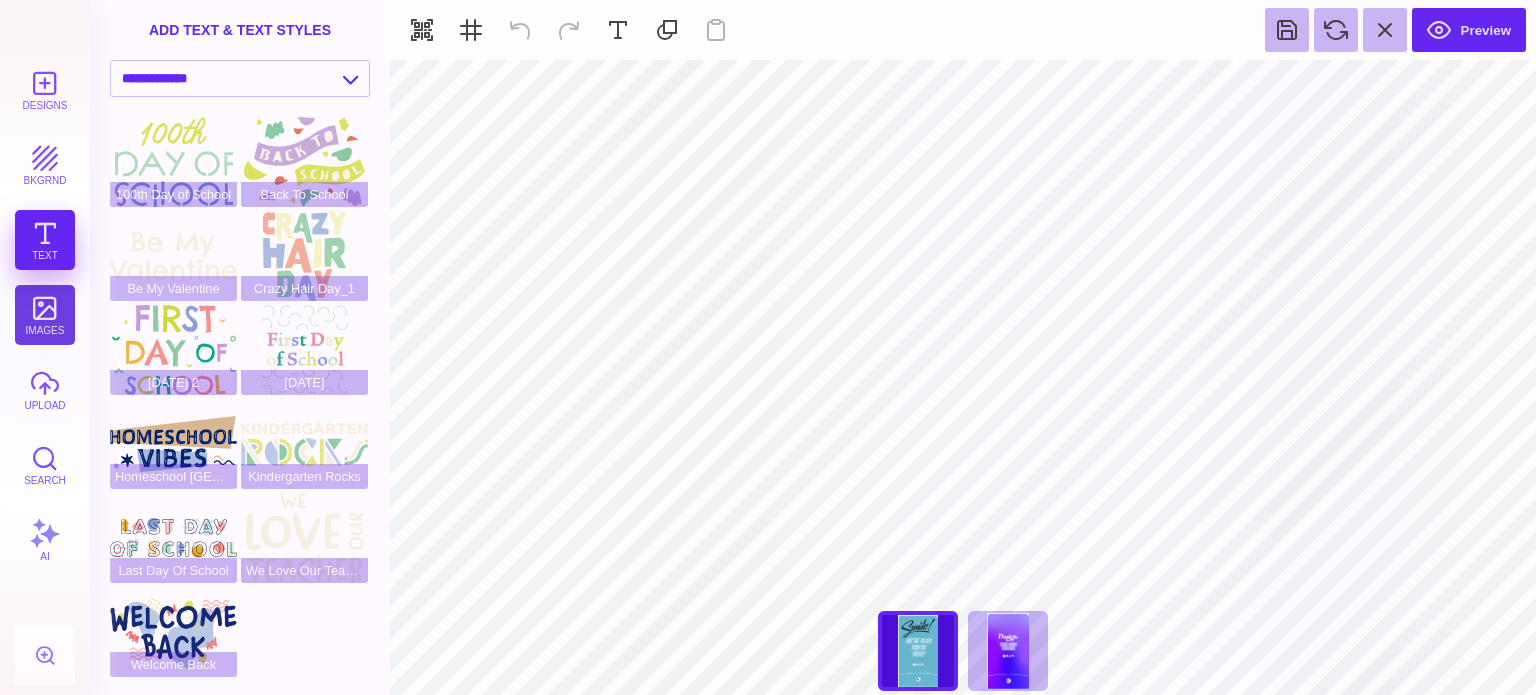click on "images" at bounding box center (45, 315) 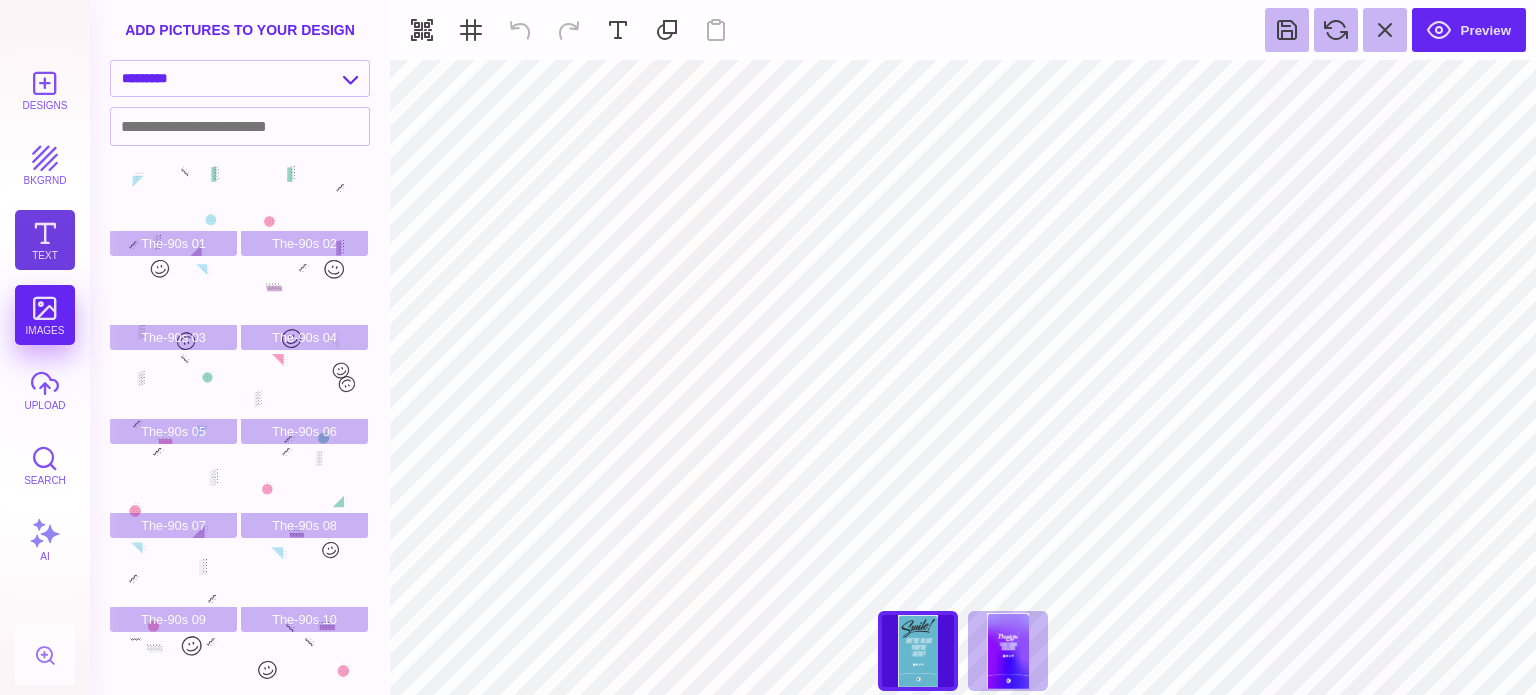 click on "Text" at bounding box center [45, 240] 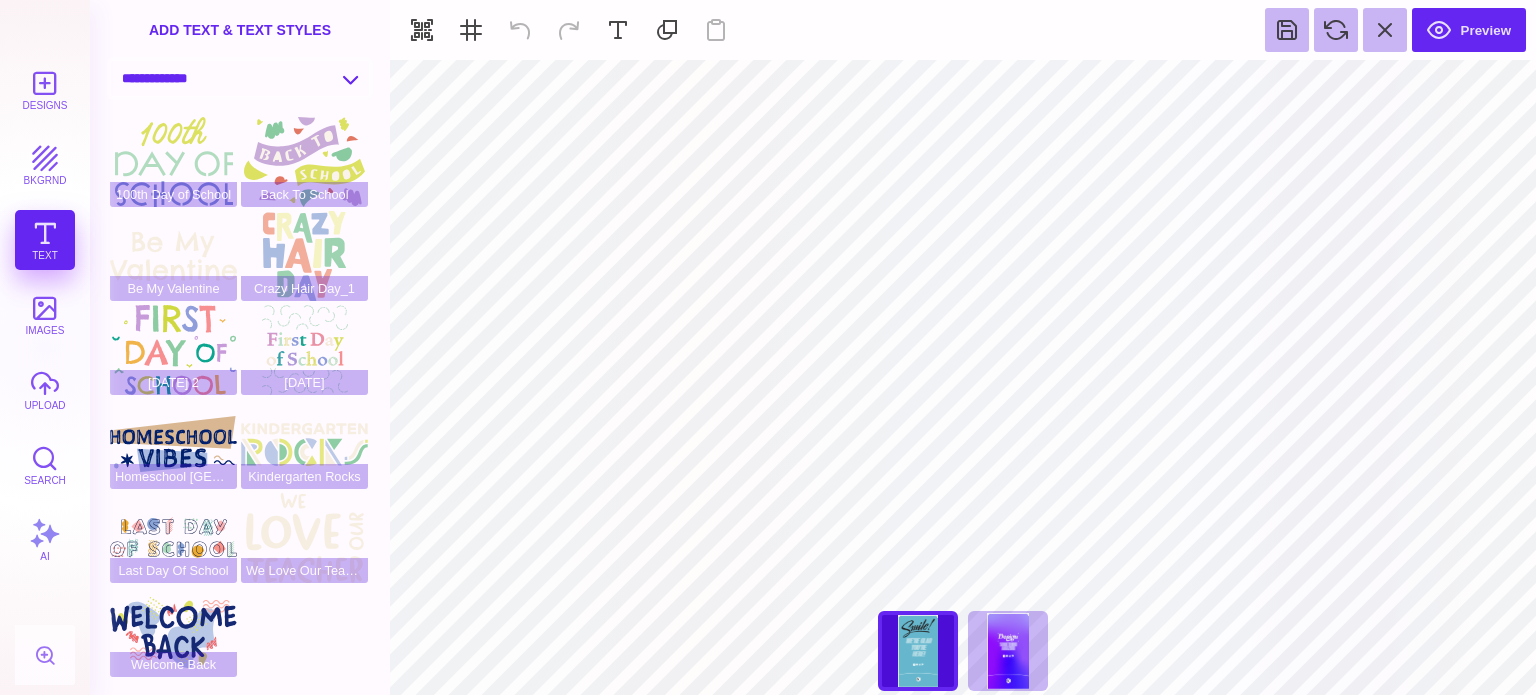 click on "**********" at bounding box center (240, 78) 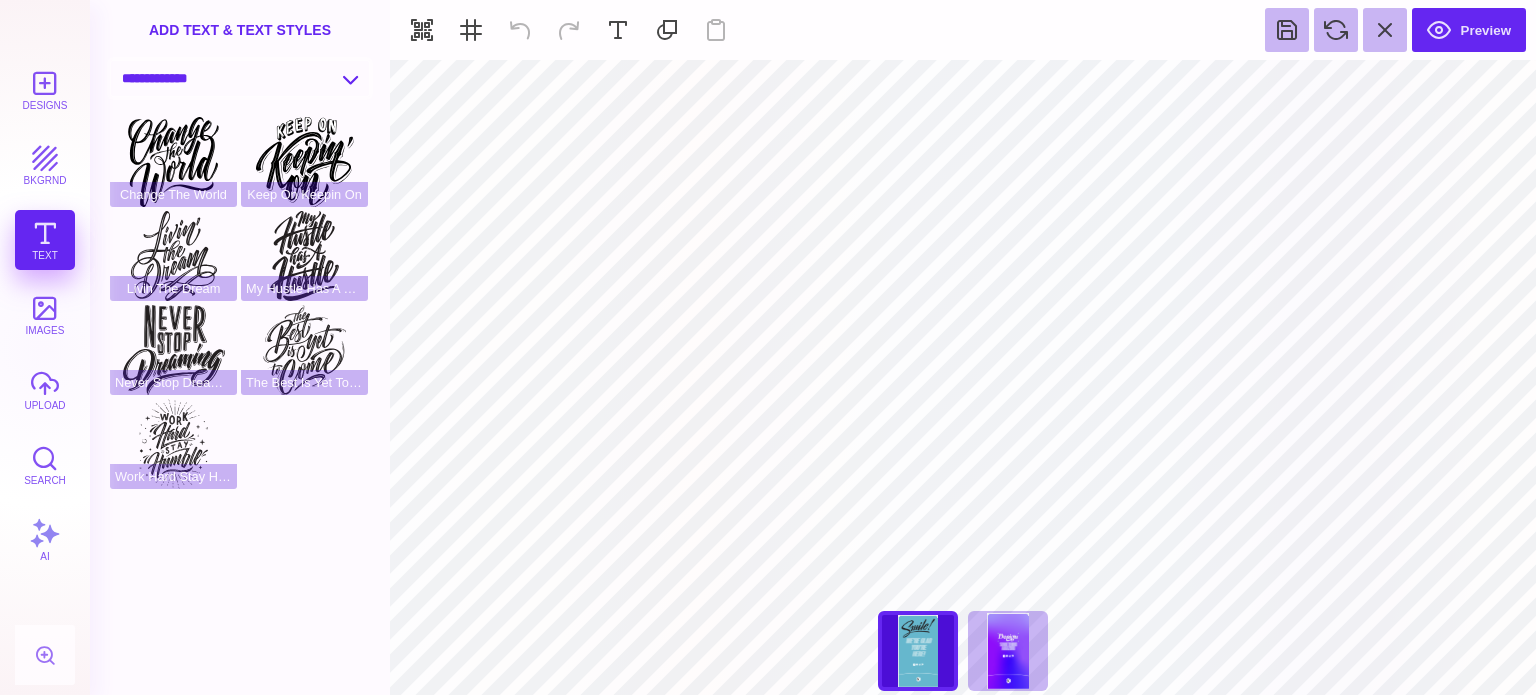 click on "**********" at bounding box center (240, 78) 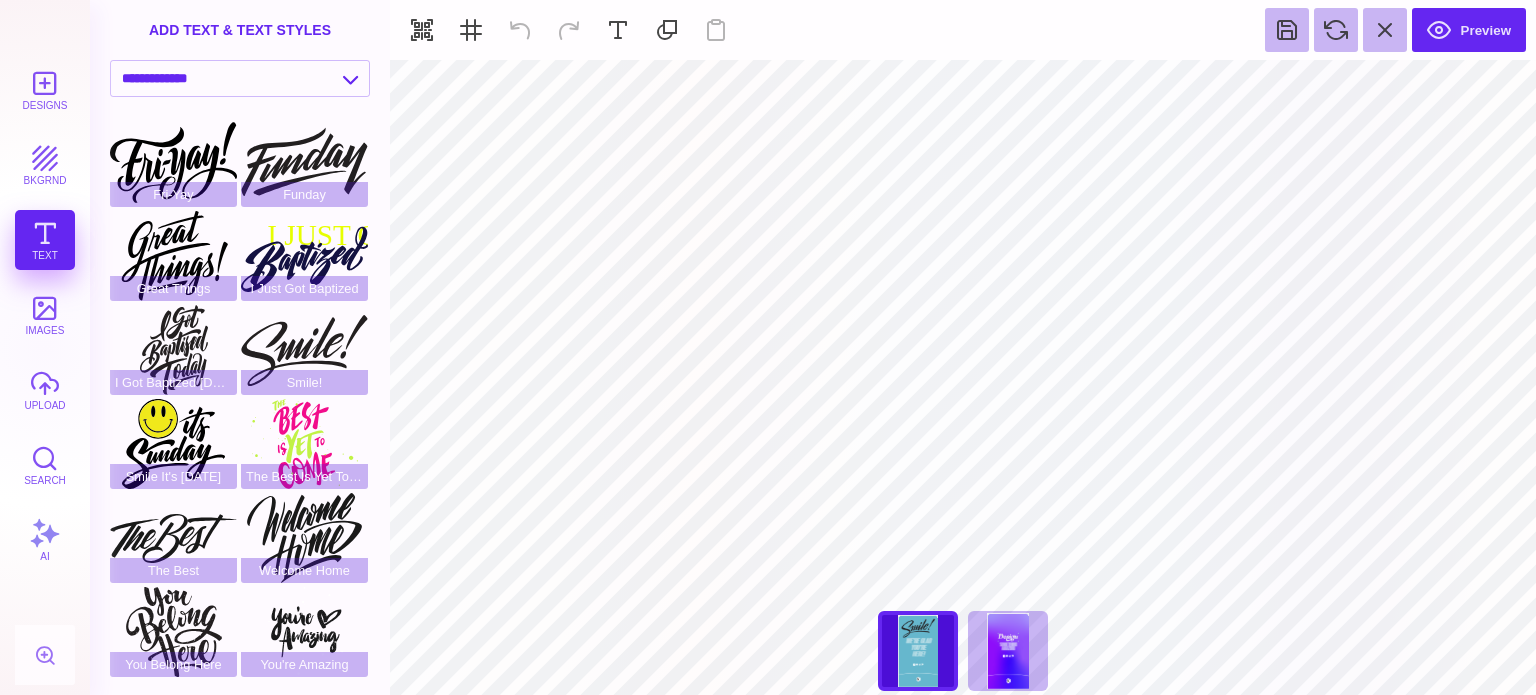 scroll, scrollTop: 200, scrollLeft: 0, axis: vertical 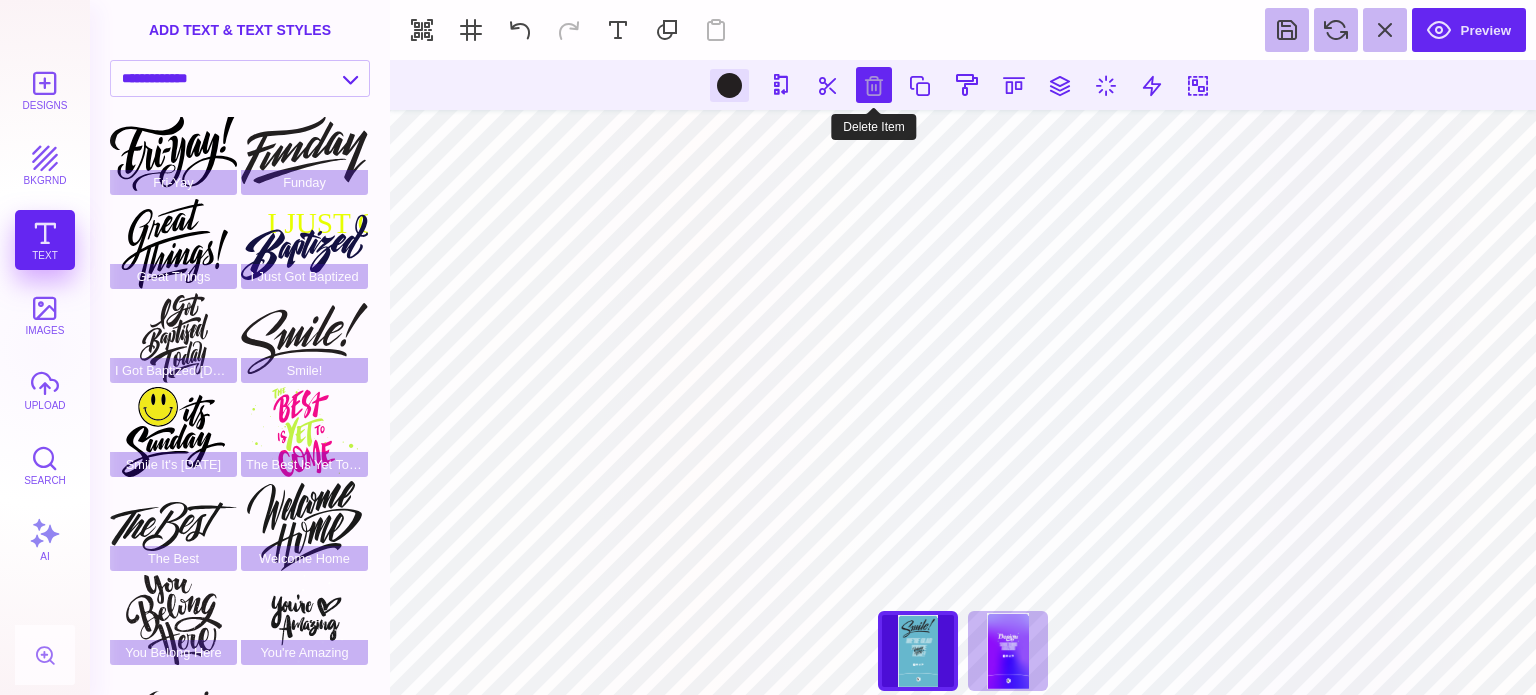 click at bounding box center (874, 85) 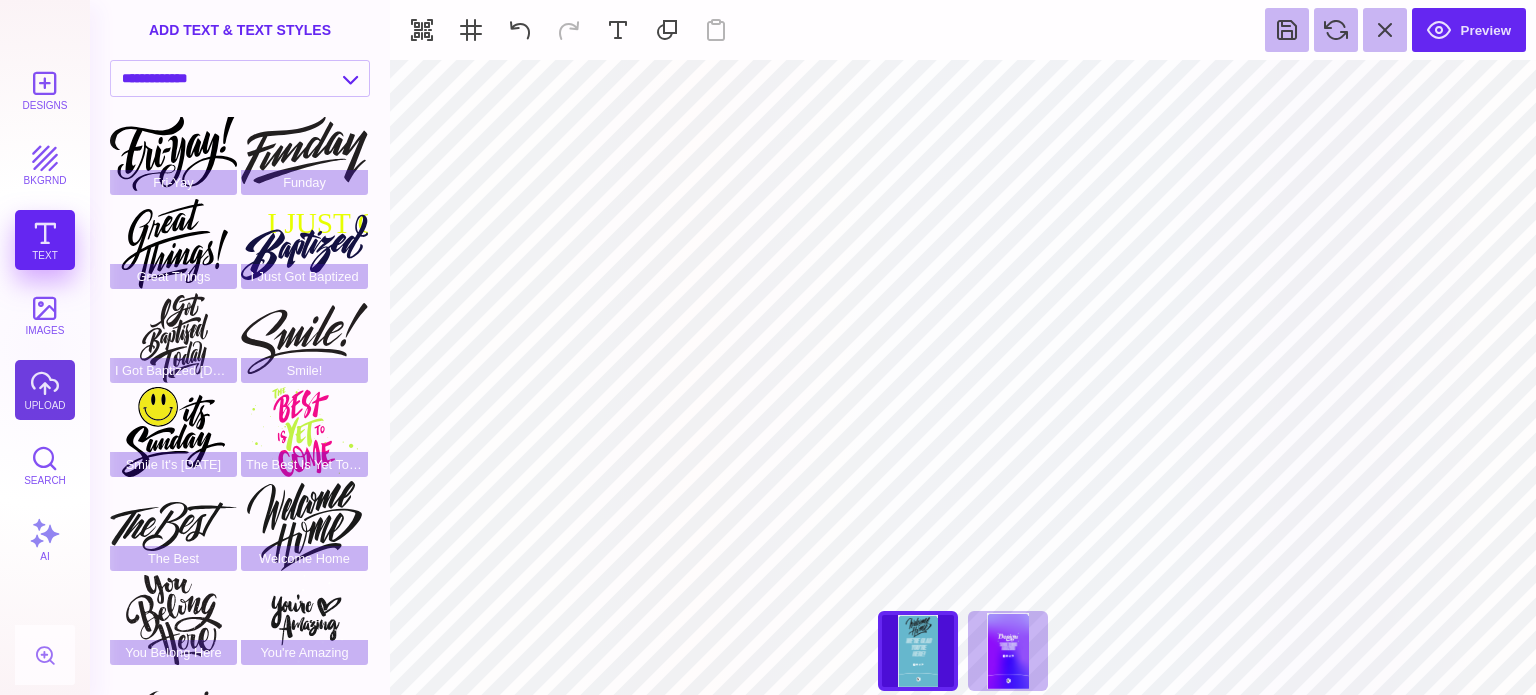 click on "upload" at bounding box center (45, 390) 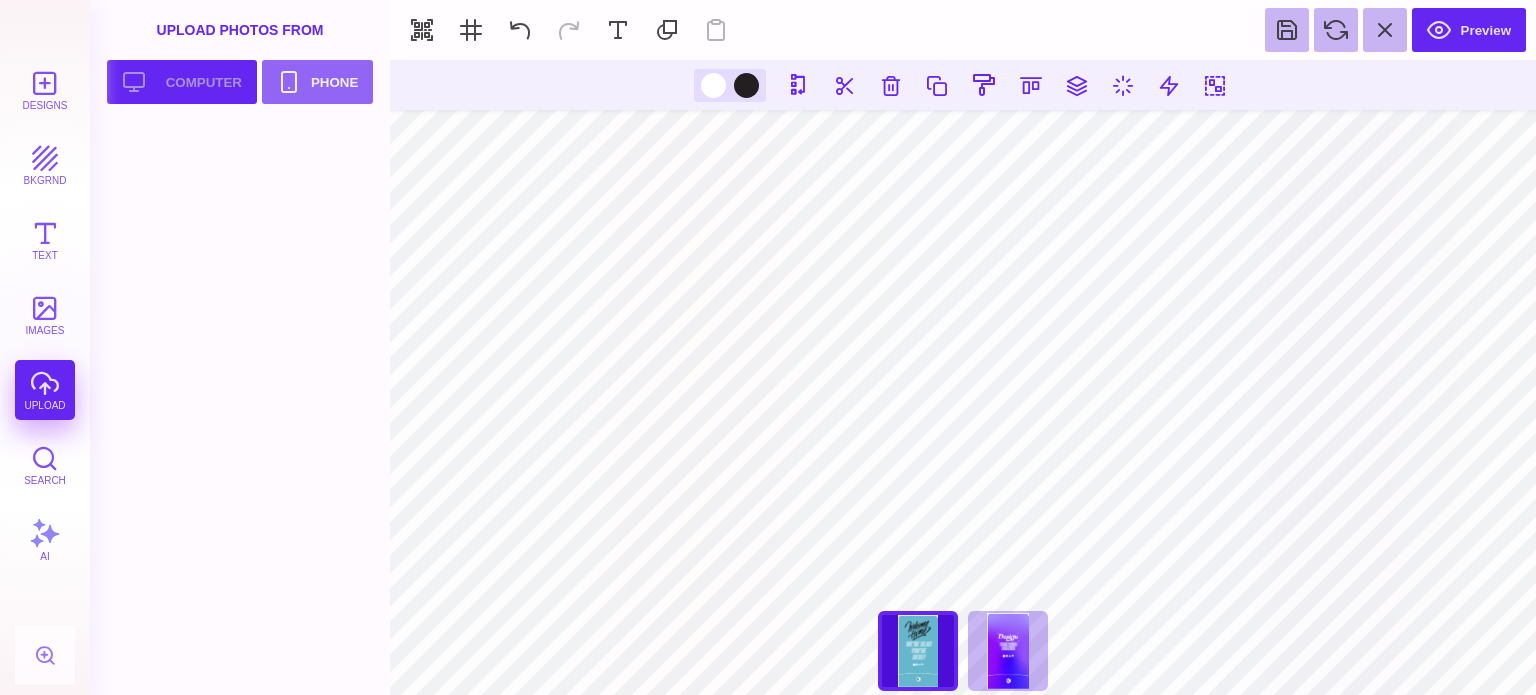 click on "Upload your artwork
Computer" at bounding box center (182, 82) 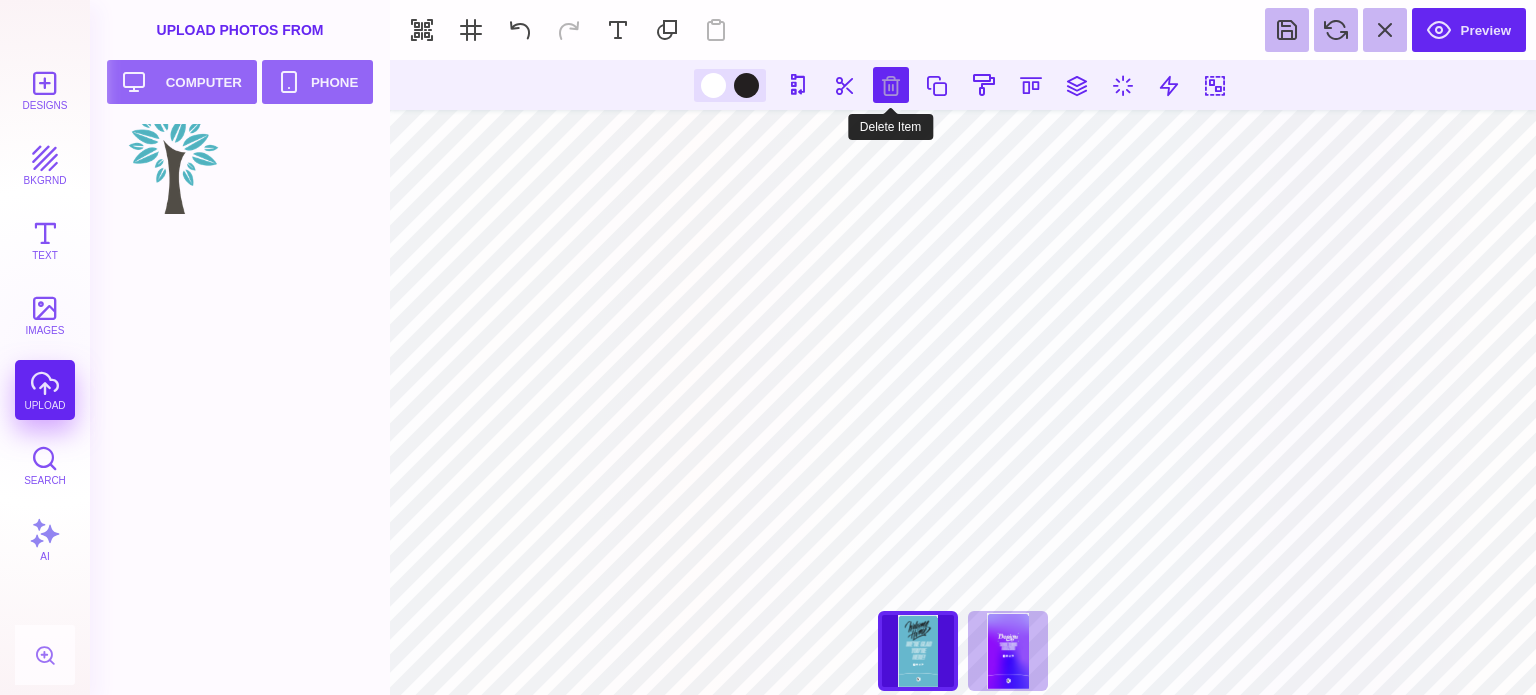 click at bounding box center (891, 85) 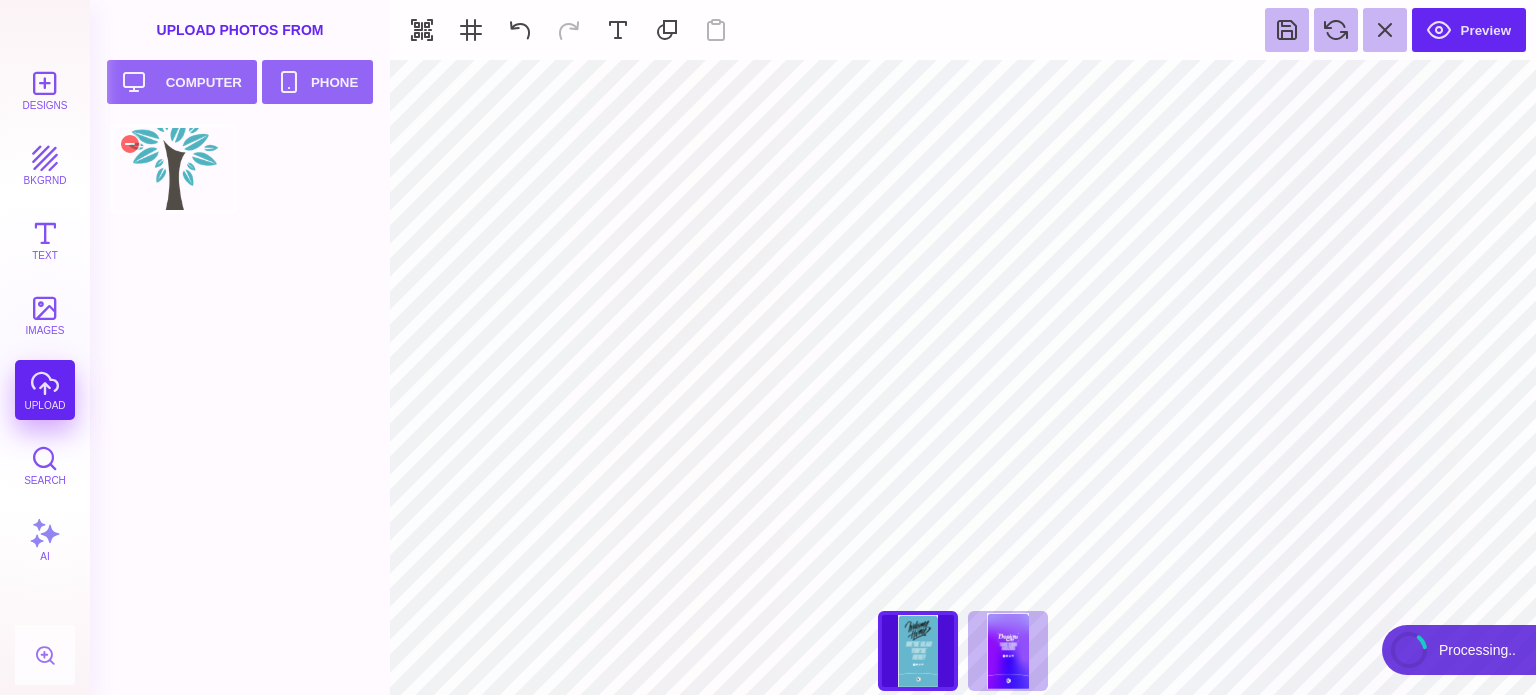 type on "#000000" 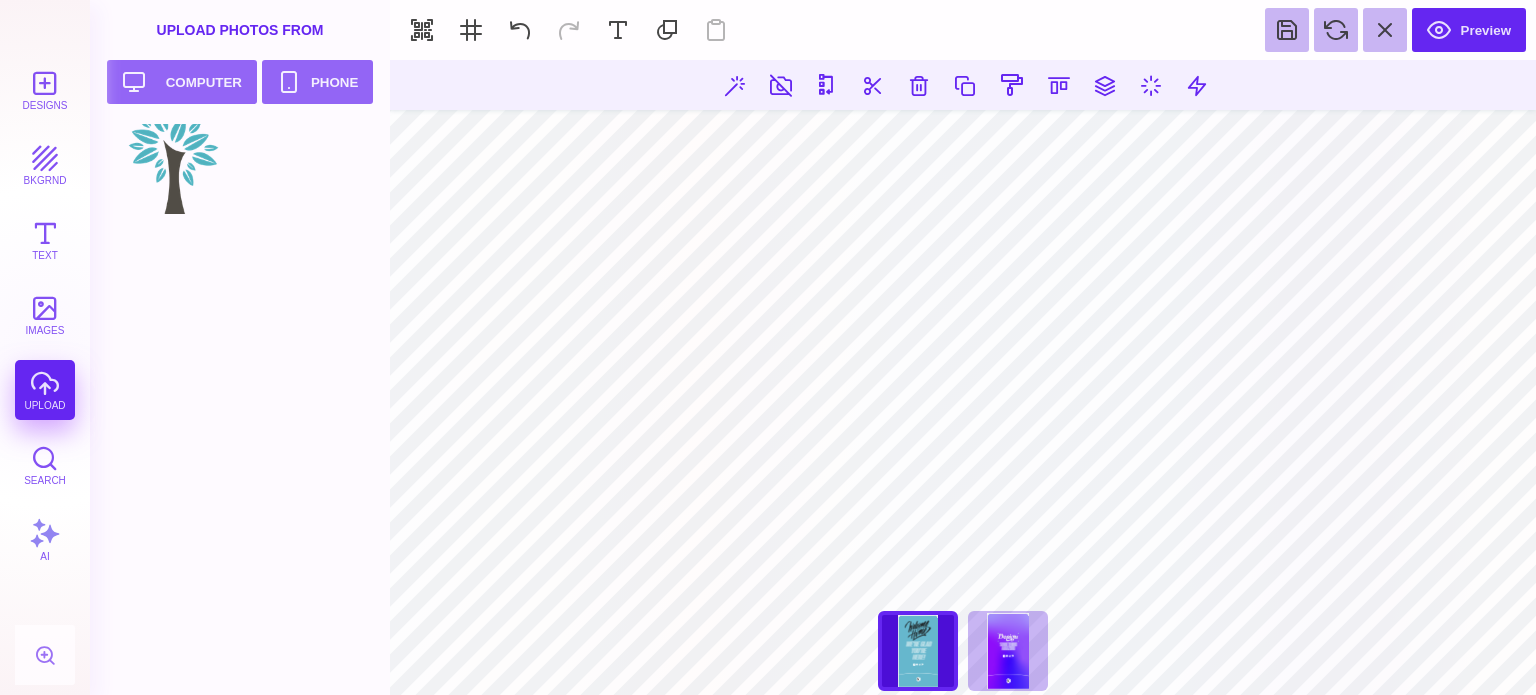 drag, startPoint x: 175, startPoint y: 180, endPoint x: 936, endPoint y: 612, distance: 875.06854 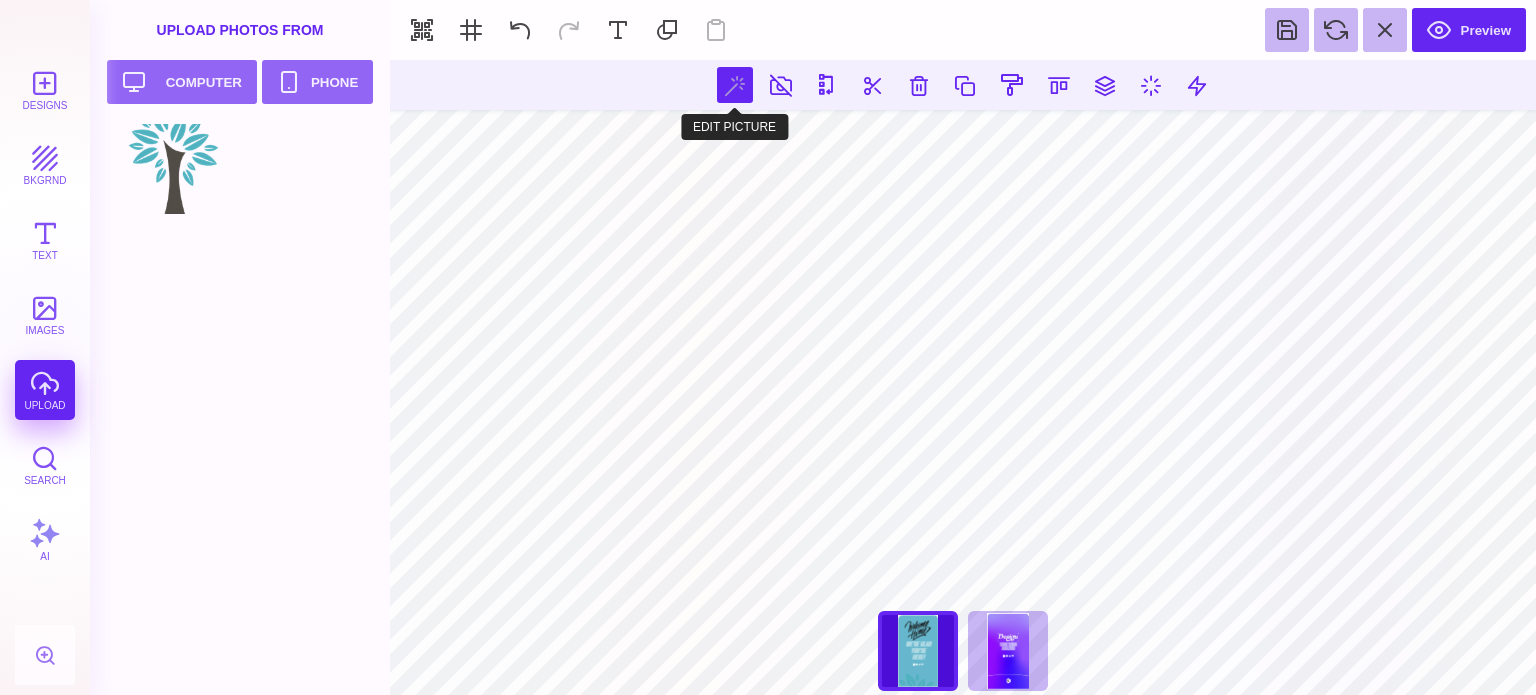 click at bounding box center (735, 85) 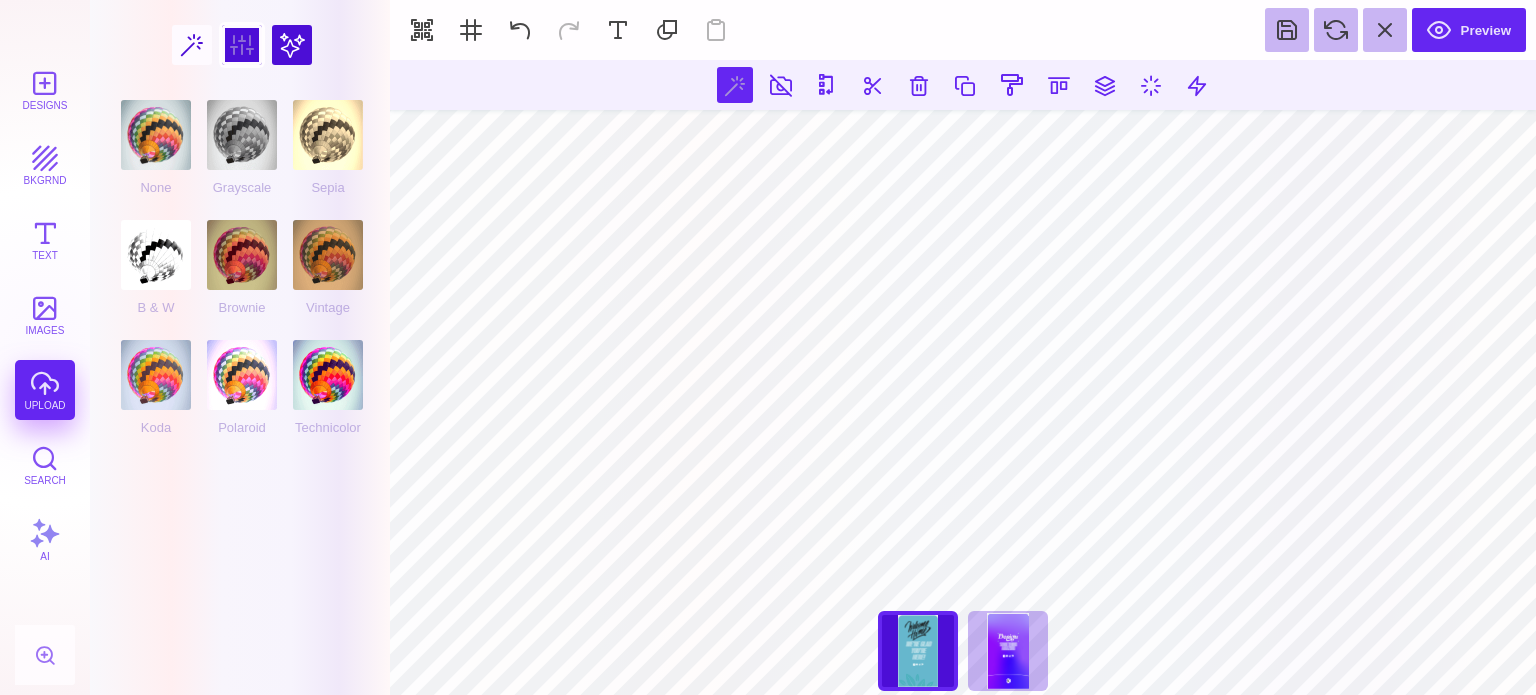 click at bounding box center [242, 45] 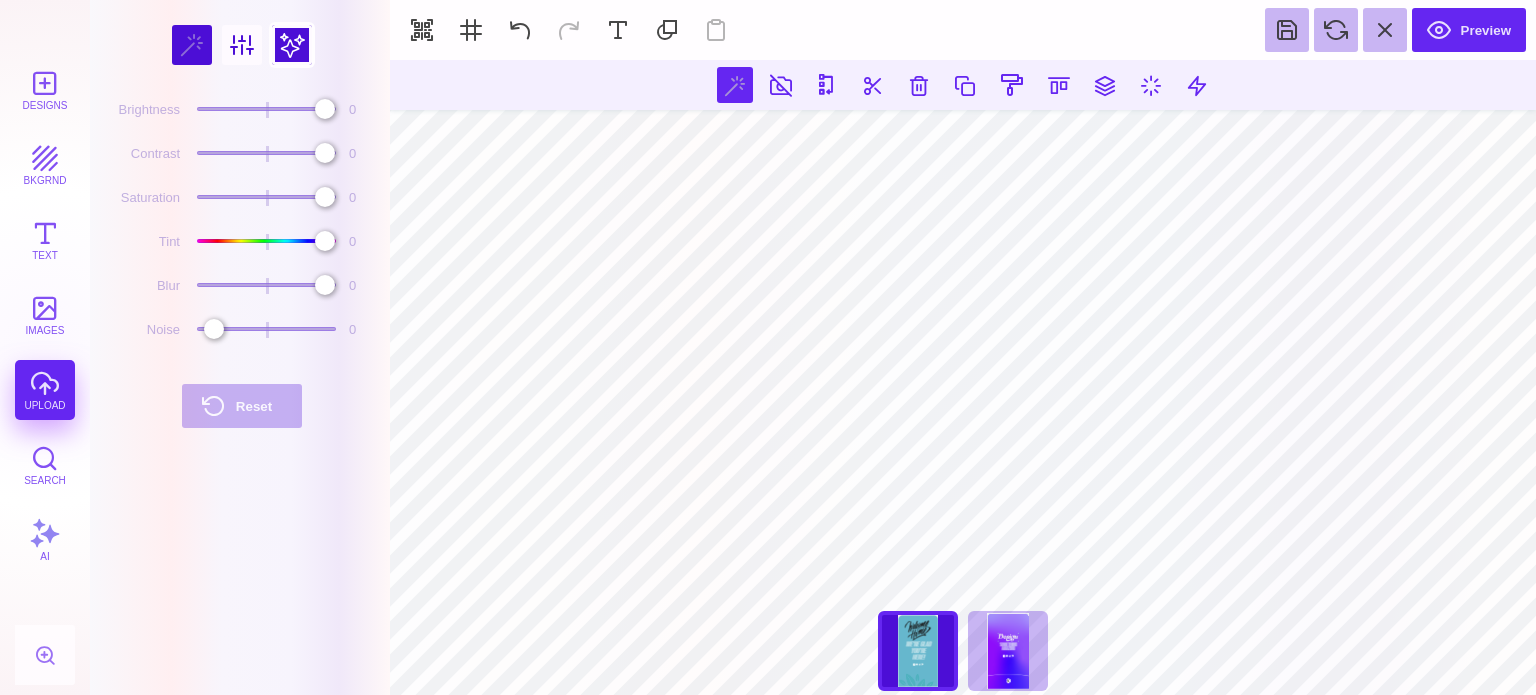 click at bounding box center [292, 45] 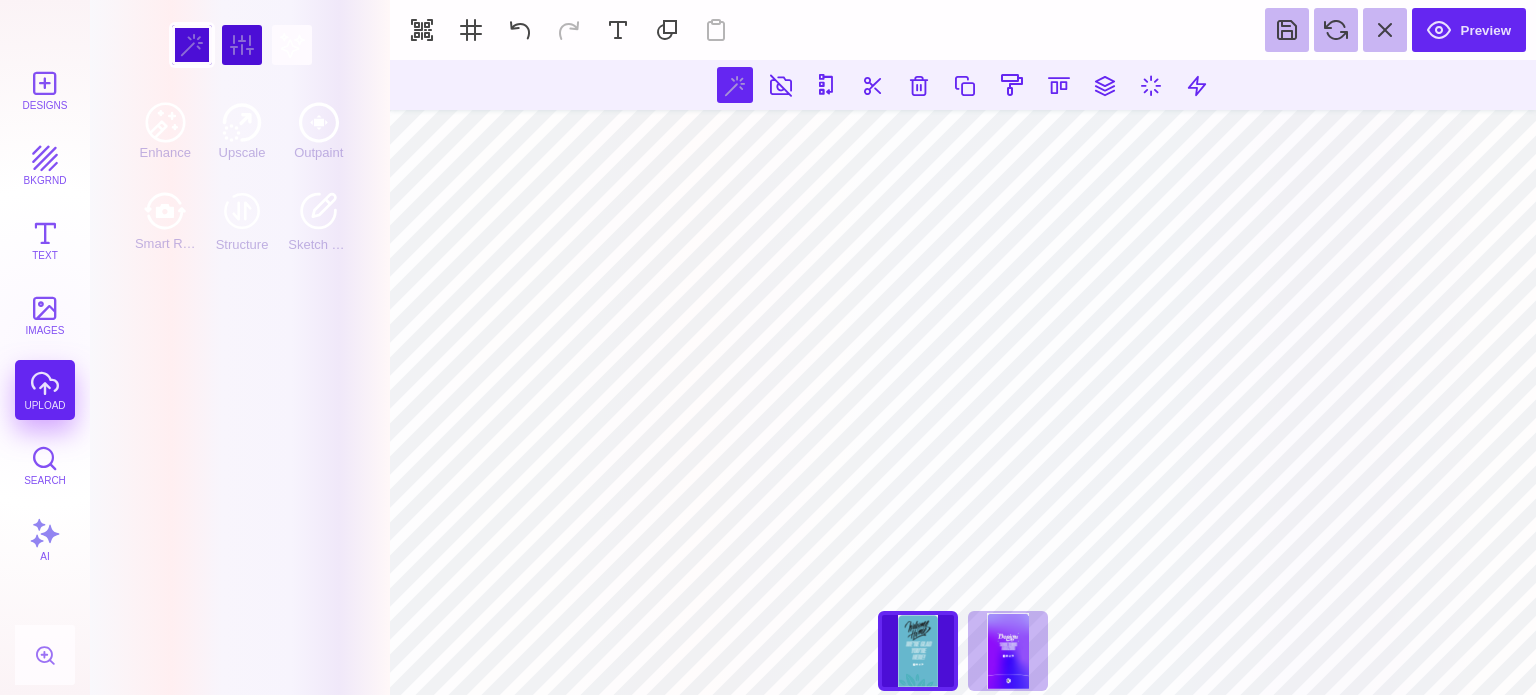 click at bounding box center (192, 45) 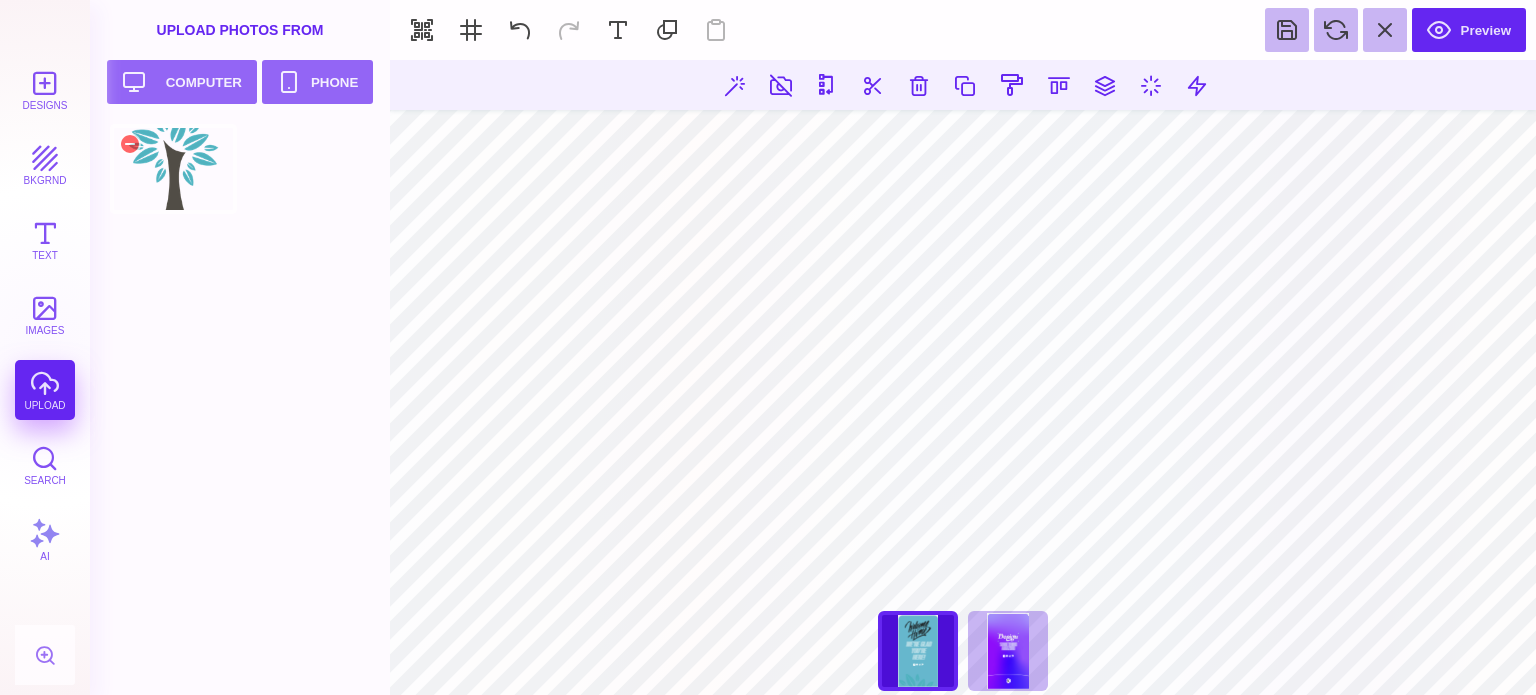drag, startPoint x: 175, startPoint y: 169, endPoint x: 165, endPoint y: 187, distance: 20.59126 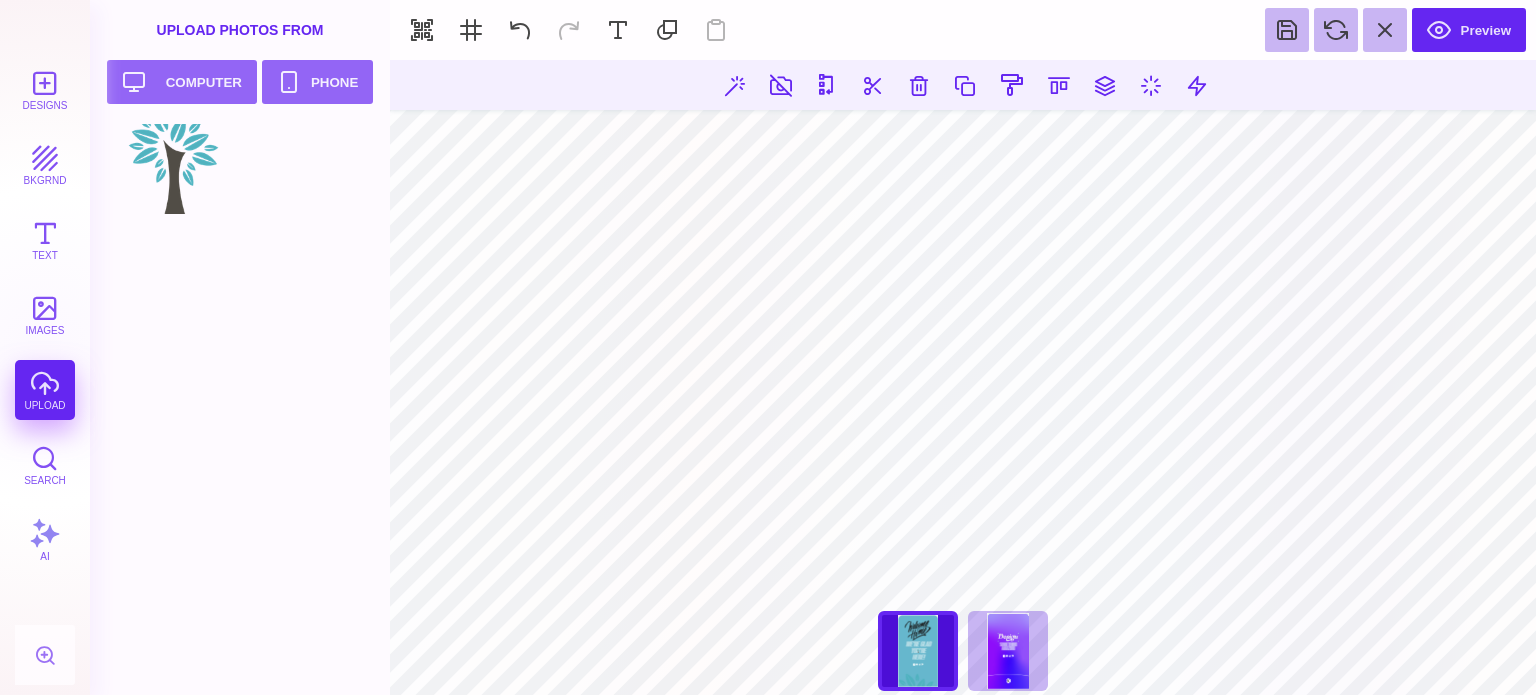 click on "Designs
bkgrnd
Text
images
upload
Search
AI
set page background" at bounding box center [768, 347] 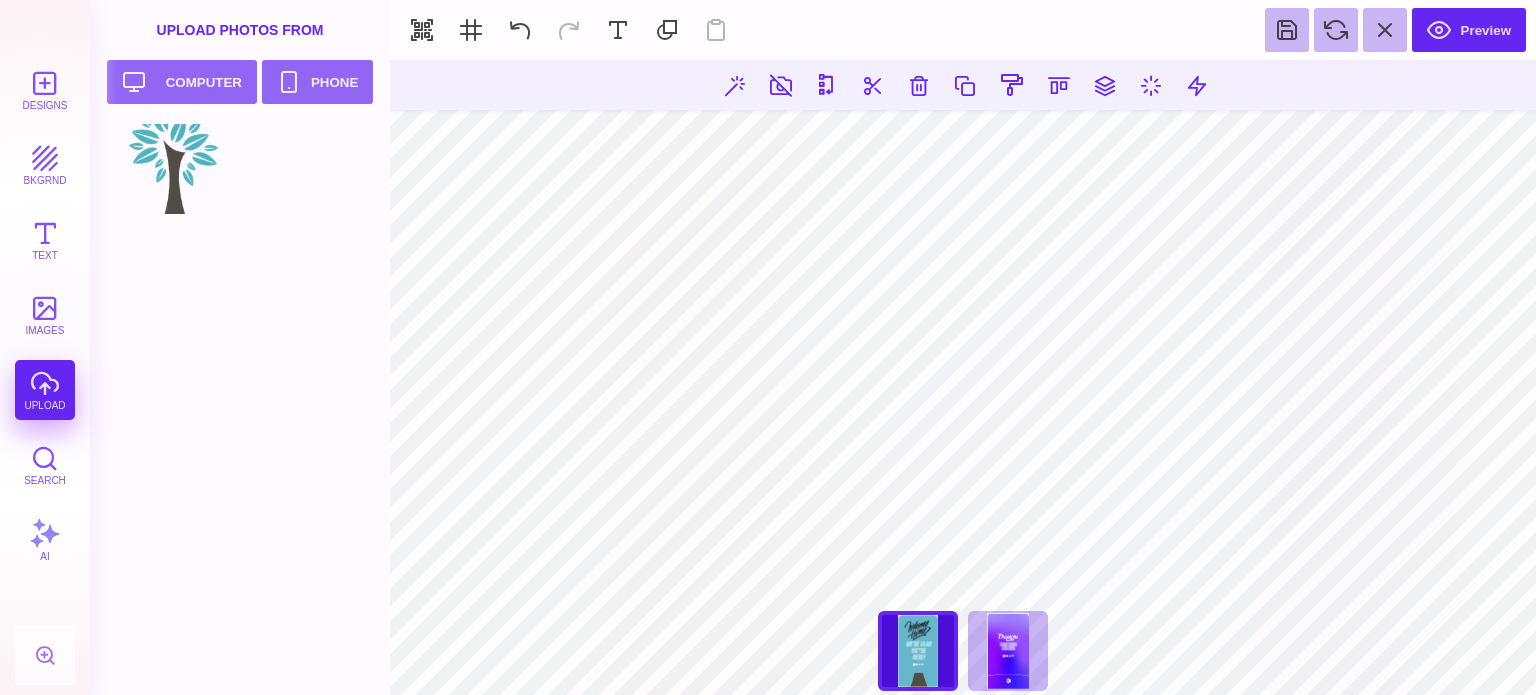 click on "**********" at bounding box center [963, 377] 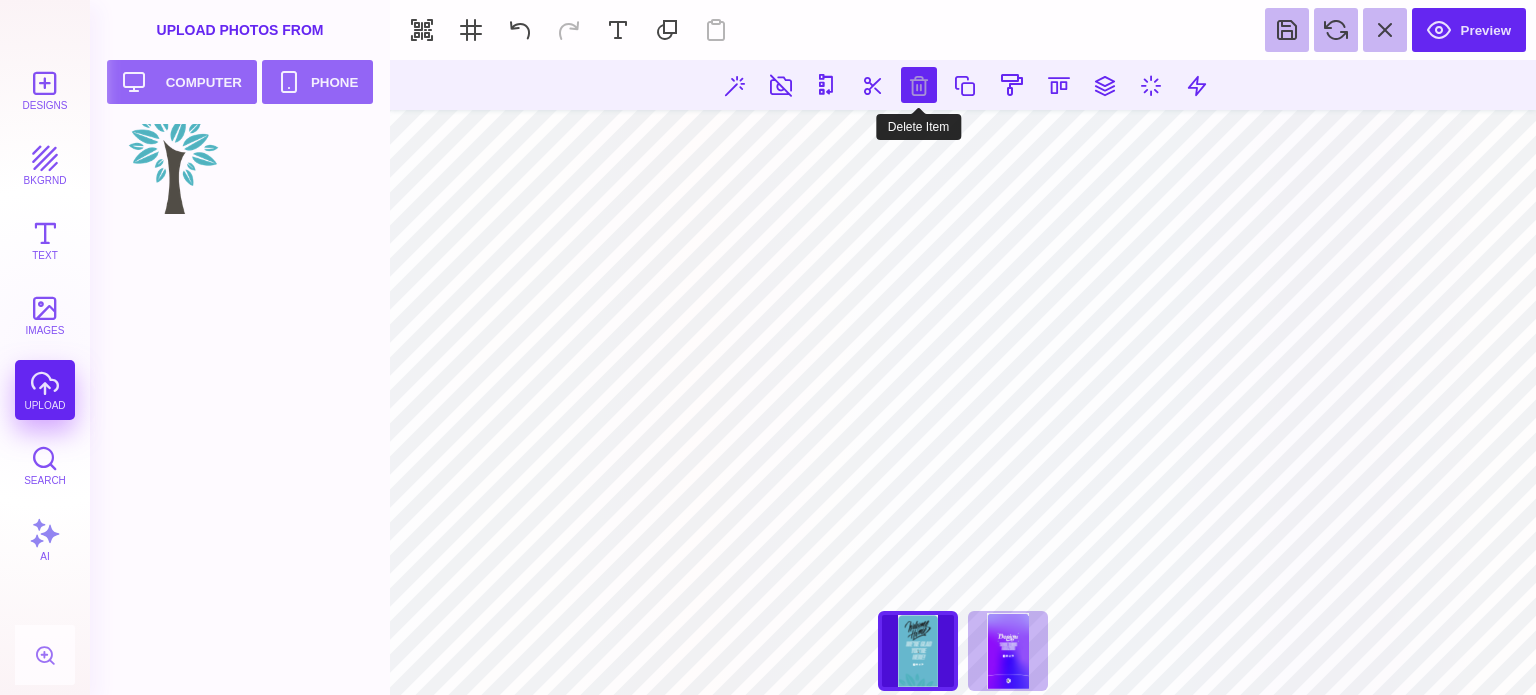 click at bounding box center (919, 85) 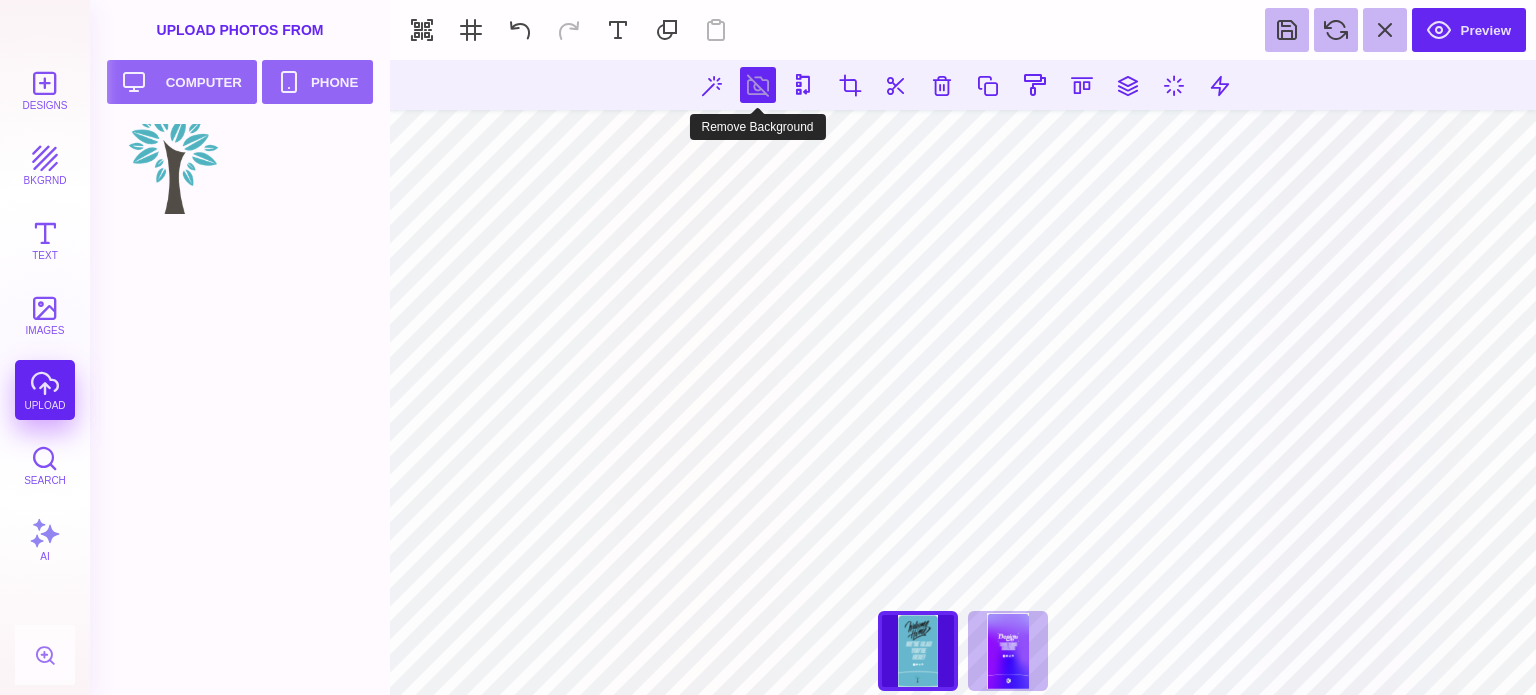 click at bounding box center (758, 85) 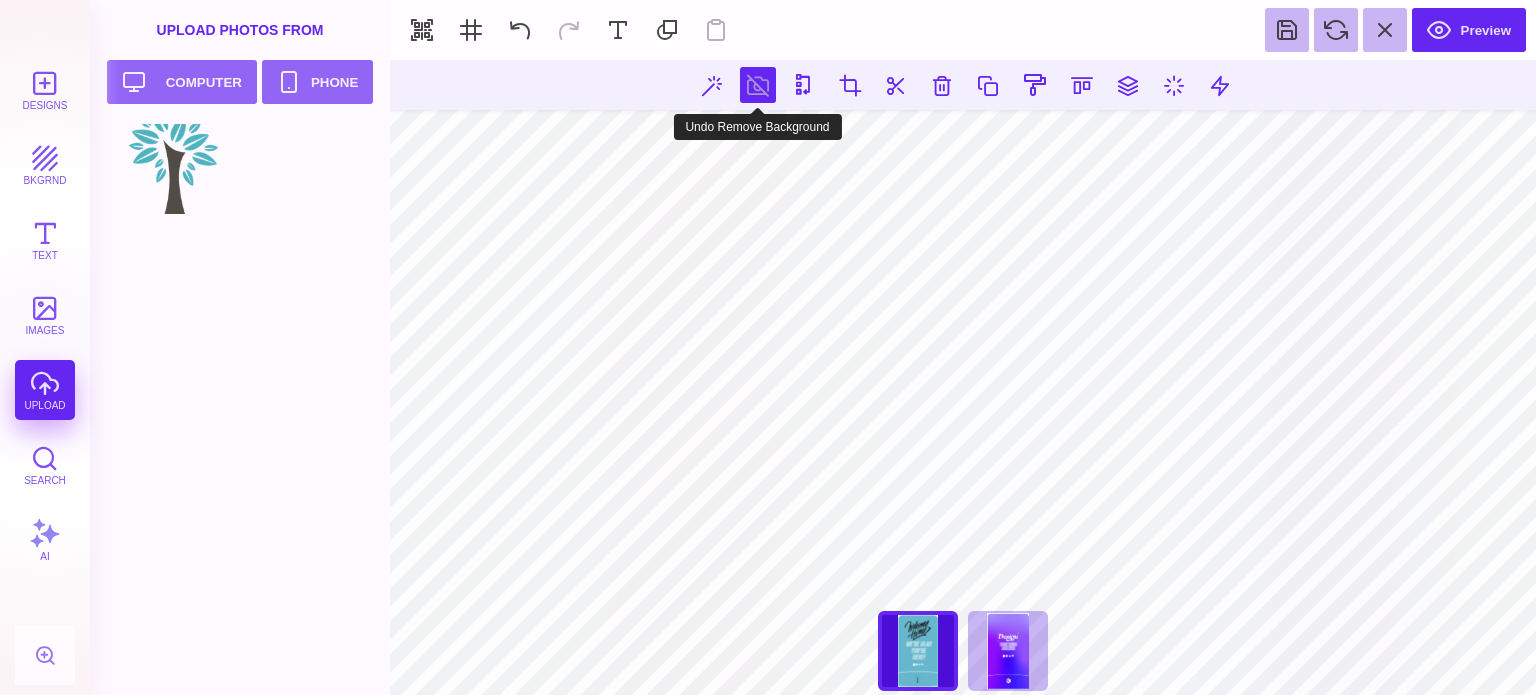 click at bounding box center (758, 85) 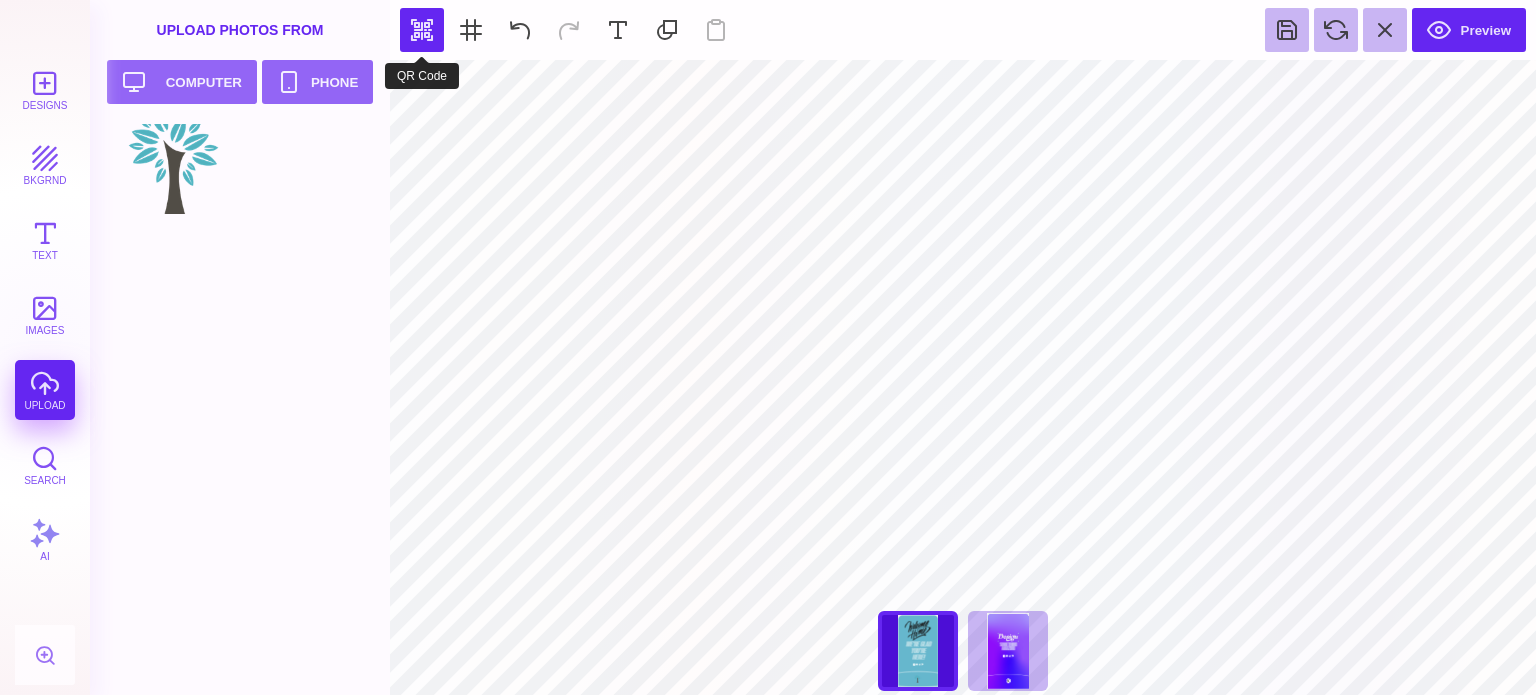 click at bounding box center [422, 30] 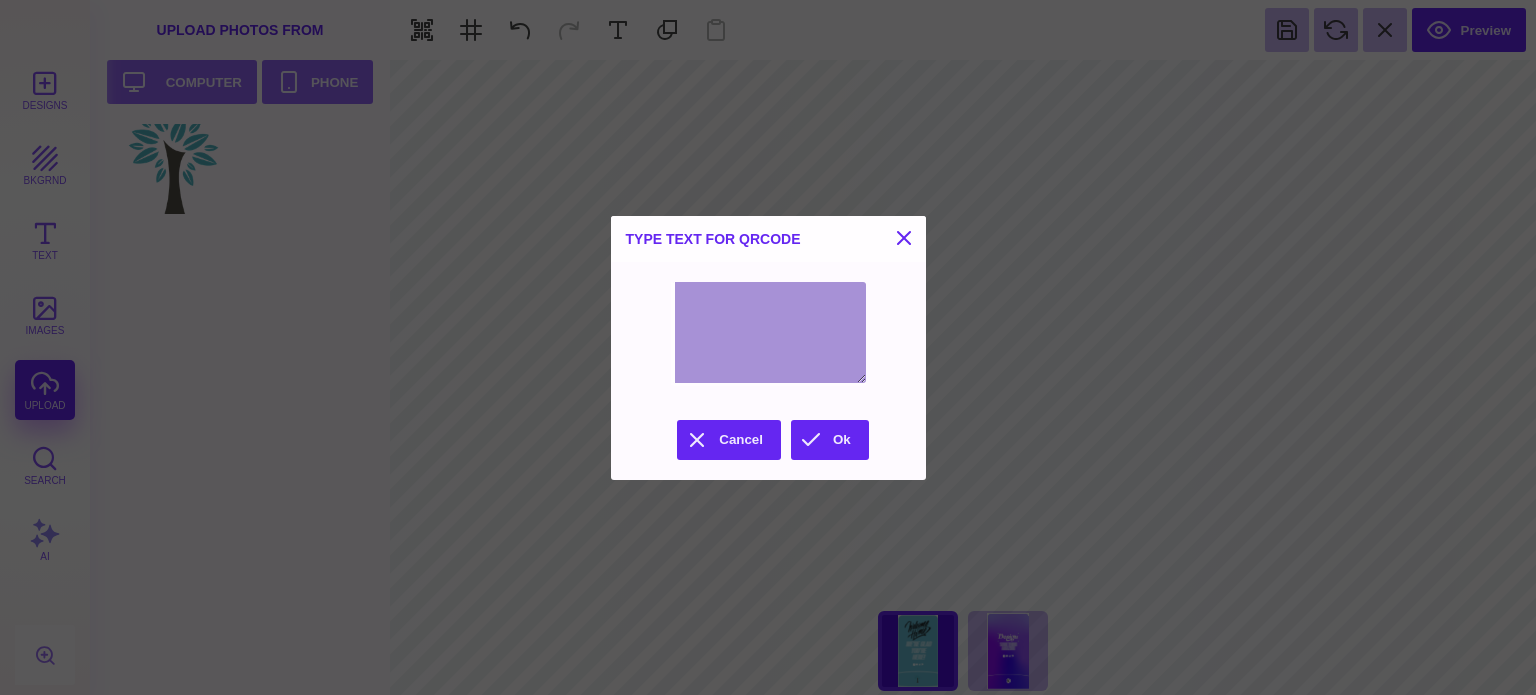 click at bounding box center (768, 332) 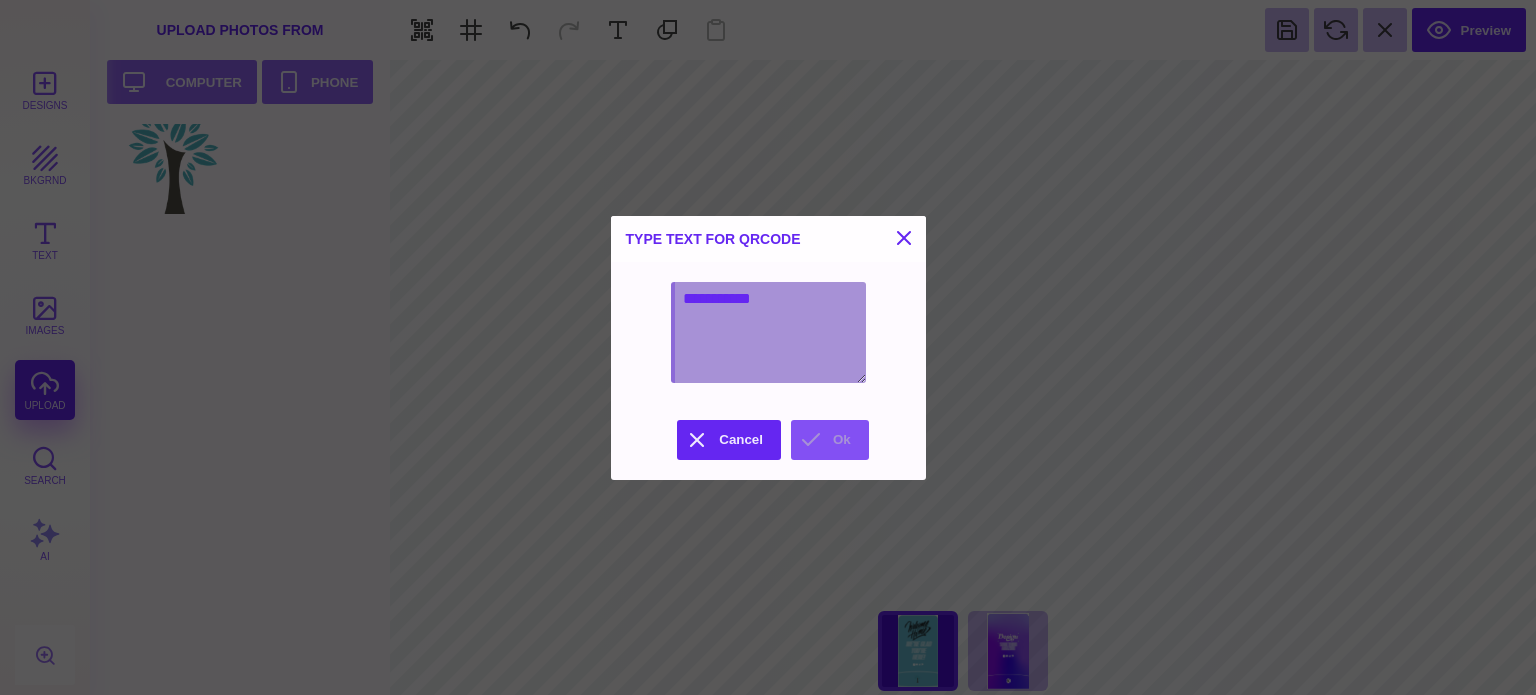 type on "**********" 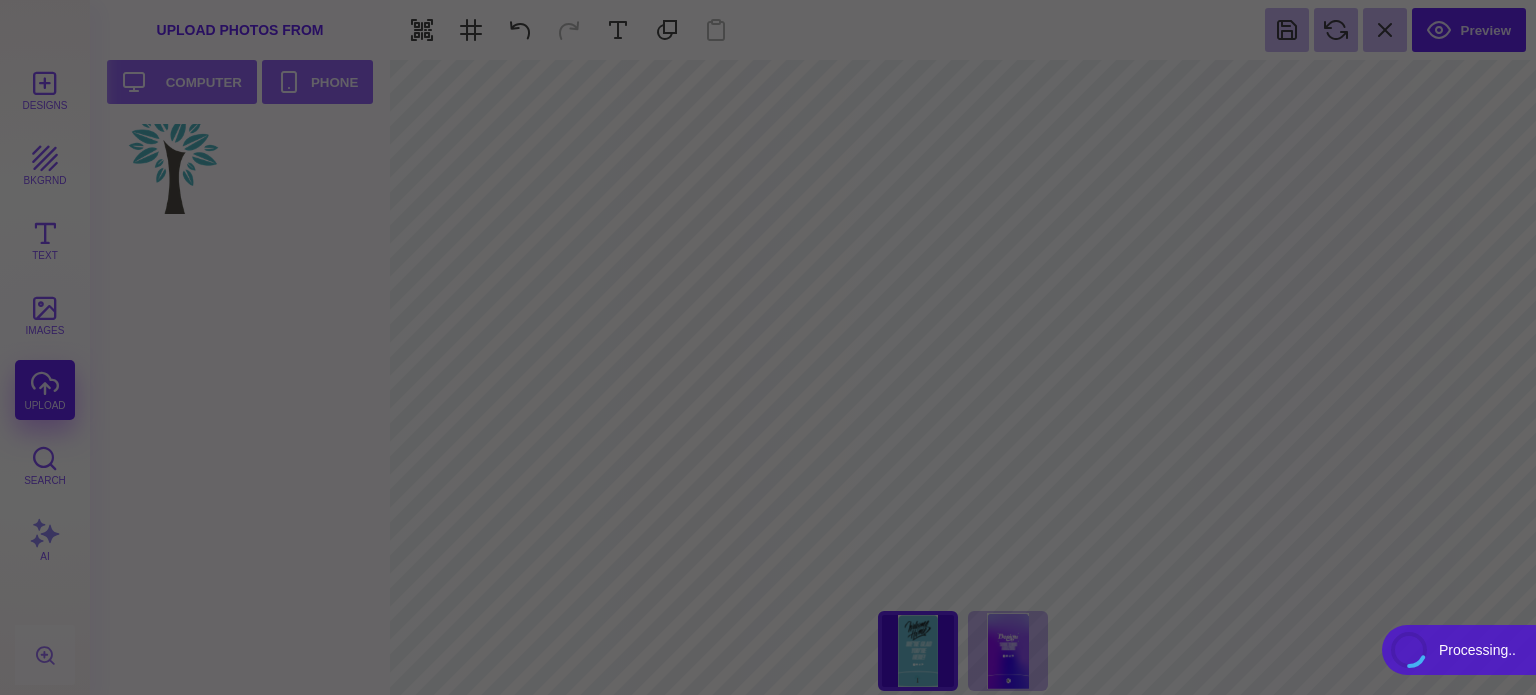 type on "#FFFFFF" 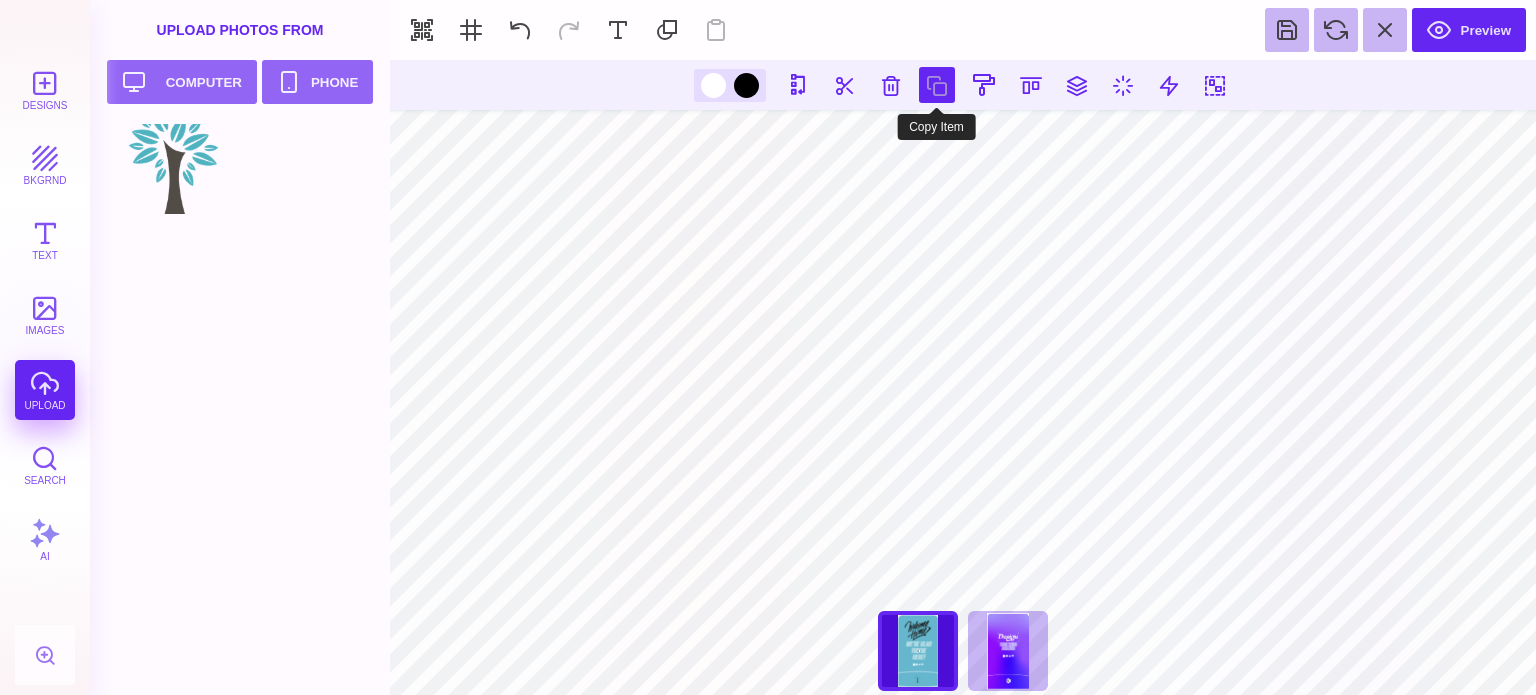 click at bounding box center (891, 85) 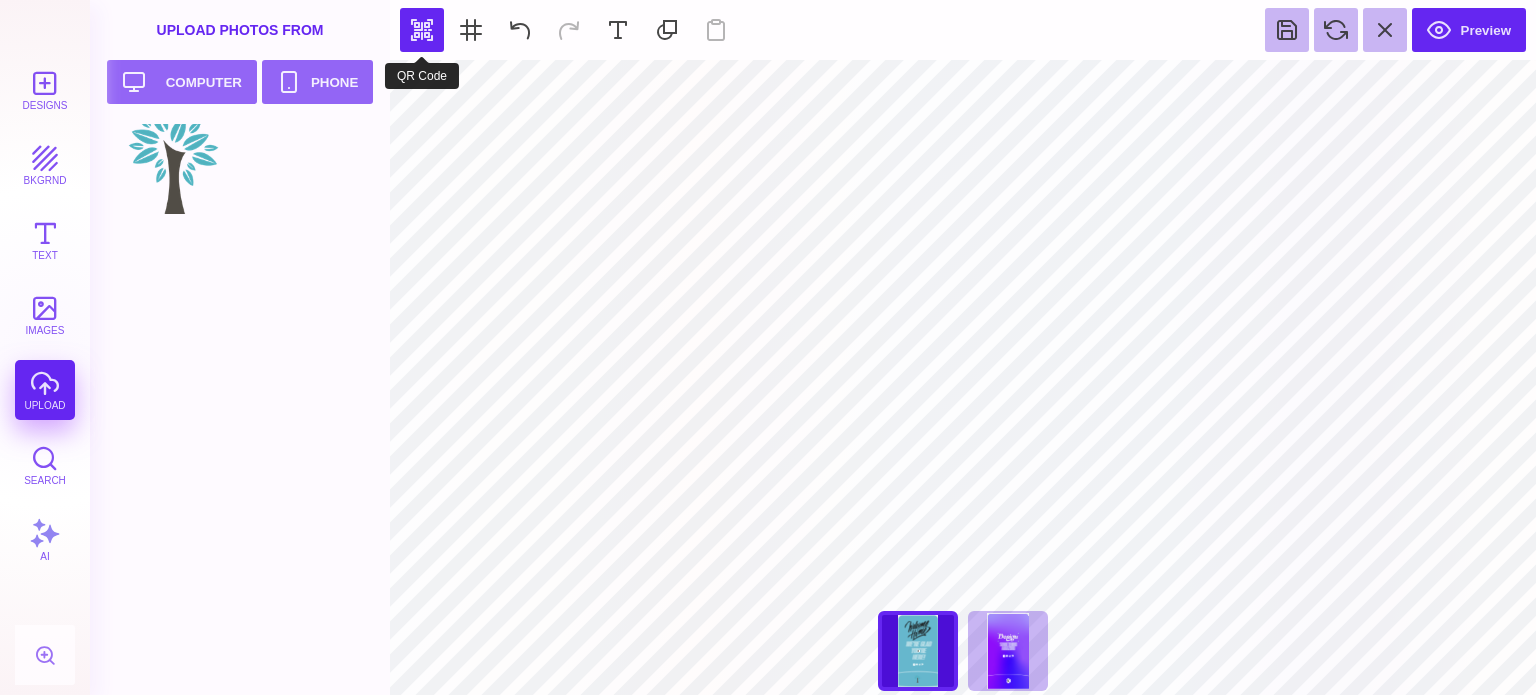 click at bounding box center [422, 30] 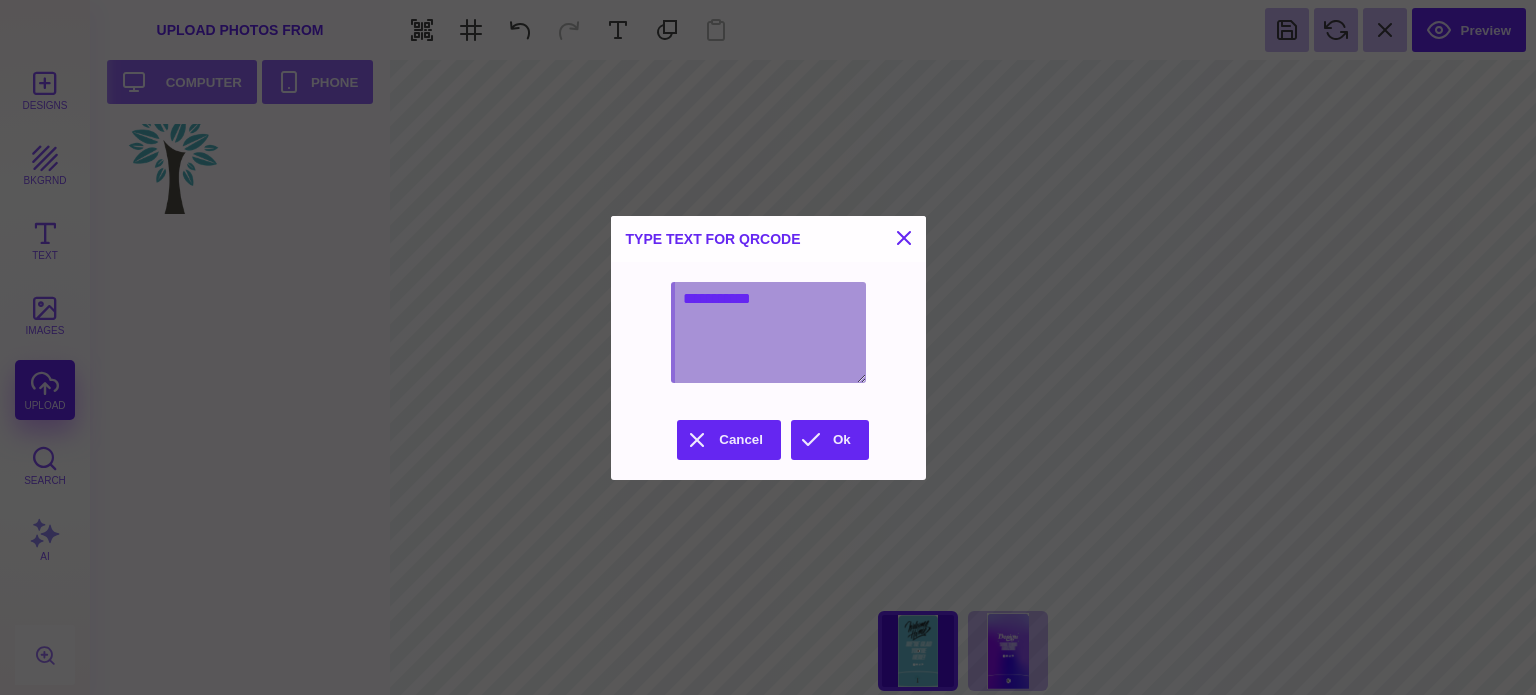 drag, startPoint x: 780, startPoint y: 291, endPoint x: 644, endPoint y: 292, distance: 136.00368 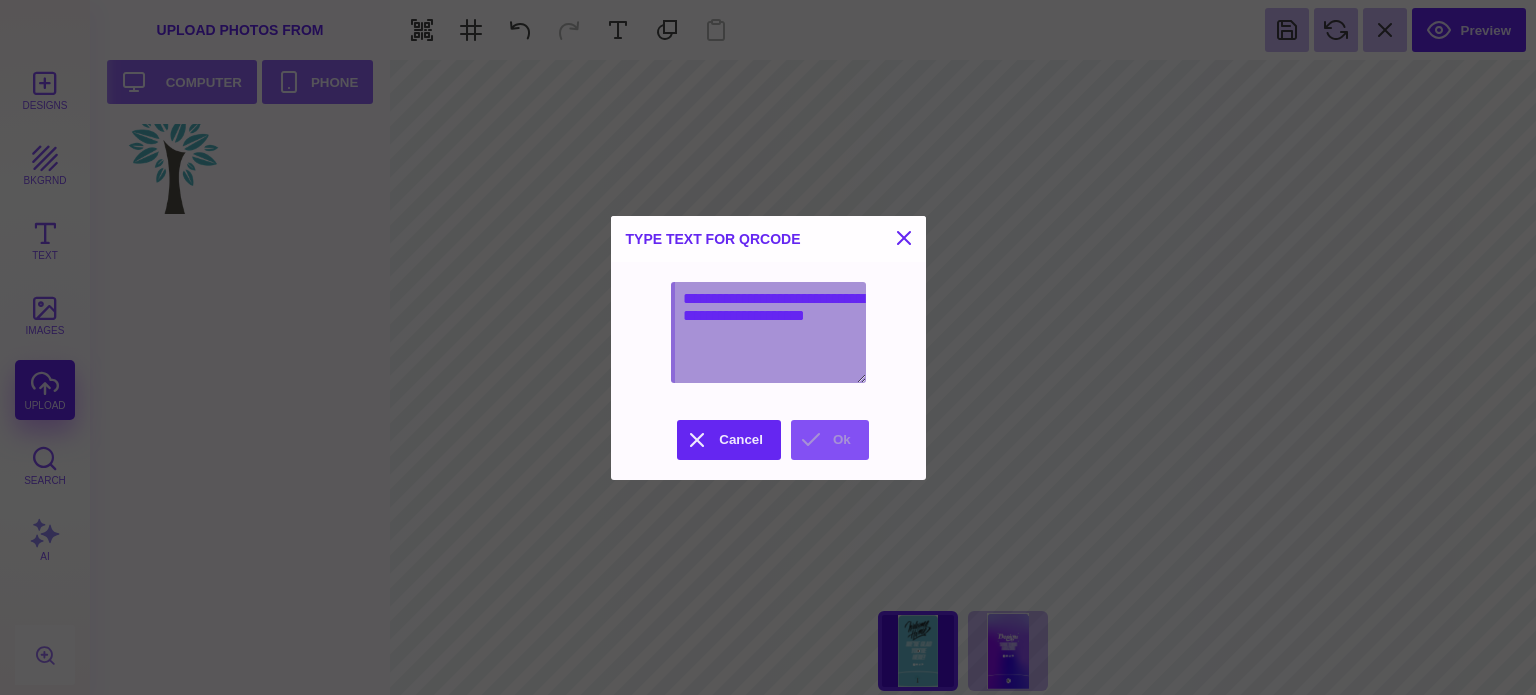 click on "Ok" at bounding box center (830, 440) 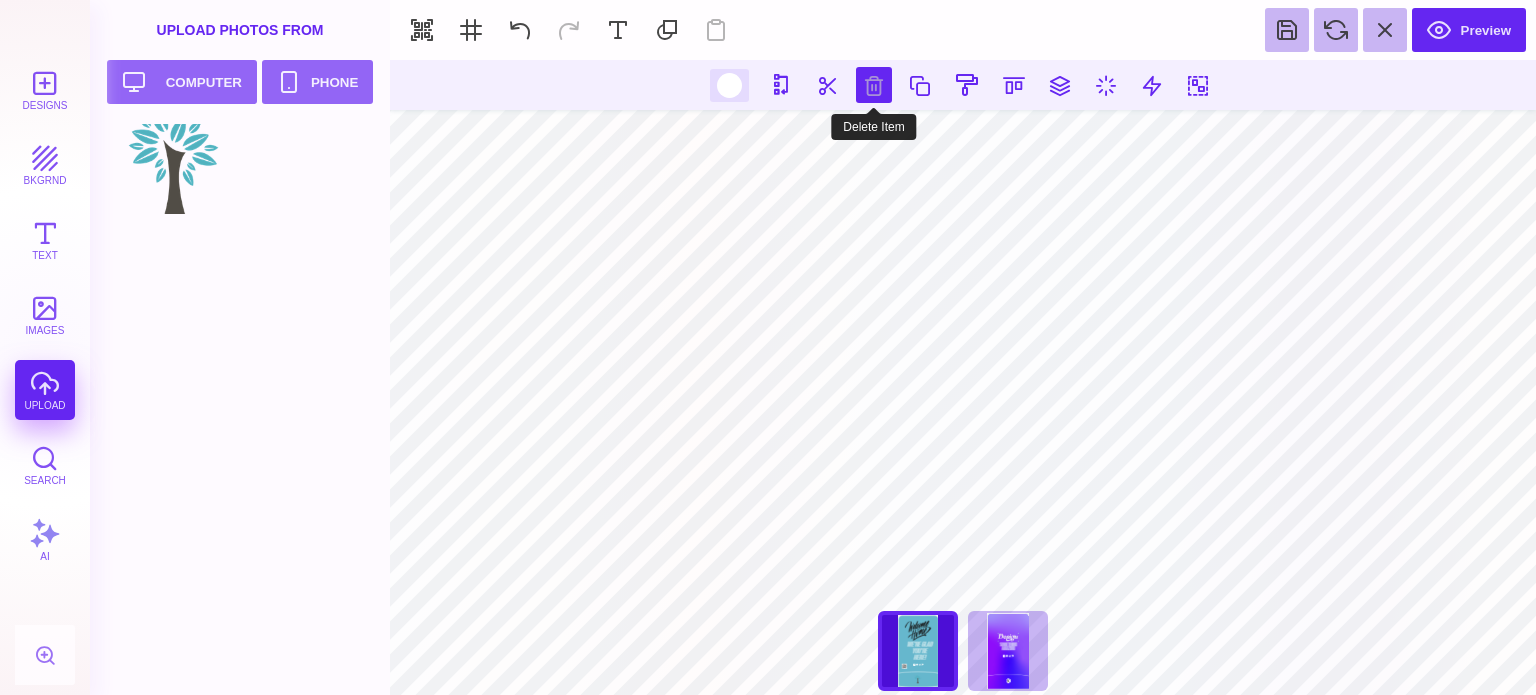 click at bounding box center [874, 85] 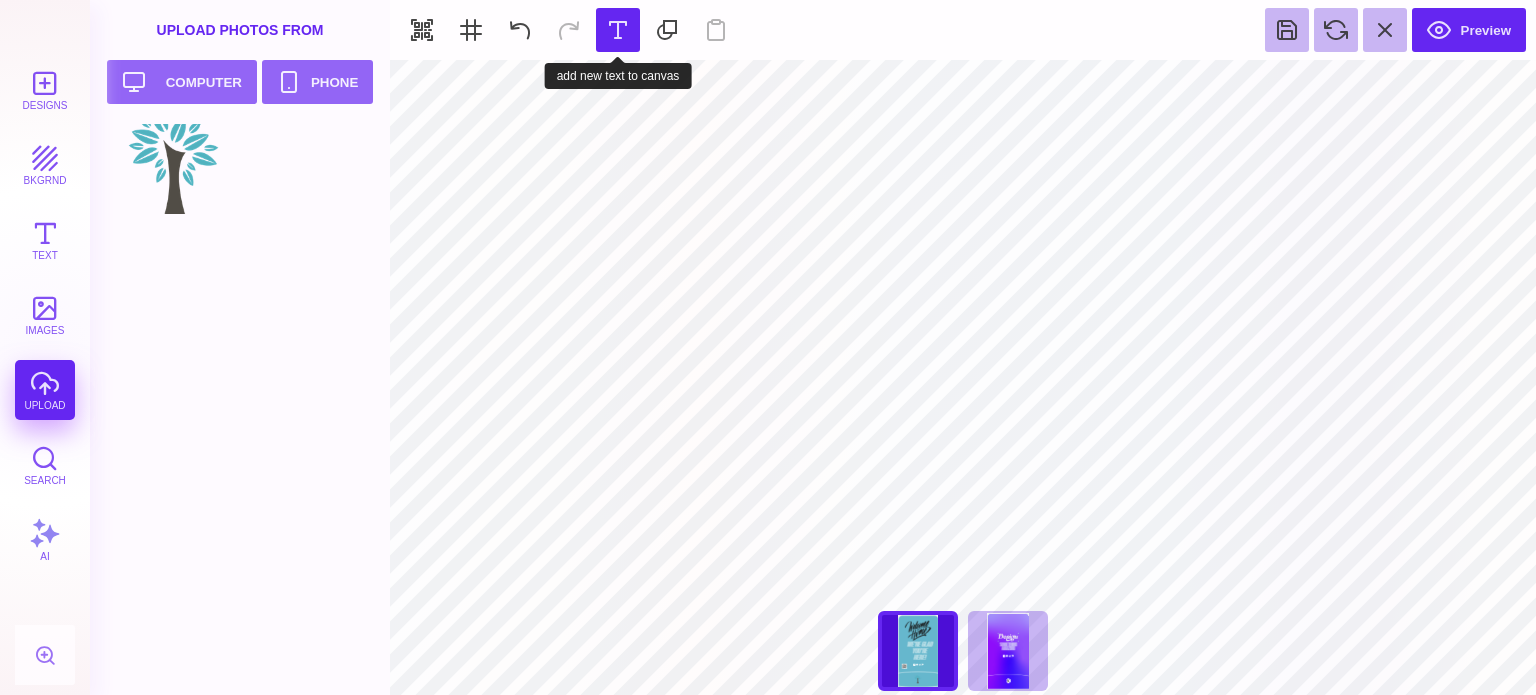 click at bounding box center (618, 30) 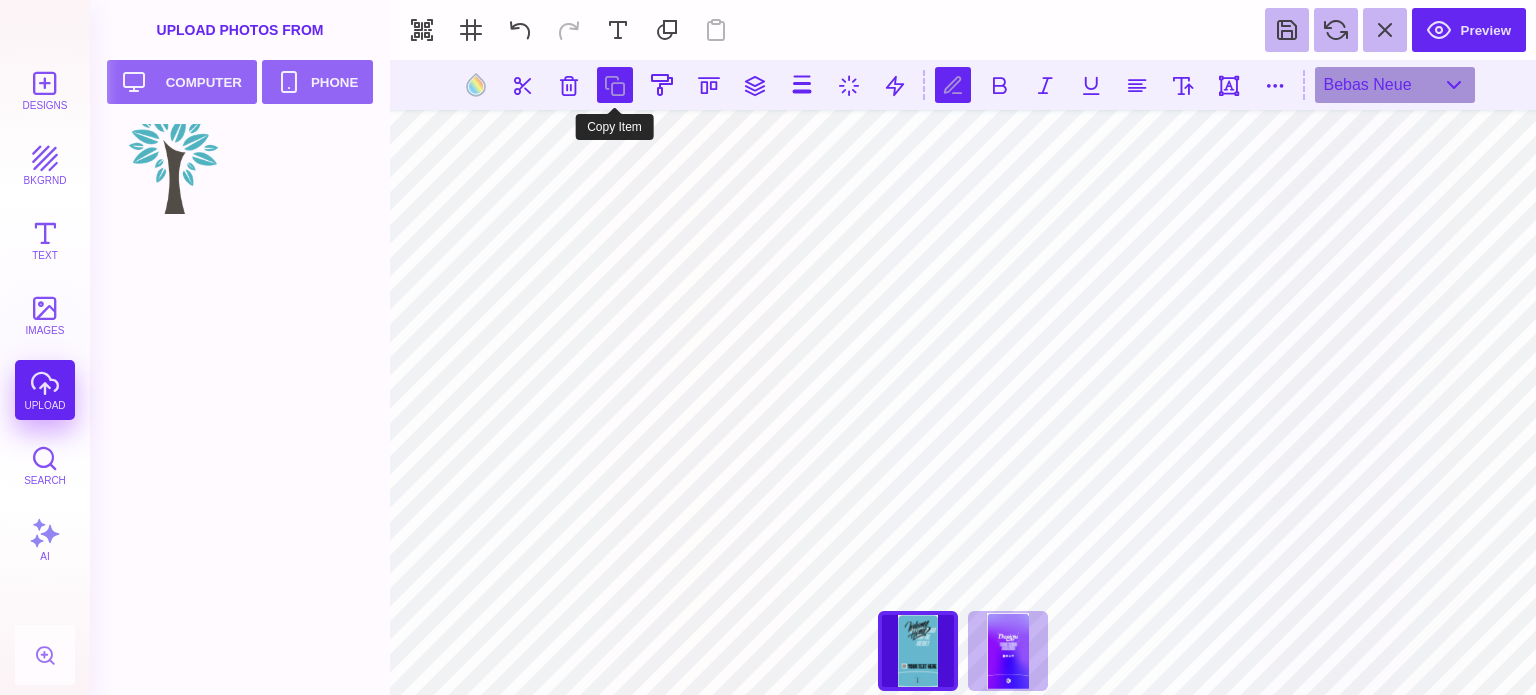 scroll, scrollTop: 0, scrollLeft: 4, axis: horizontal 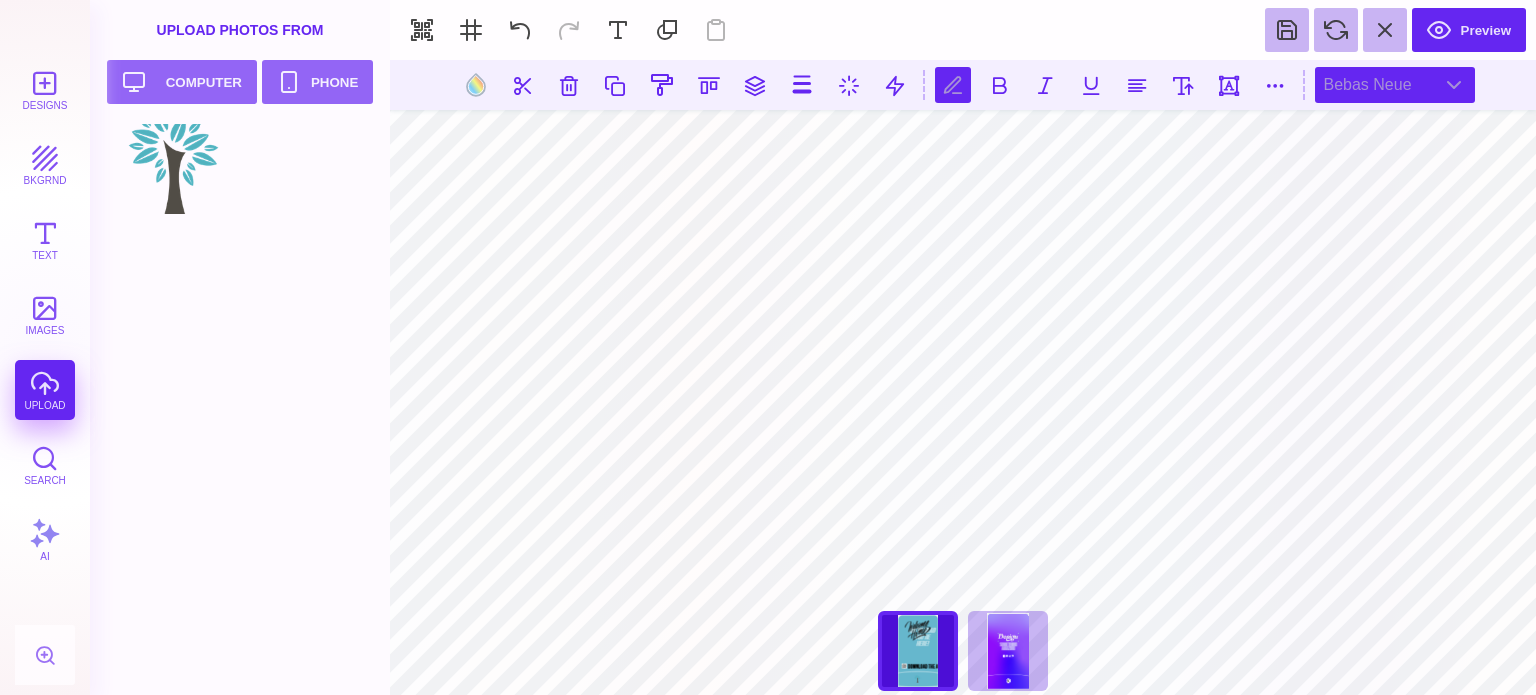 click on "Bebas Neue" at bounding box center [1395, 85] 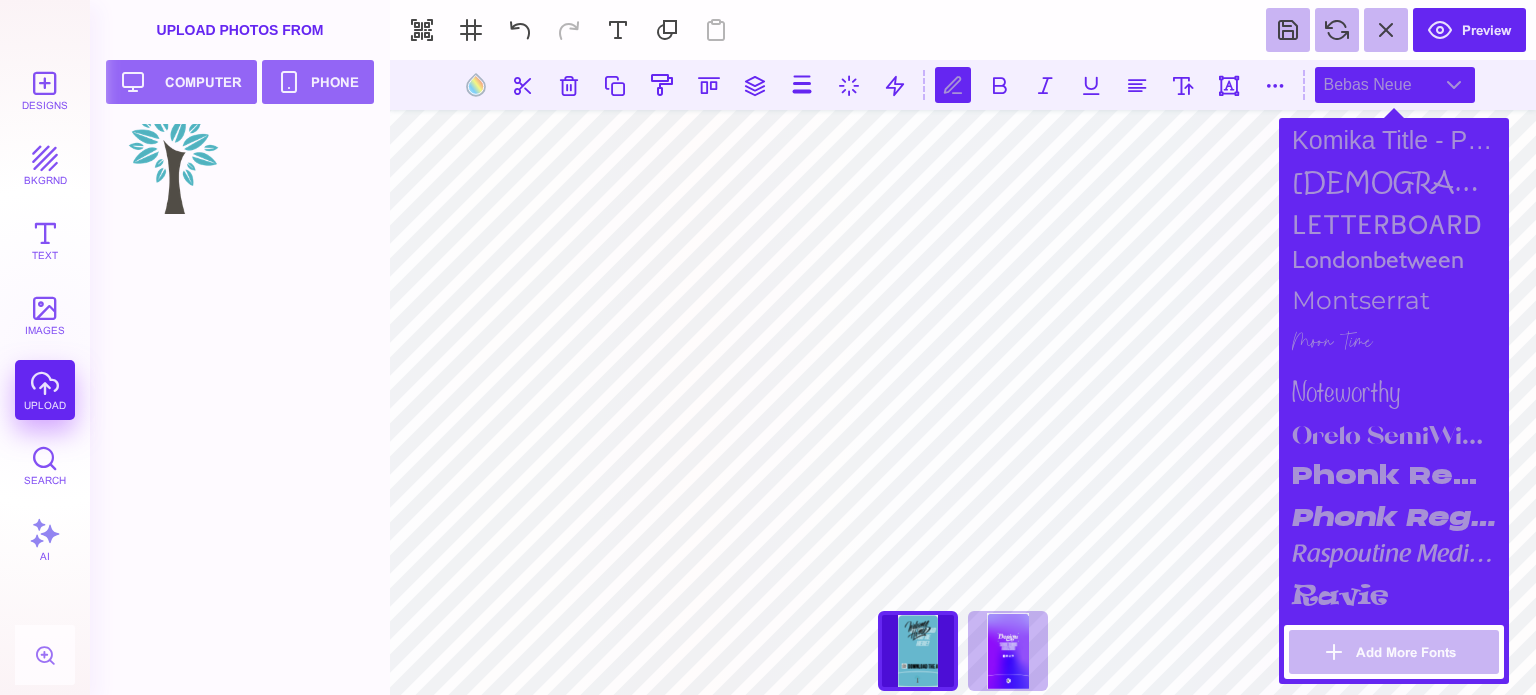 scroll, scrollTop: 1800, scrollLeft: 0, axis: vertical 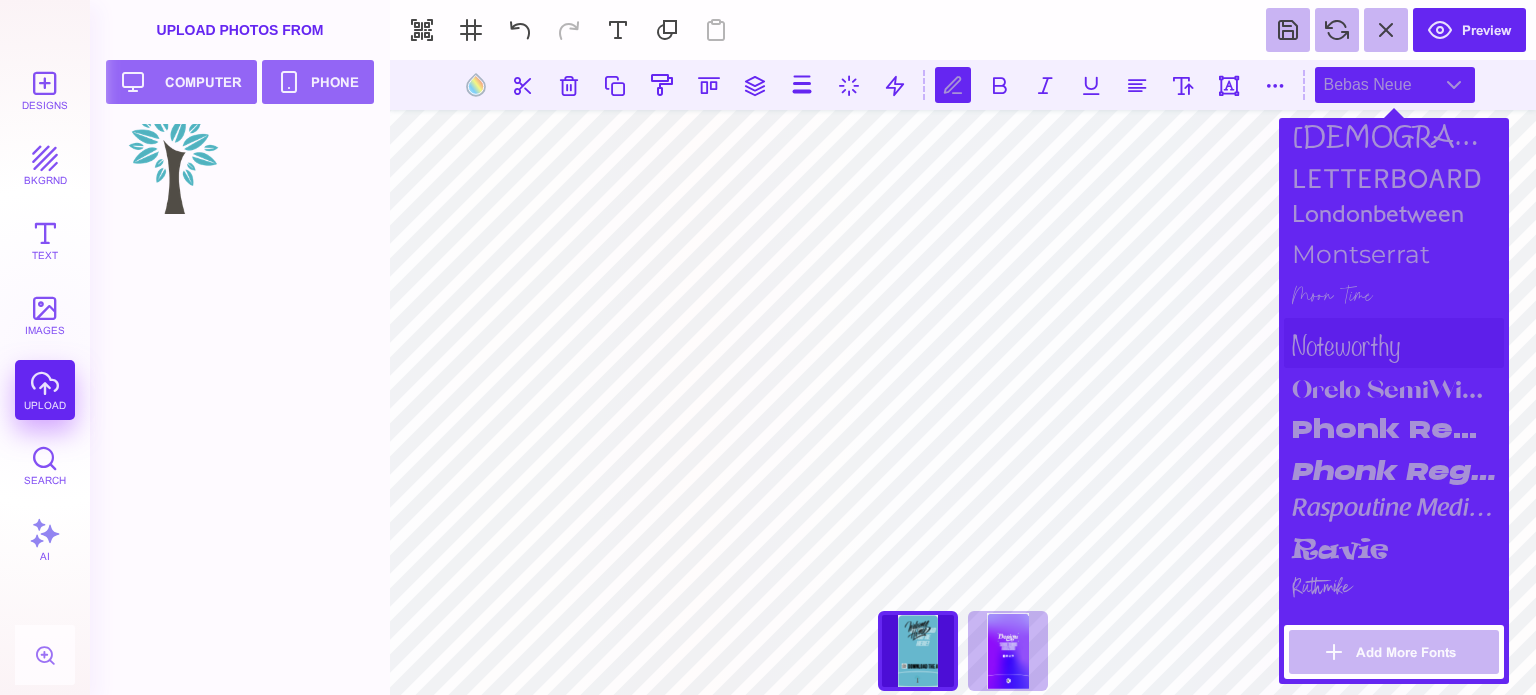 click on "noteworthy" at bounding box center (1394, 343) 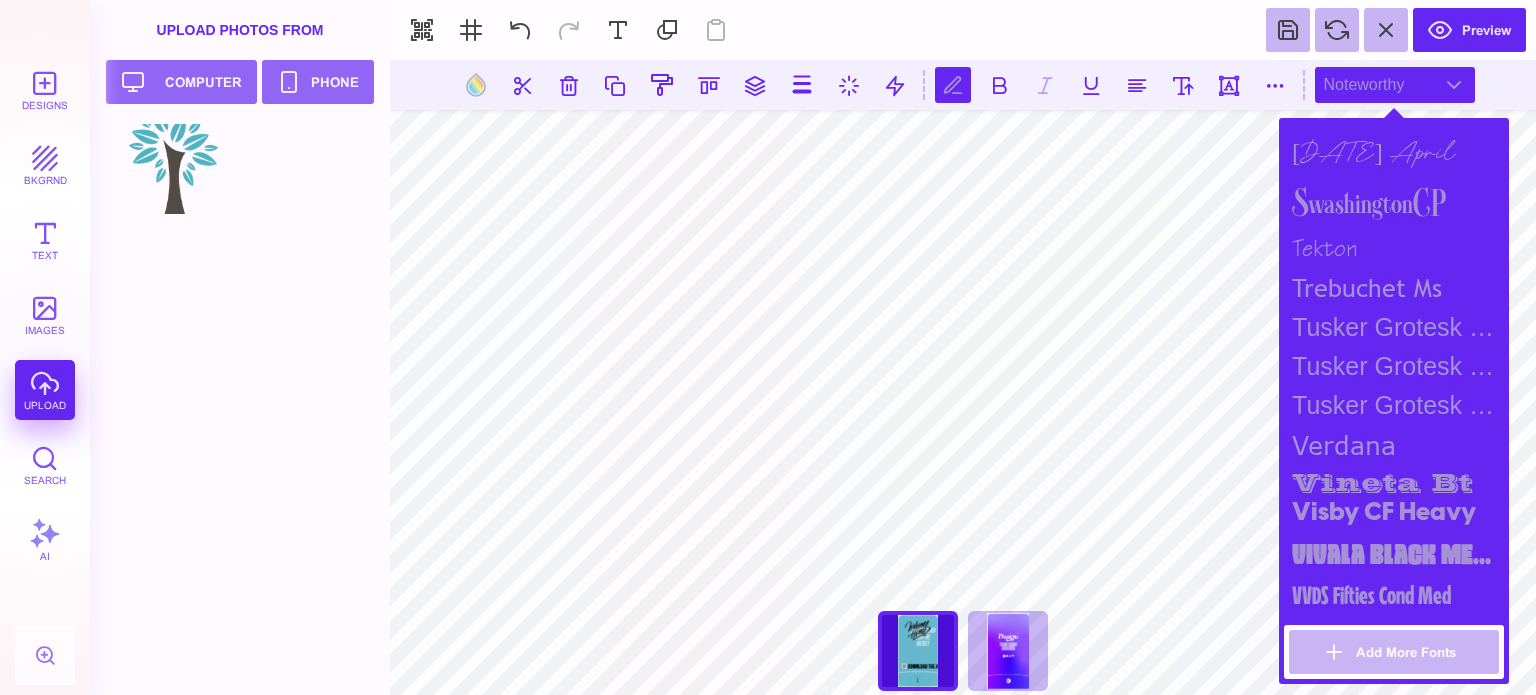 scroll, scrollTop: 2506, scrollLeft: 0, axis: vertical 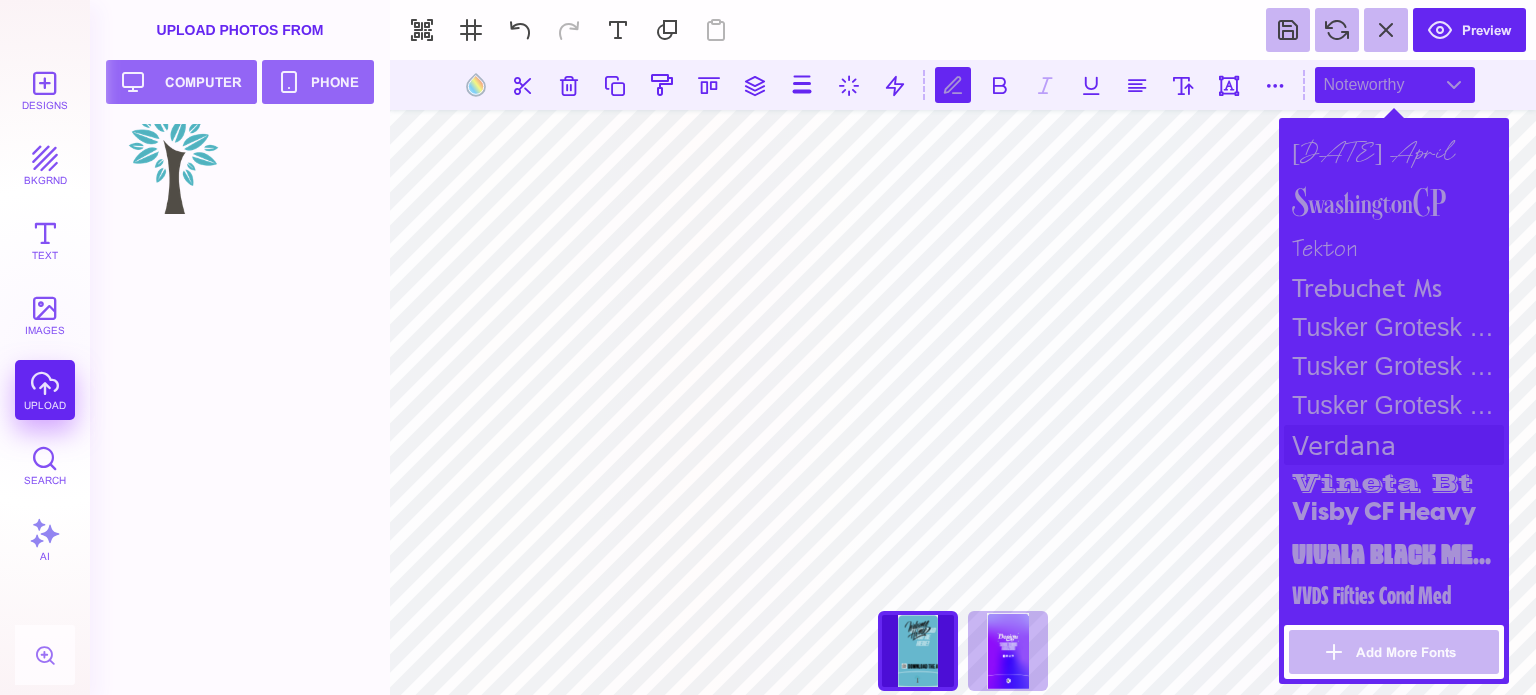 click on "verdana" at bounding box center (1394, 445) 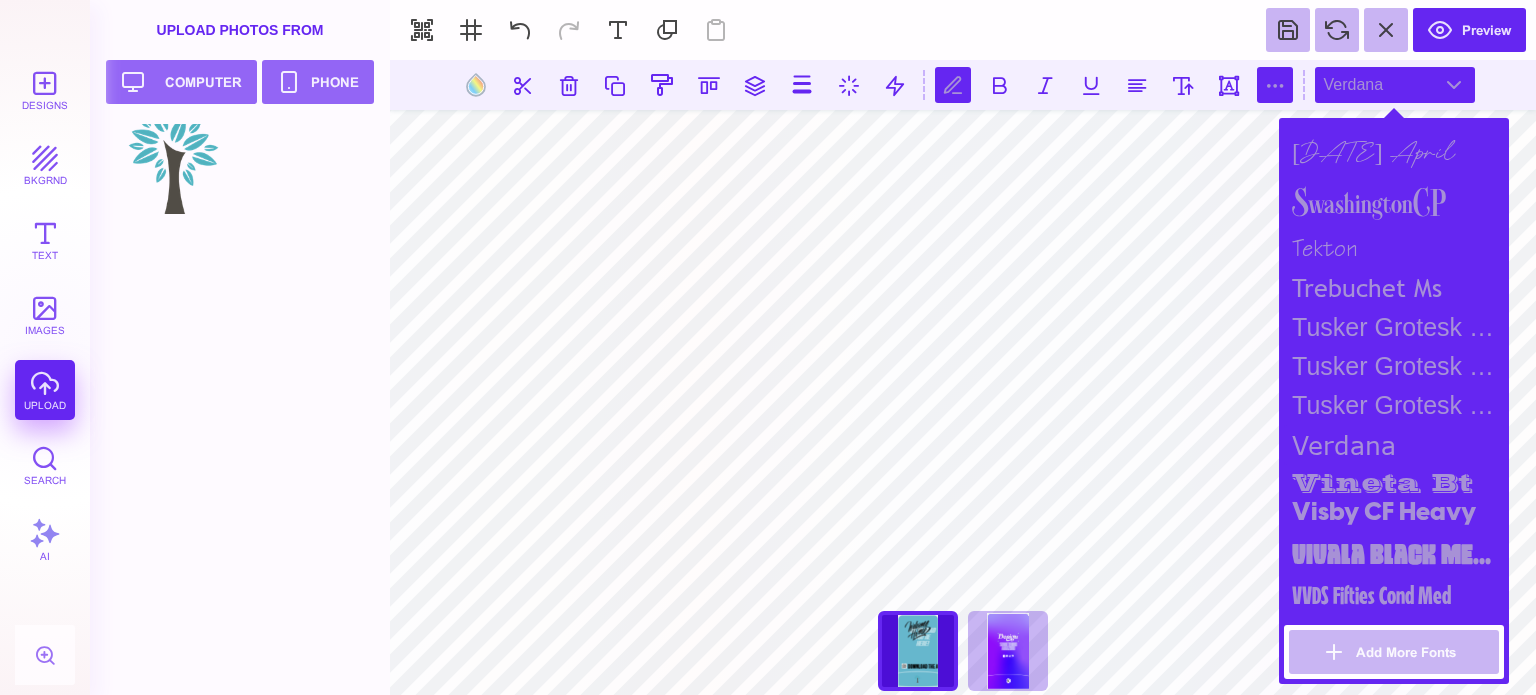 click at bounding box center (1275, 85) 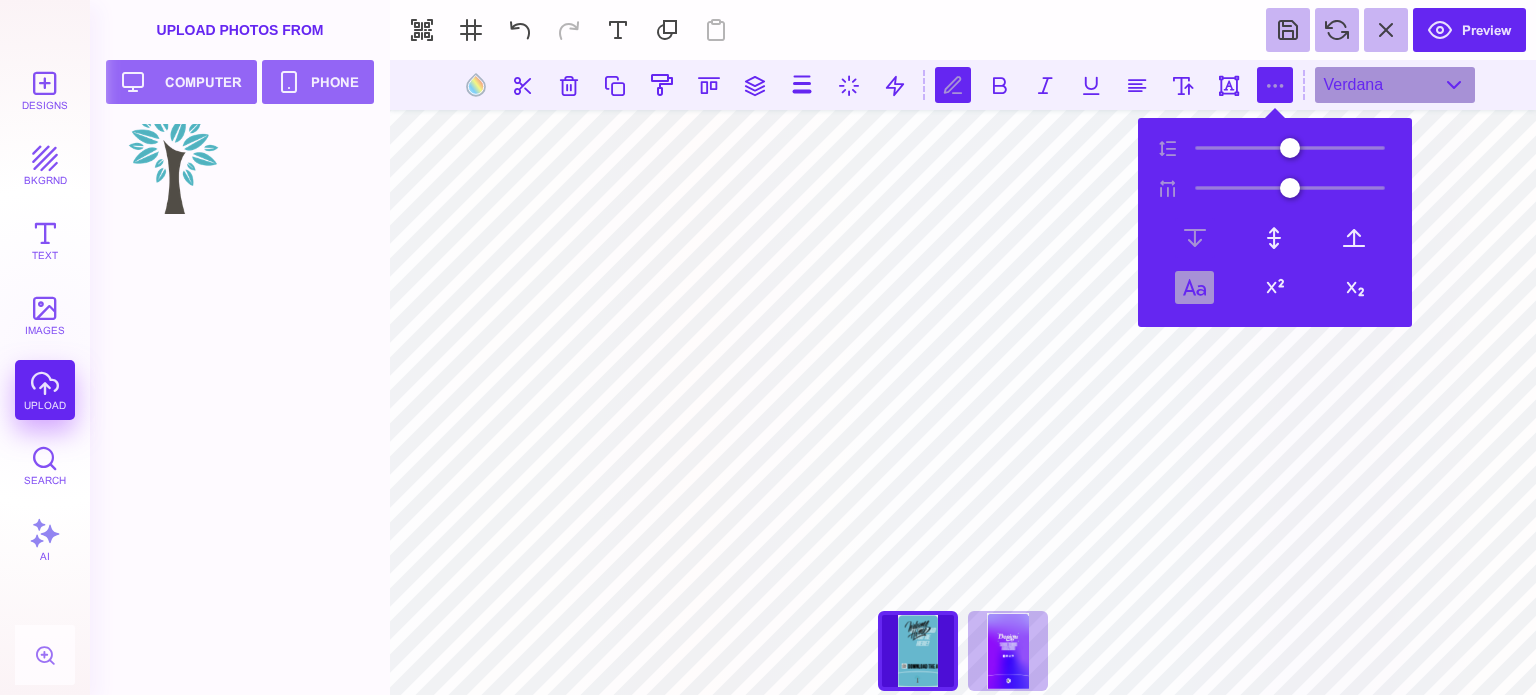 click at bounding box center [1194, 287] 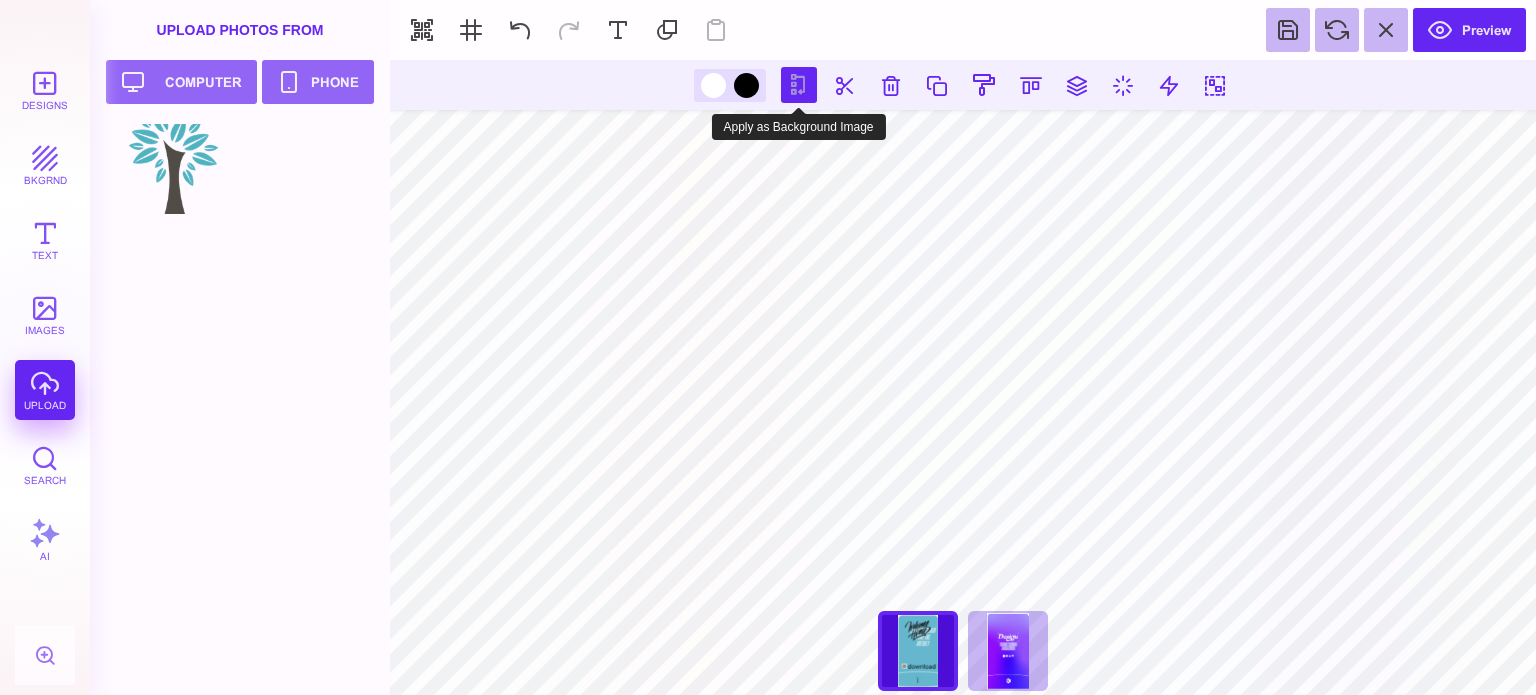 click at bounding box center (799, 85) 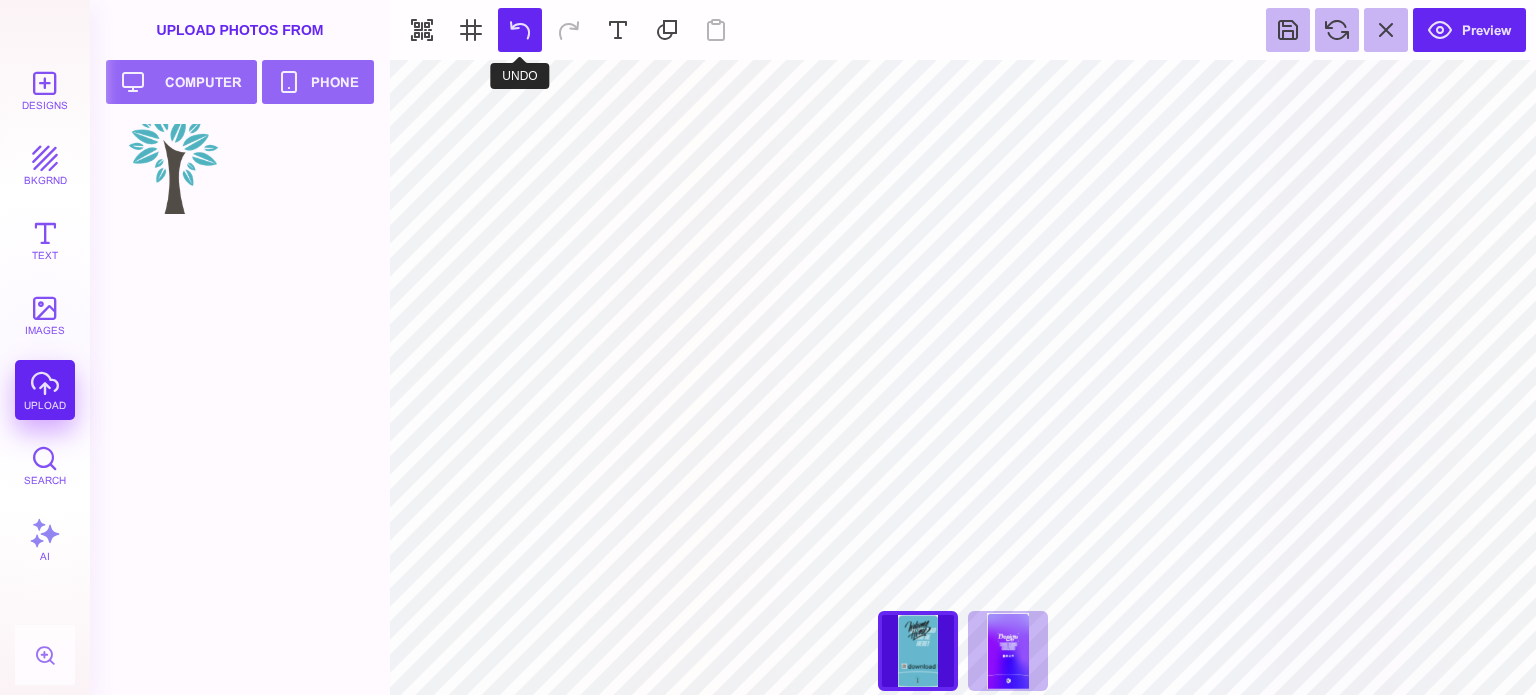 click at bounding box center (520, 30) 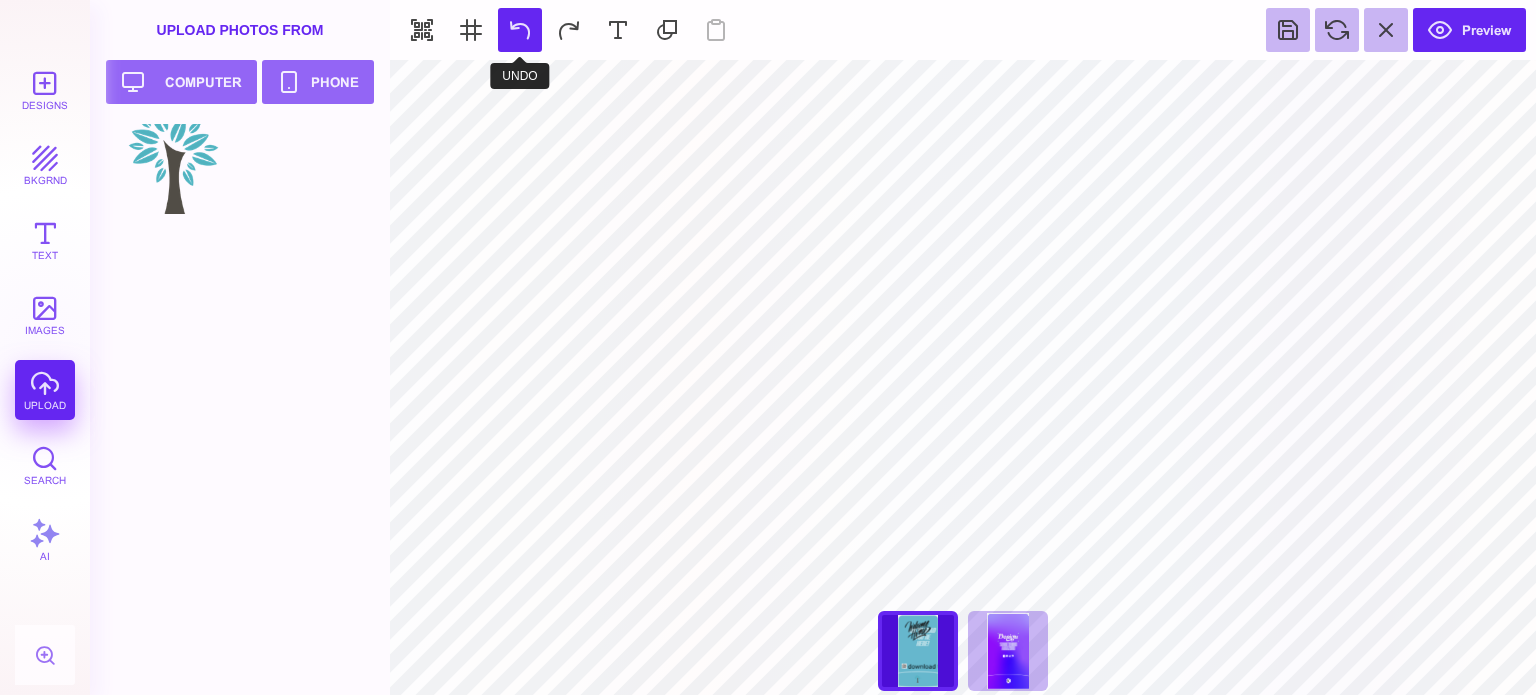click at bounding box center (520, 30) 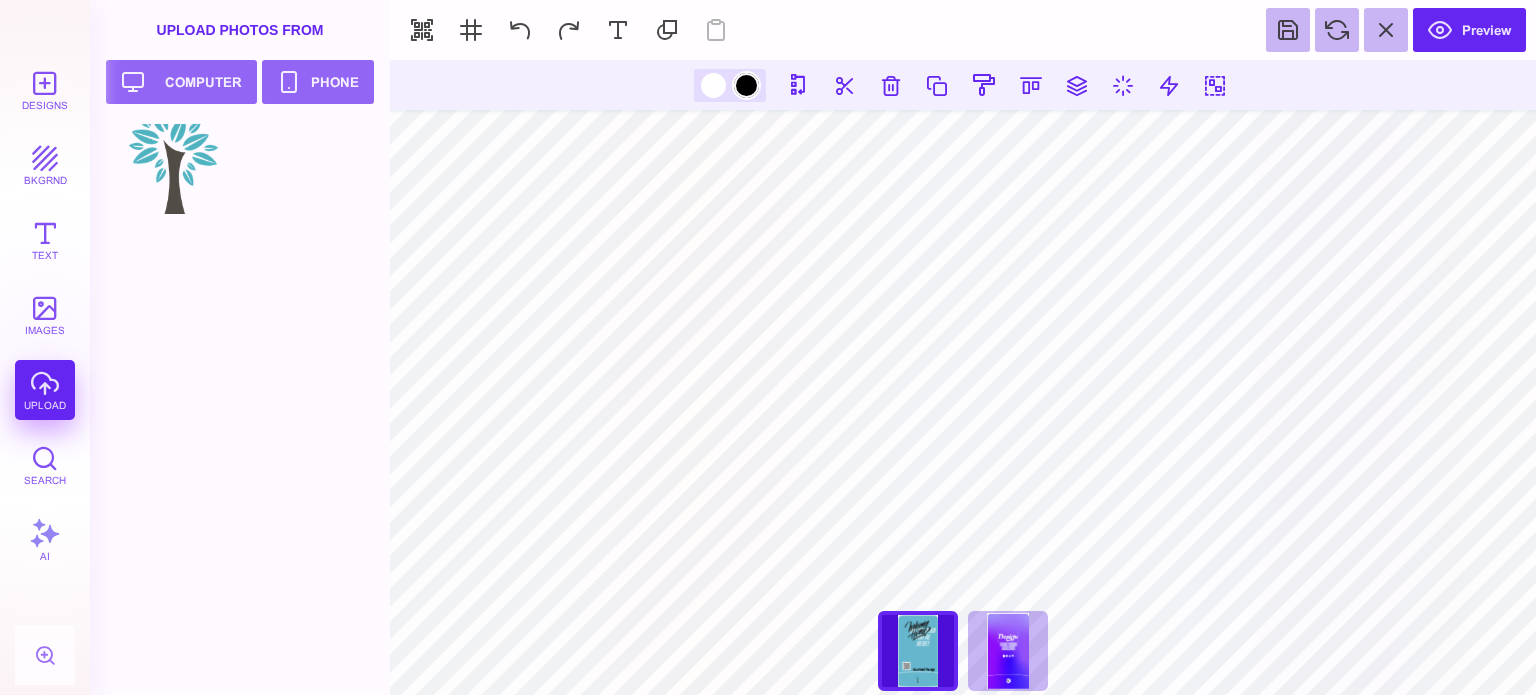 click at bounding box center [746, 85] 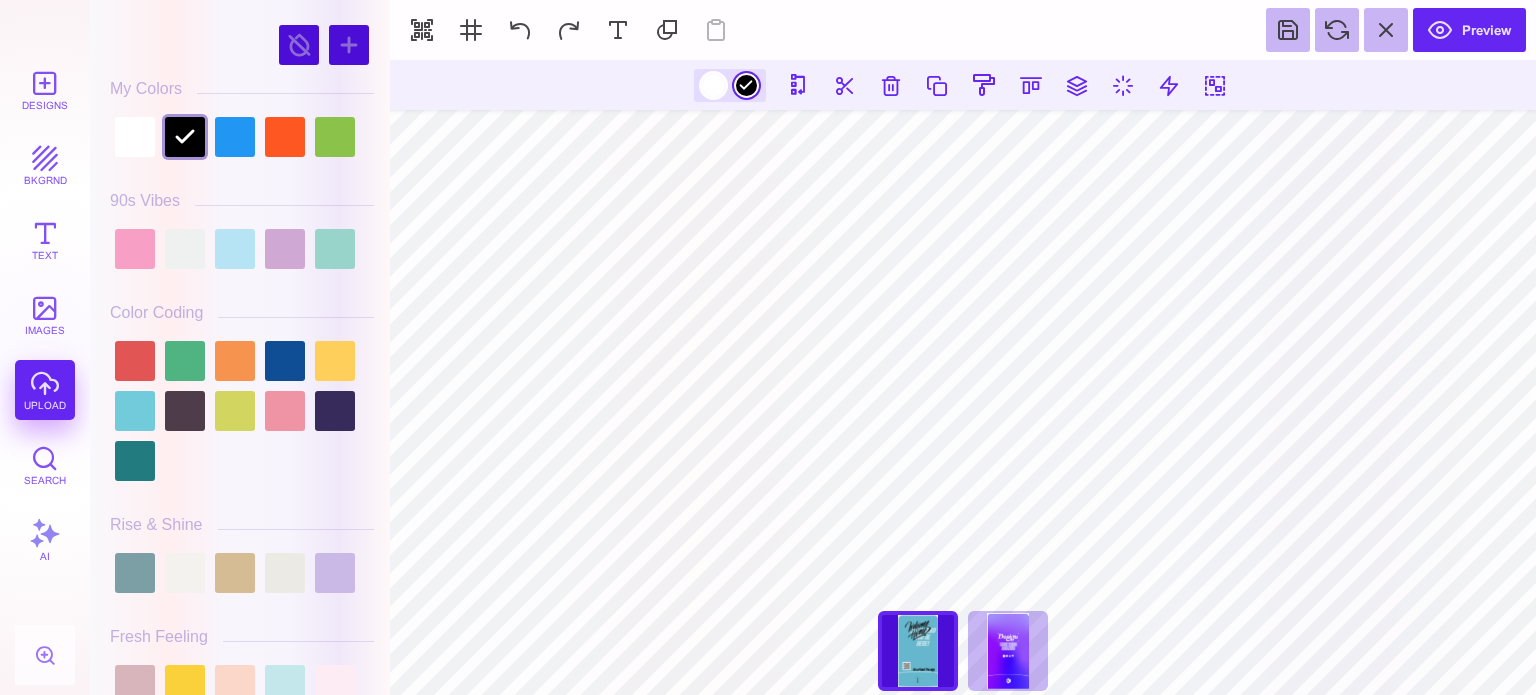 click at bounding box center [713, 85] 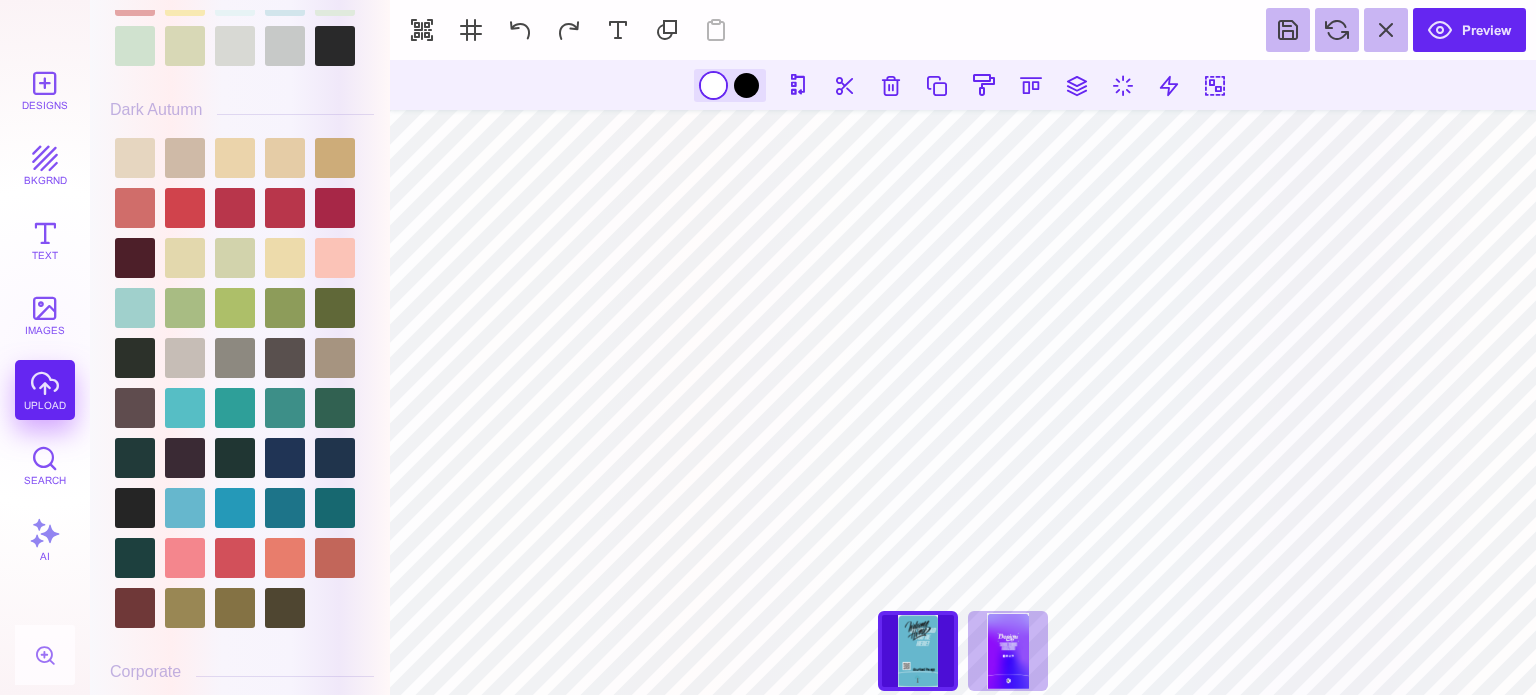 scroll, scrollTop: 1500, scrollLeft: 0, axis: vertical 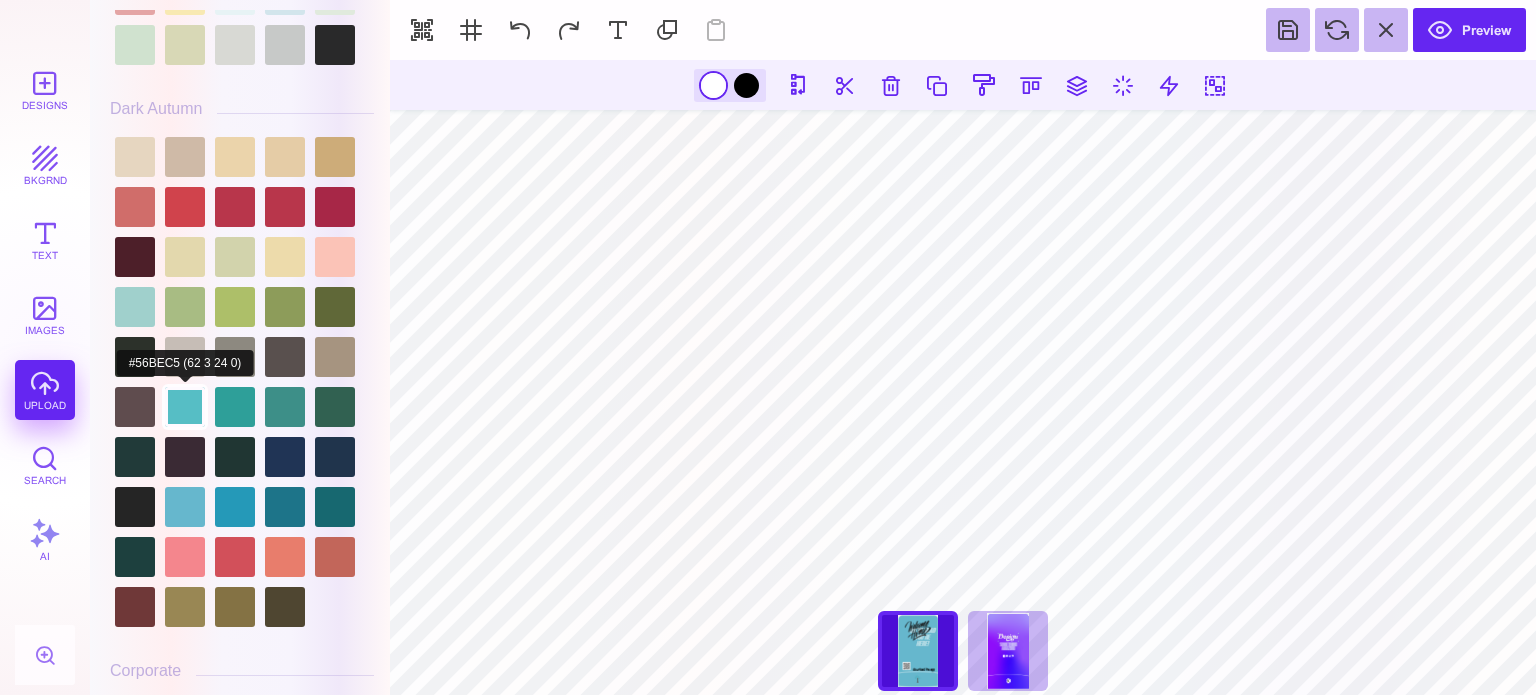 click at bounding box center (185, 407) 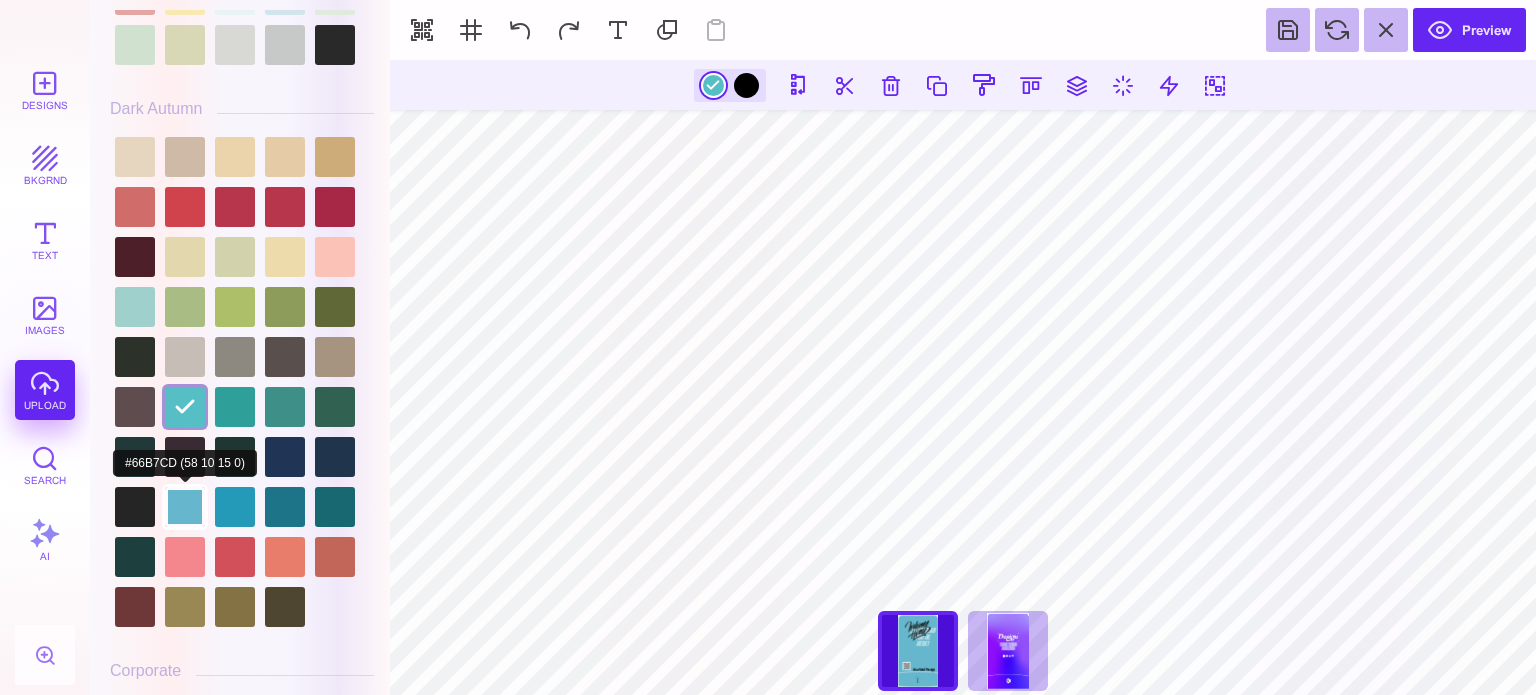 click at bounding box center (185, 507) 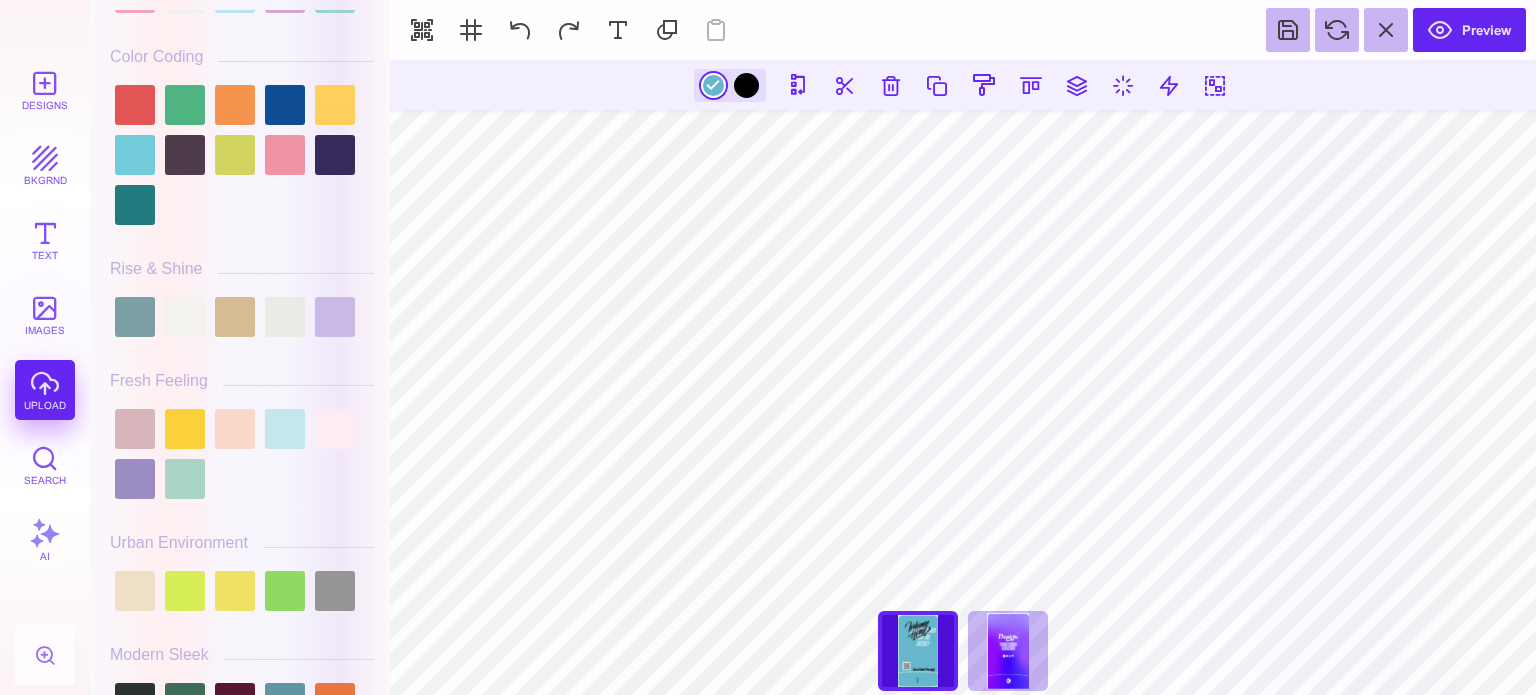 scroll, scrollTop: 200, scrollLeft: 0, axis: vertical 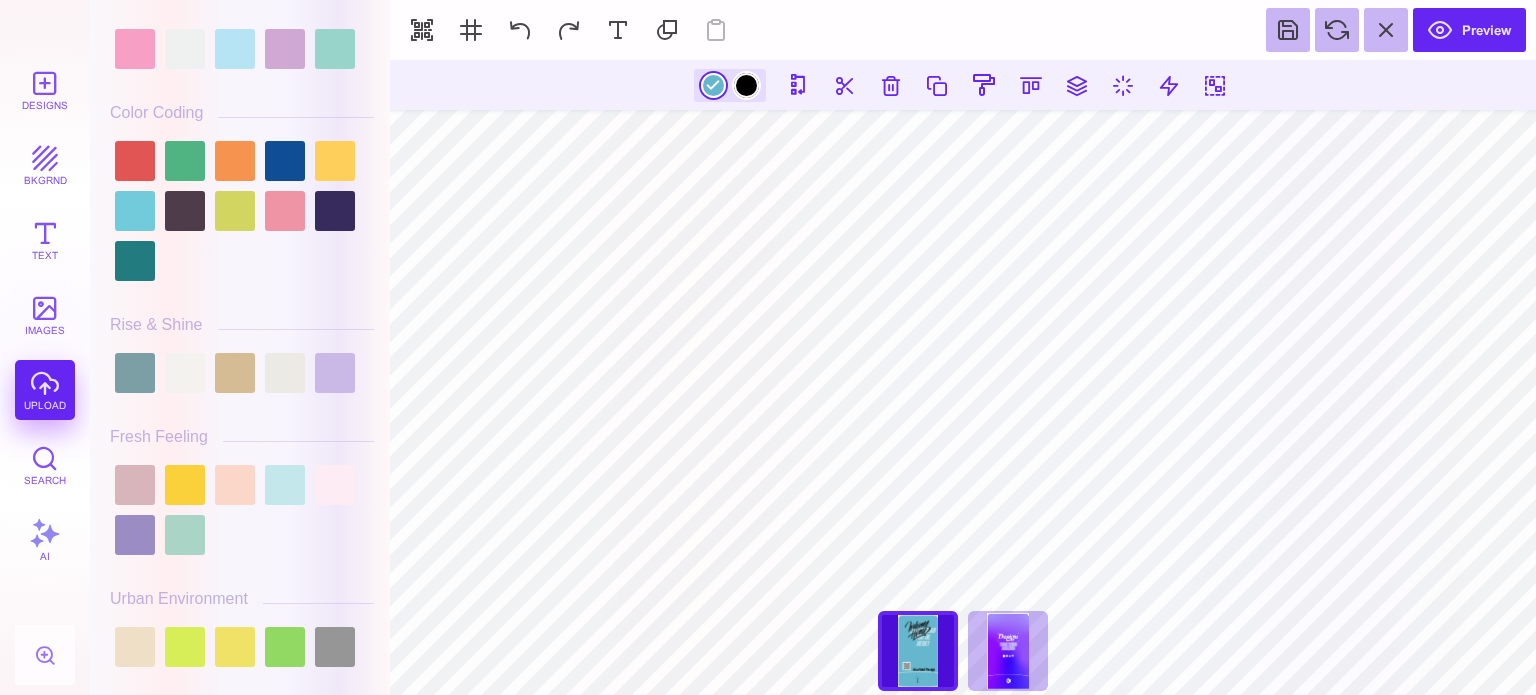 click at bounding box center (746, 85) 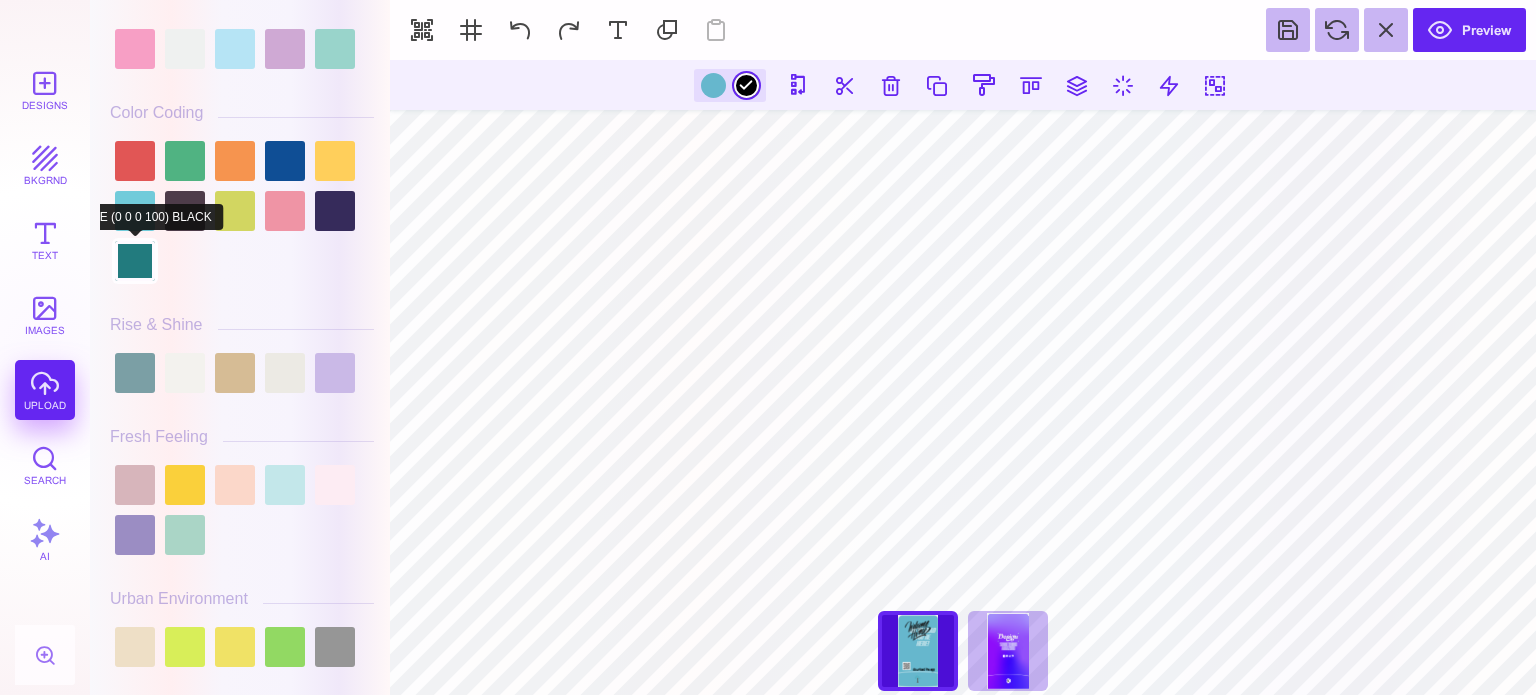 scroll, scrollTop: 0, scrollLeft: 0, axis: both 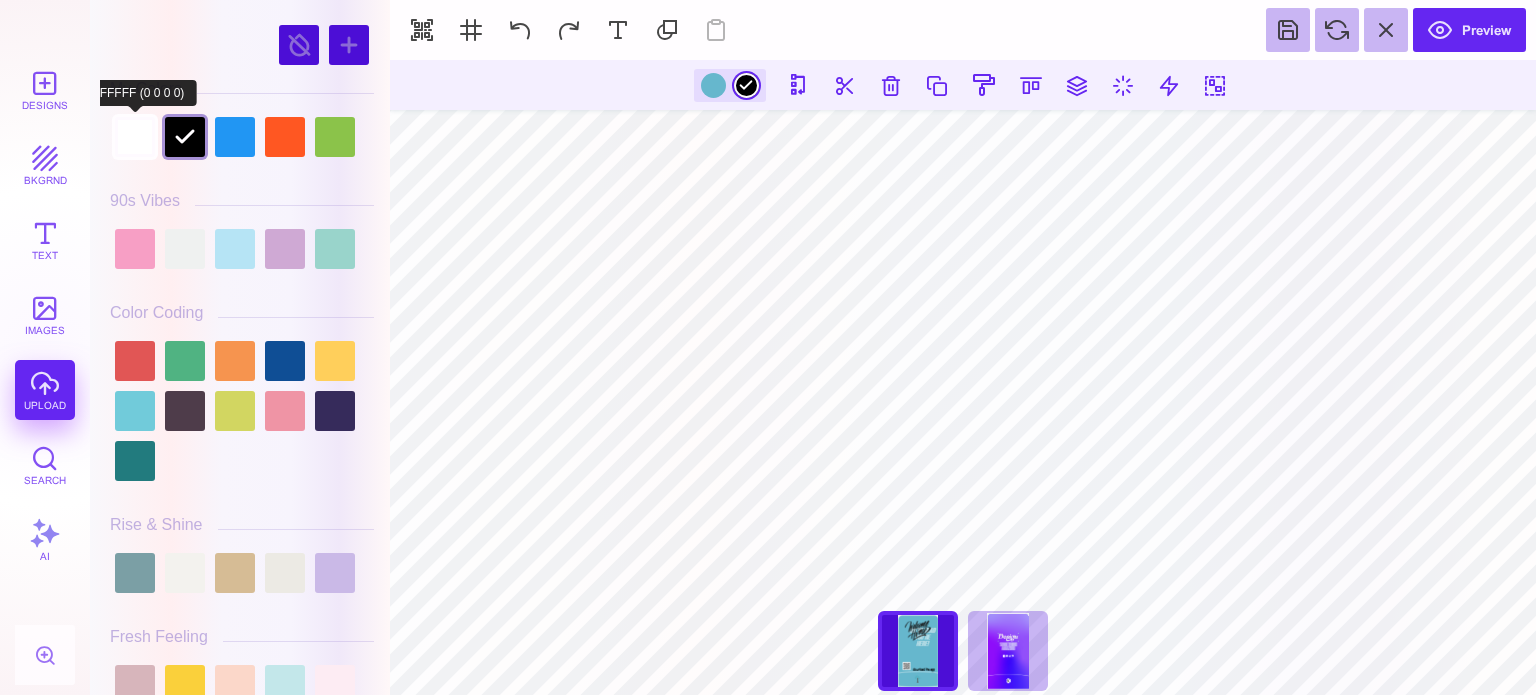 click at bounding box center [135, 137] 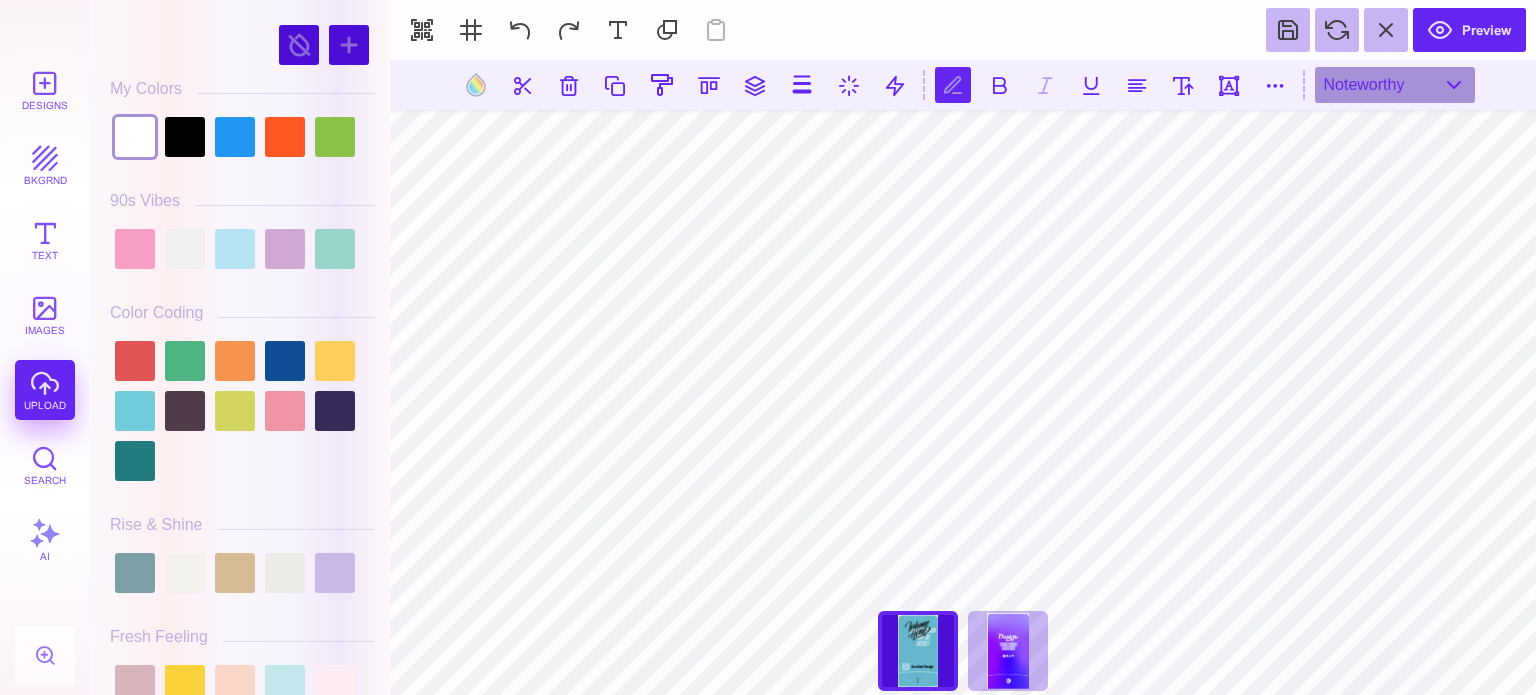 scroll, scrollTop: 0, scrollLeft: 0, axis: both 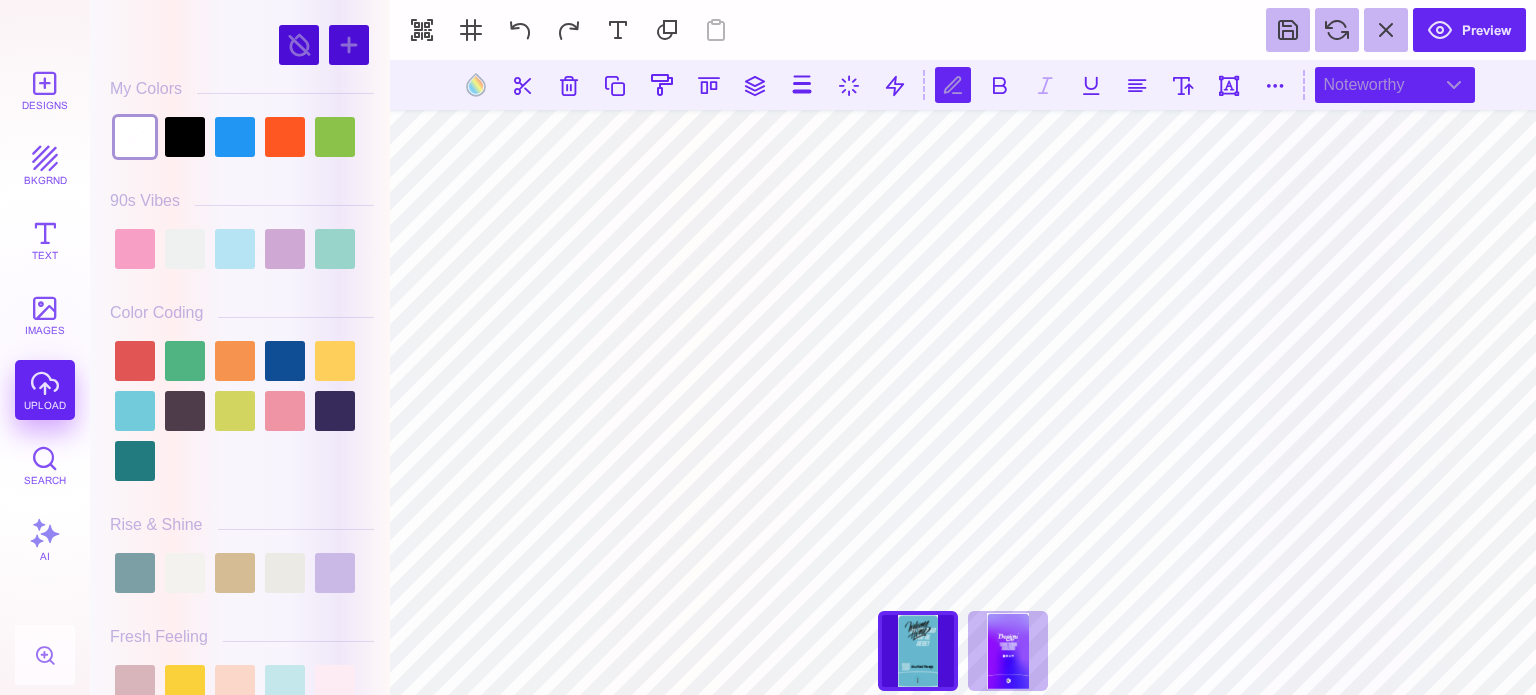 click on "noteworthy" at bounding box center (1395, 85) 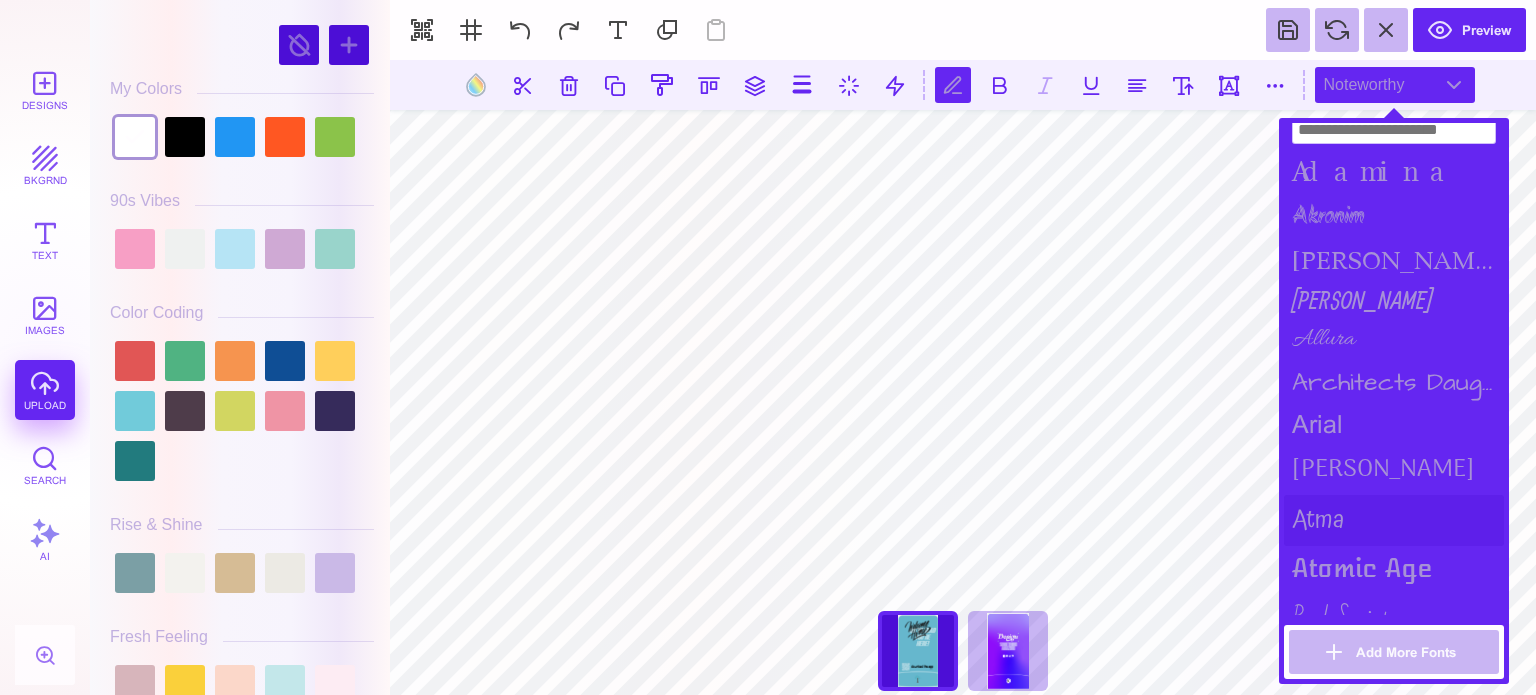 scroll, scrollTop: 0, scrollLeft: 0, axis: both 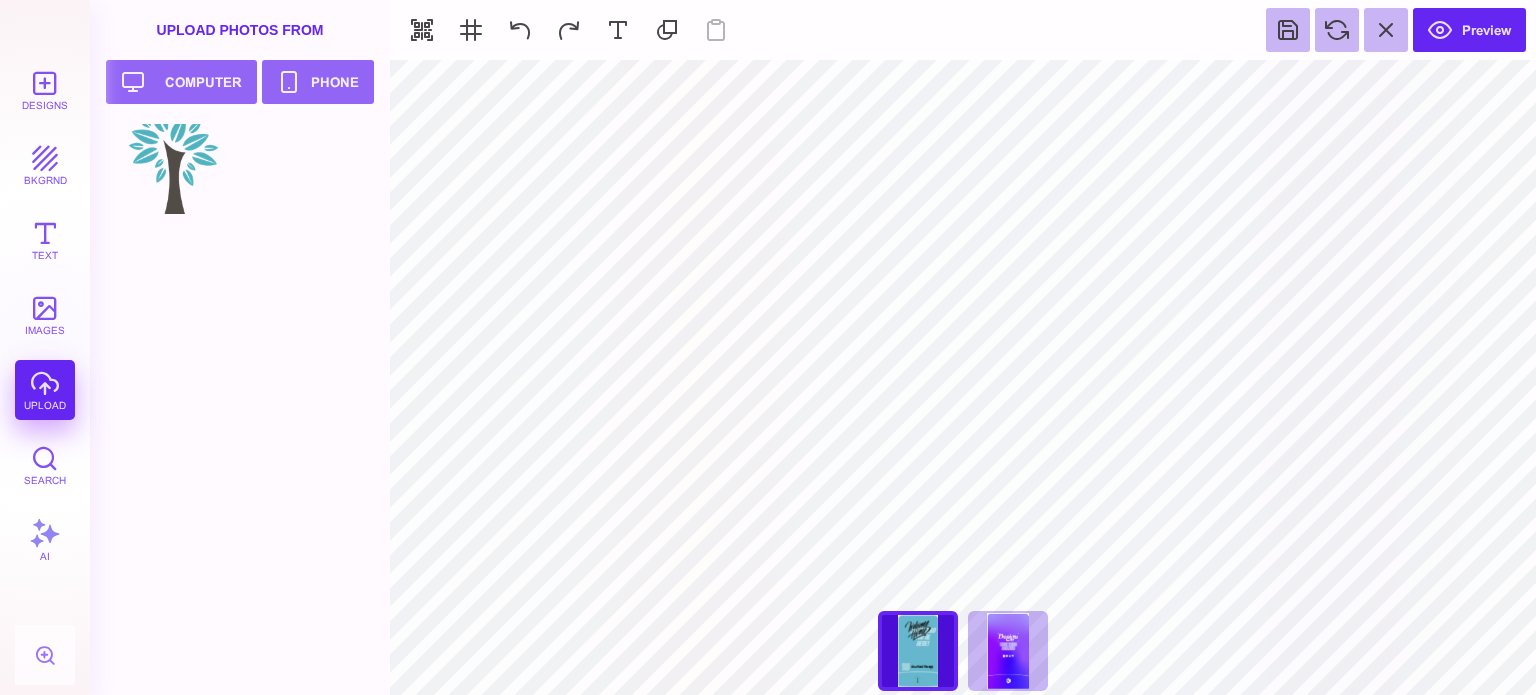 type on "#E7F3F59E" 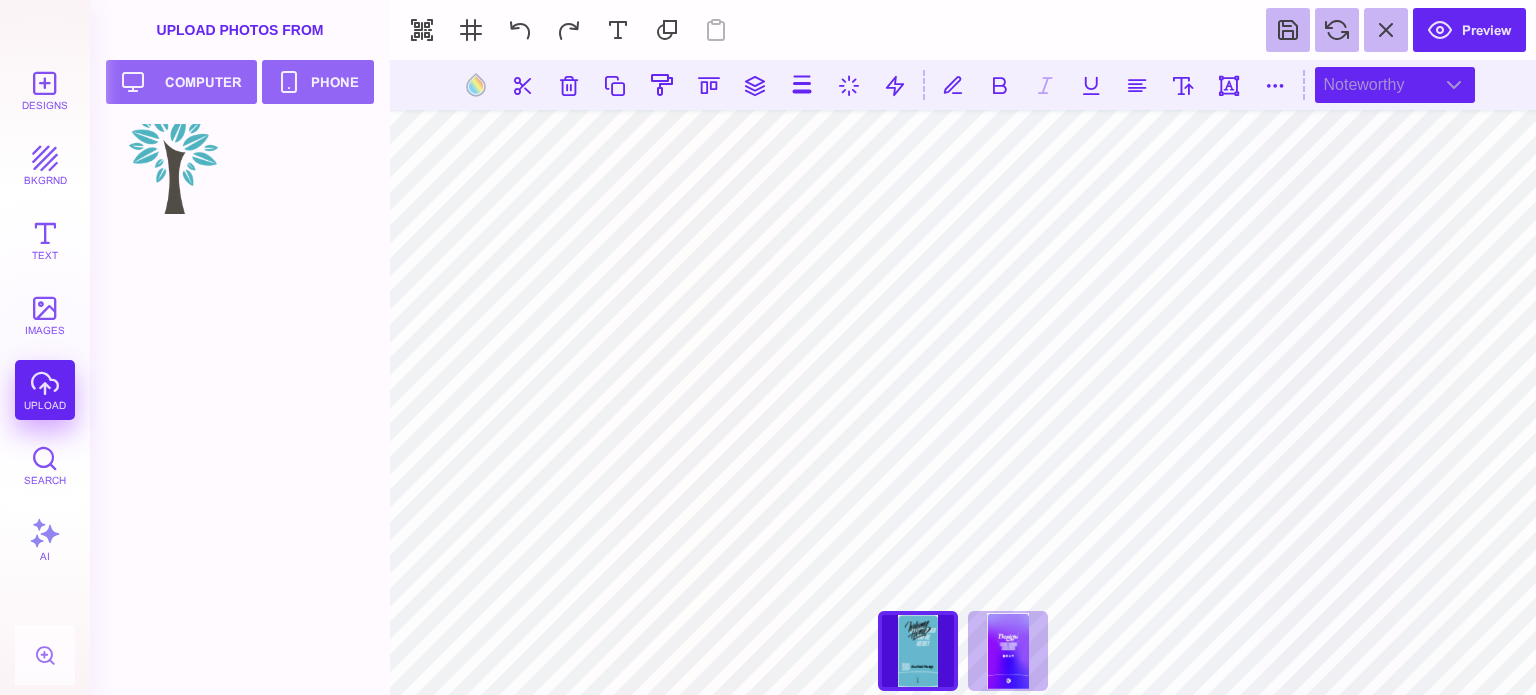 click on "noteworthy" at bounding box center (1395, 85) 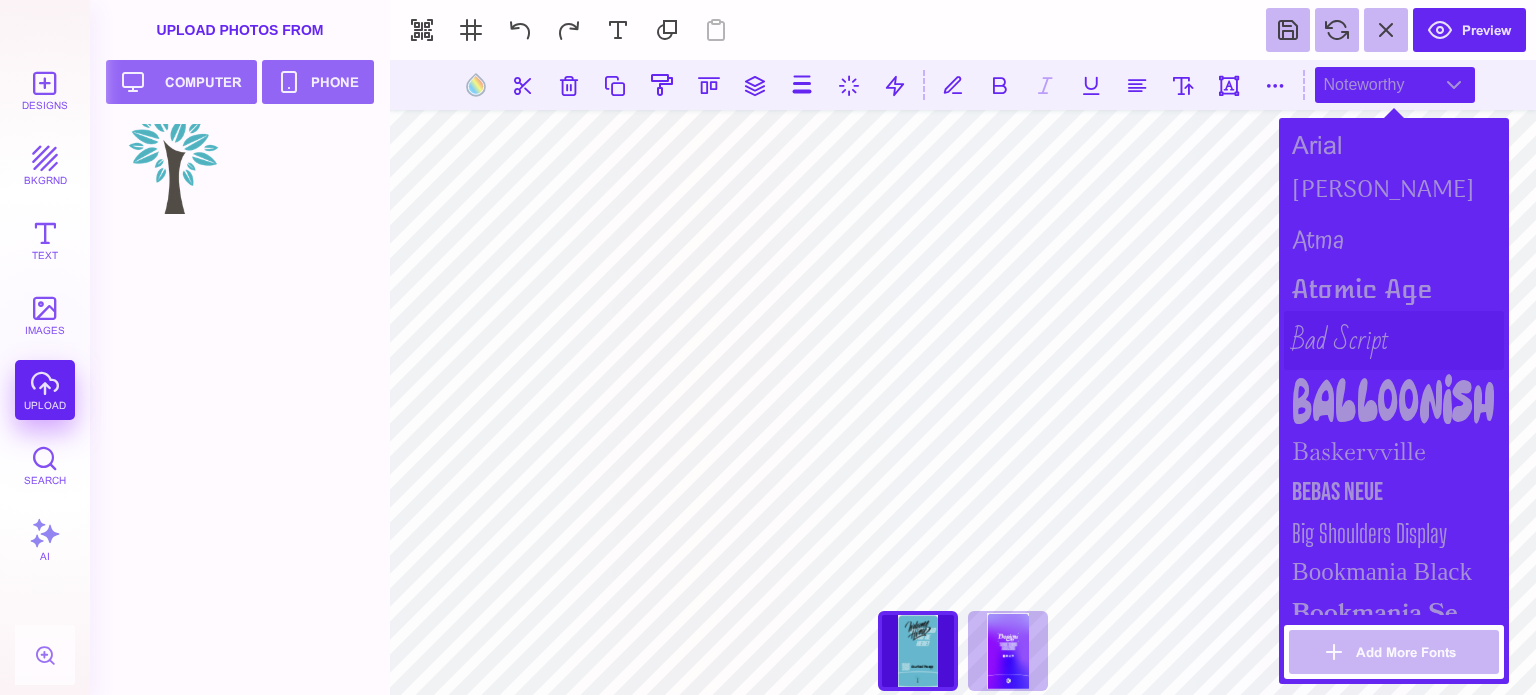 scroll, scrollTop: 300, scrollLeft: 0, axis: vertical 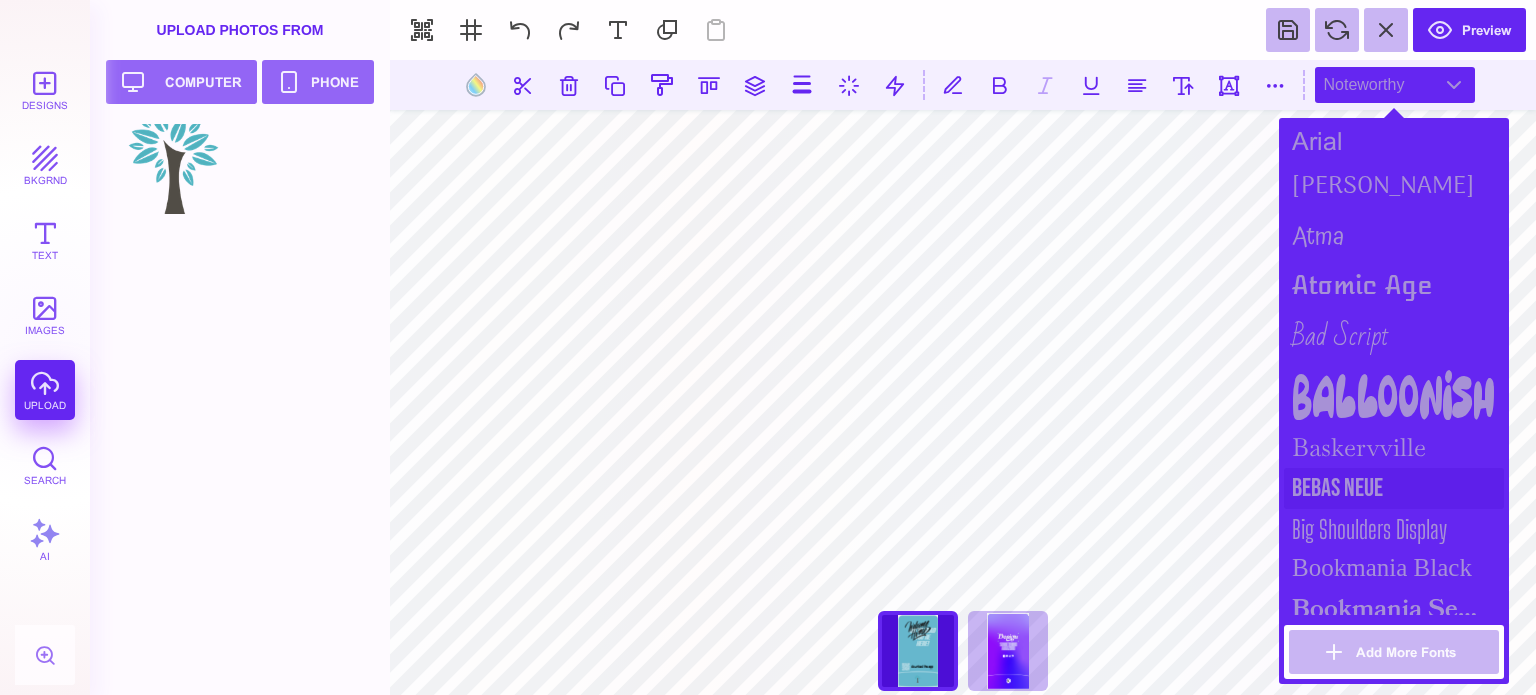 click on "Bebas Neue" at bounding box center (1394, 488) 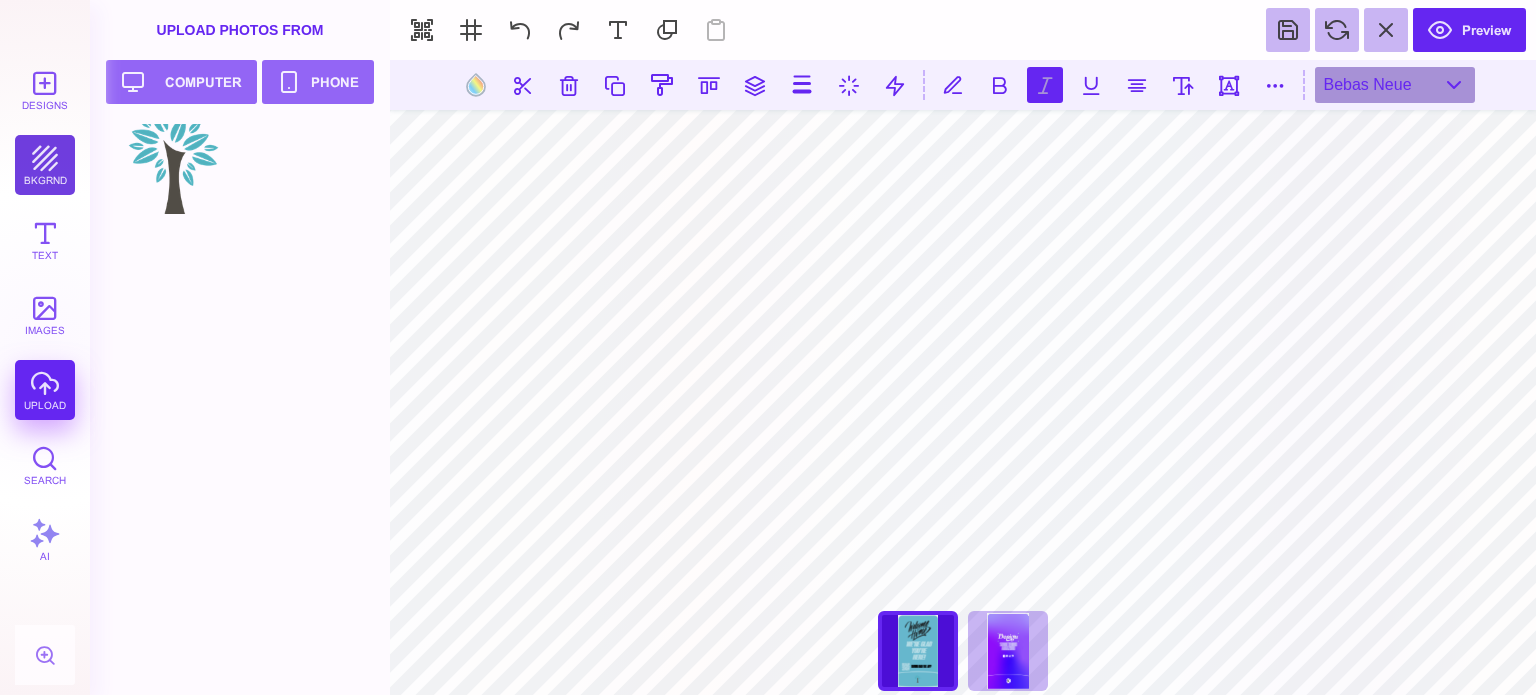 click on "bkgrnd" at bounding box center [45, 165] 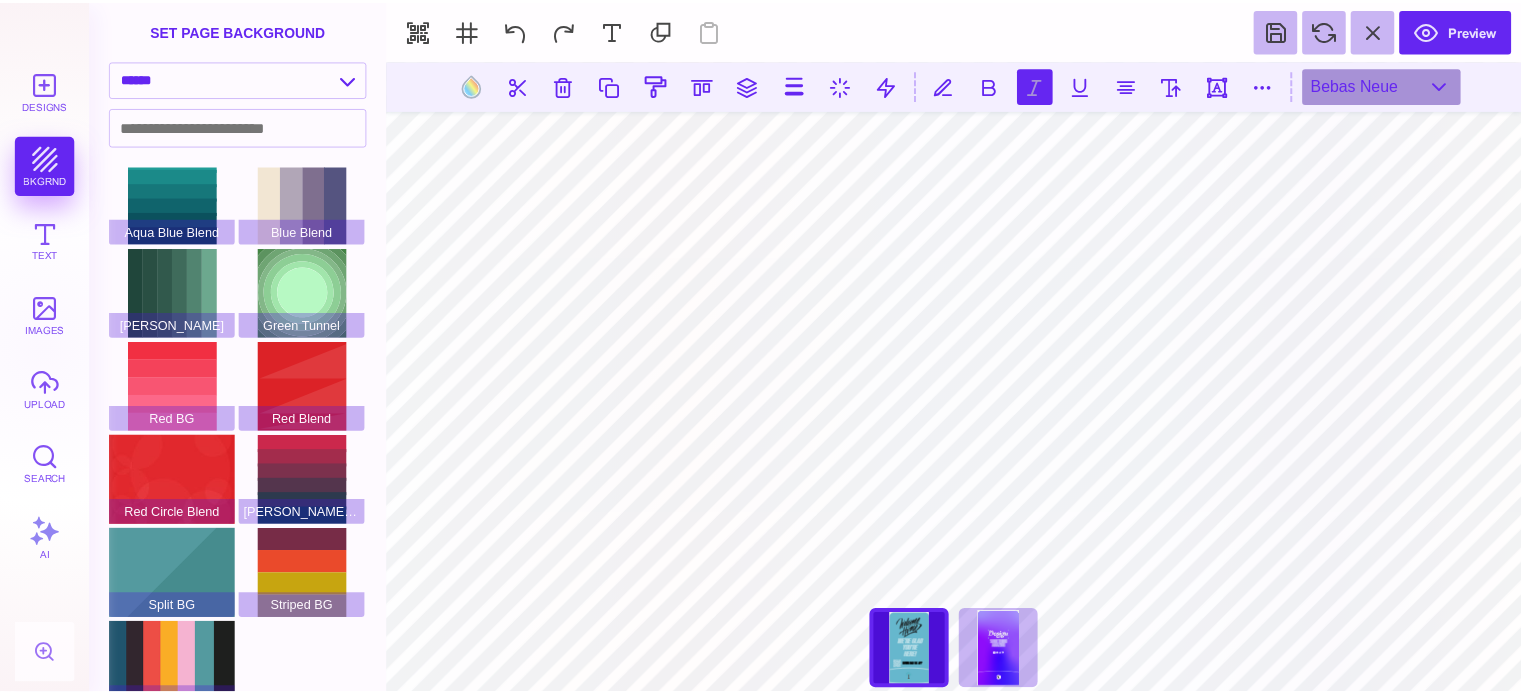 scroll, scrollTop: 0, scrollLeft: 0, axis: both 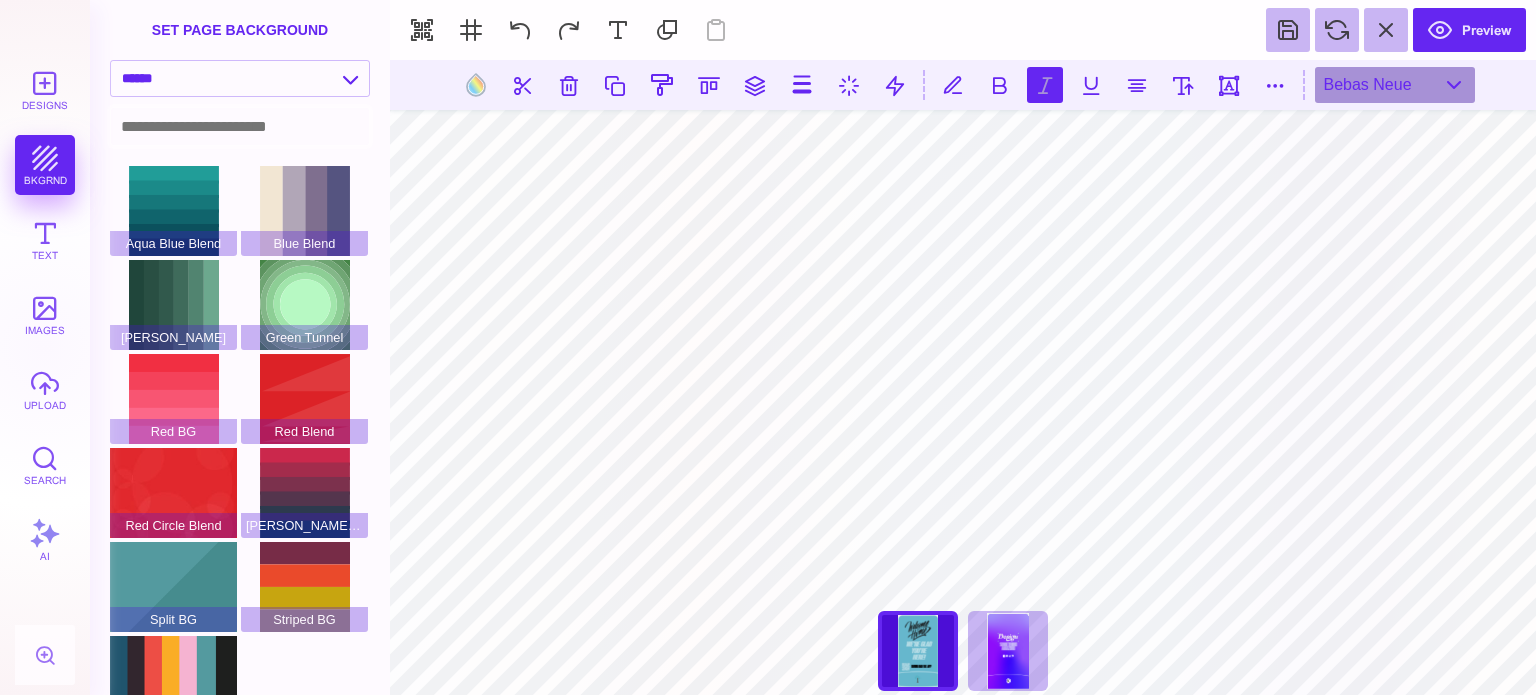 click at bounding box center [240, 126] 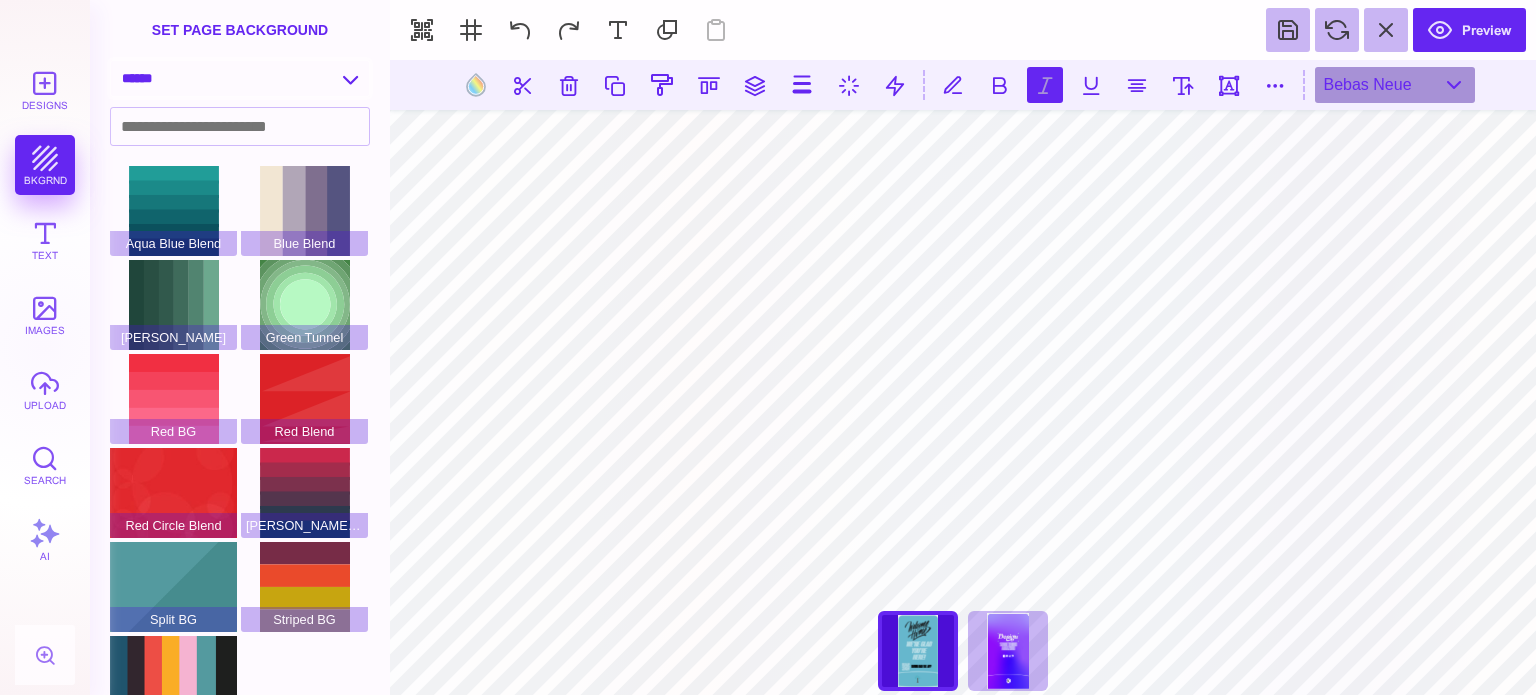 click on "**********" at bounding box center (240, 78) 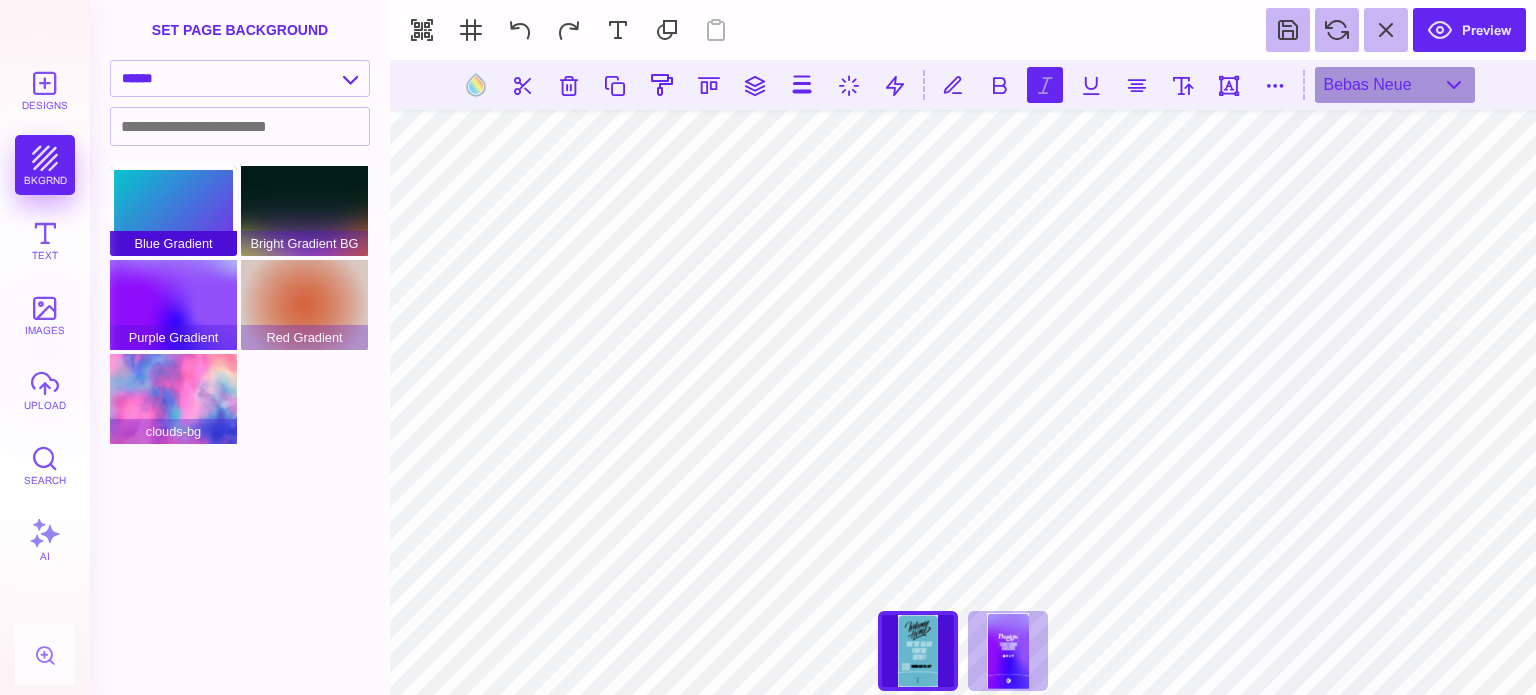 click on "Blue Gradient" at bounding box center (173, 211) 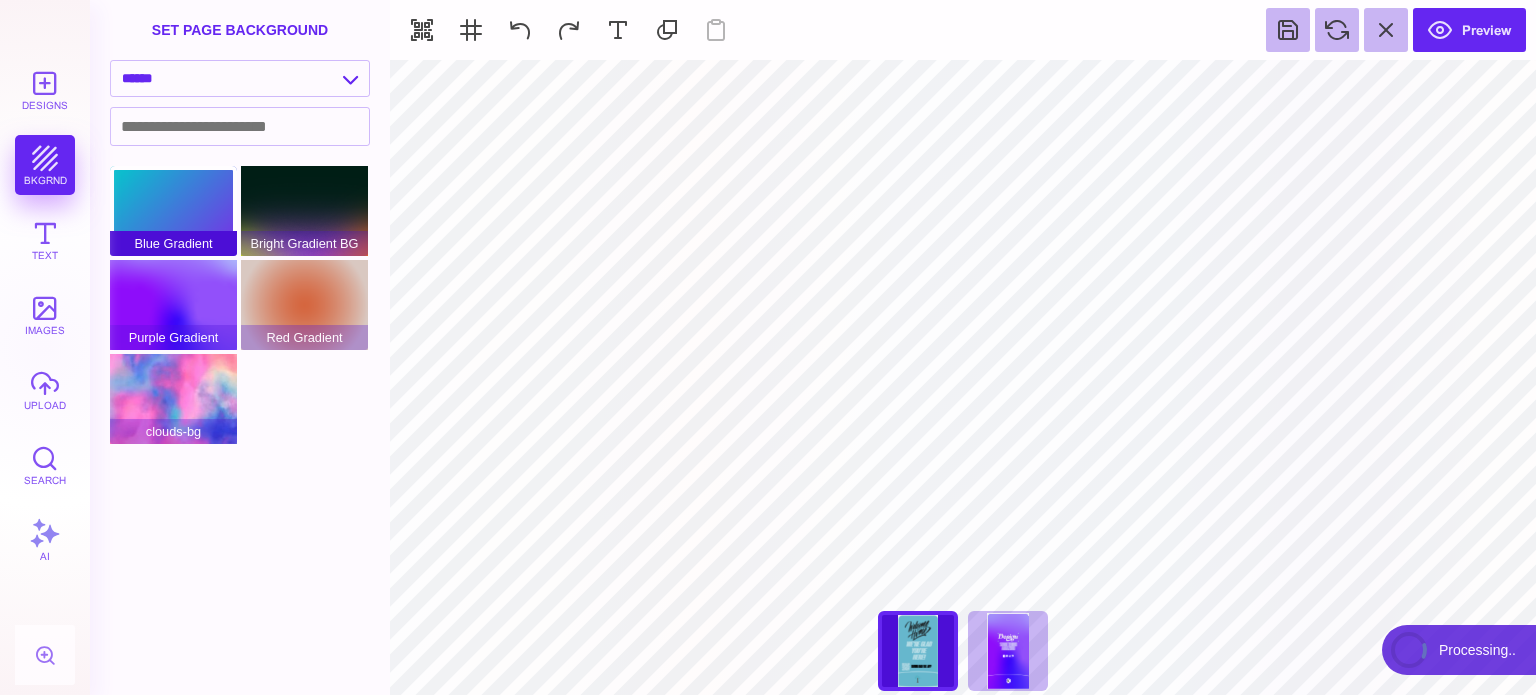 type on "#FFFFFF" 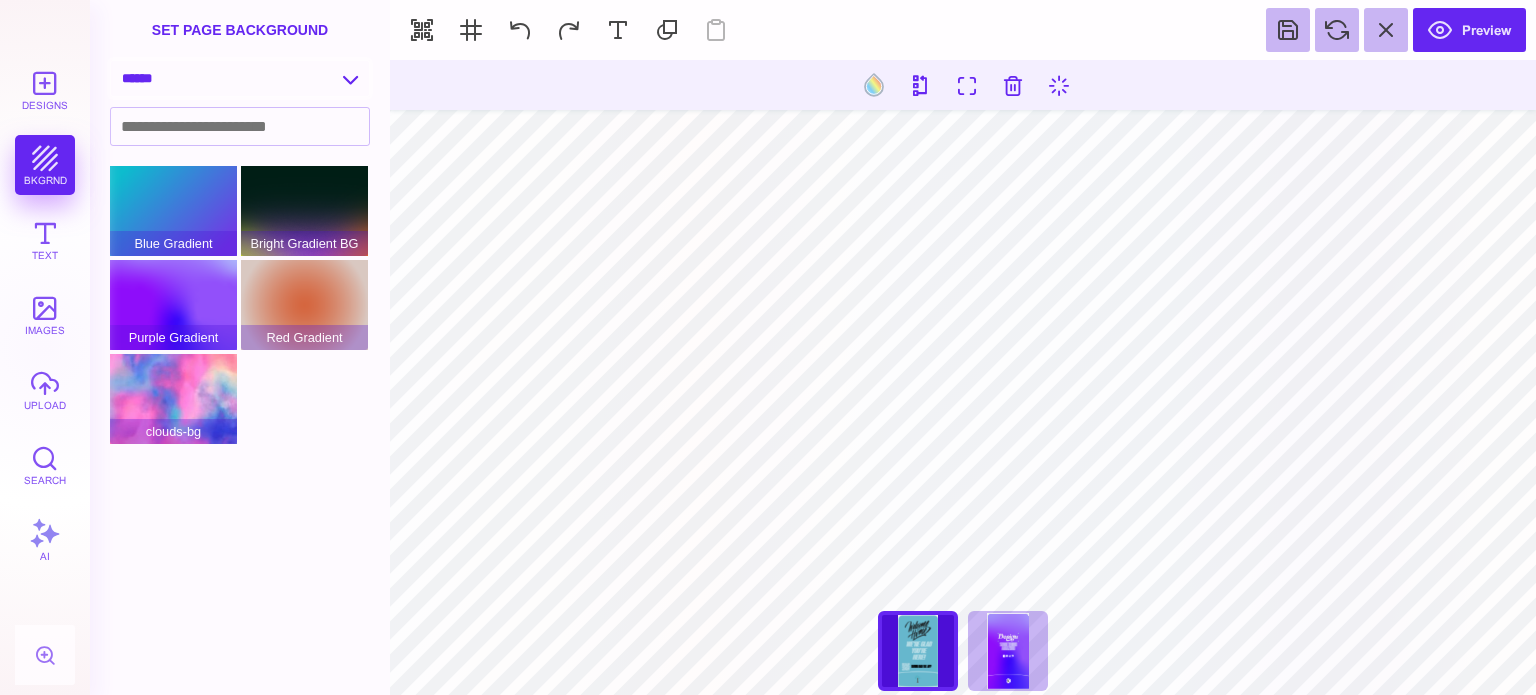 click on "**********" at bounding box center [240, 78] 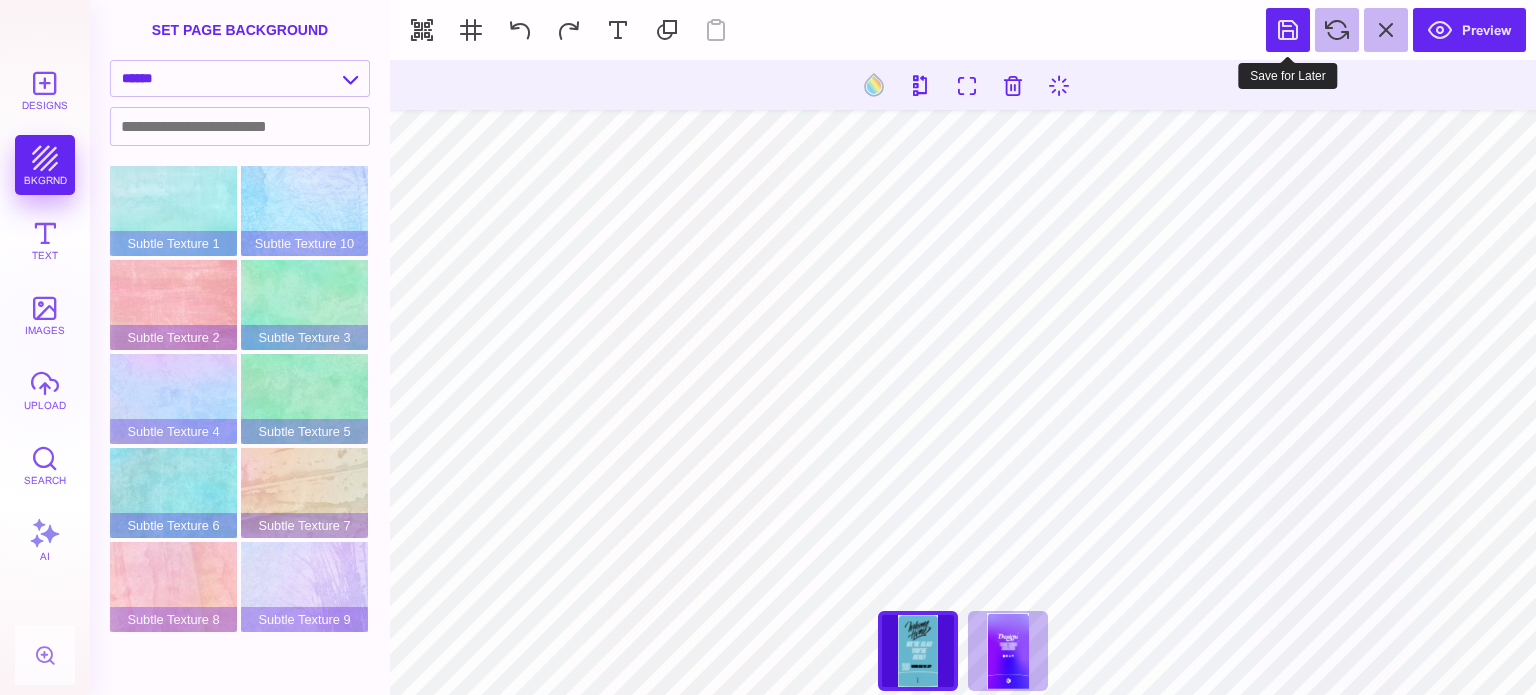 click at bounding box center (1288, 30) 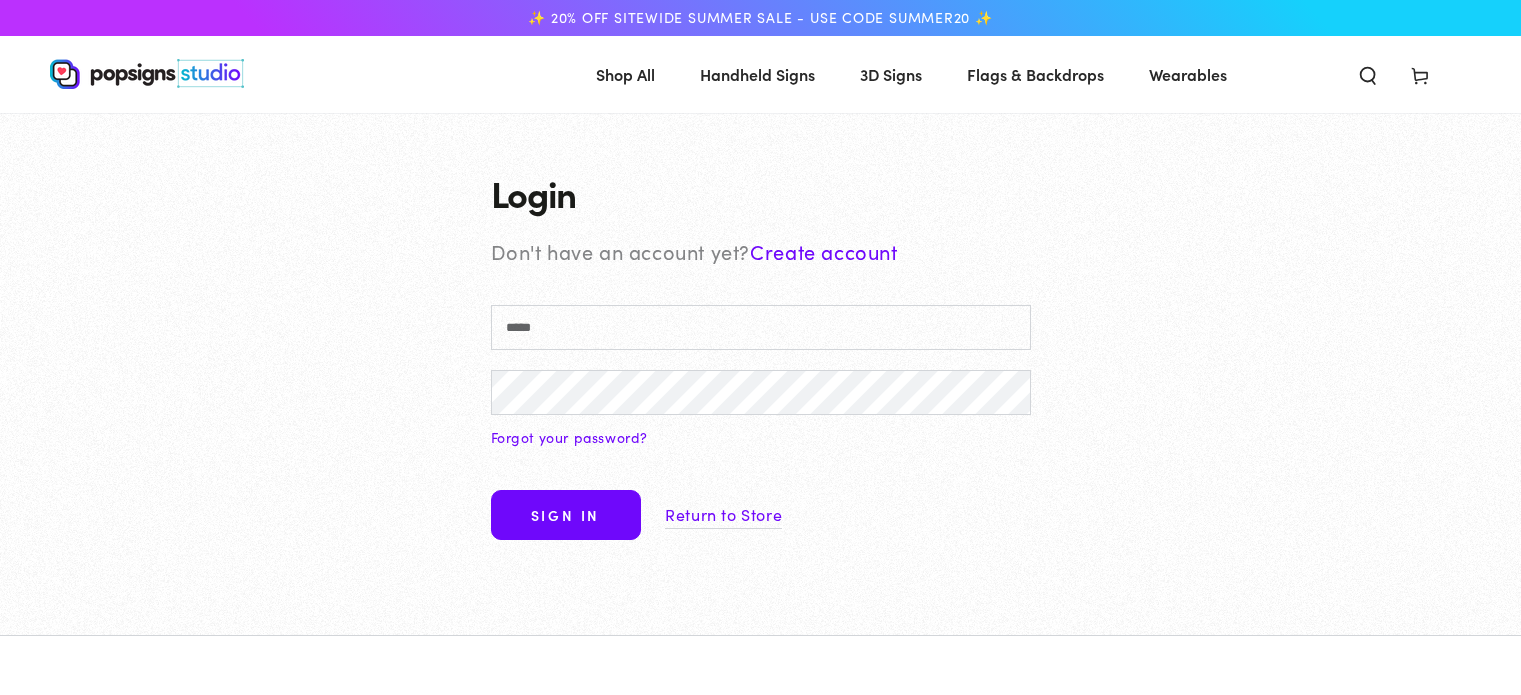 scroll, scrollTop: 0, scrollLeft: 0, axis: both 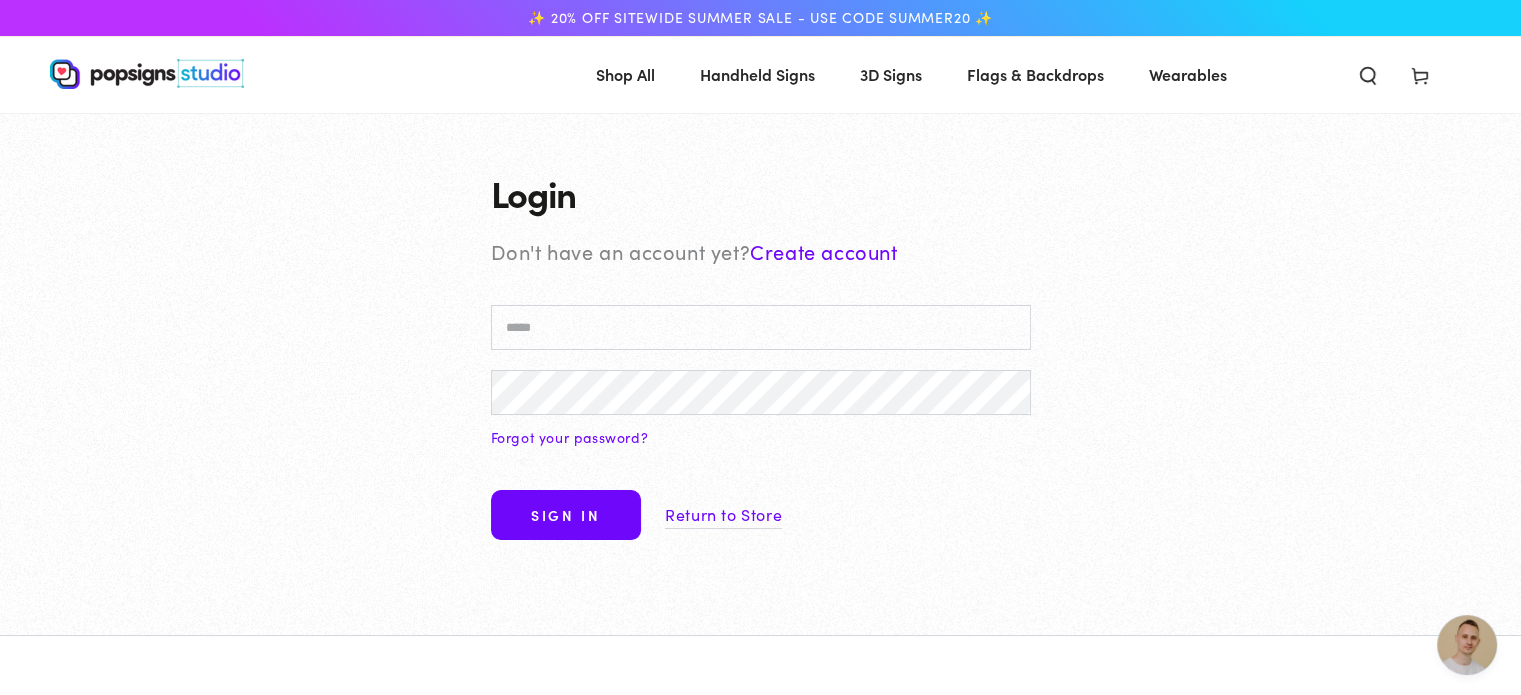 click on "Email" at bounding box center (761, 327) 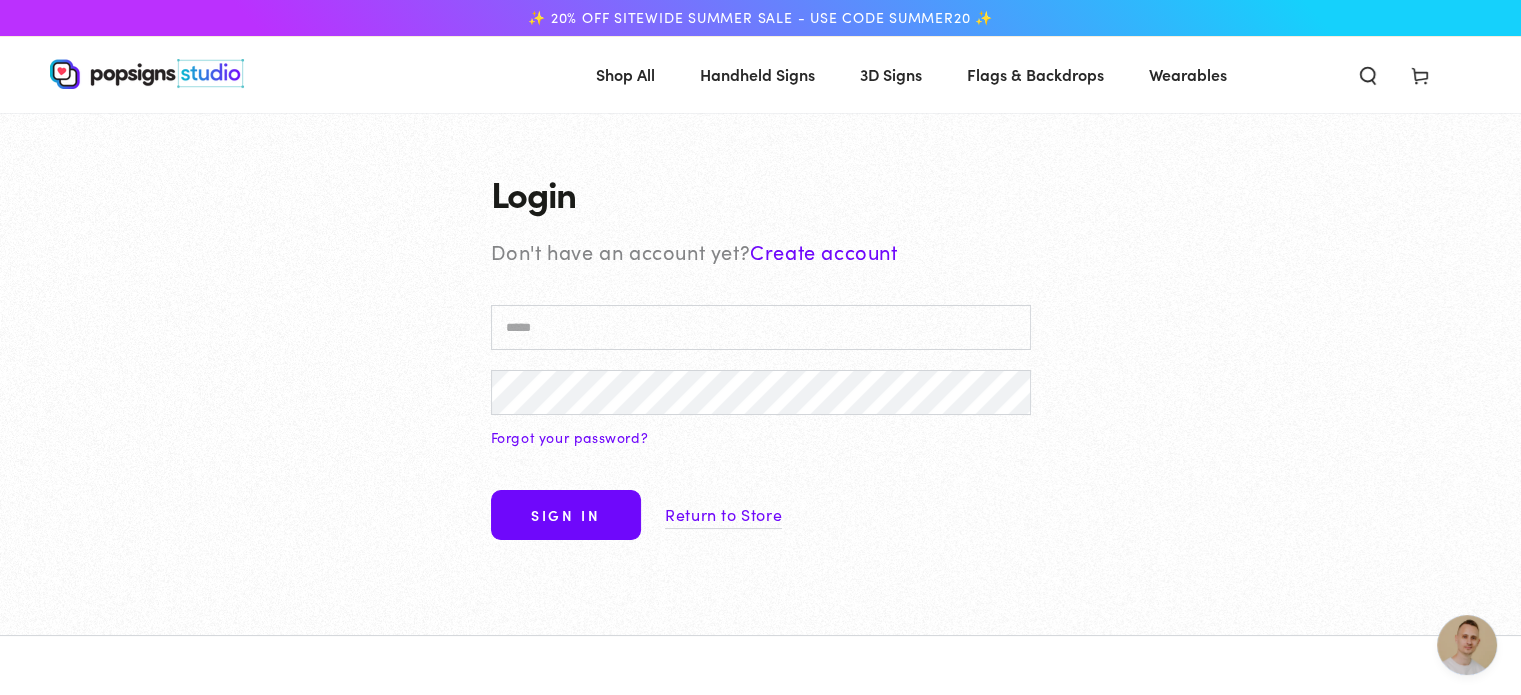 type on "**********" 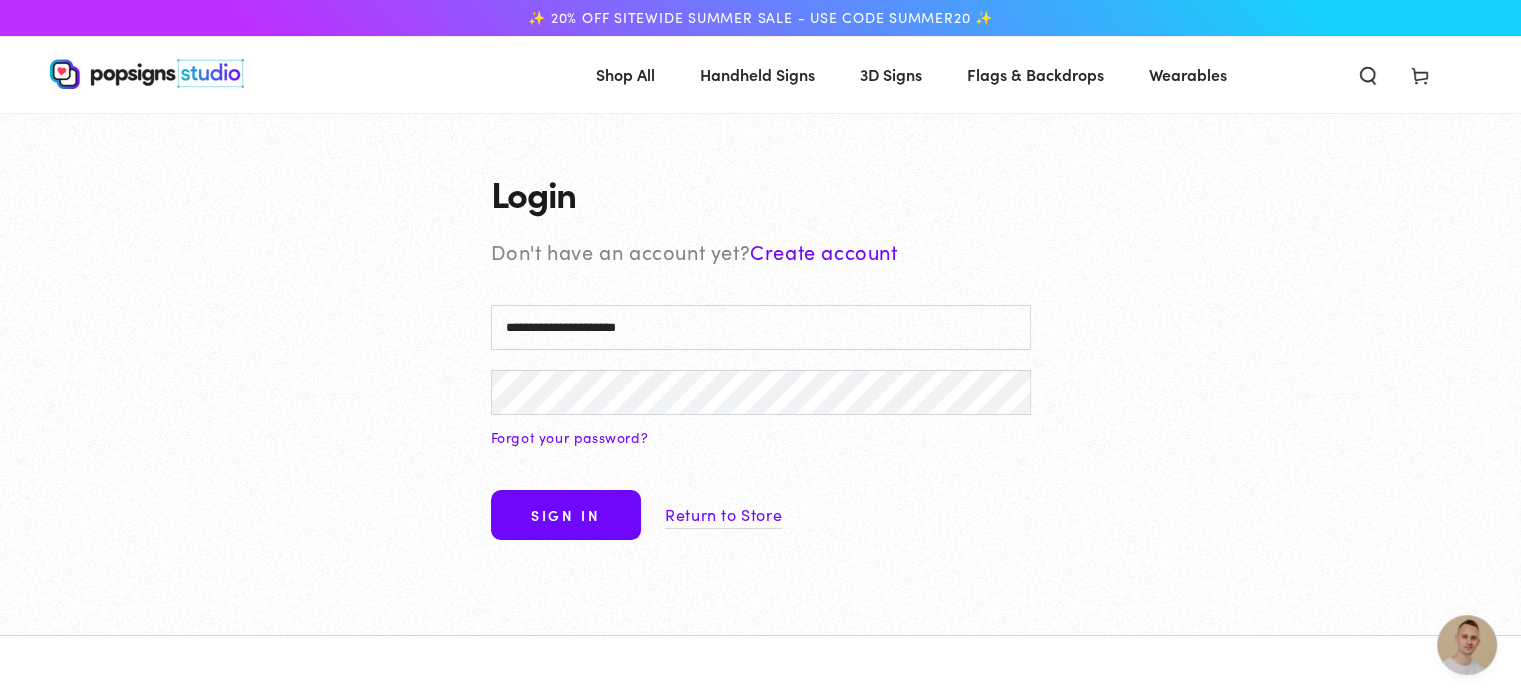 click on "Sign in" at bounding box center (566, 515) 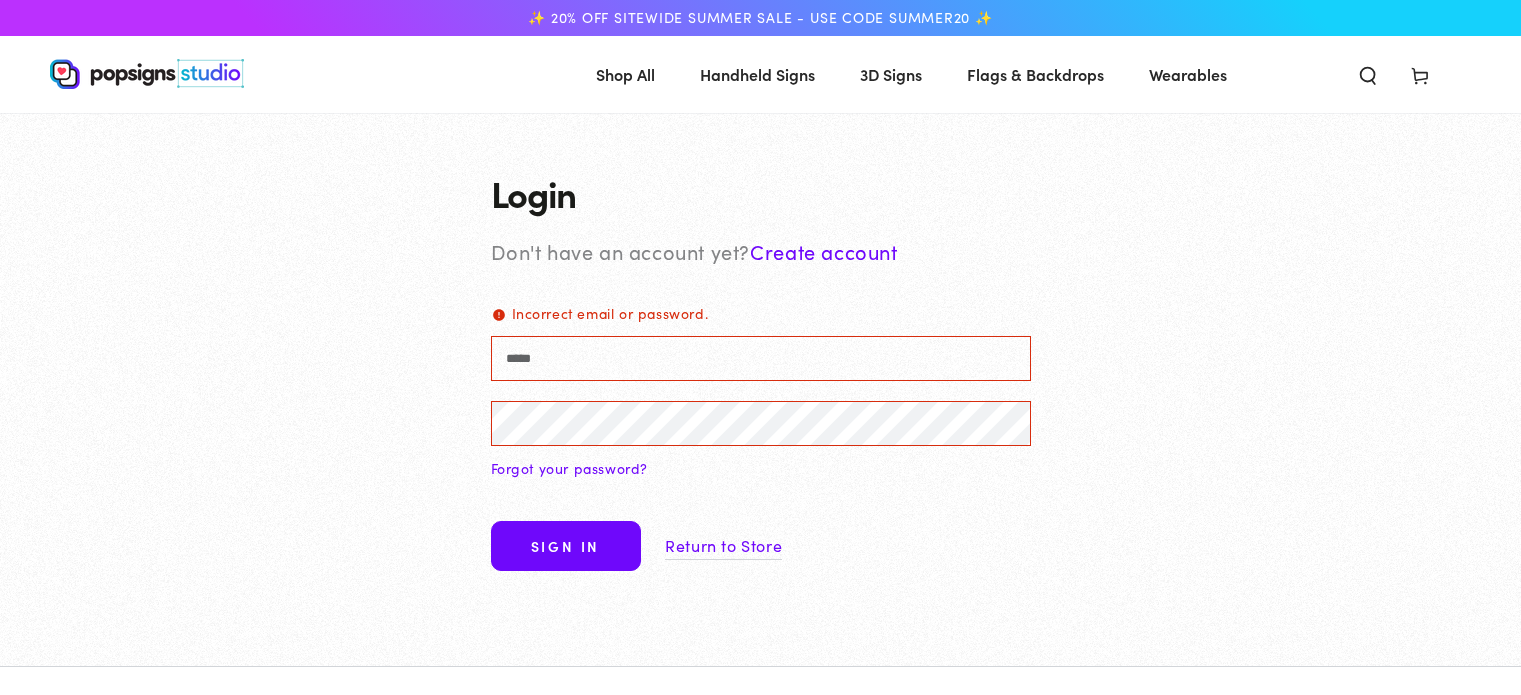 scroll, scrollTop: 0, scrollLeft: 0, axis: both 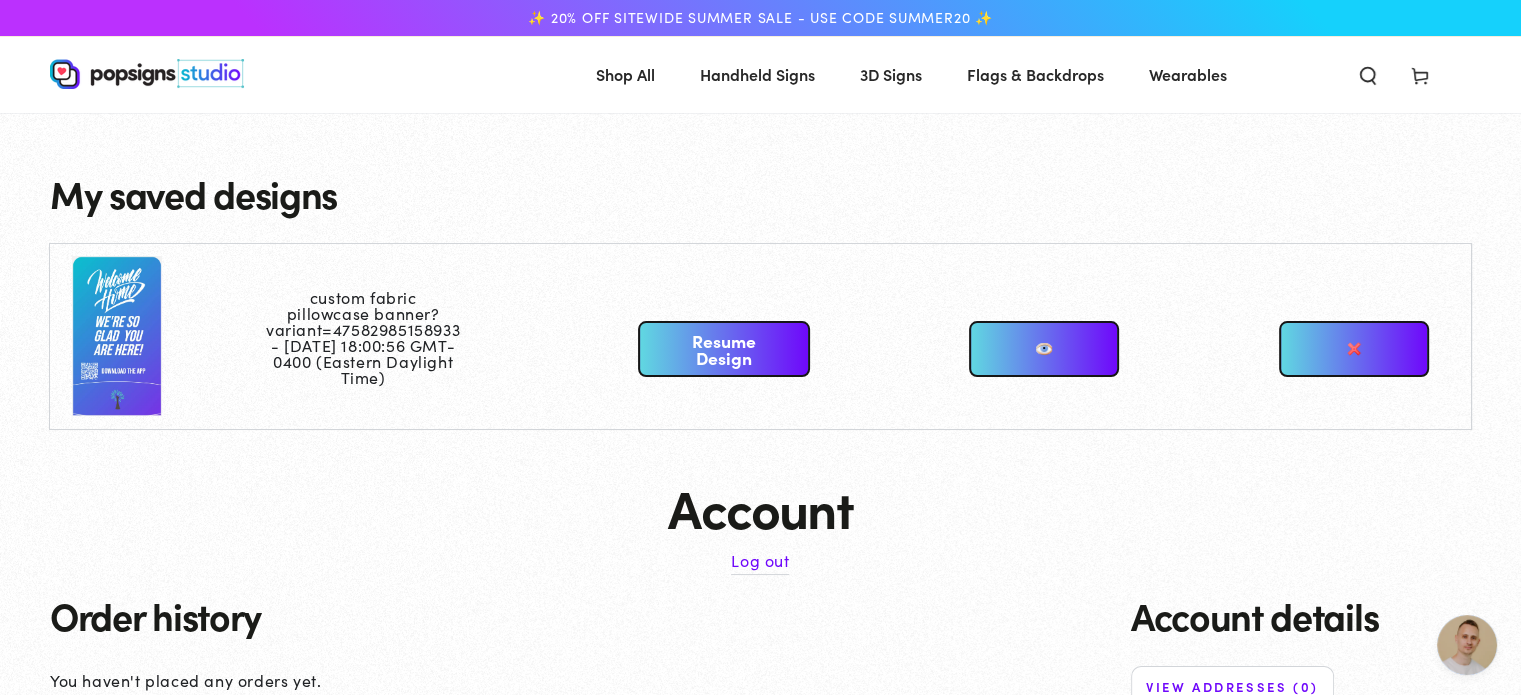 click on "Resume Design" at bounding box center [724, 349] 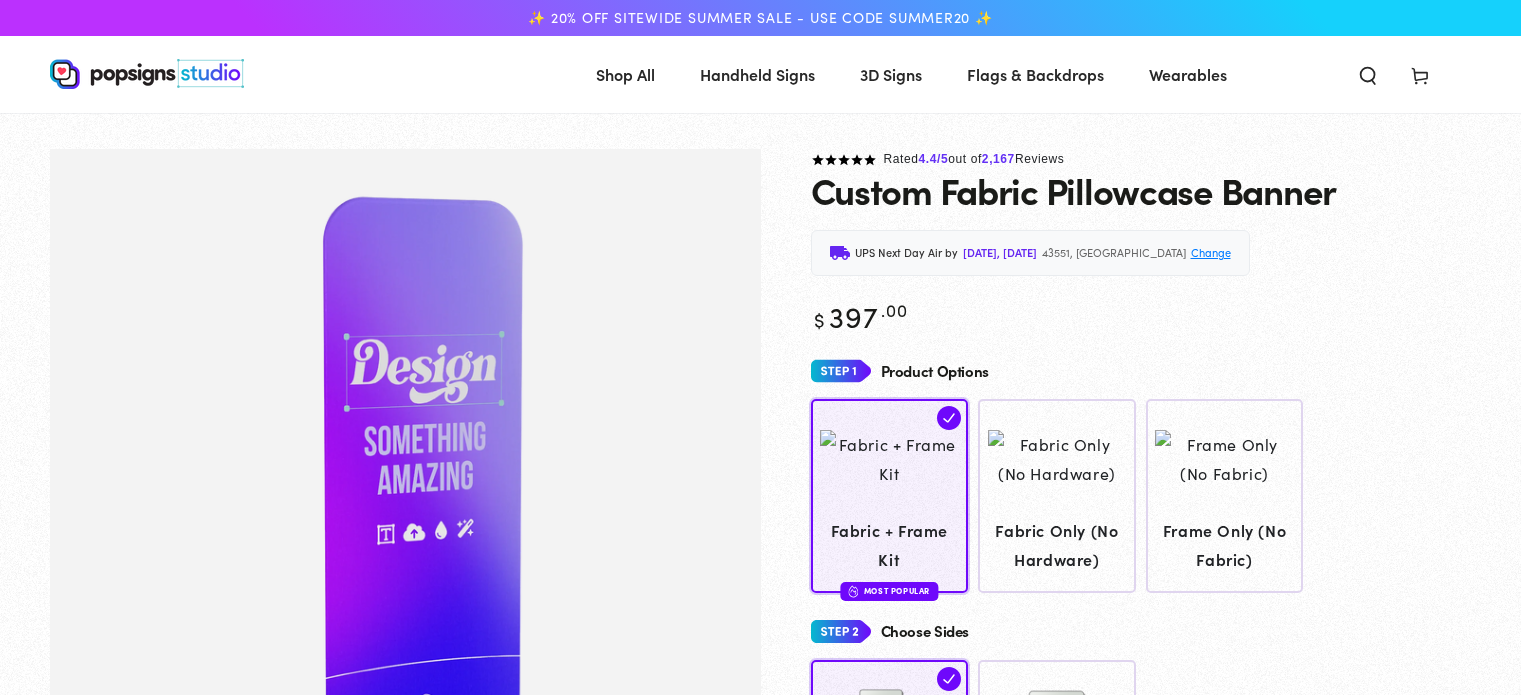 scroll, scrollTop: 0, scrollLeft: 0, axis: both 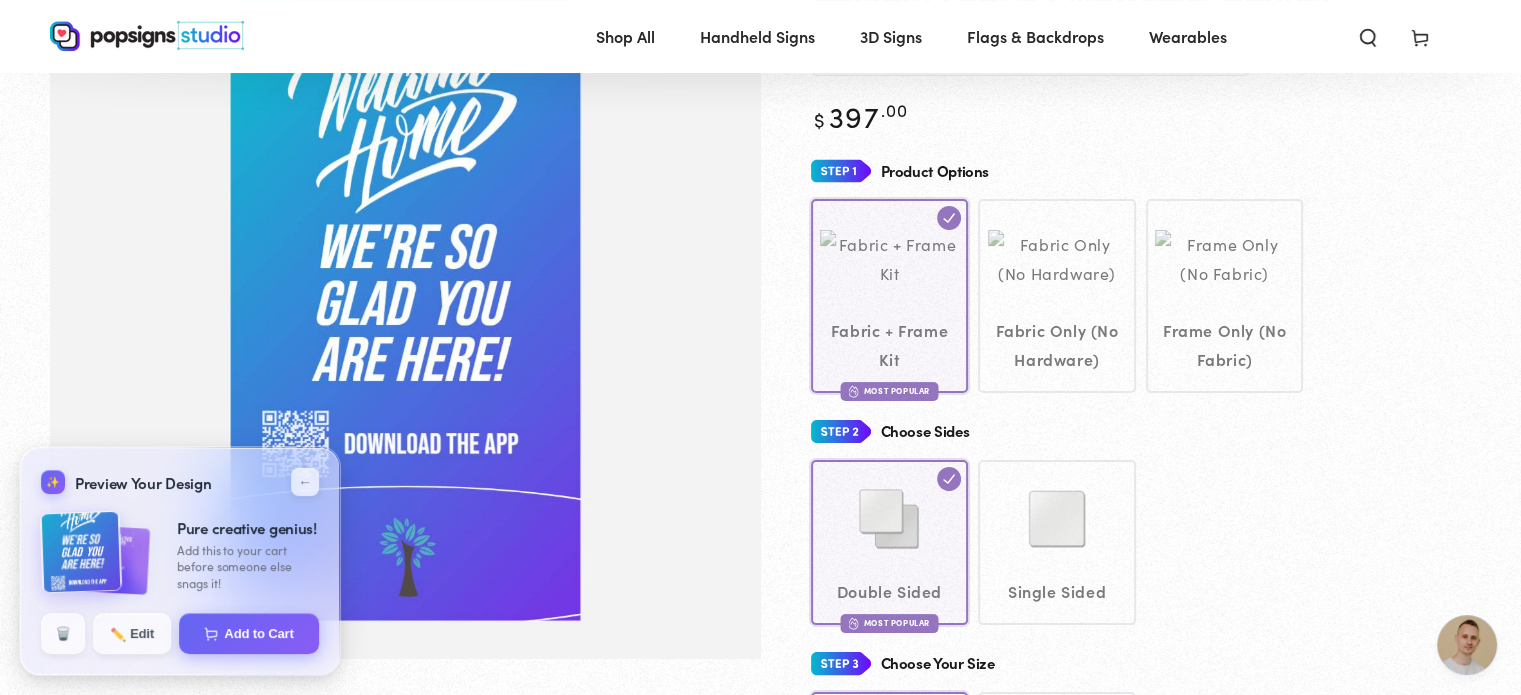 click at bounding box center [405, 303] 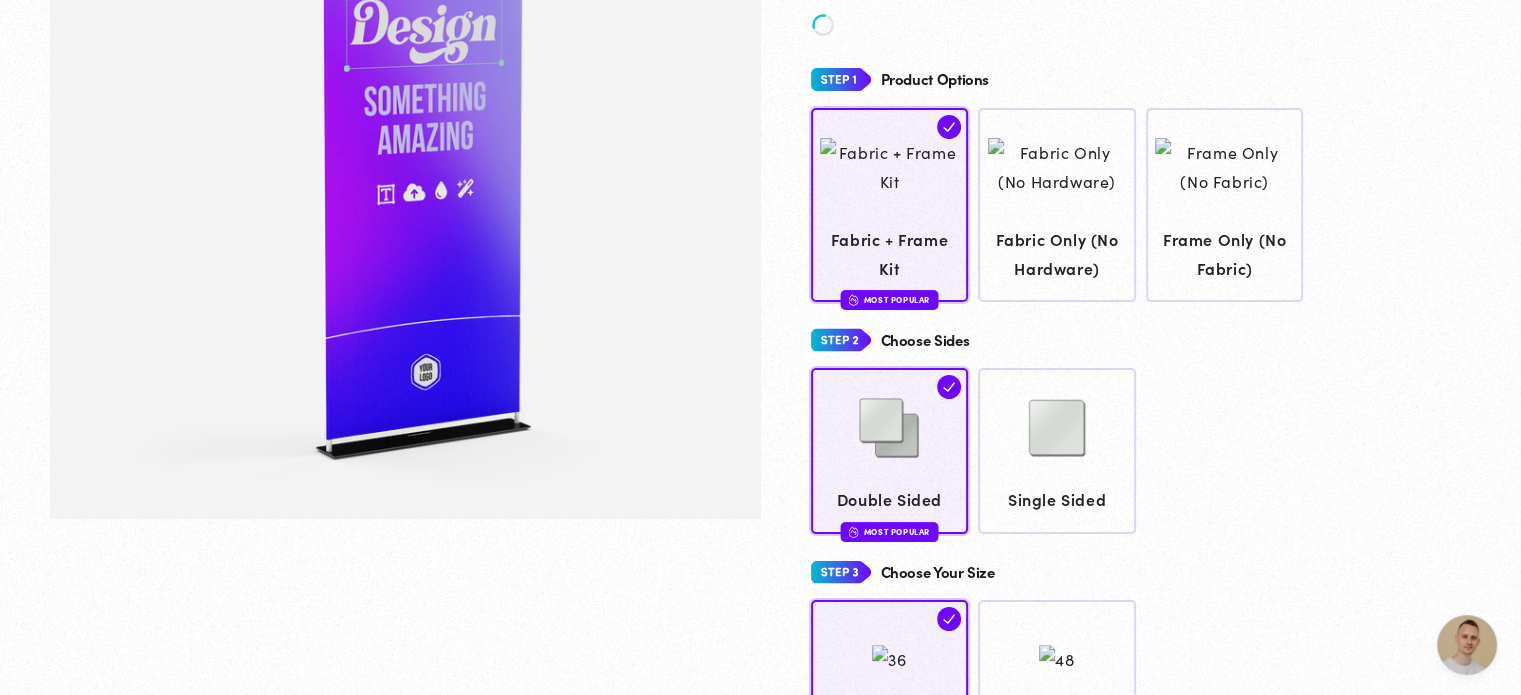 scroll, scrollTop: 696, scrollLeft: 0, axis: vertical 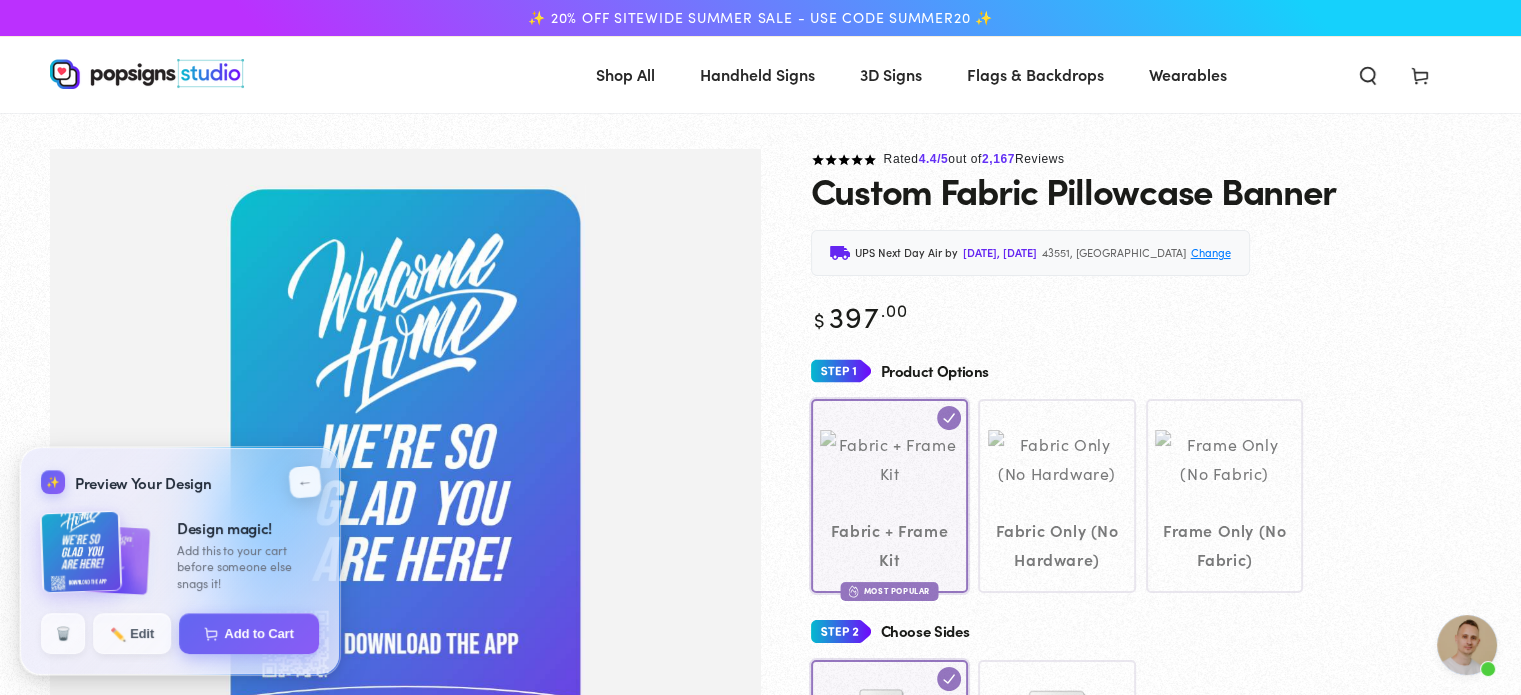 click on "←" at bounding box center [304, 481] 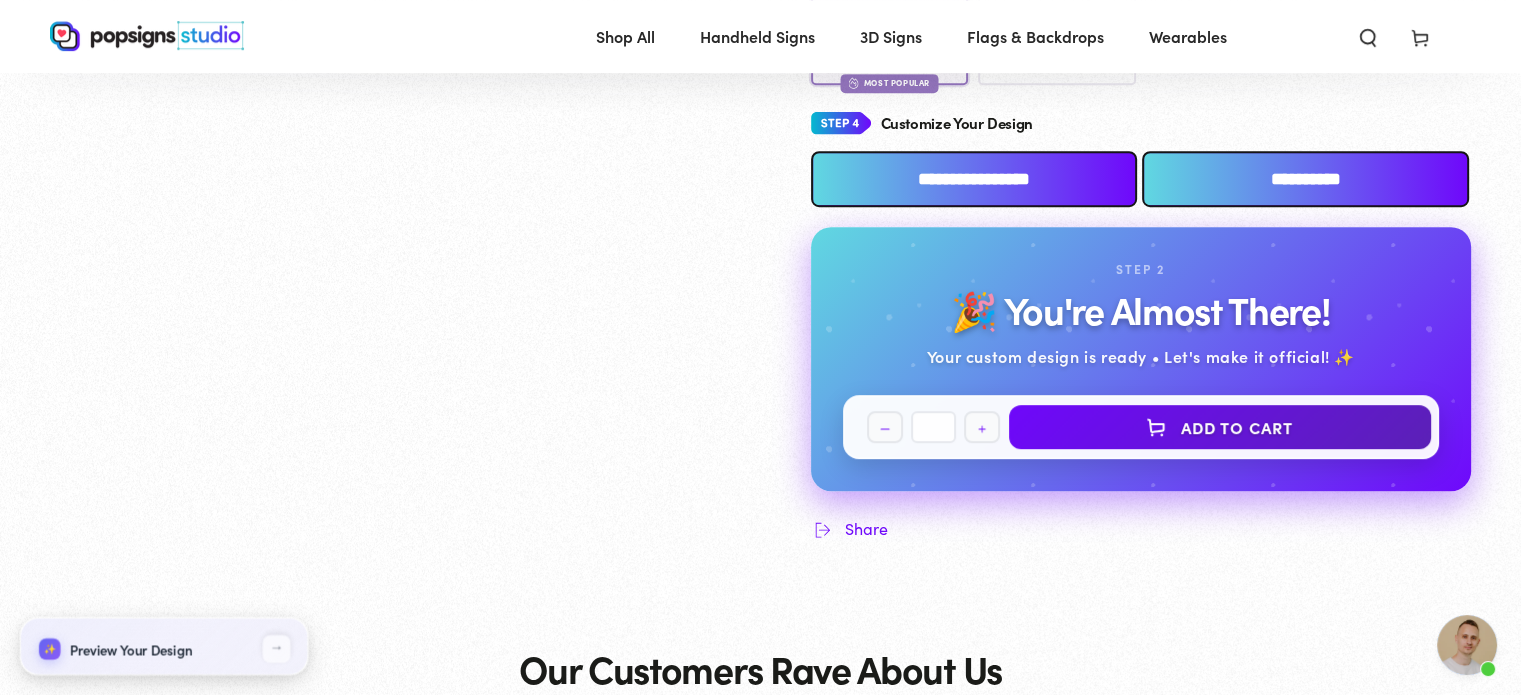 scroll, scrollTop: 996, scrollLeft: 0, axis: vertical 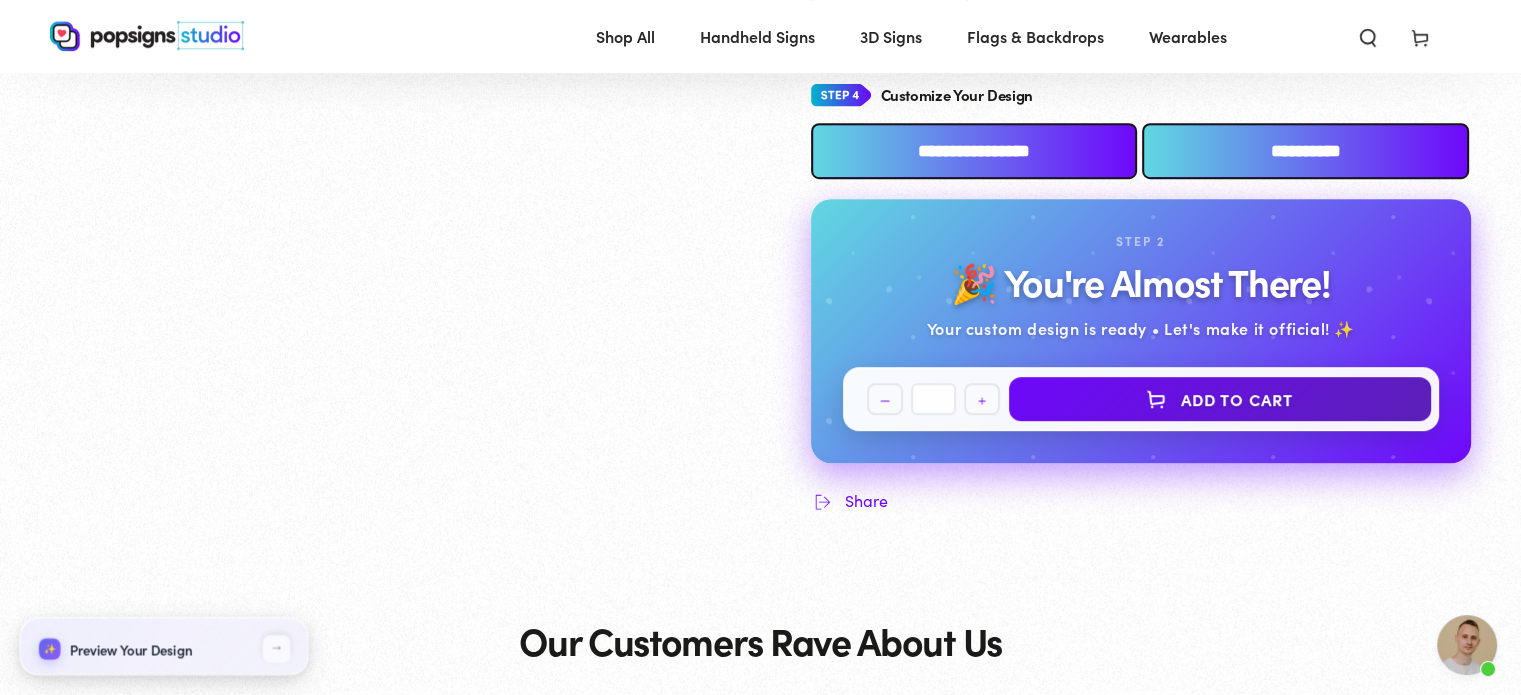 click on "**********" at bounding box center [974, 151] 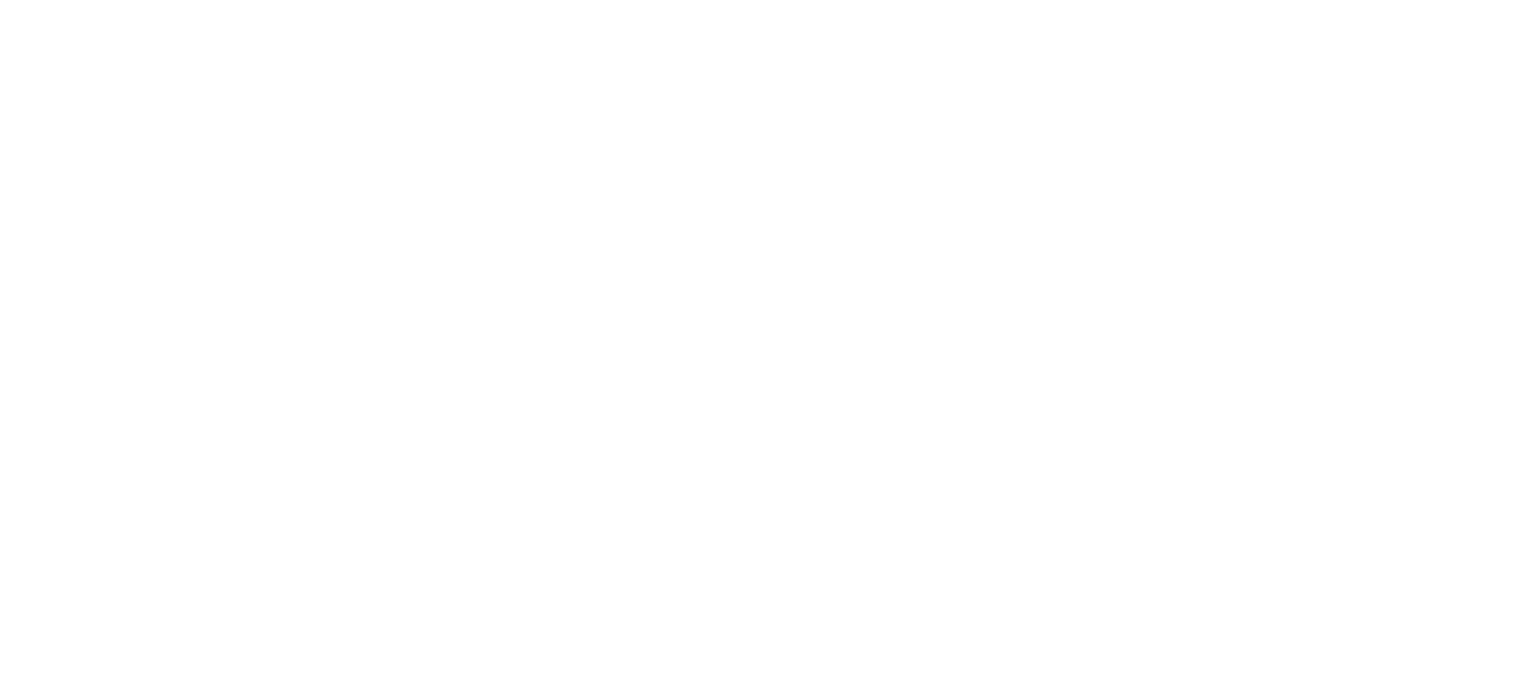 scroll, scrollTop: 0, scrollLeft: 0, axis: both 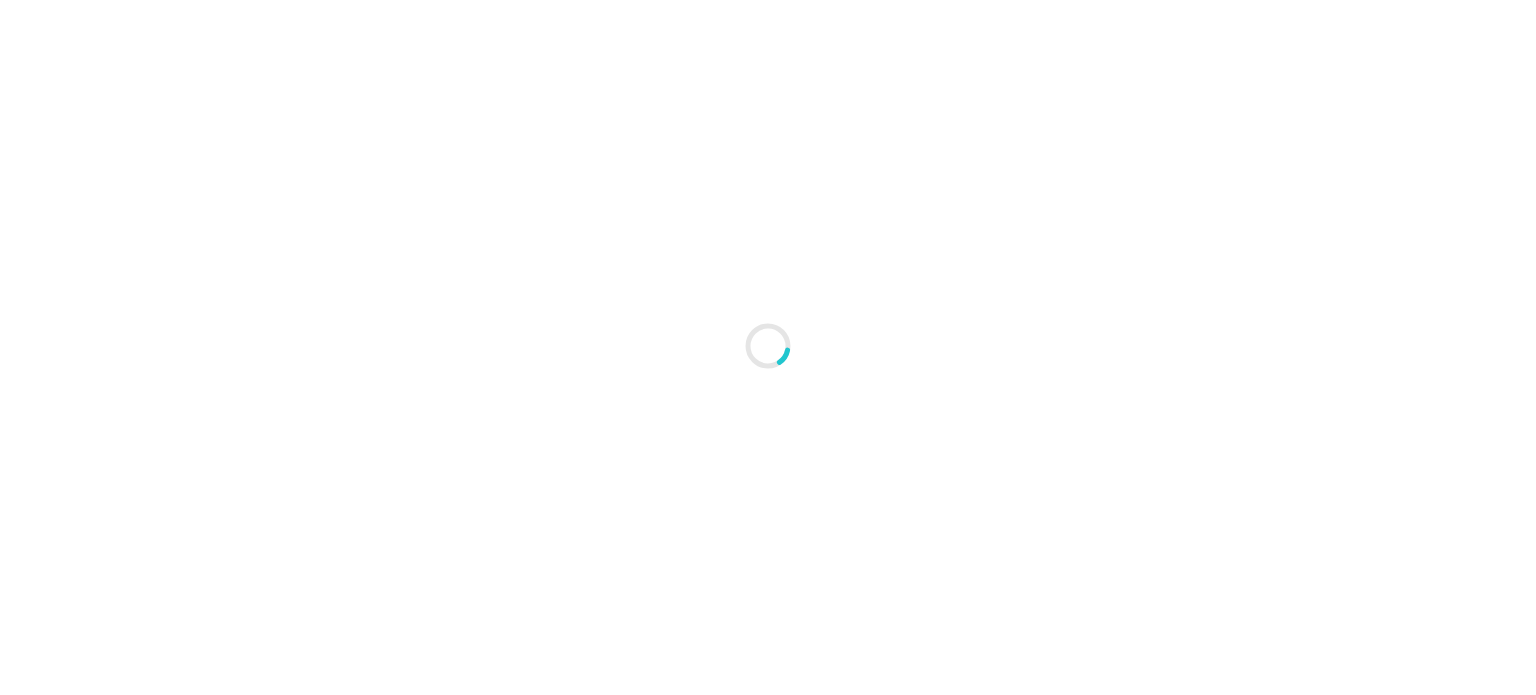 type on "An ancient tree with a door leading to a magical world" 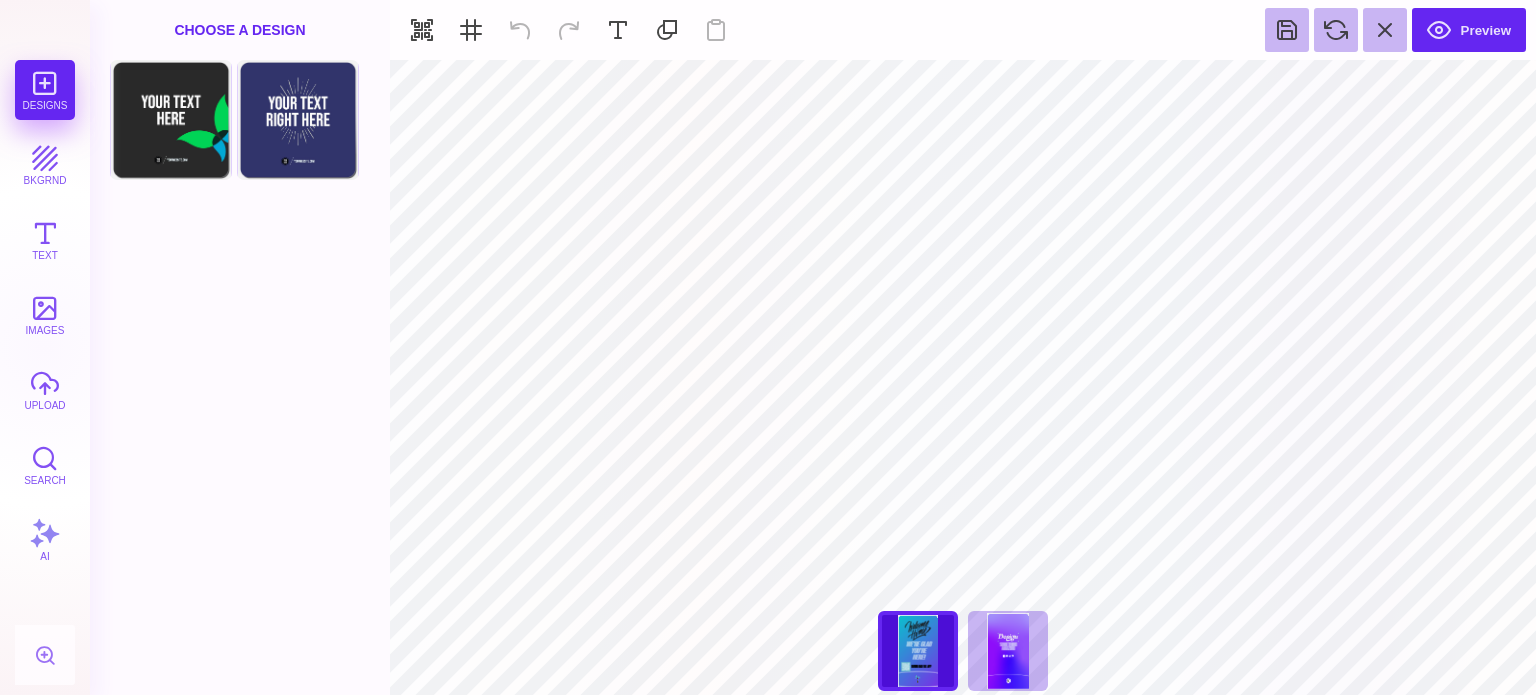 type on "#191919" 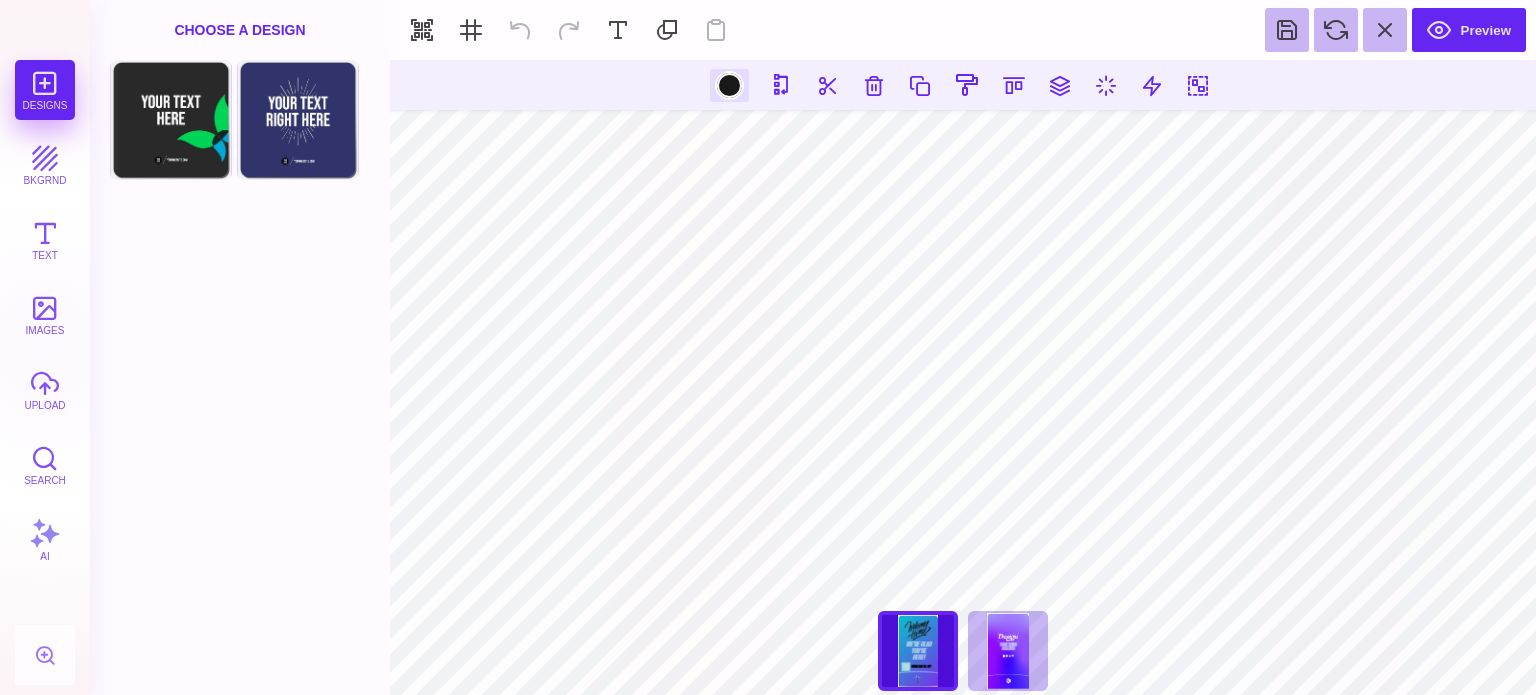 click at bounding box center [729, 85] 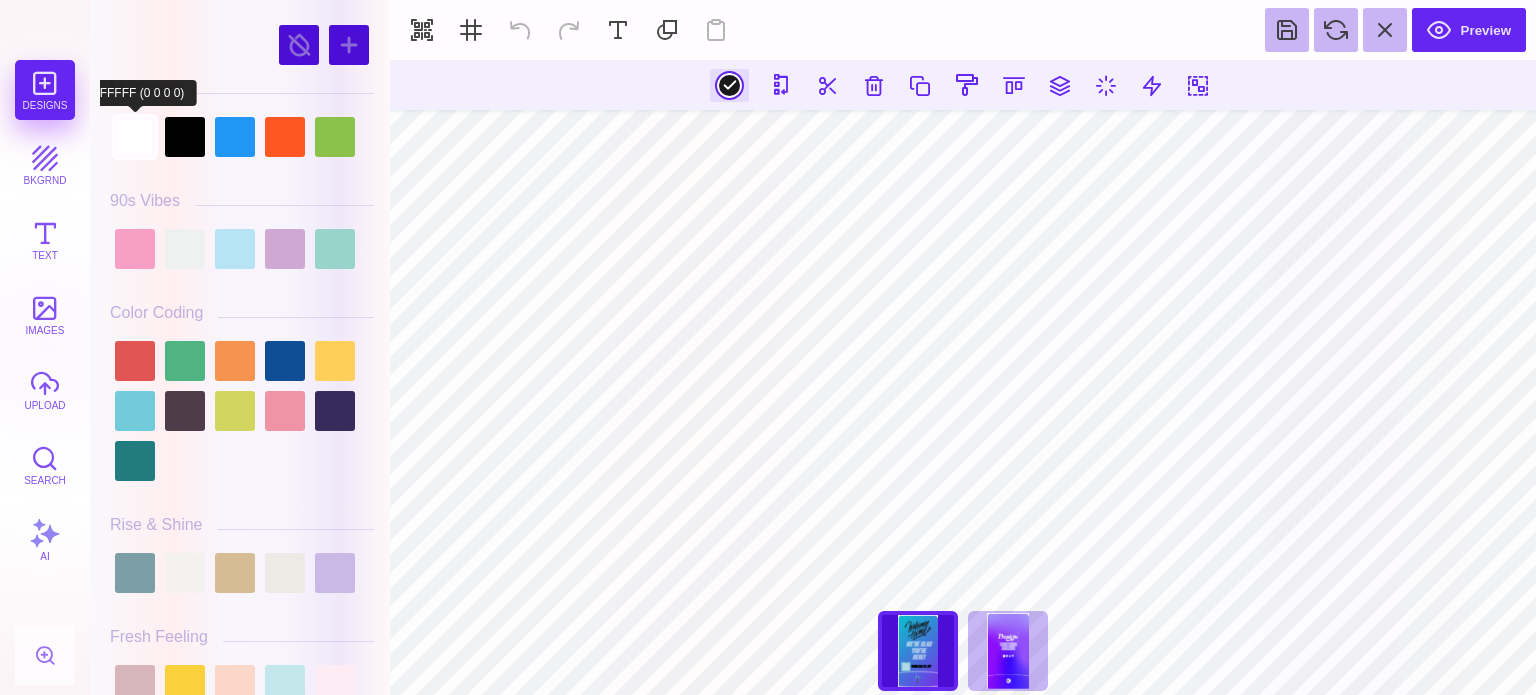 click at bounding box center (135, 137) 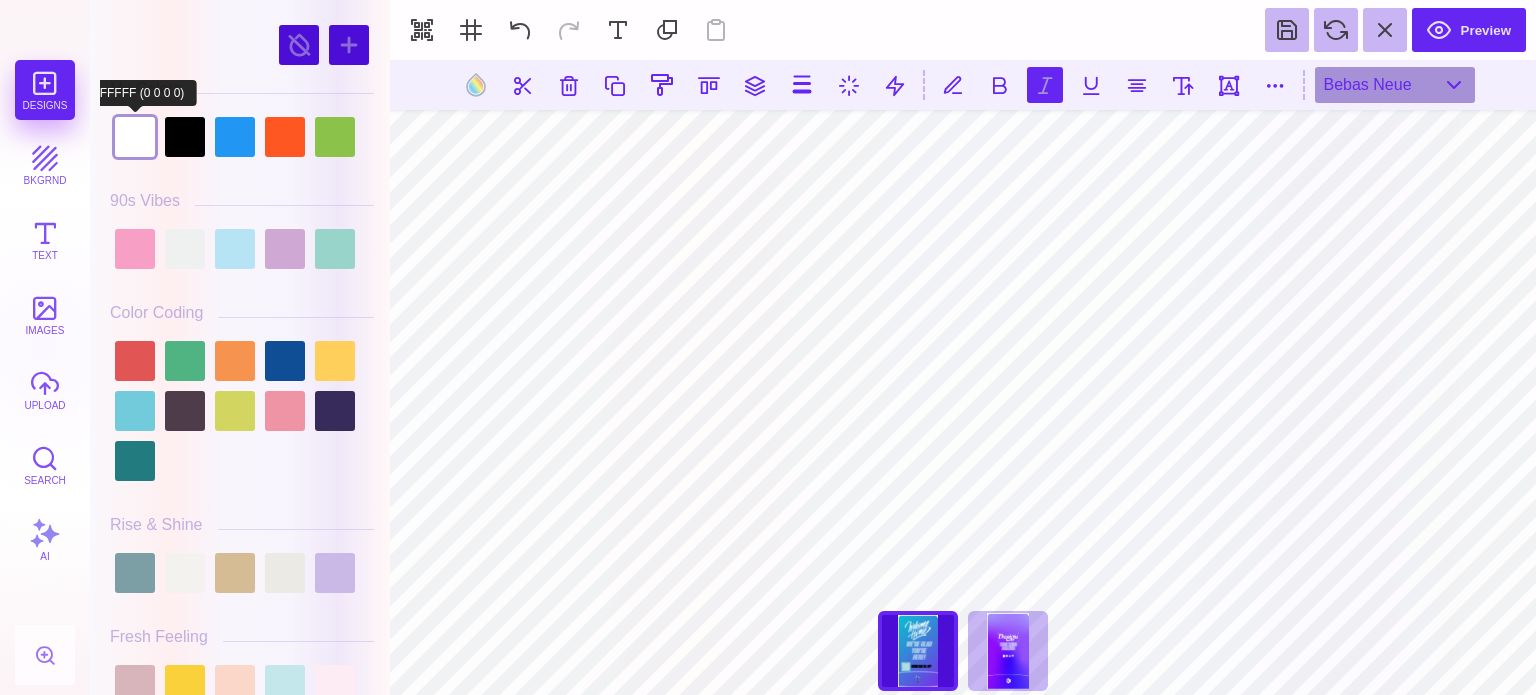 click at bounding box center [135, 137] 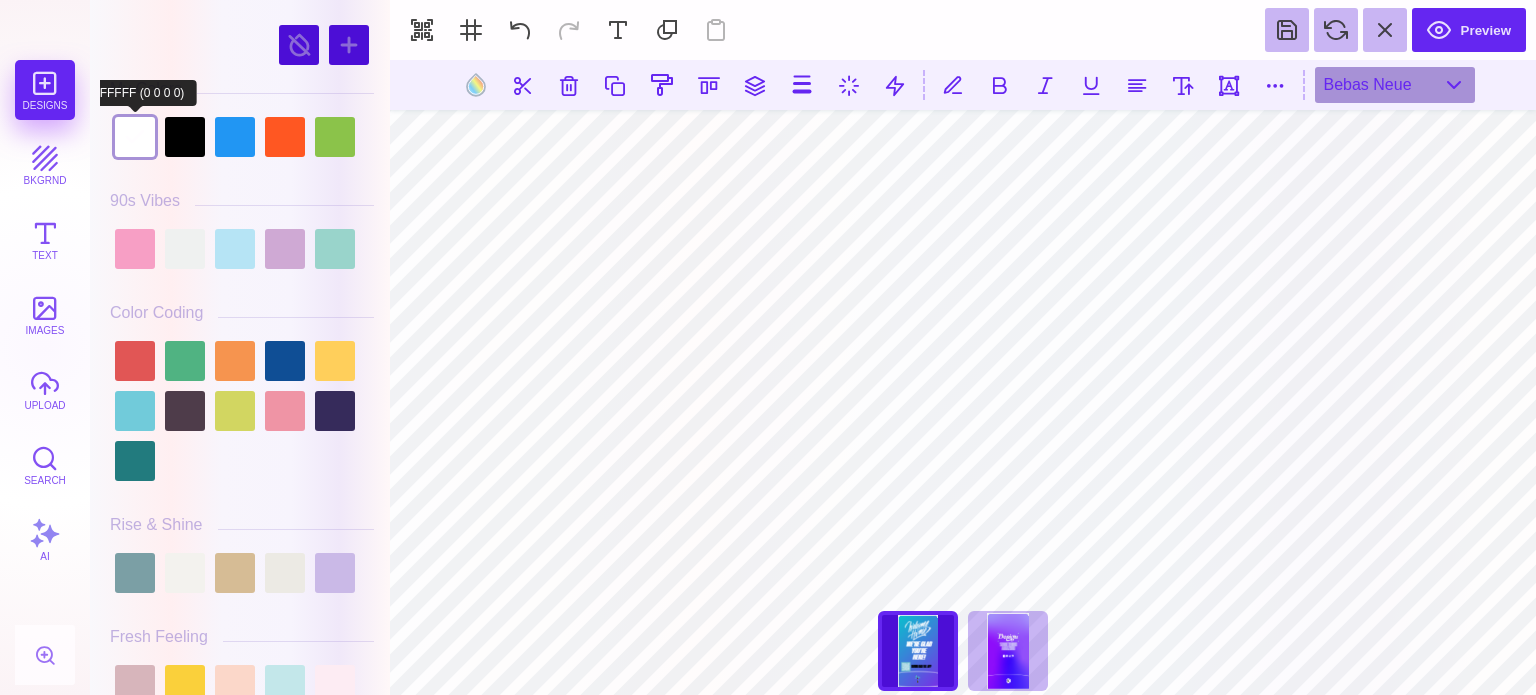 click at bounding box center (135, 137) 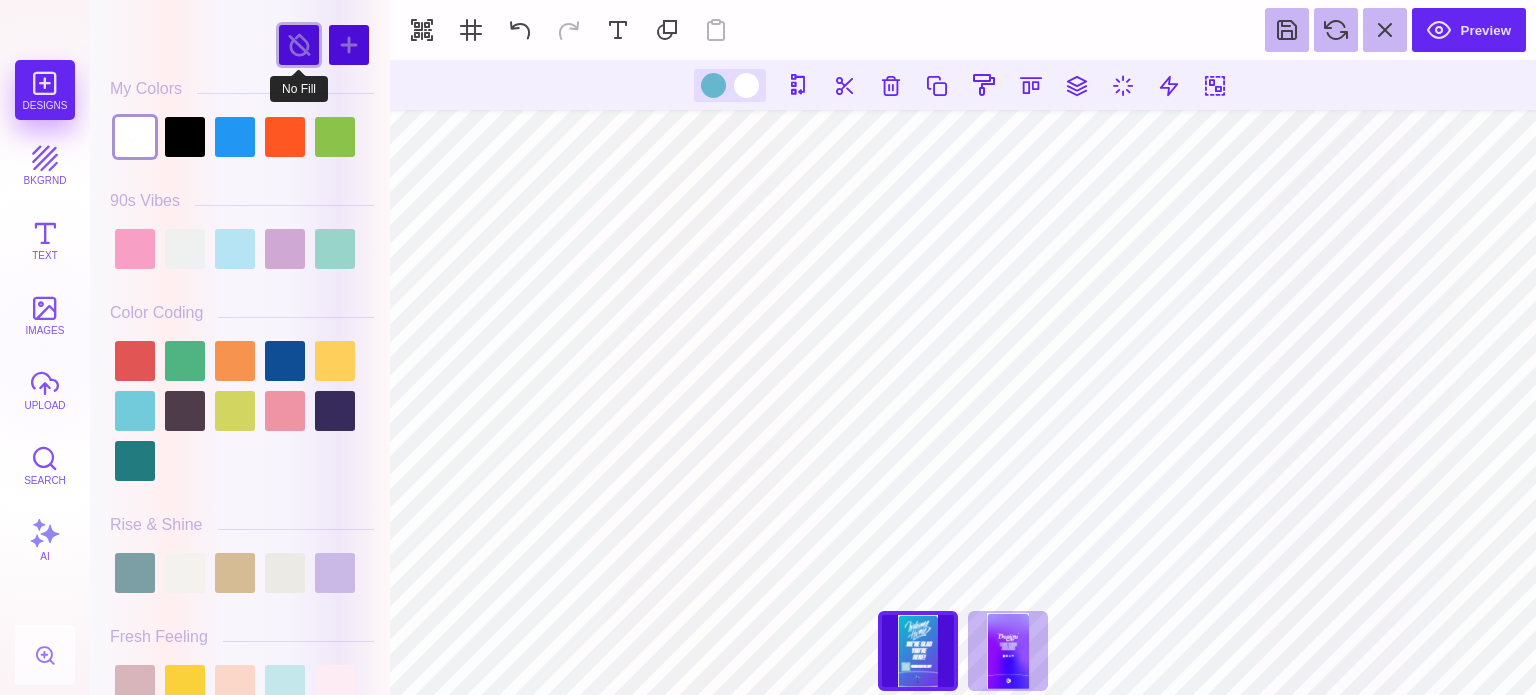 click at bounding box center [299, 45] 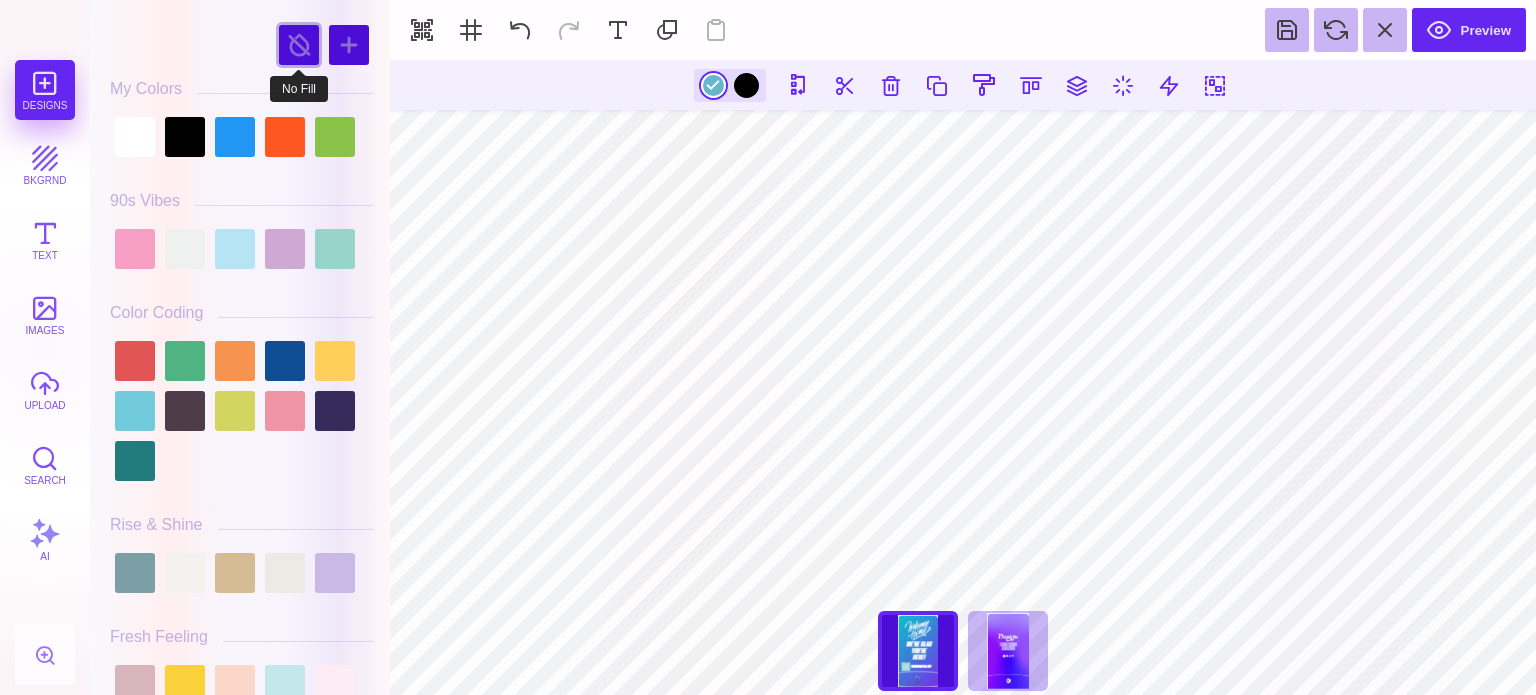 click at bounding box center (299, 45) 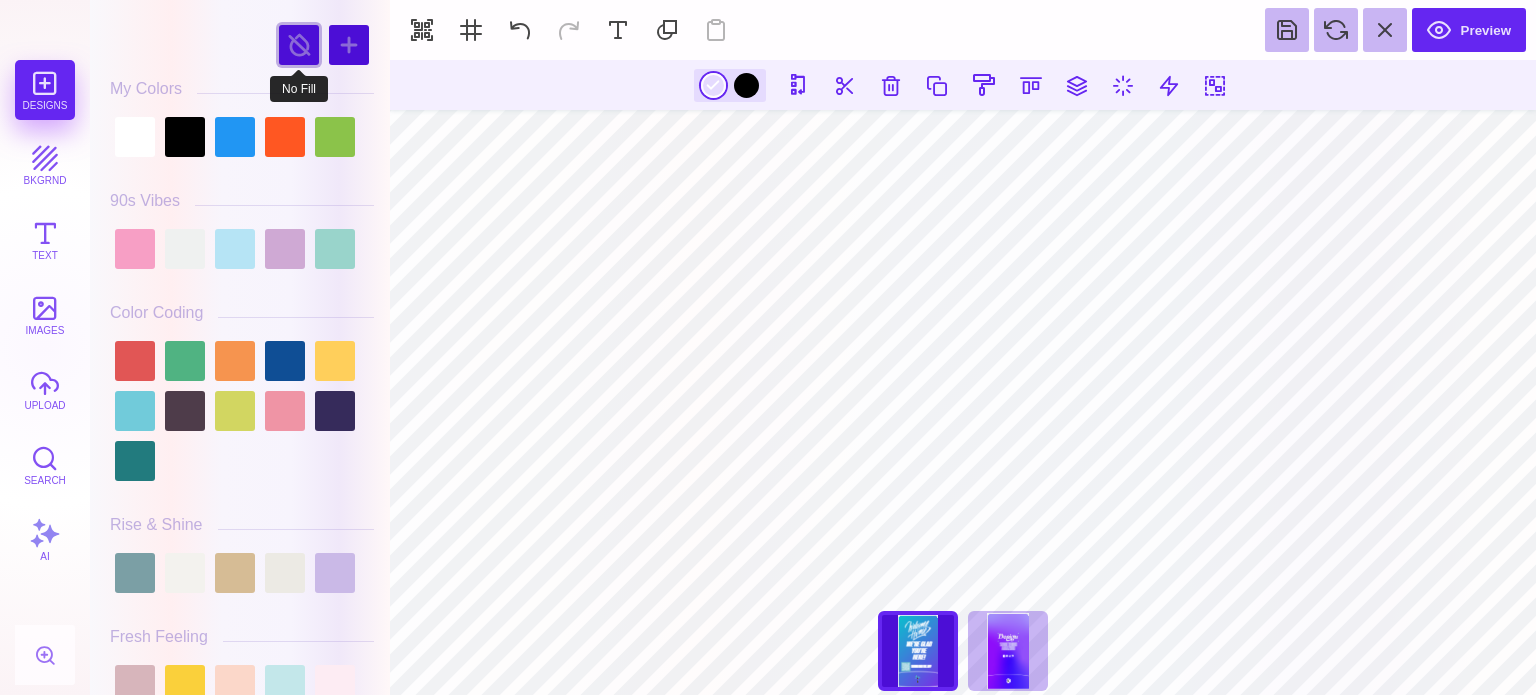 click at bounding box center [299, 45] 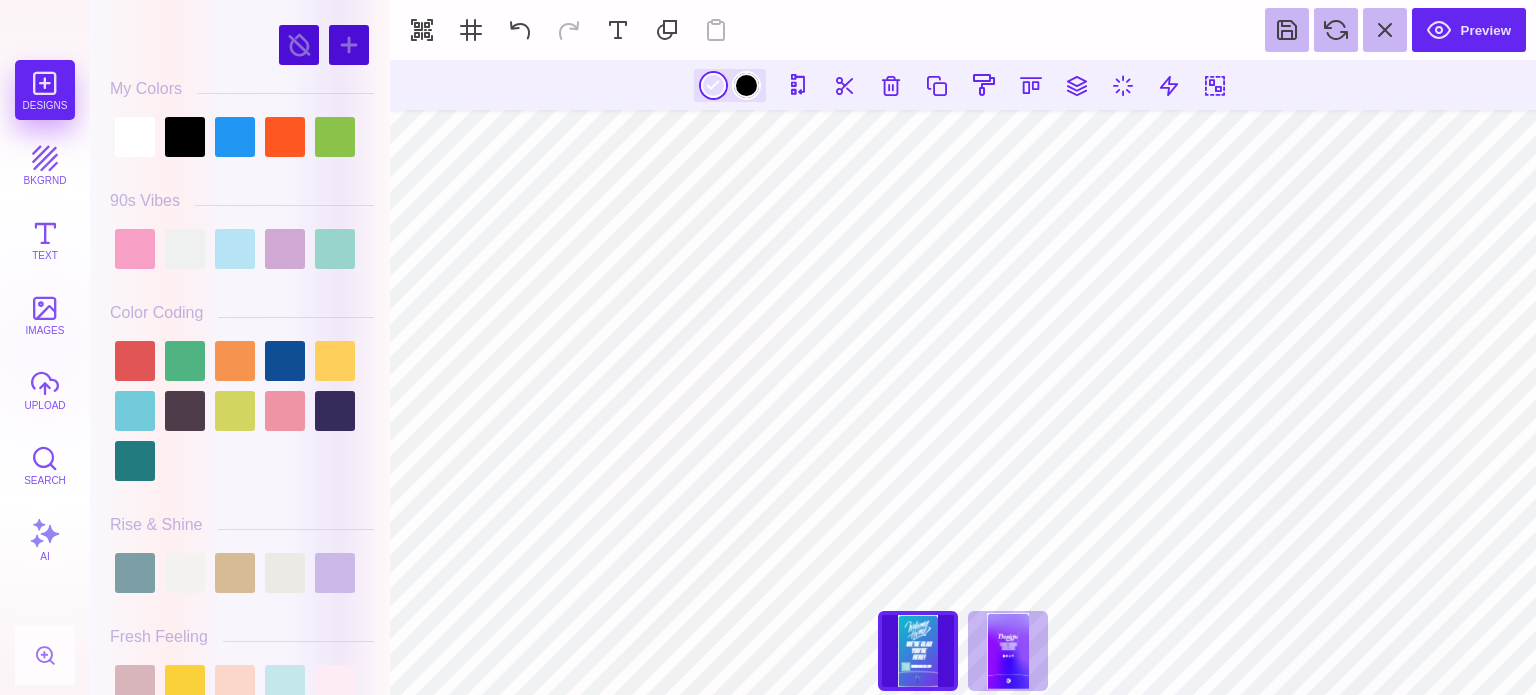 click at bounding box center [746, 85] 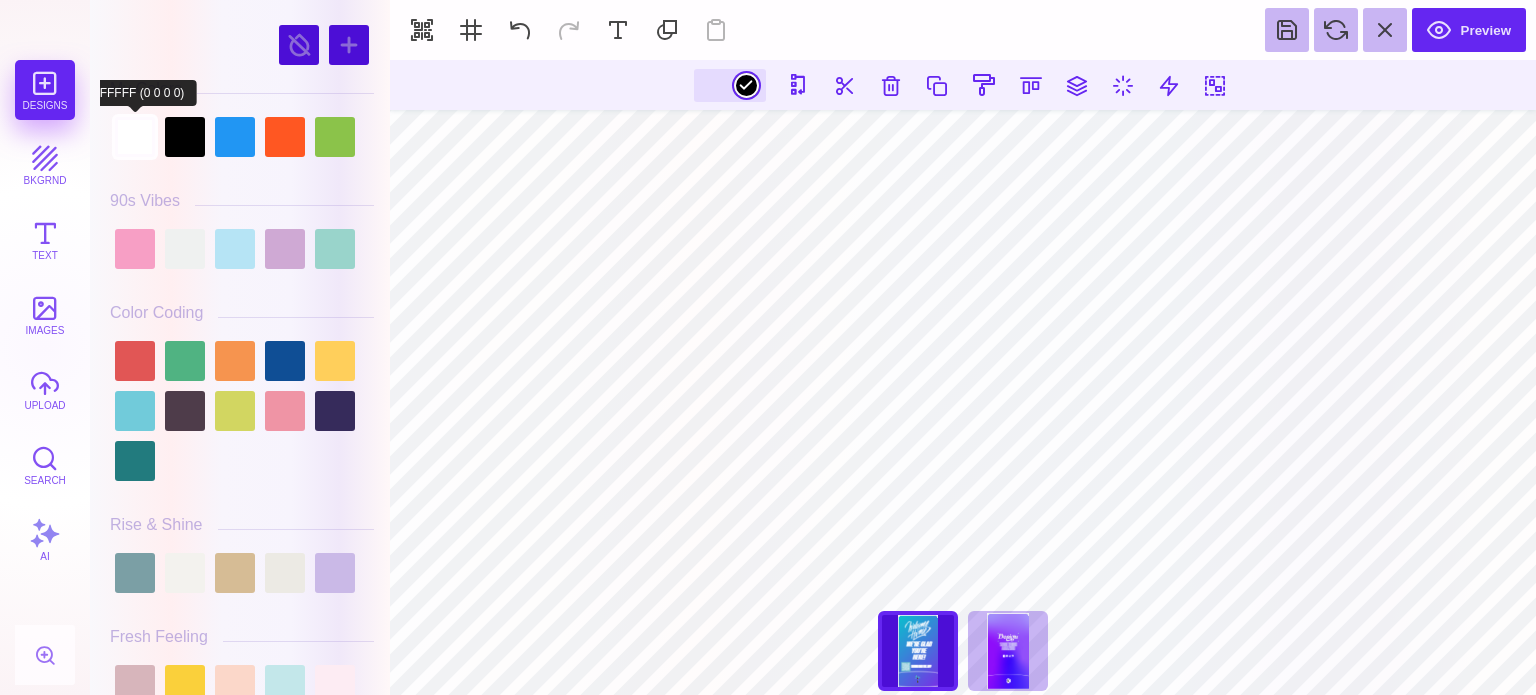 click at bounding box center [135, 137] 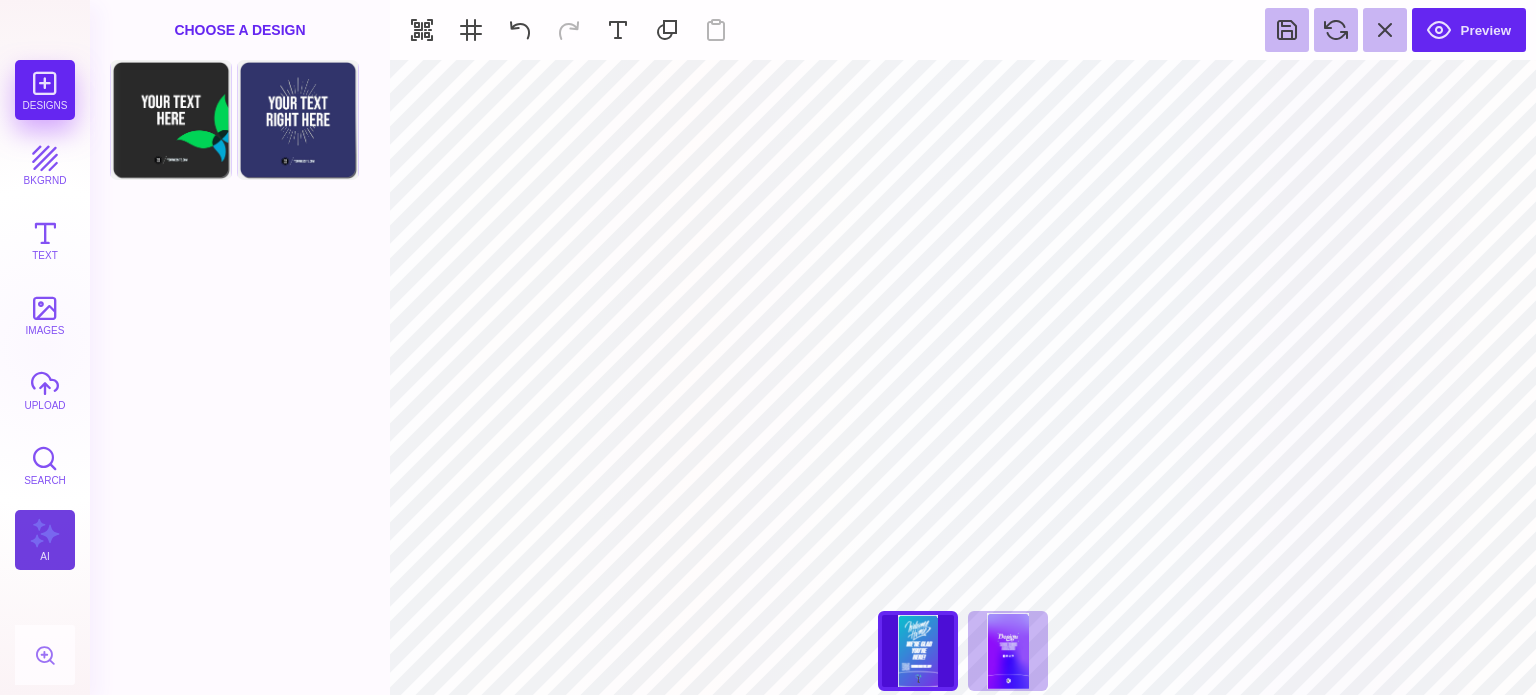 click on "AI" at bounding box center (45, 540) 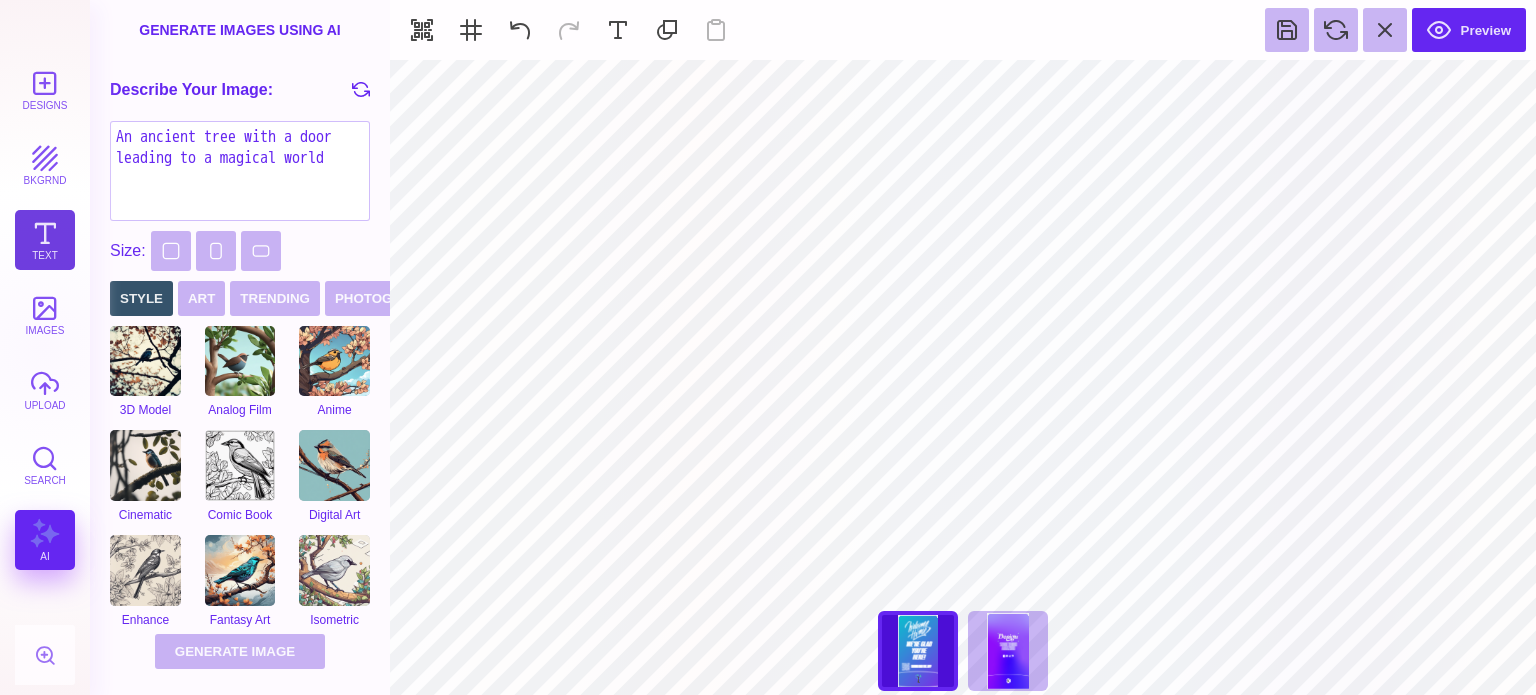 click on "Text" at bounding box center [45, 240] 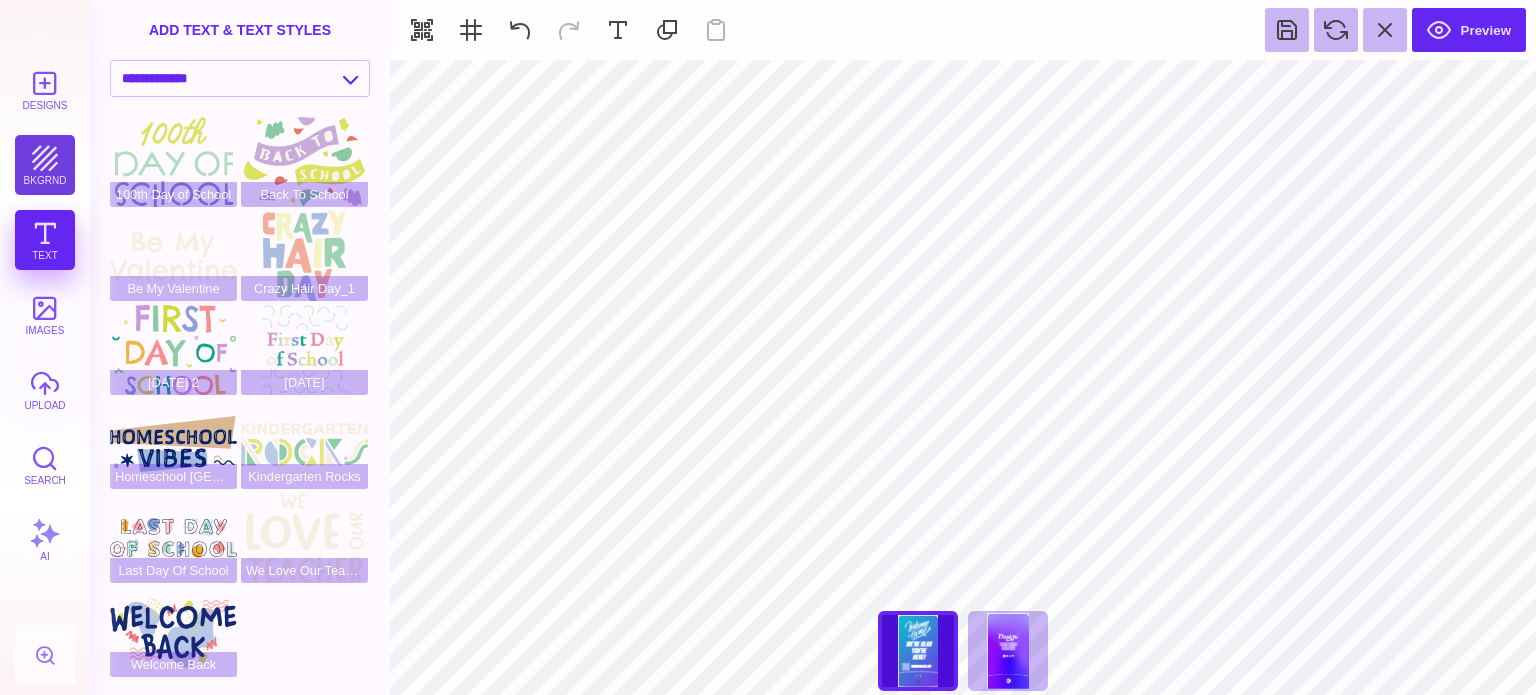 click on "bkgrnd" at bounding box center [45, 165] 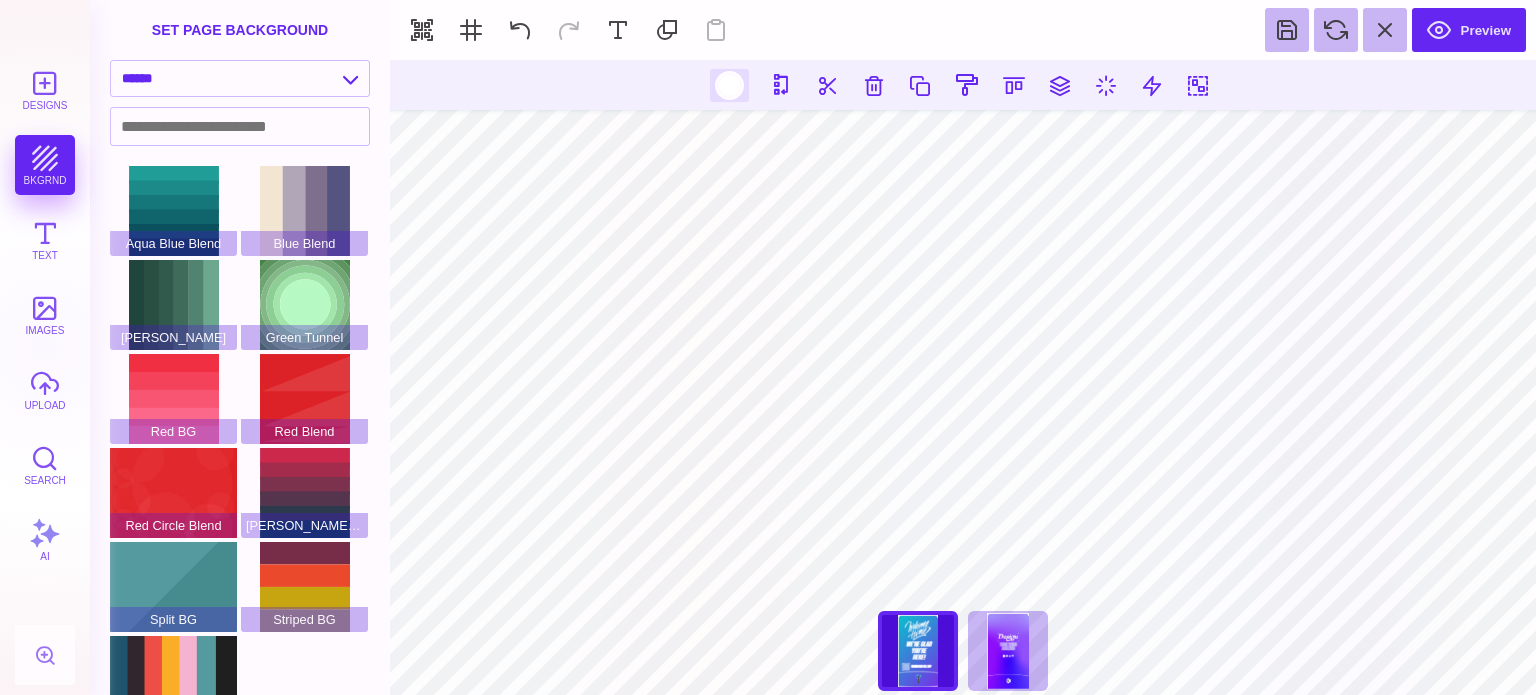 click at bounding box center [729, 85] 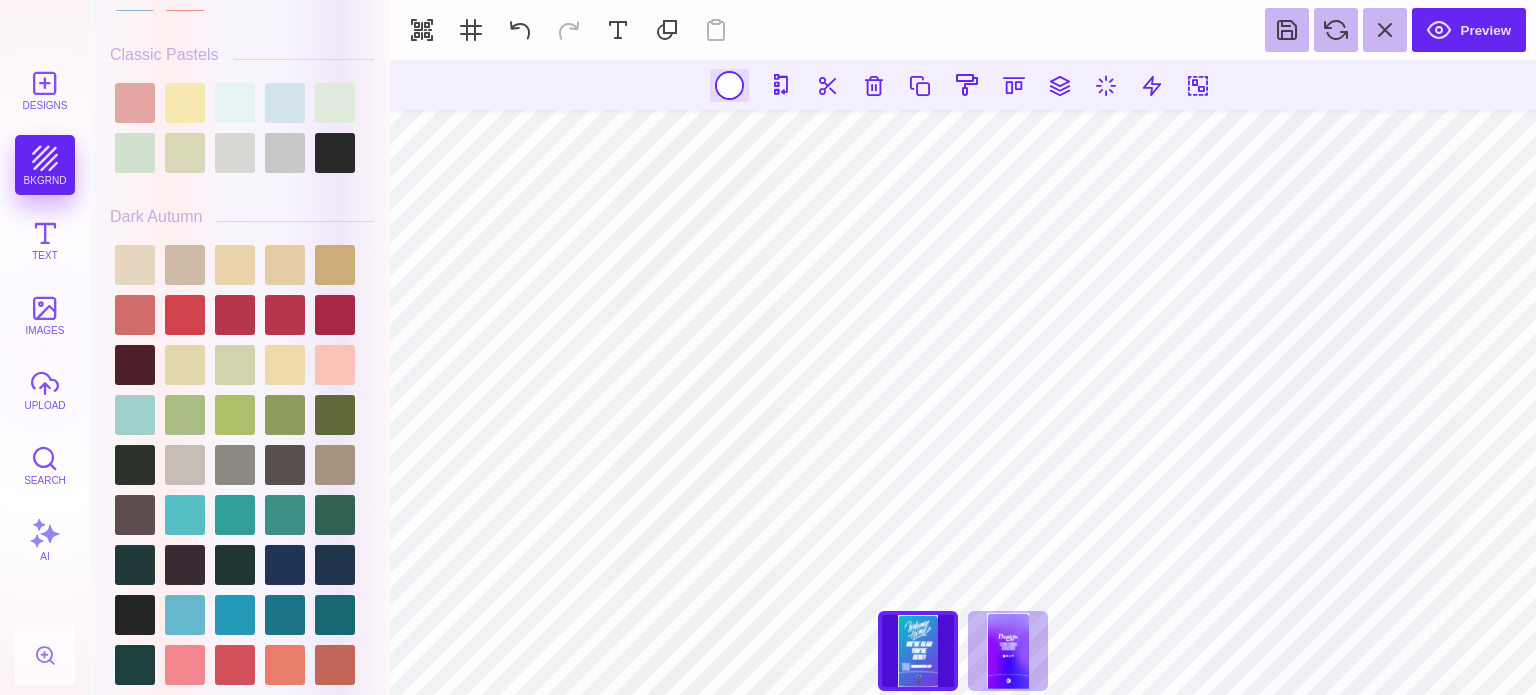scroll, scrollTop: 1400, scrollLeft: 0, axis: vertical 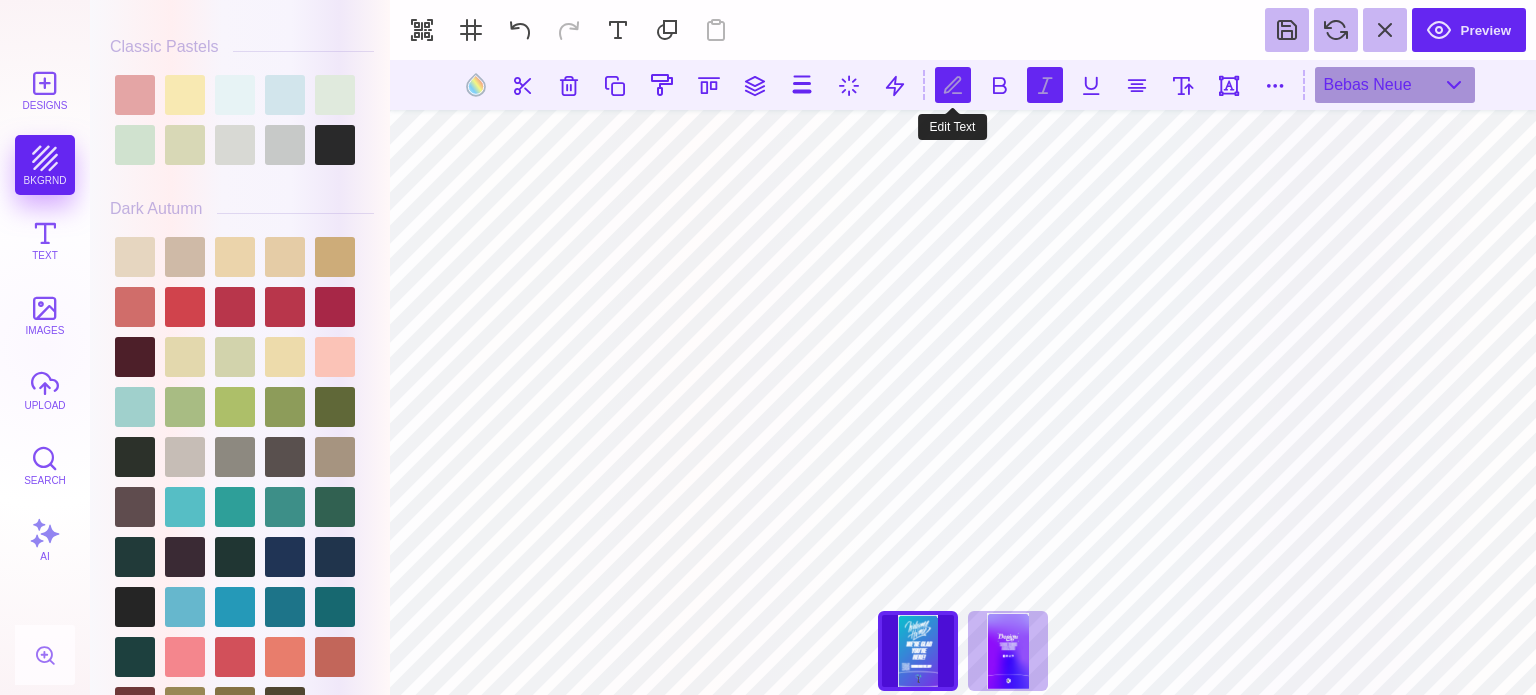 click at bounding box center [953, 85] 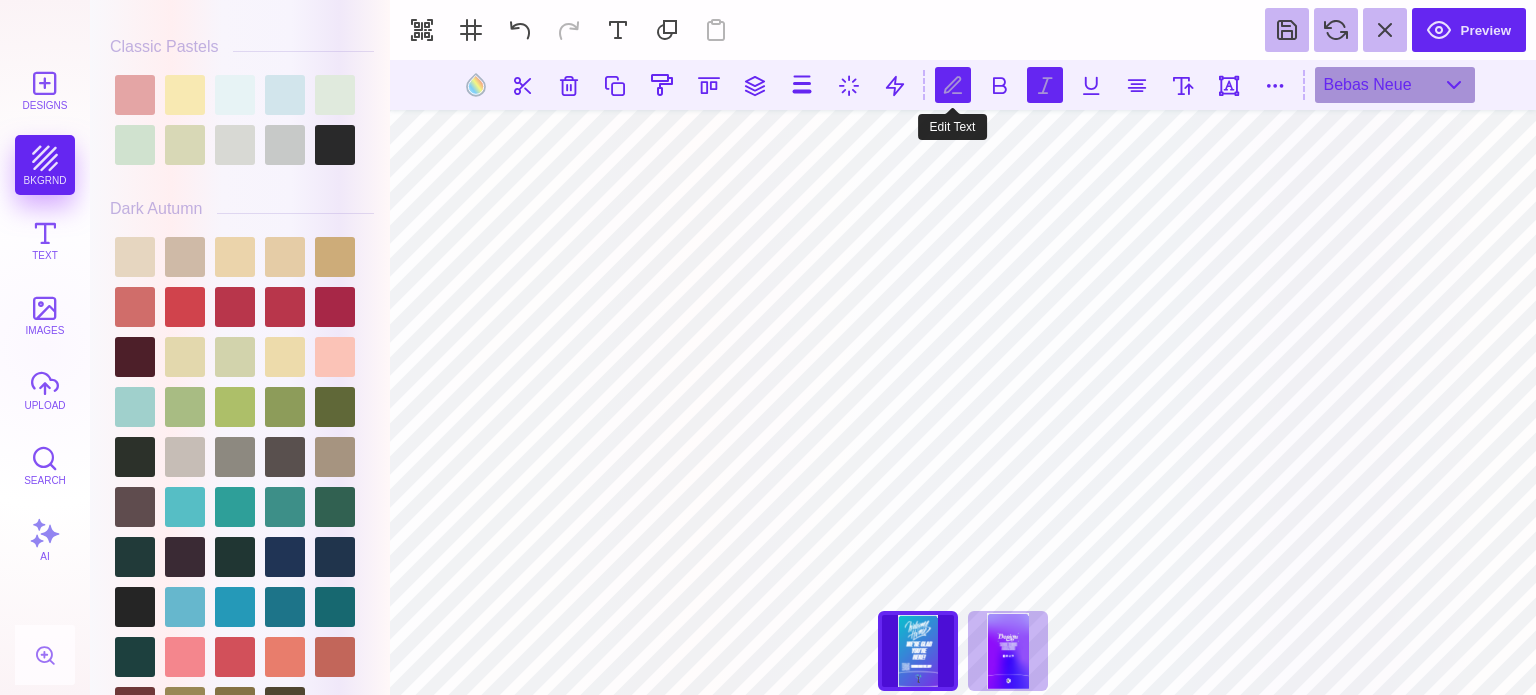 scroll, scrollTop: 0, scrollLeft: 2, axis: horizontal 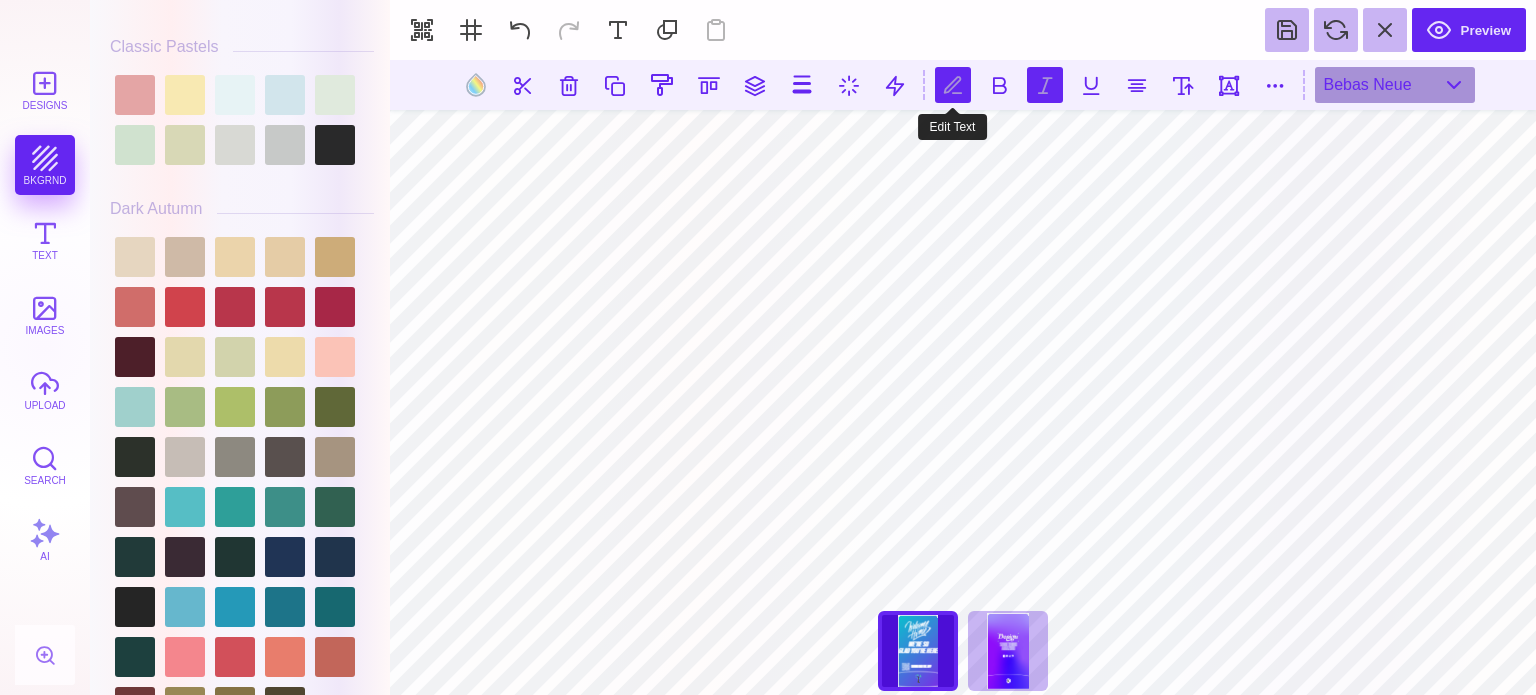 type on "*********
*********
*********" 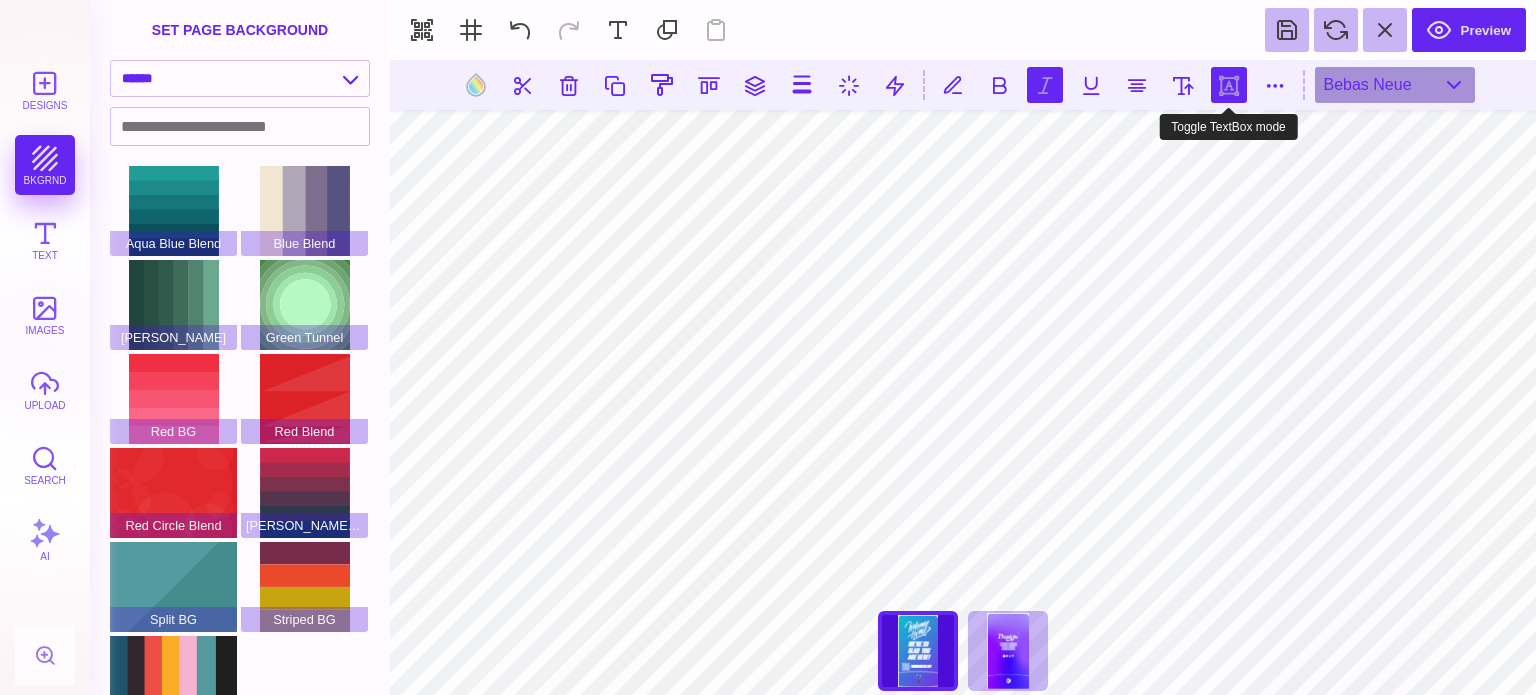 click at bounding box center [1229, 85] 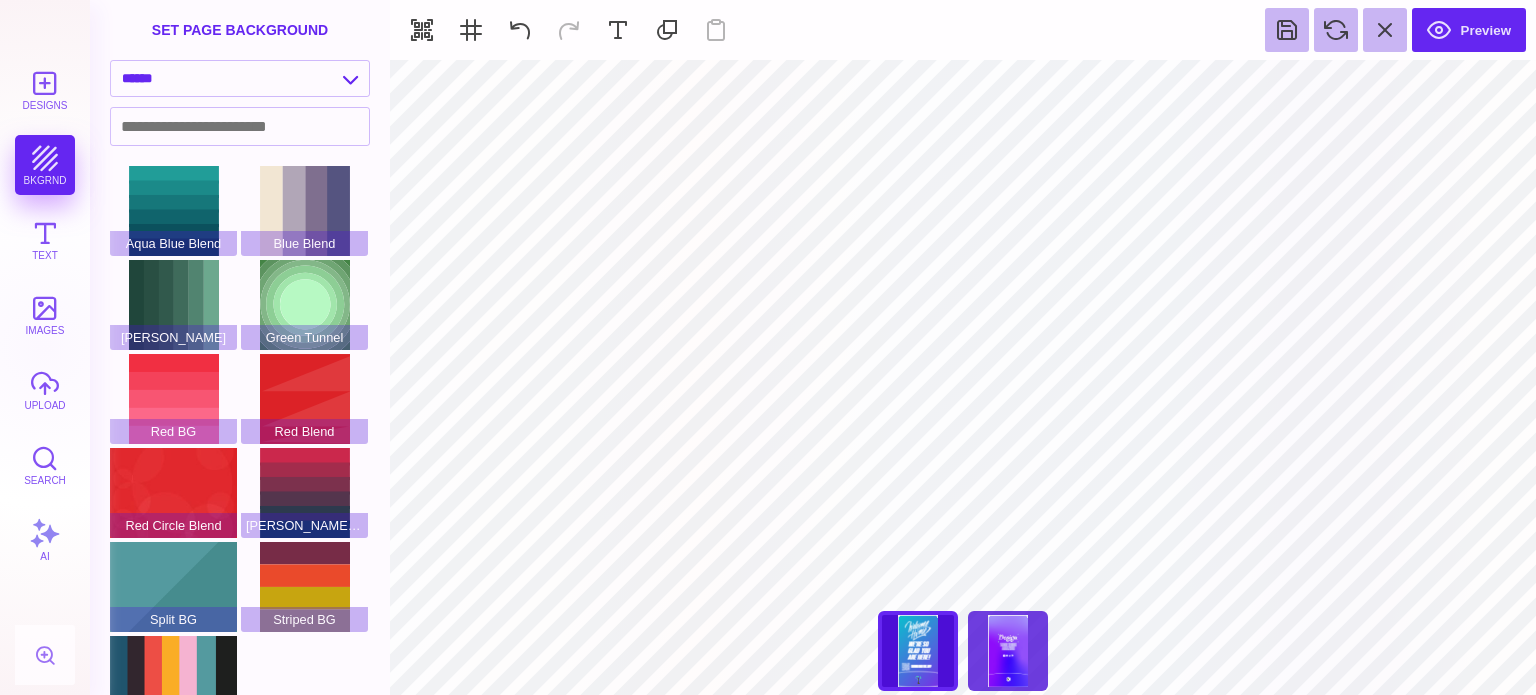 click on "48" x 90" Fabric Tension Display clone" at bounding box center [1008, 651] 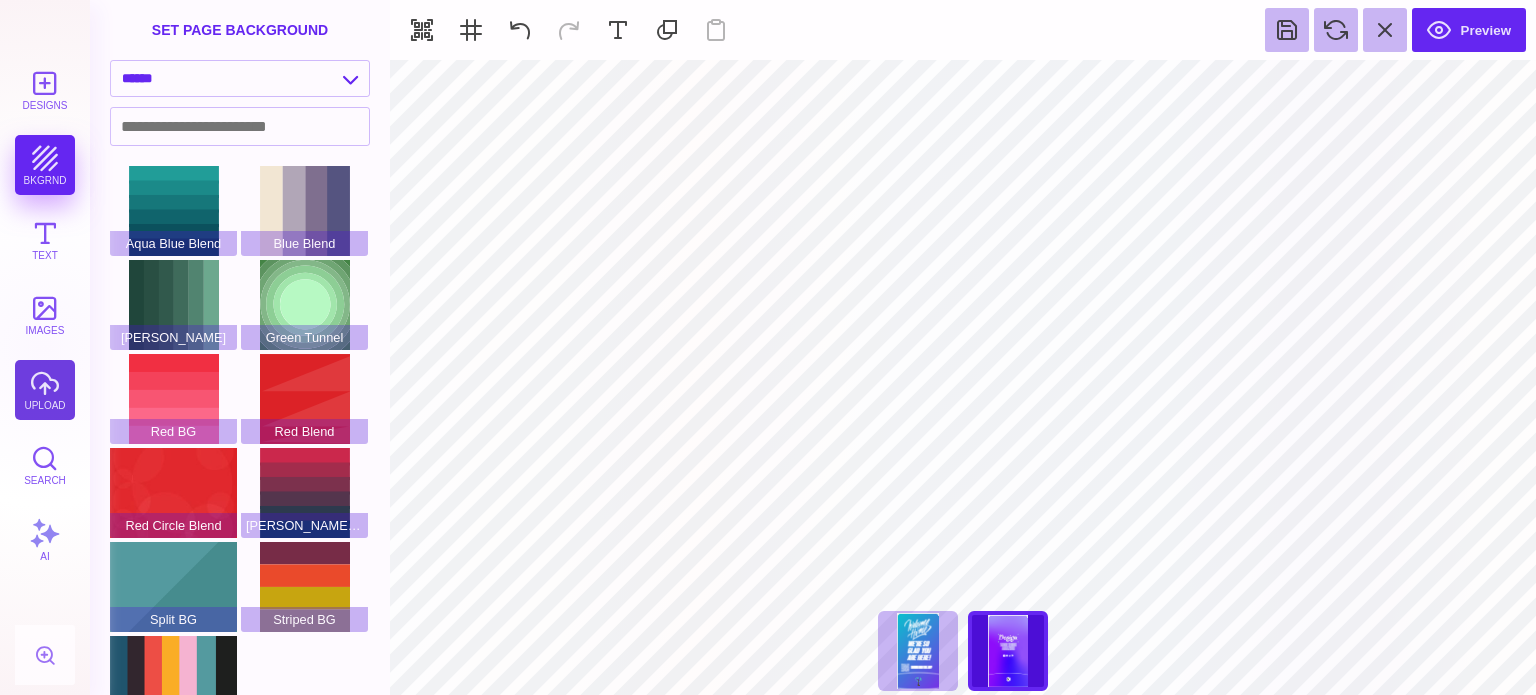 click on "upload" at bounding box center [45, 390] 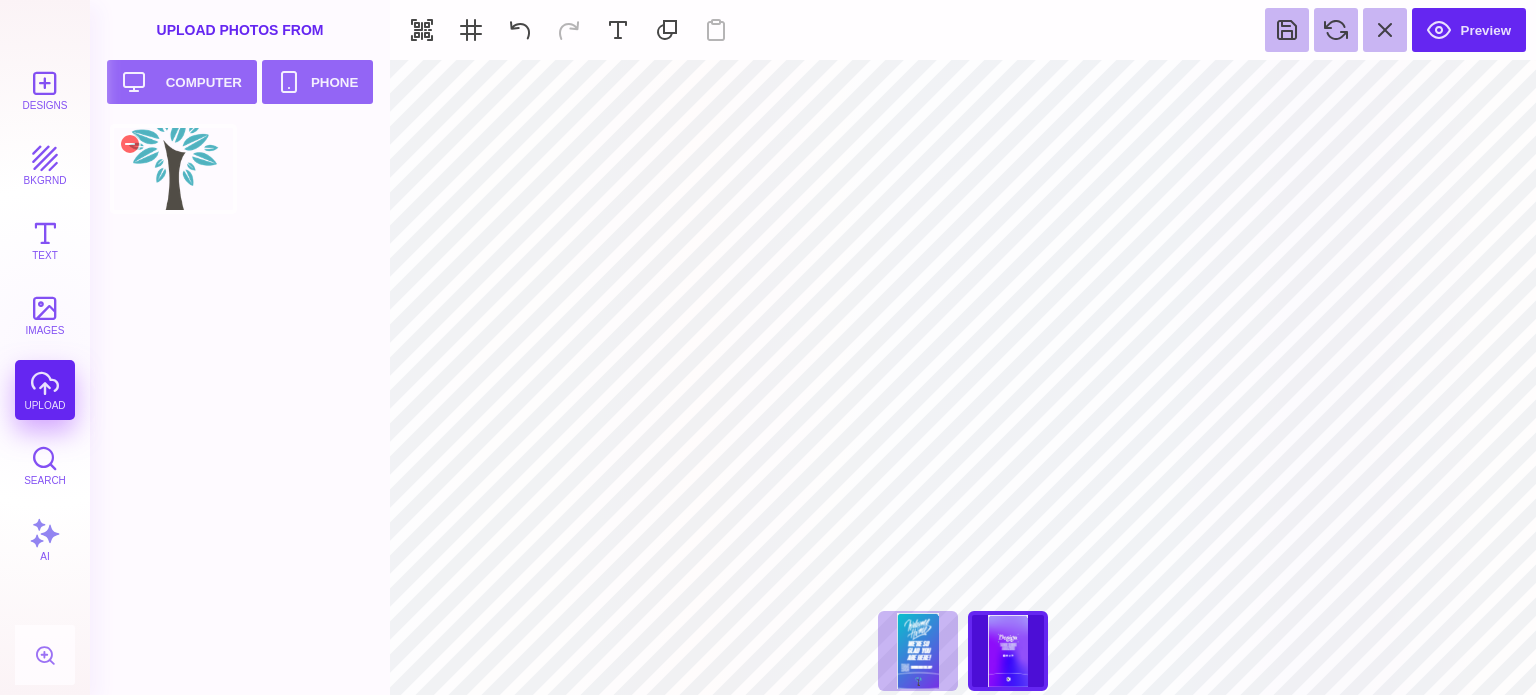 click at bounding box center [173, 169] 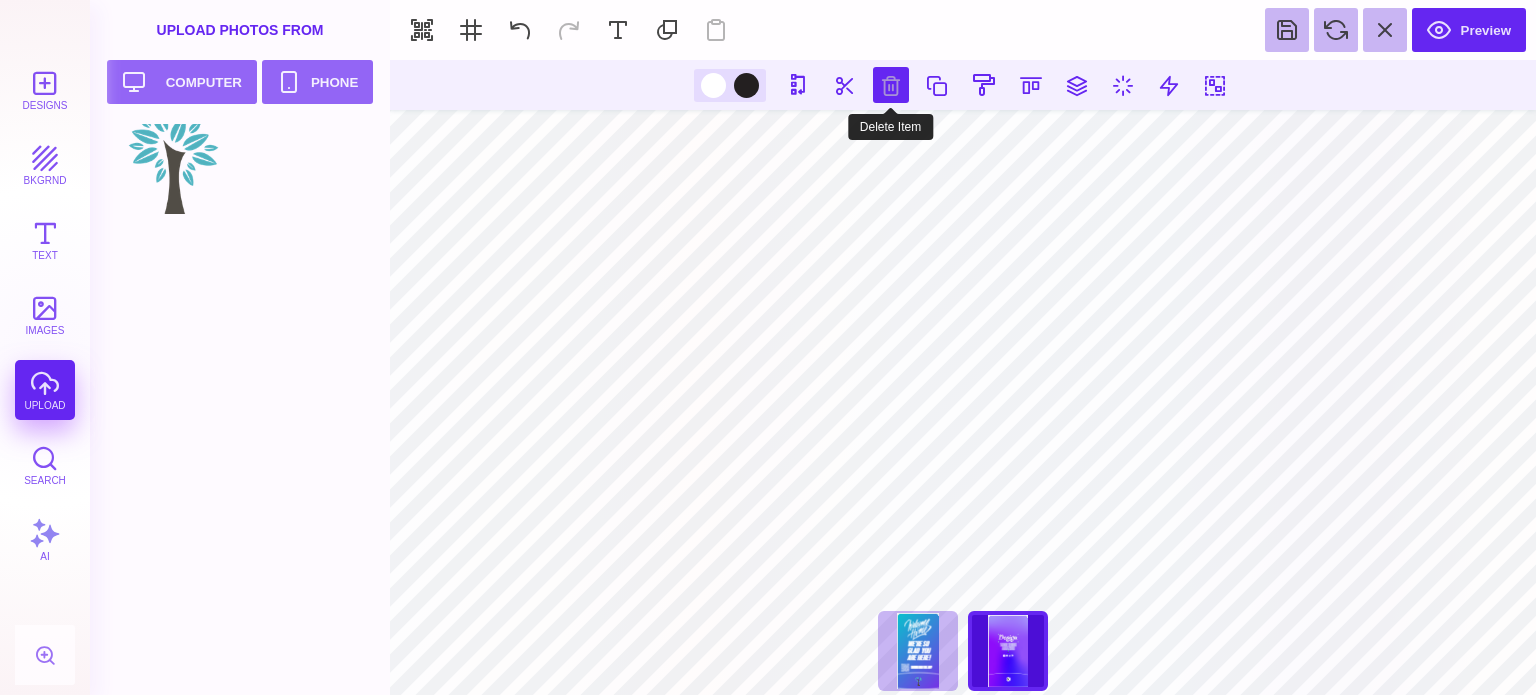 click at bounding box center (891, 85) 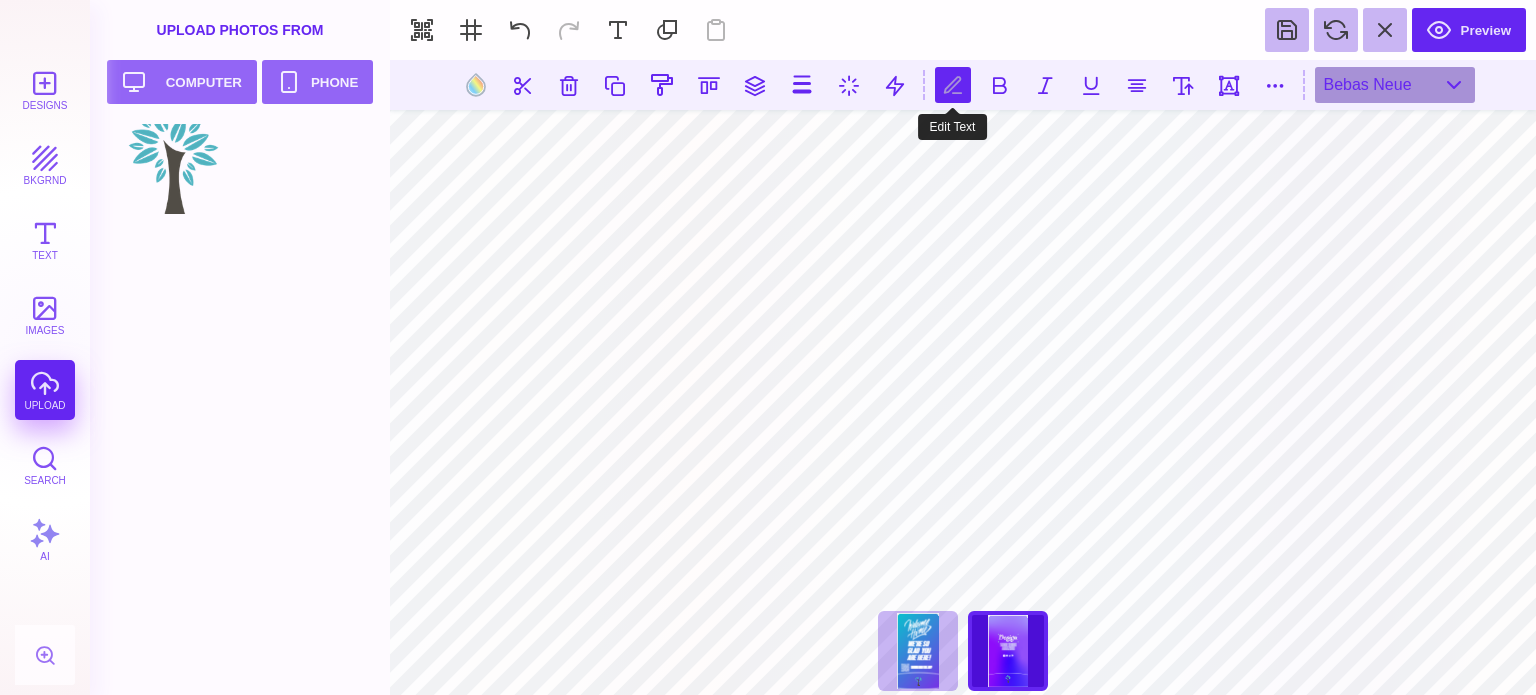 click at bounding box center [953, 85] 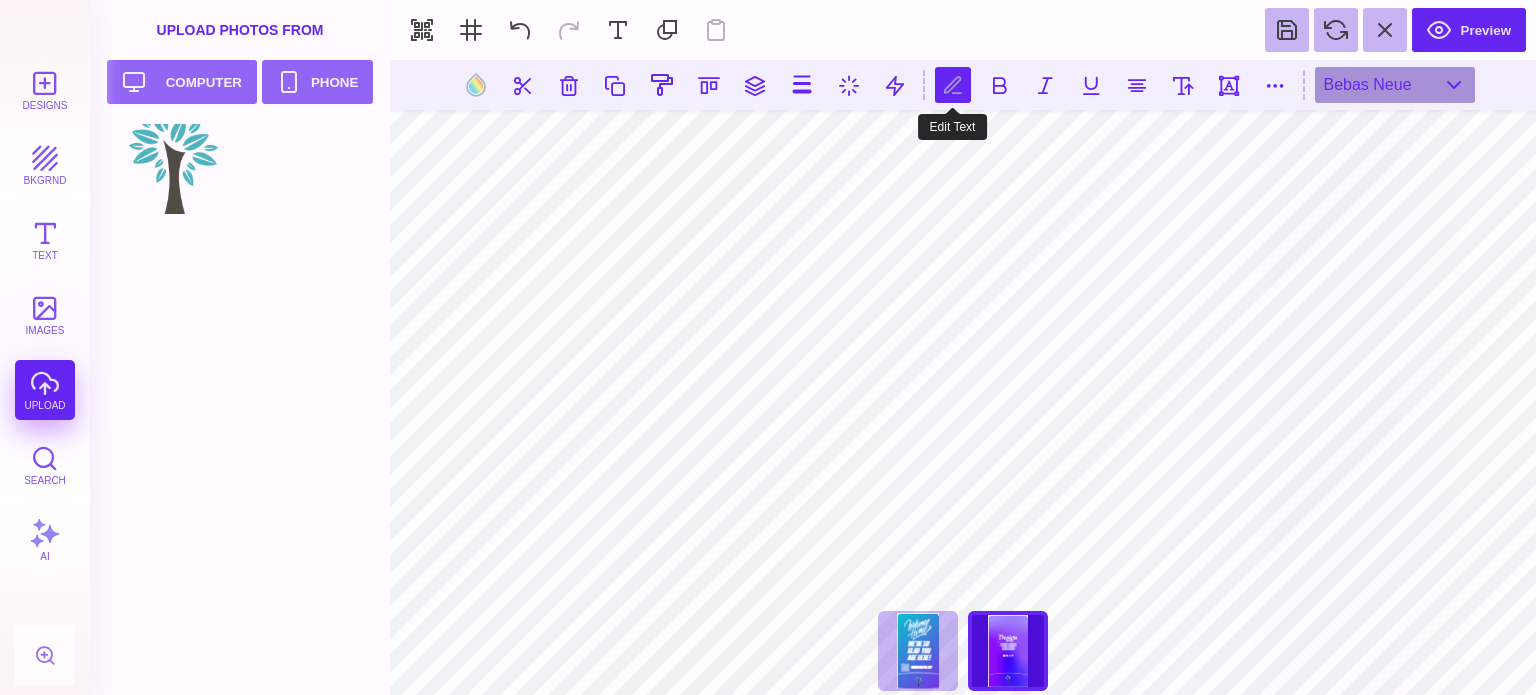 scroll, scrollTop: 1, scrollLeft: 0, axis: vertical 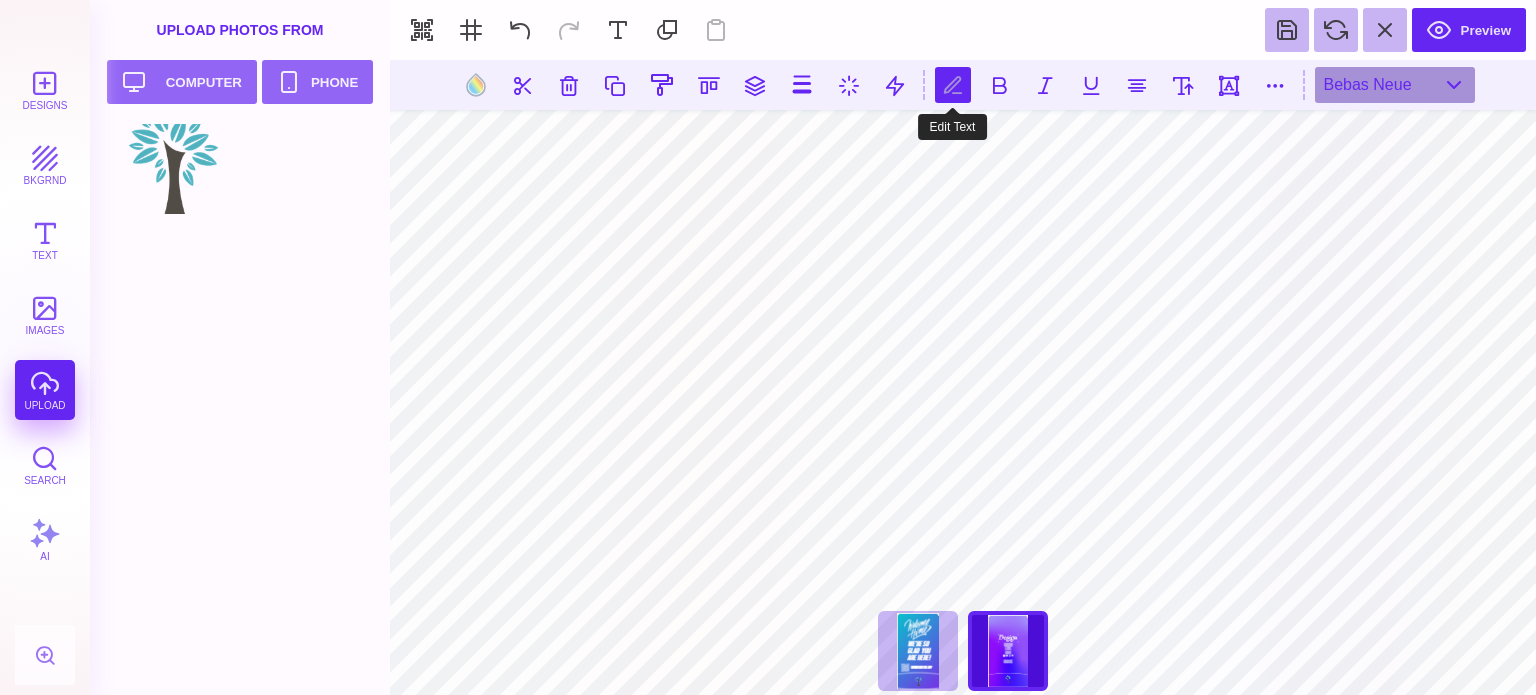 type on "*******
*******
*******
*****" 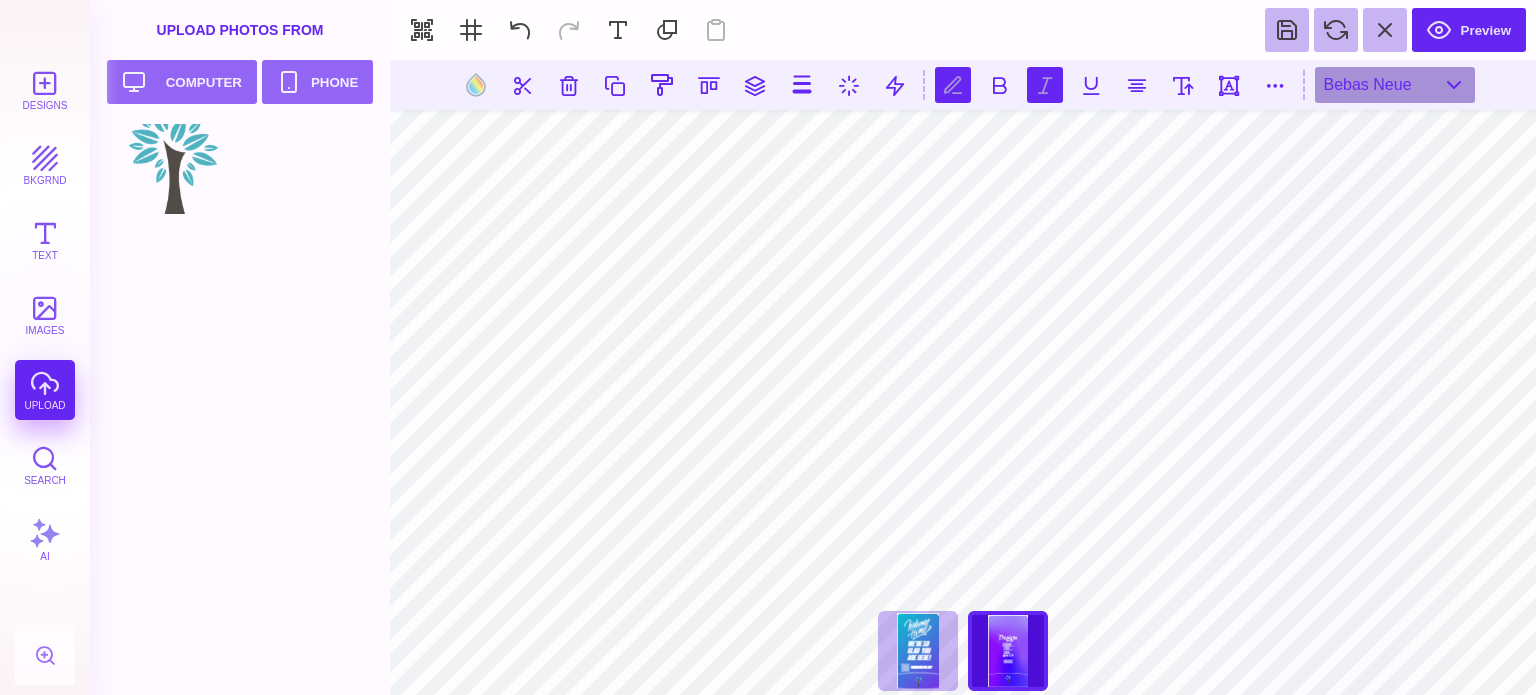 click at bounding box center (1045, 85) 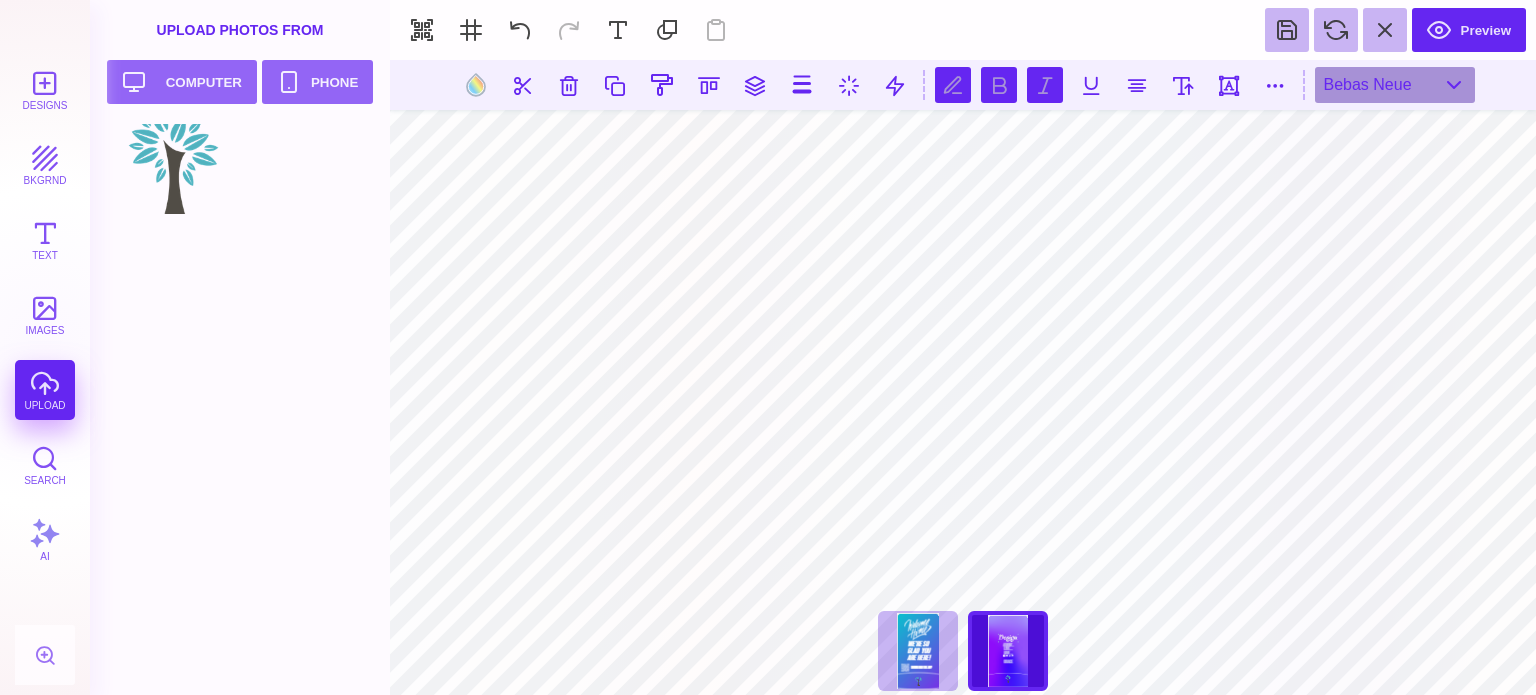 click at bounding box center [999, 85] 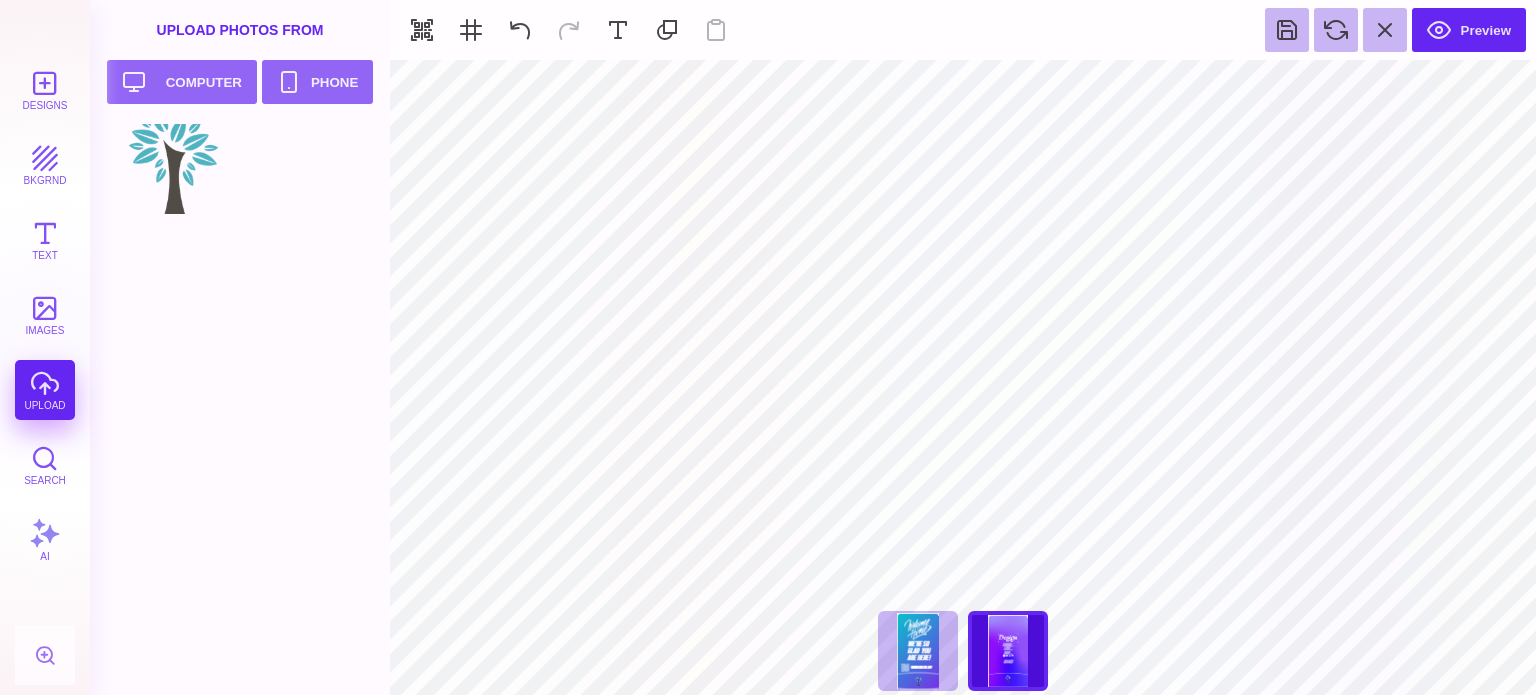 type on "#E7F3F59E" 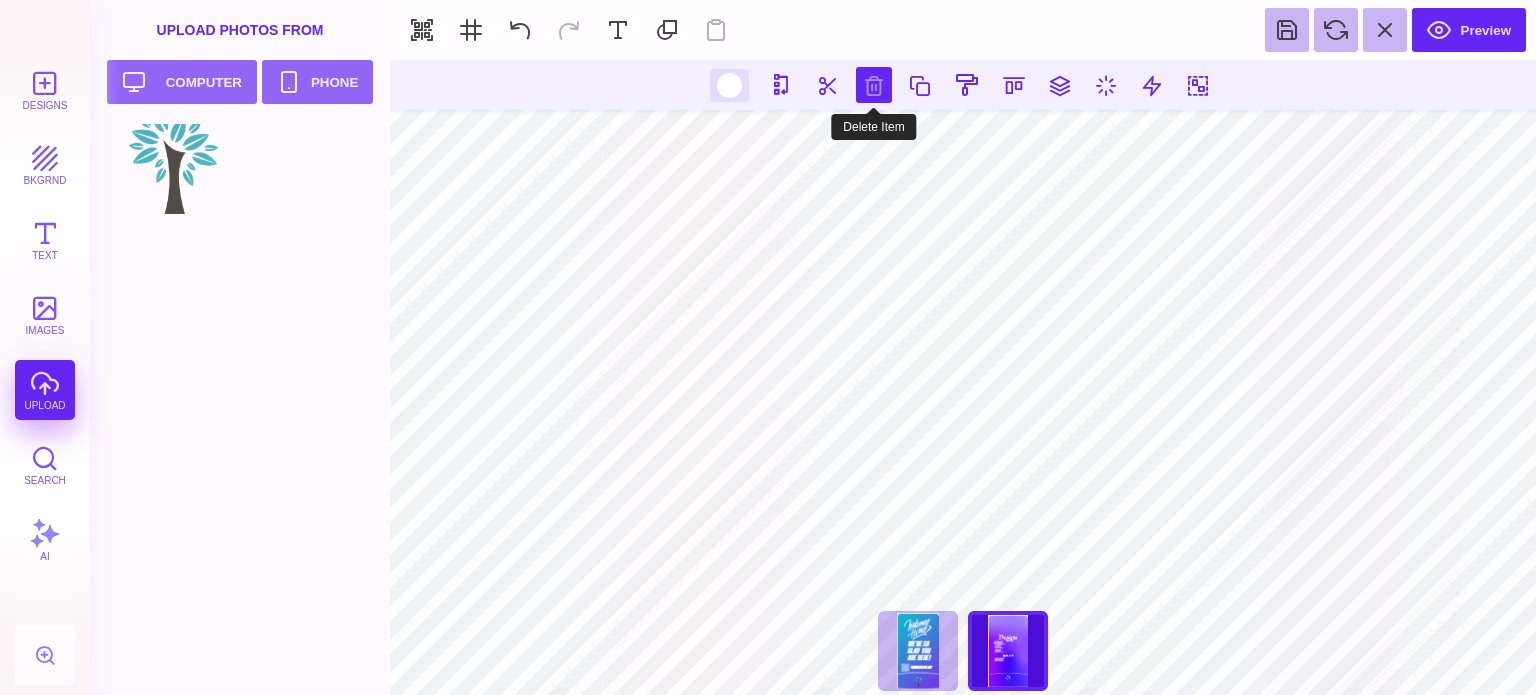 click at bounding box center [874, 85] 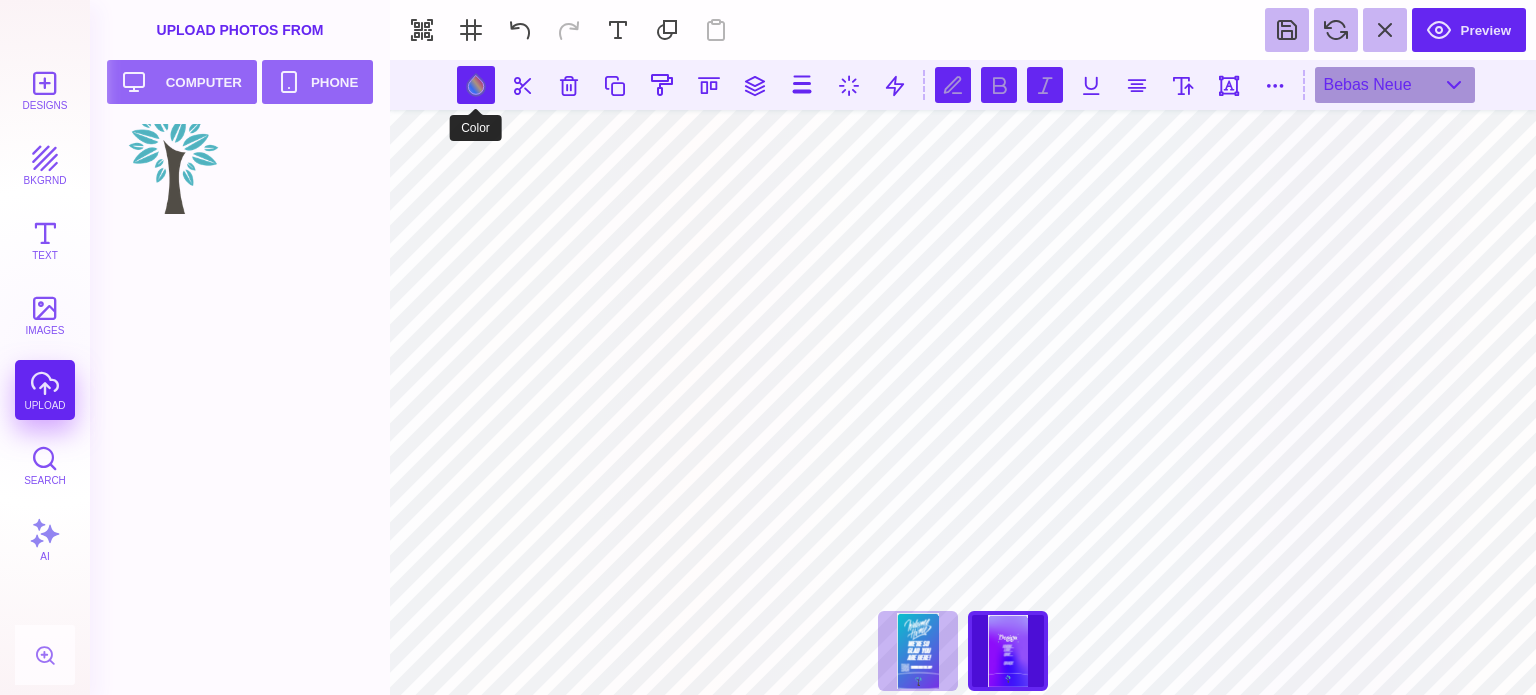 click at bounding box center [476, 85] 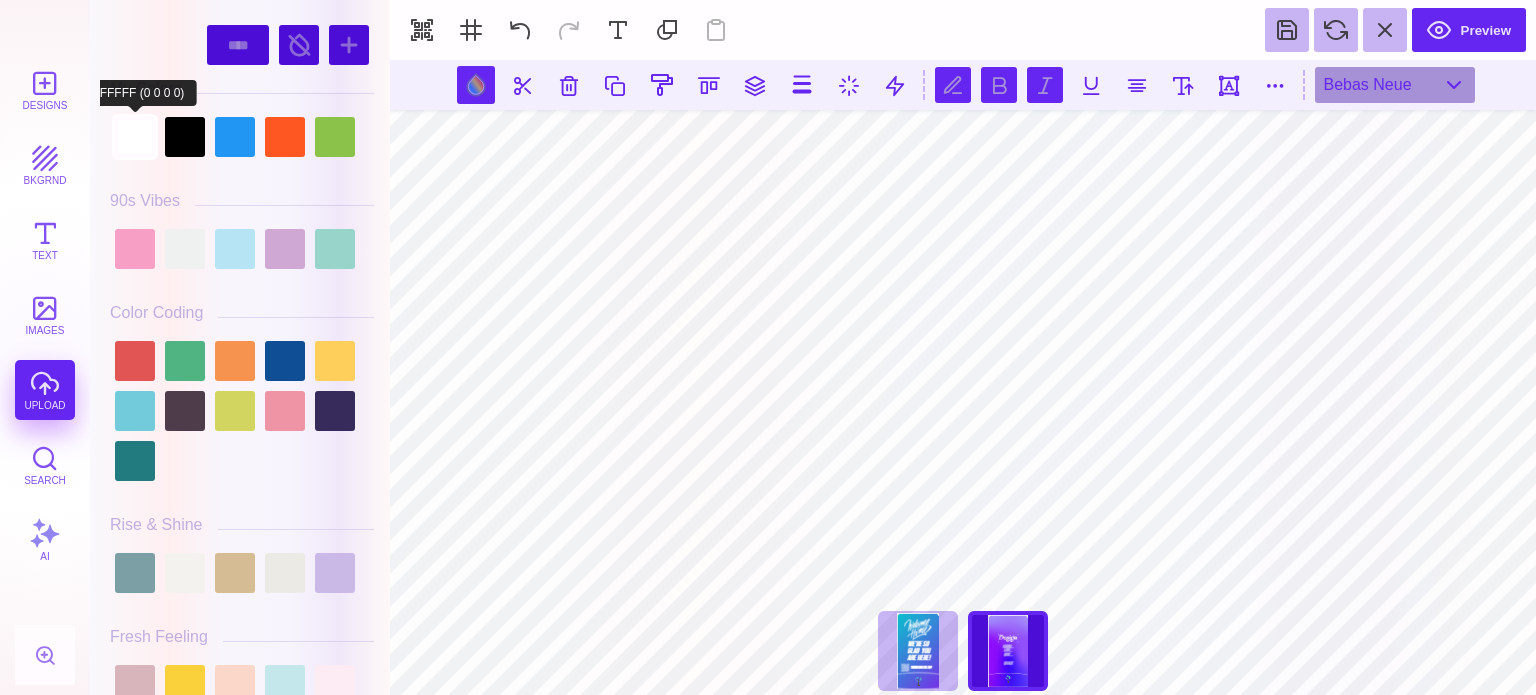 click at bounding box center [135, 137] 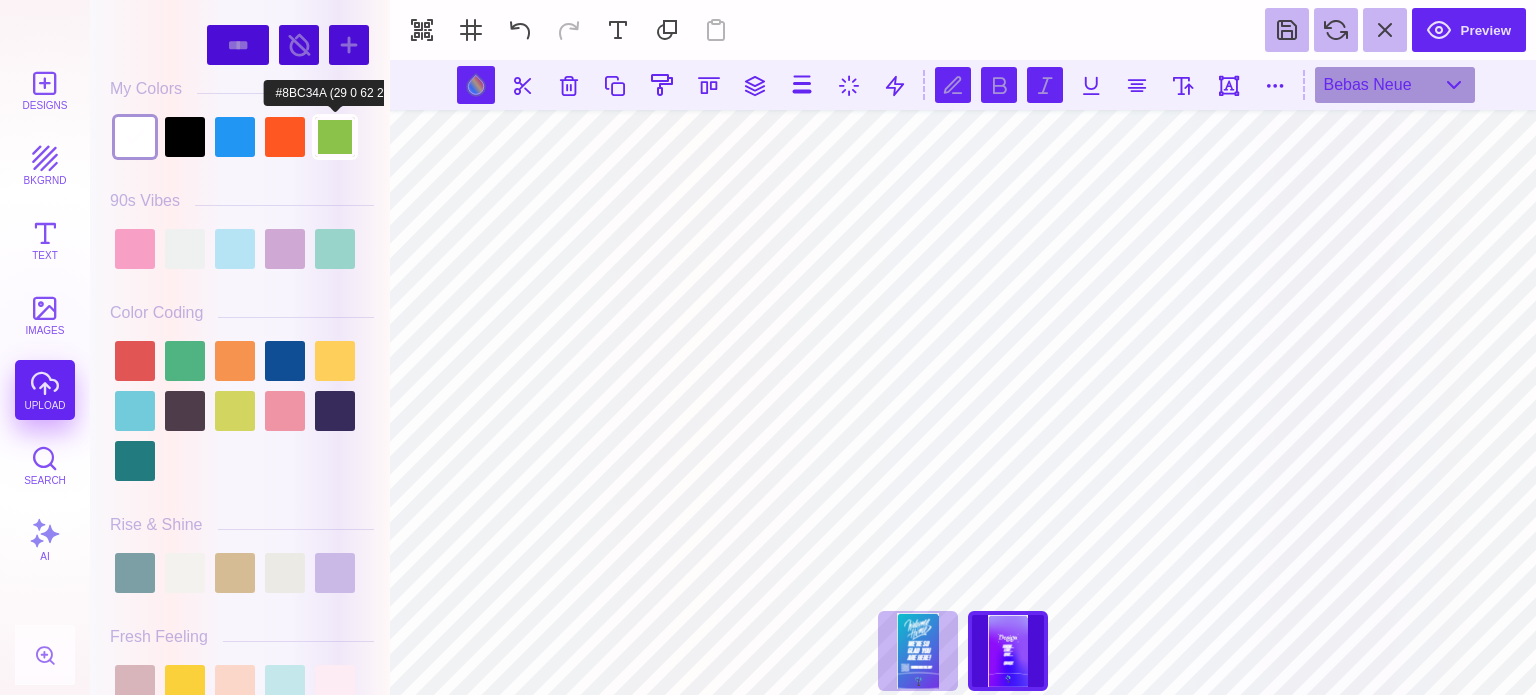 scroll, scrollTop: 0, scrollLeft: 0, axis: both 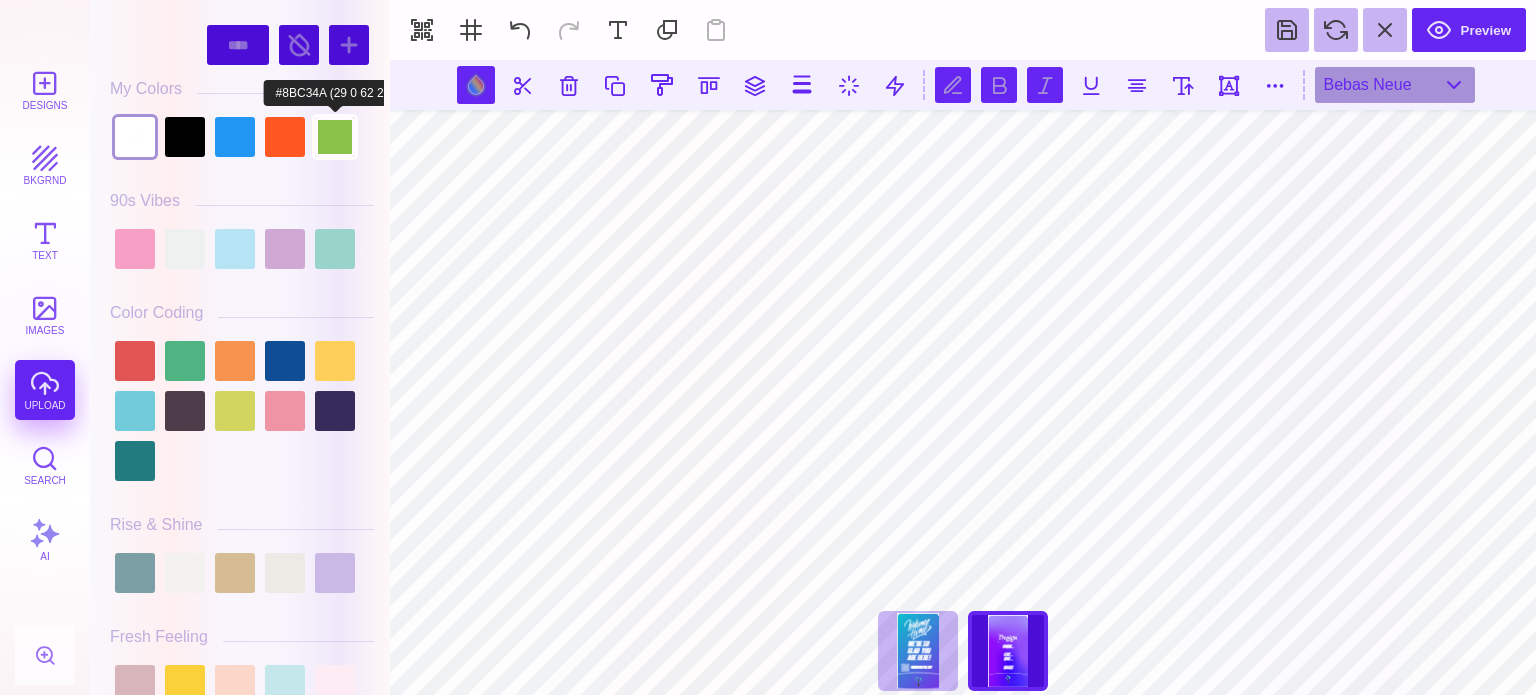type on "*******
*******
*******
*****" 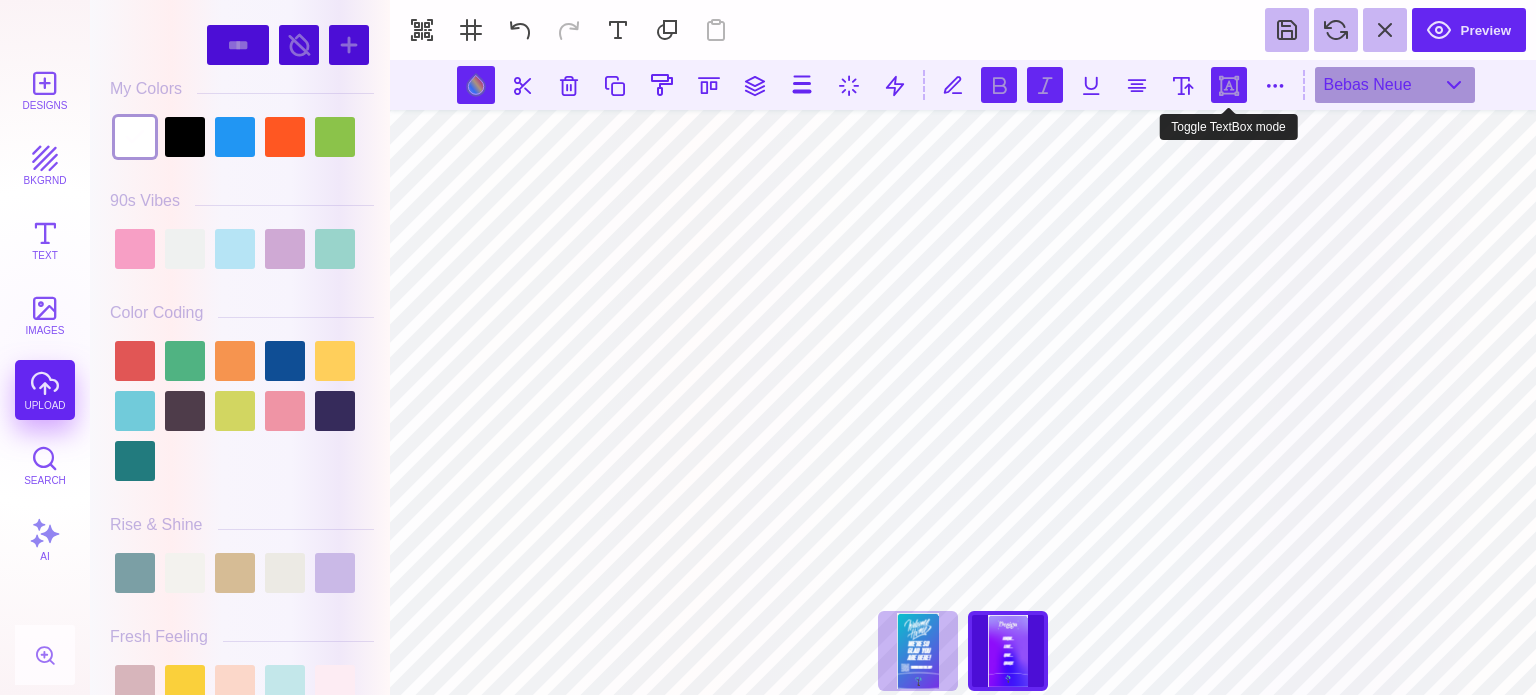 click at bounding box center (1229, 85) 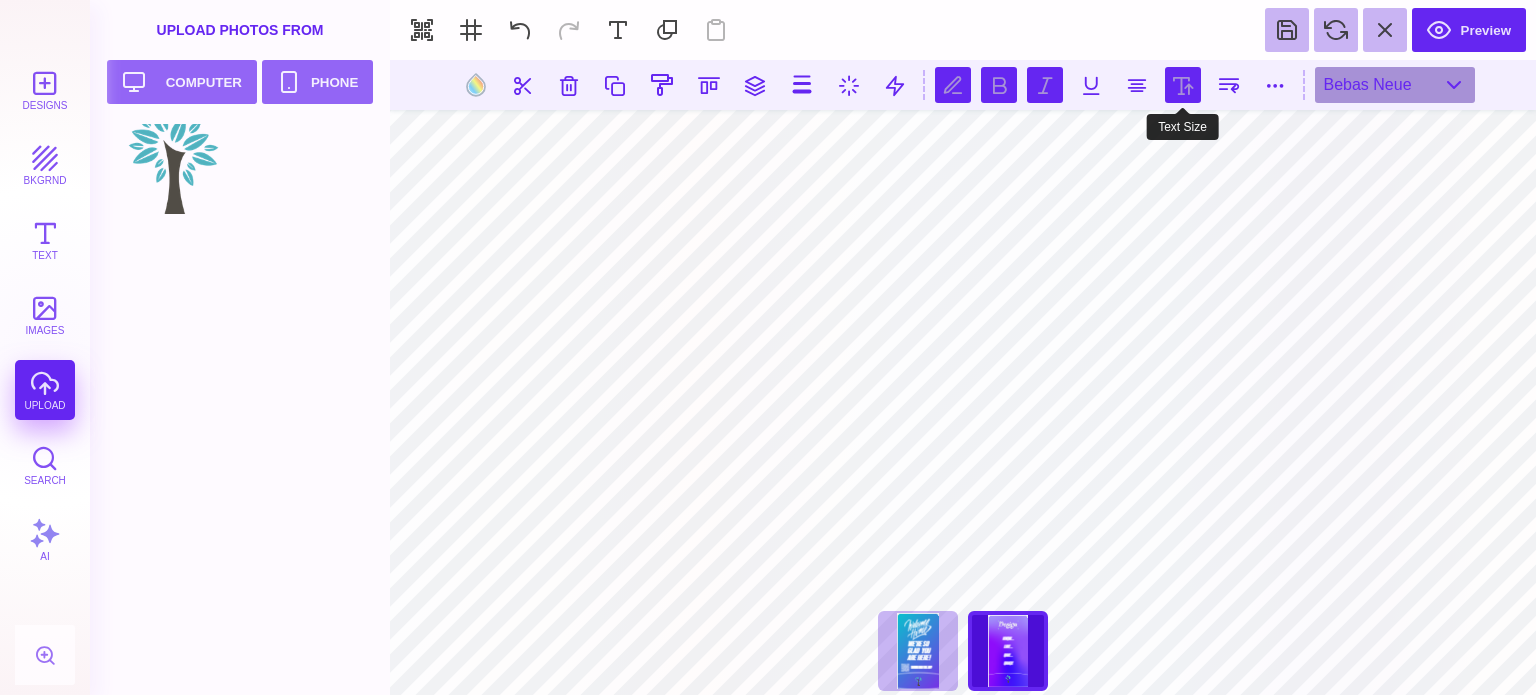 click at bounding box center [1183, 85] 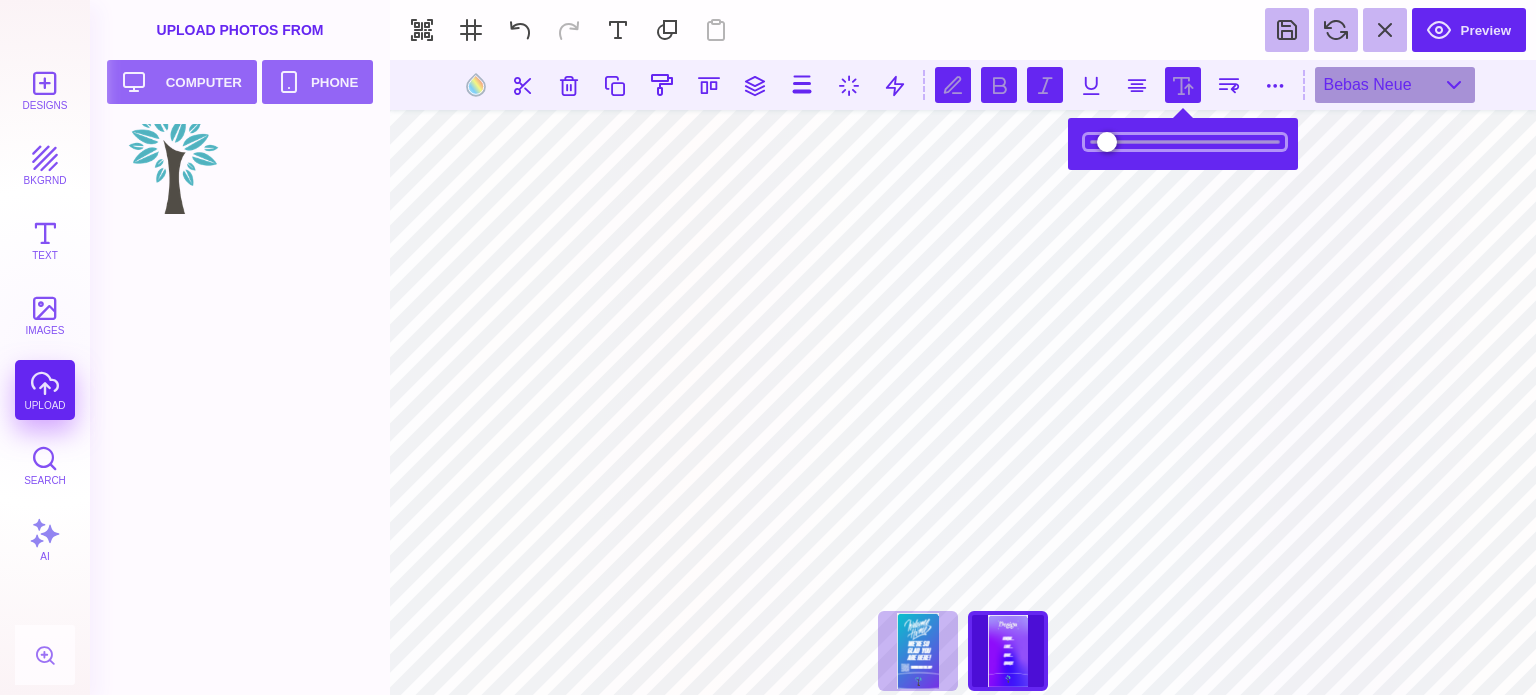 drag, startPoint x: 1115, startPoint y: 139, endPoint x: 1152, endPoint y: 142, distance: 37.12142 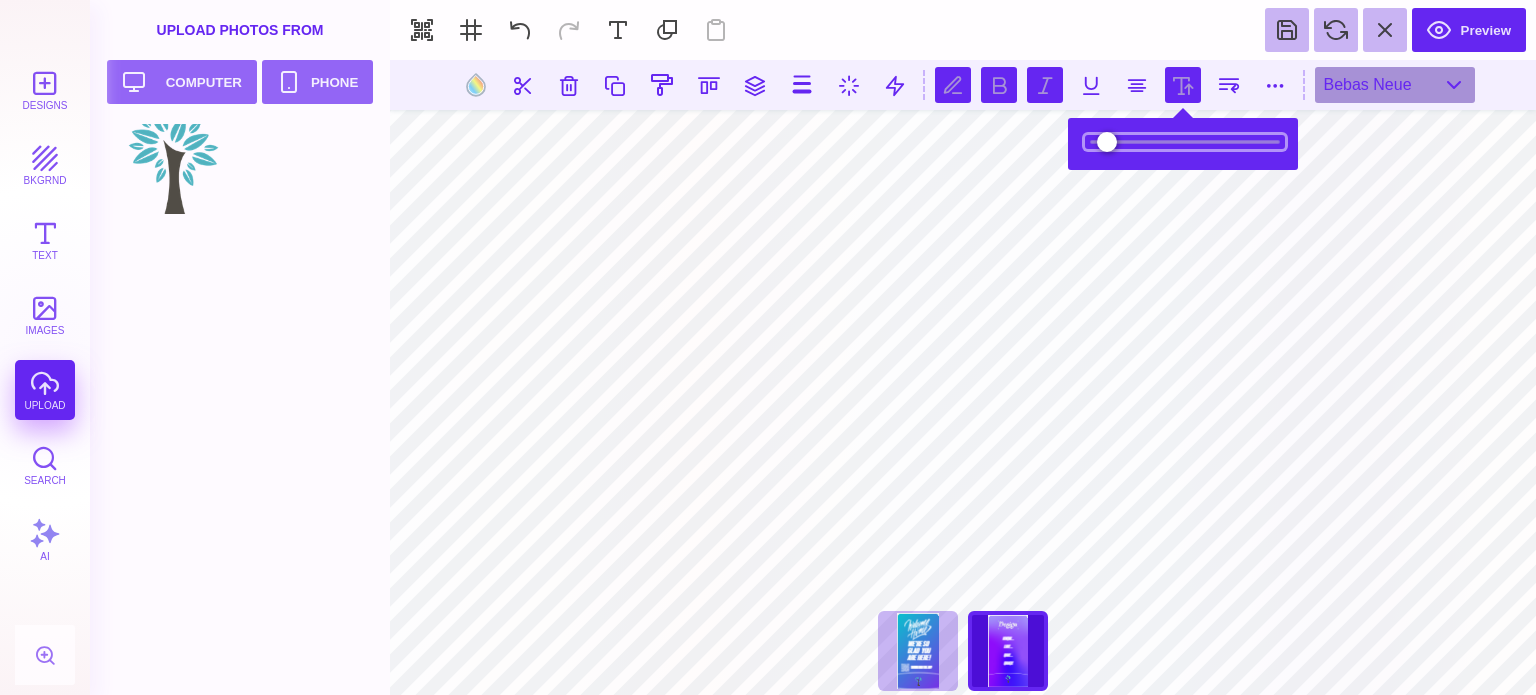 scroll, scrollTop: 0, scrollLeft: 0, axis: both 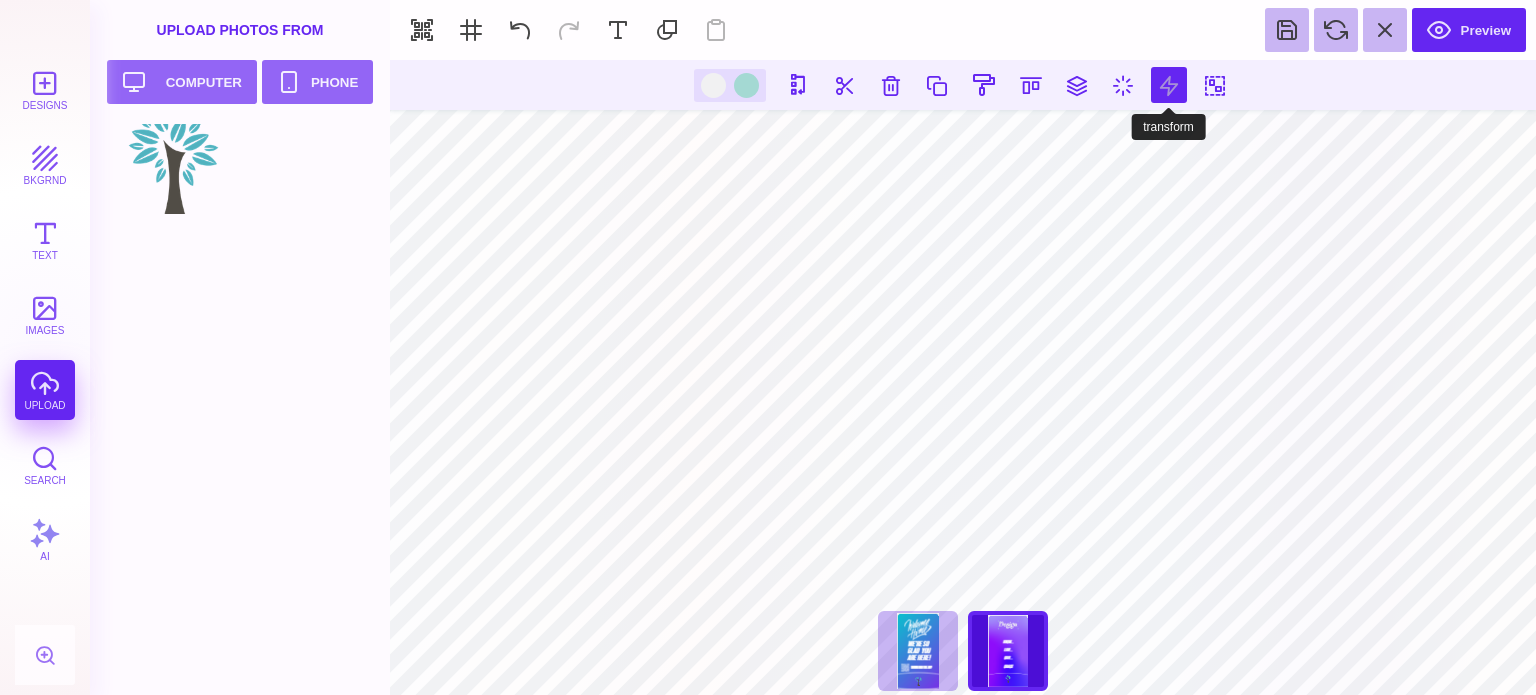 click at bounding box center (1169, 85) 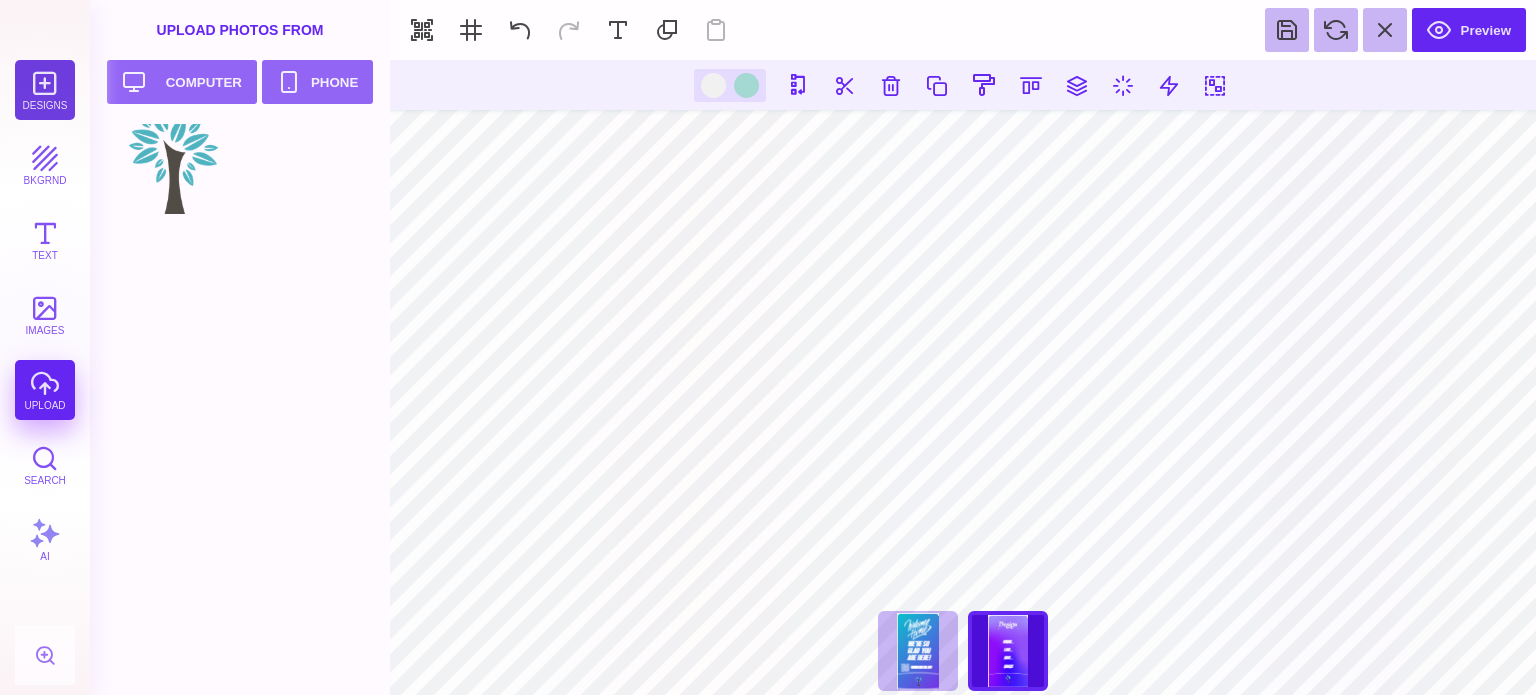 click on "Designs" at bounding box center [45, 90] 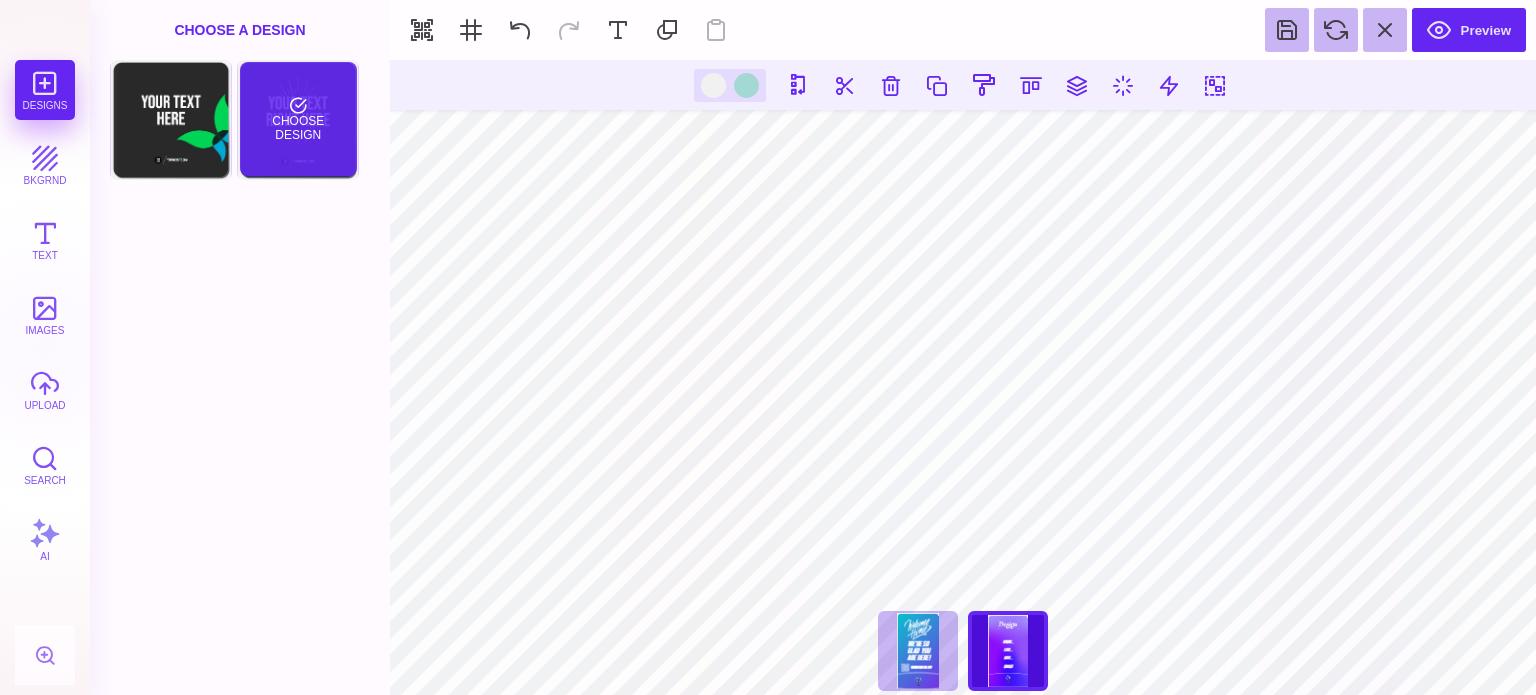 click on "Choose Design" at bounding box center [298, 119] 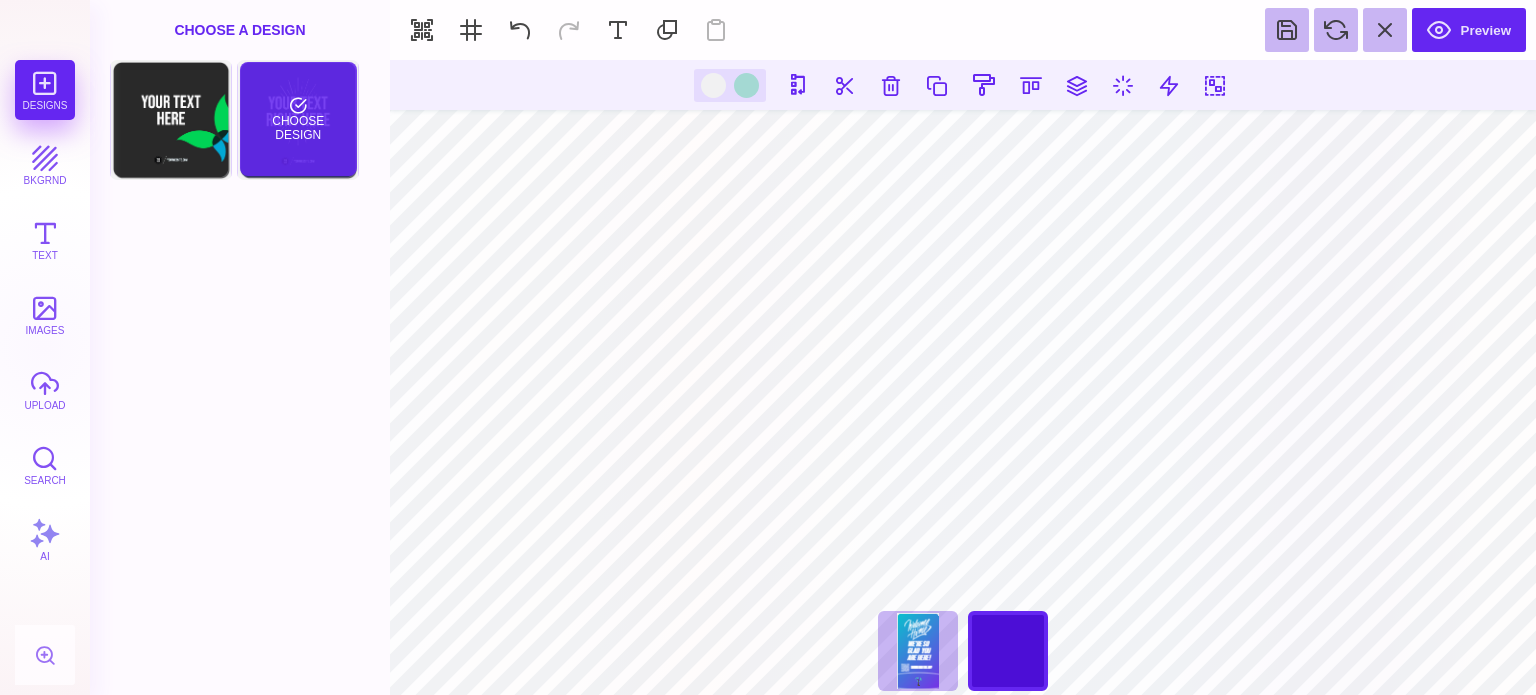 type on "****" 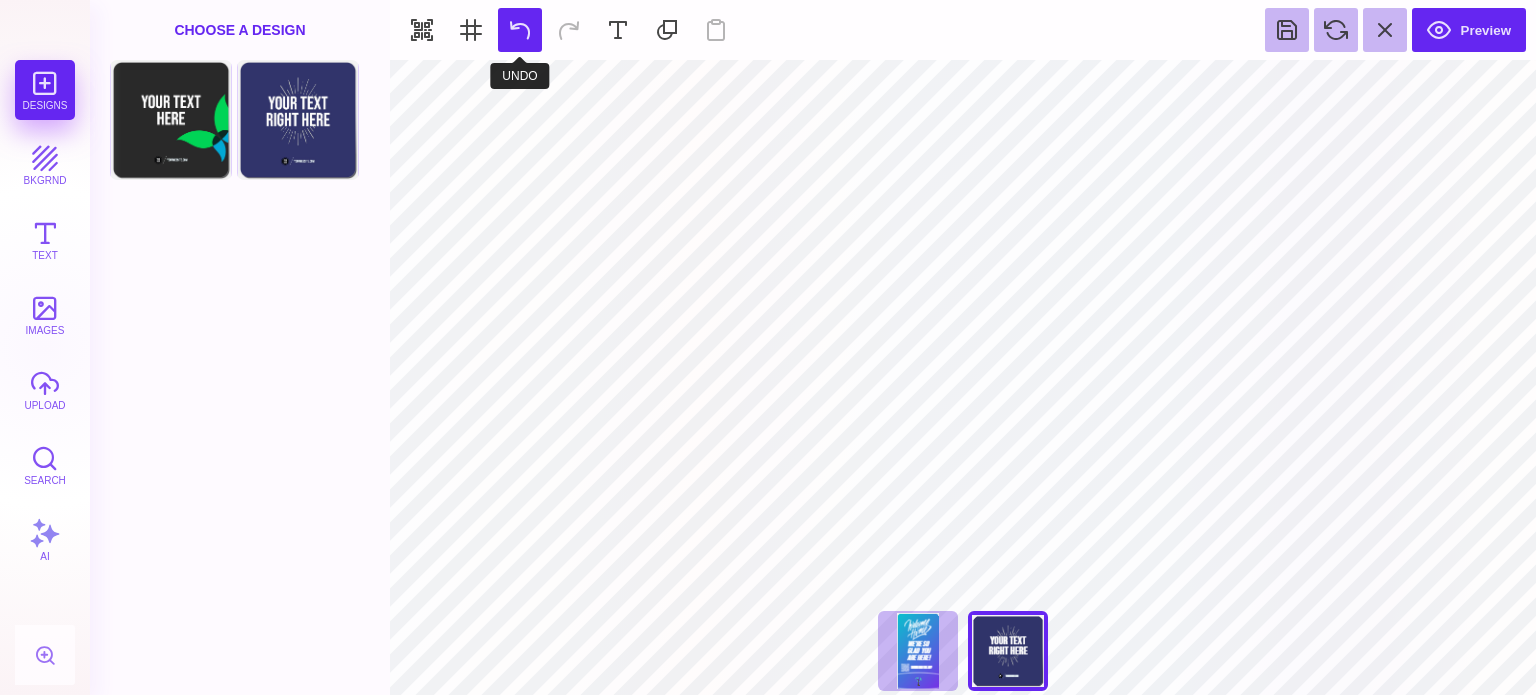 click at bounding box center [520, 30] 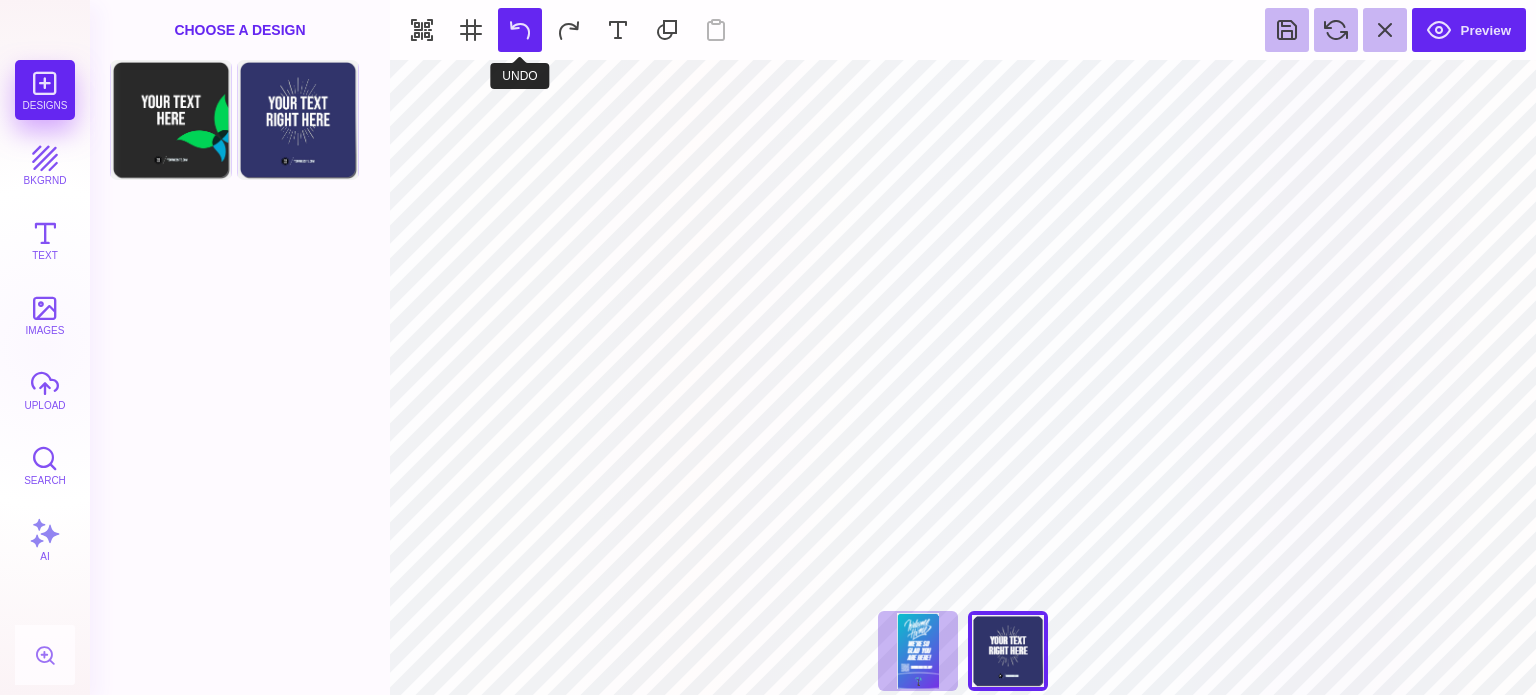 click at bounding box center [520, 30] 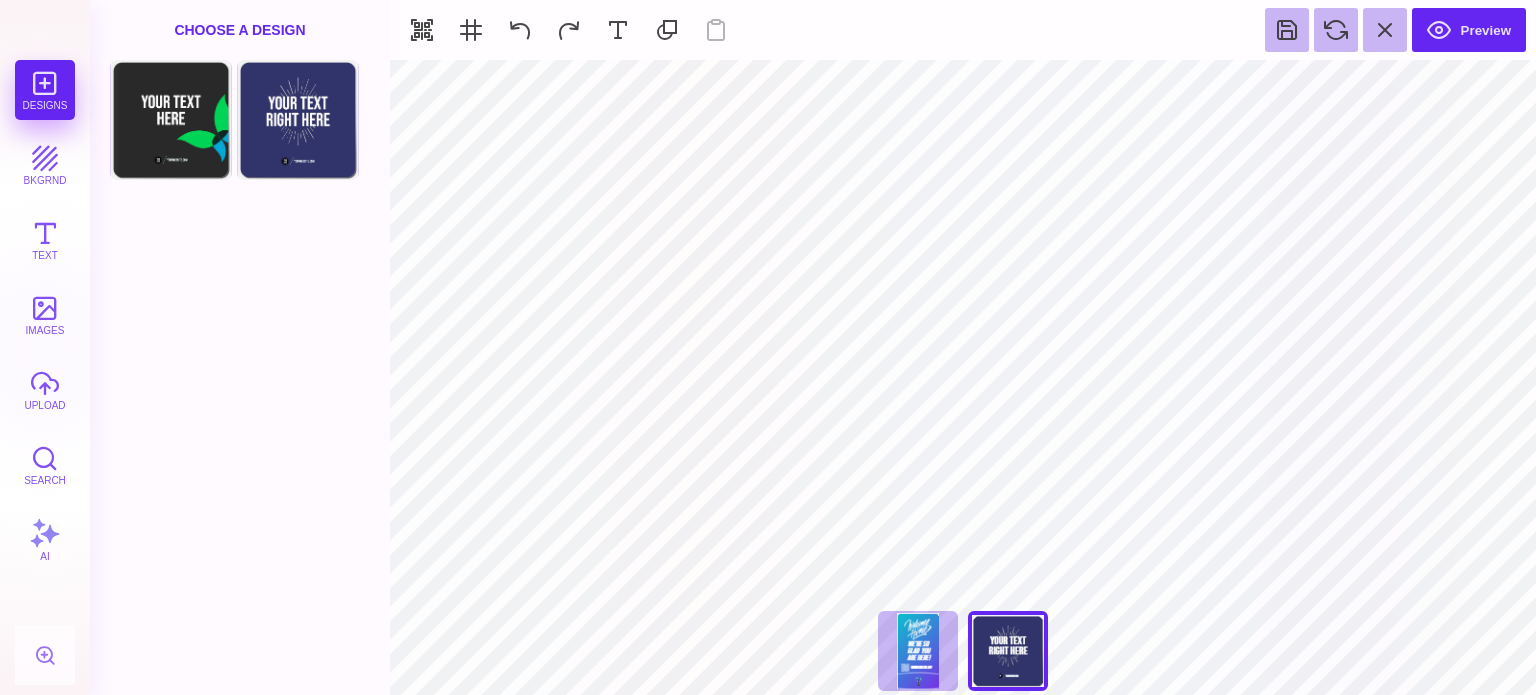 click on "Designs
bkgrnd
Text
images
upload
Search
AI" at bounding box center [45, 377] 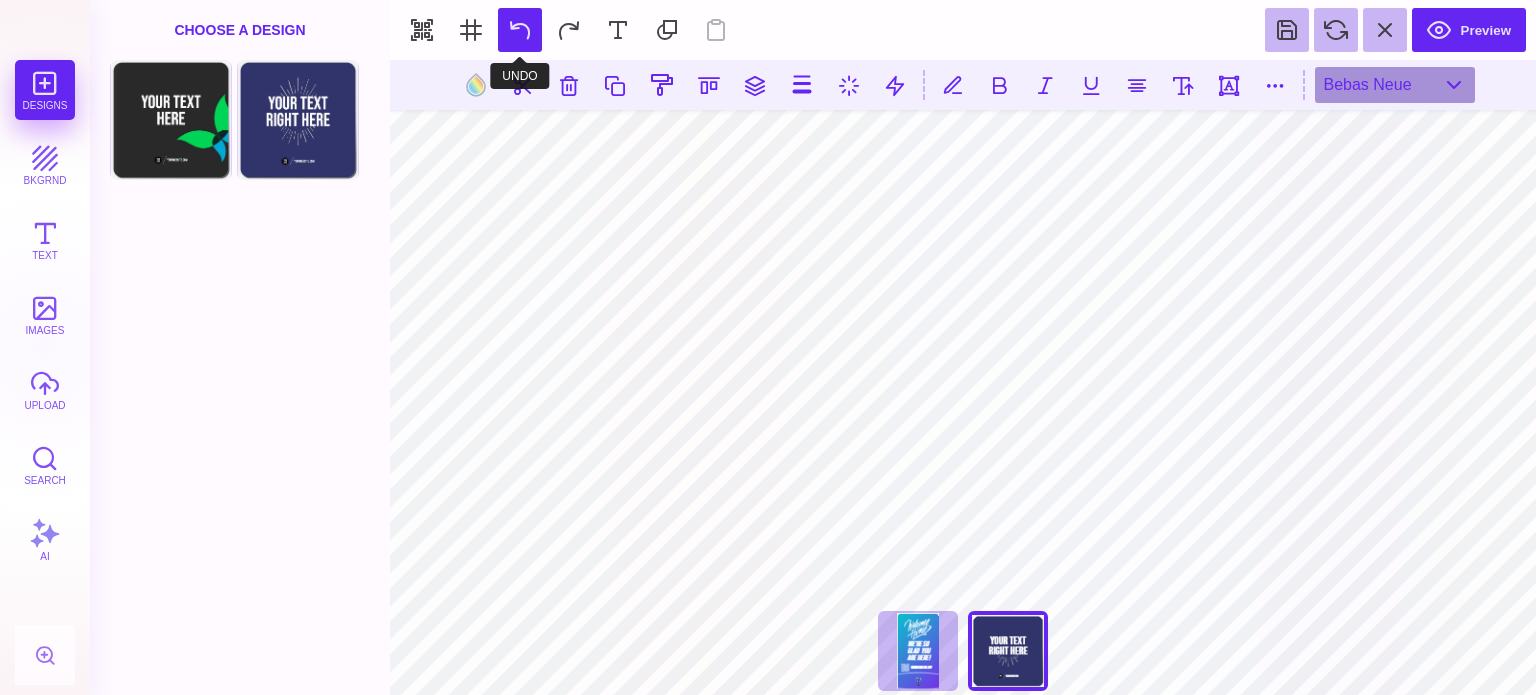 click at bounding box center [520, 30] 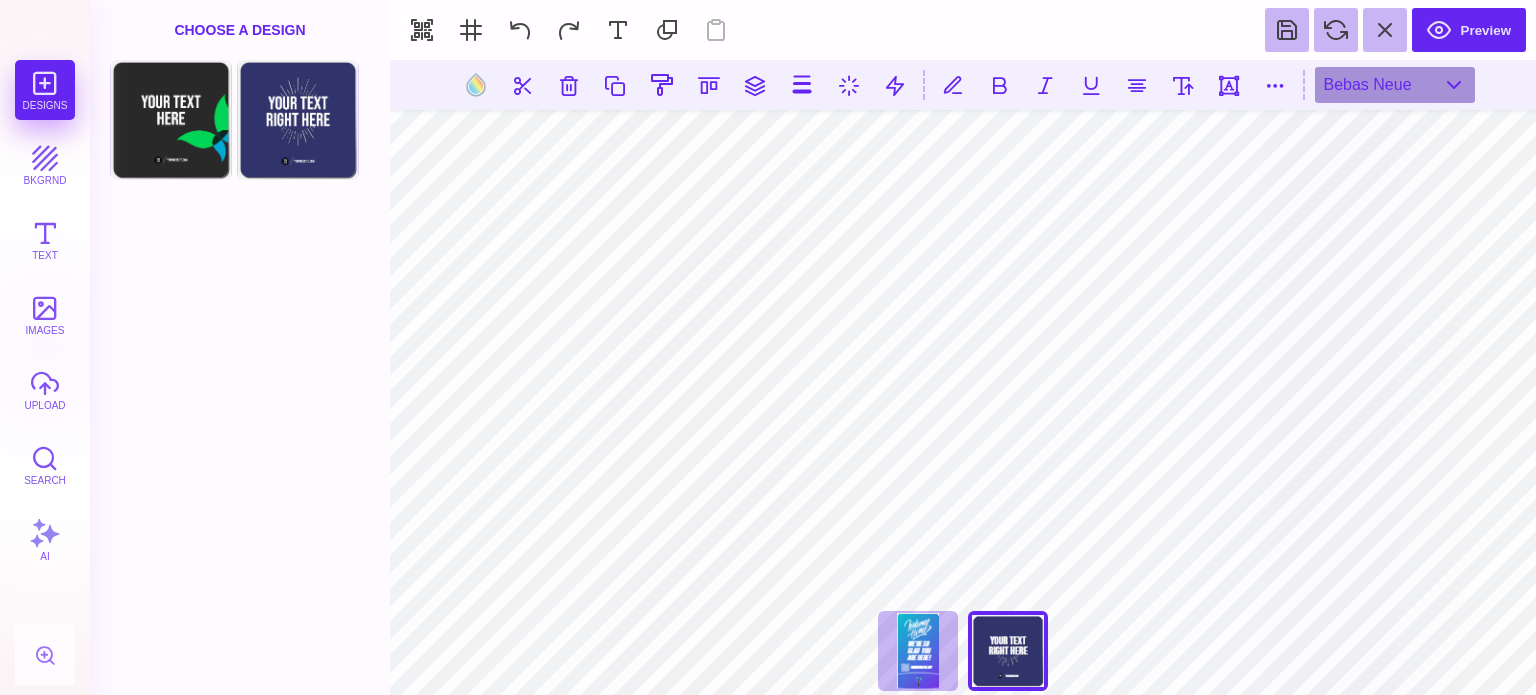 click on "bkgrnd" at bounding box center (45, 165) 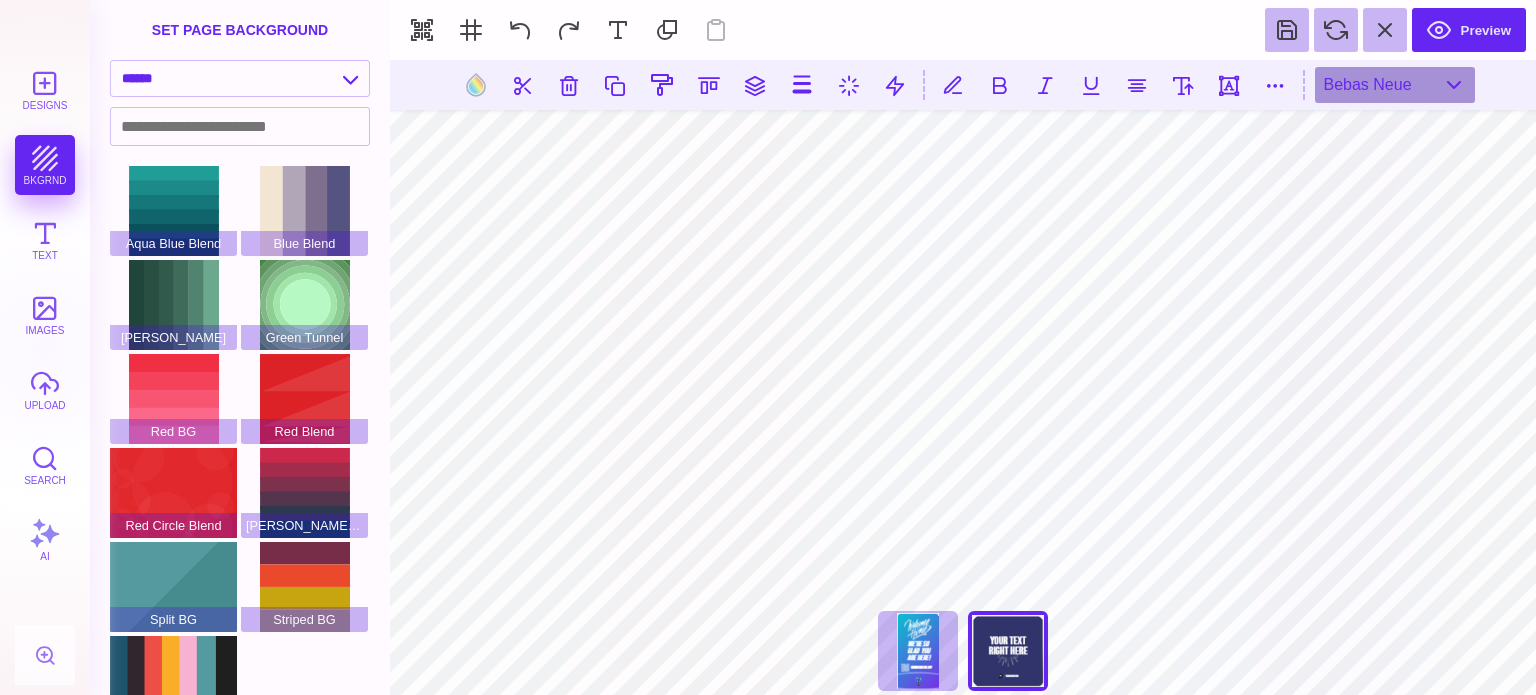 click on "Designs" at bounding box center (45, 90) 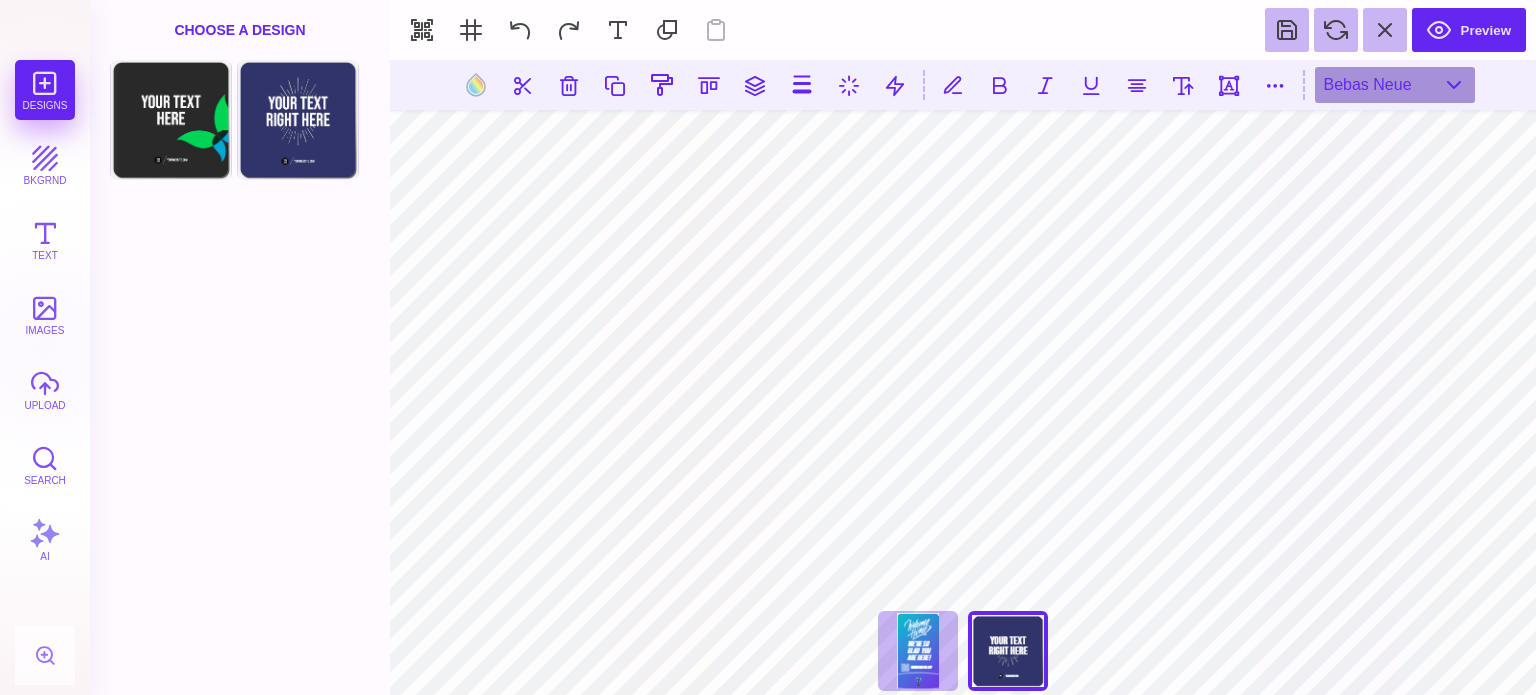 click on "Choose A Design" at bounding box center [240, 30] 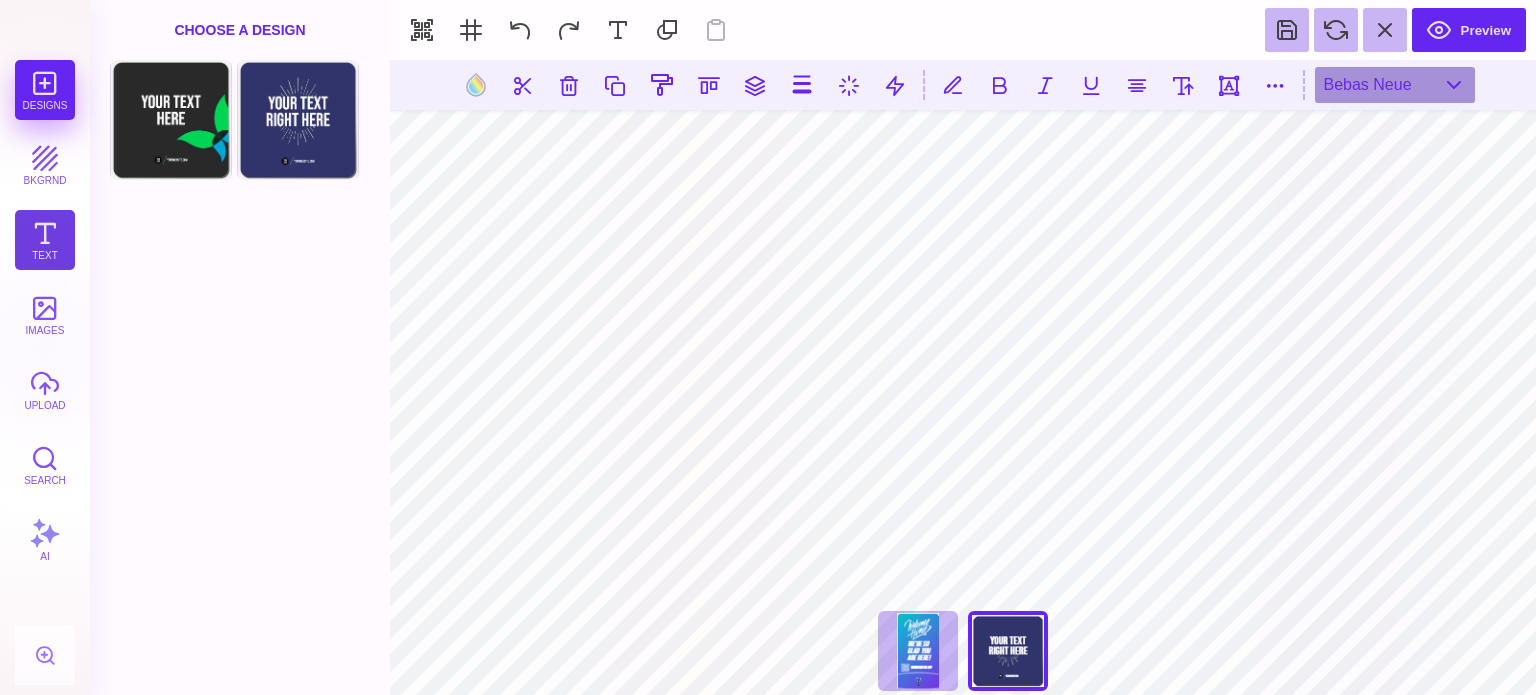 click on "Text" at bounding box center (45, 240) 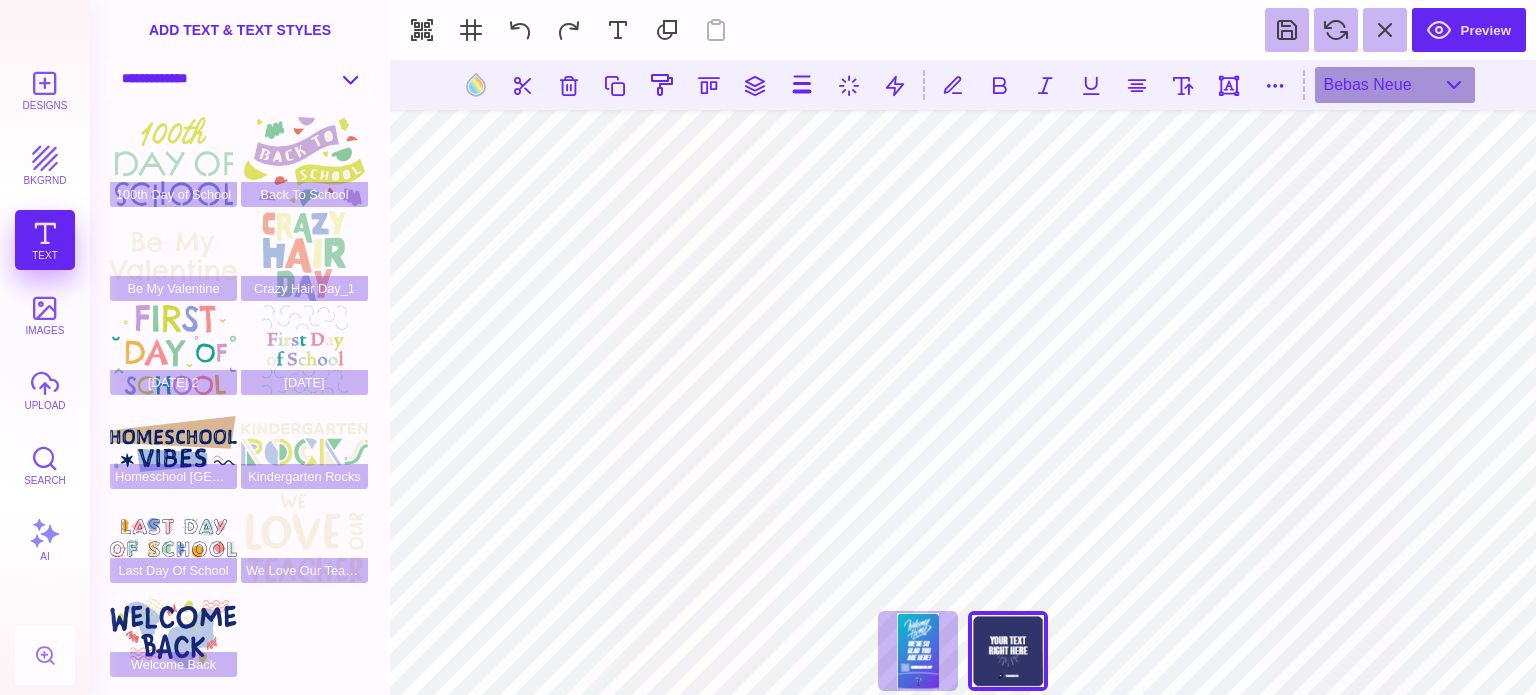 click on "**********" at bounding box center [240, 78] 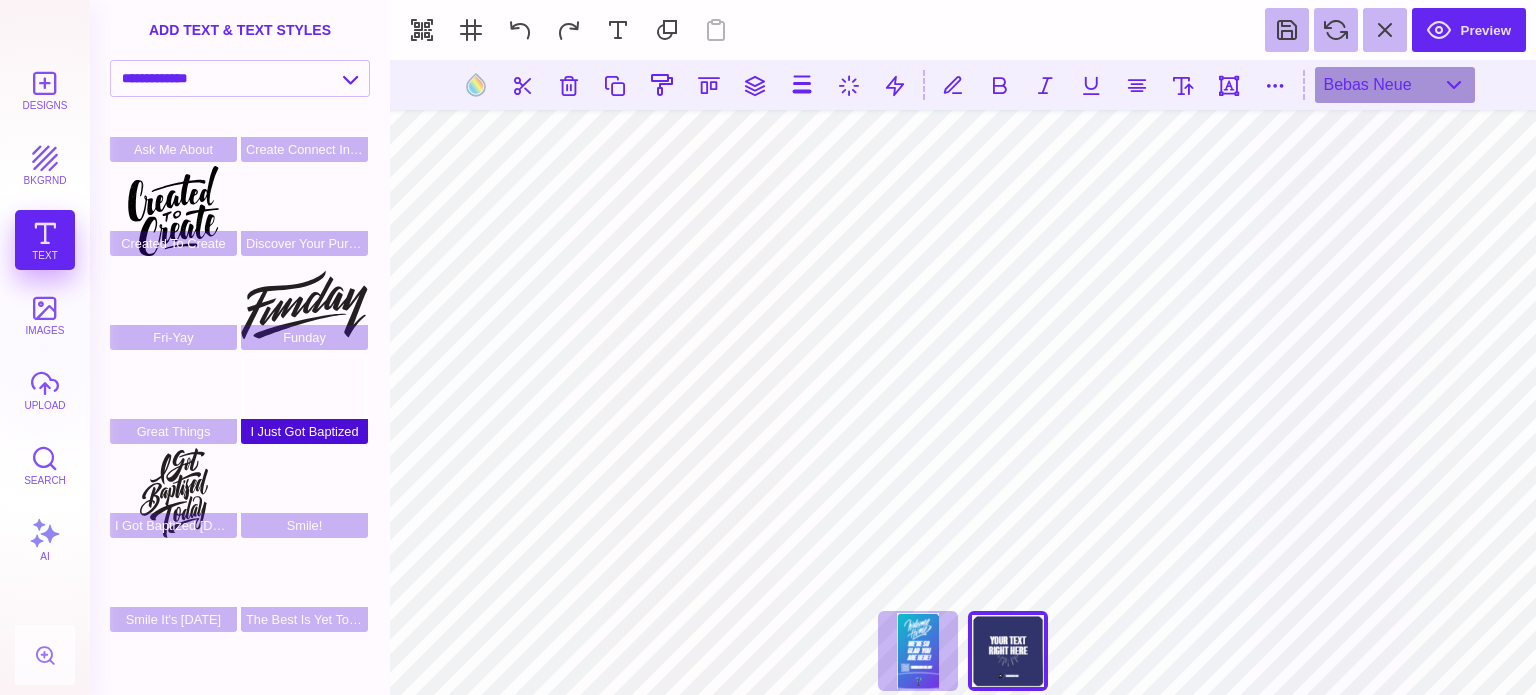 scroll, scrollTop: 0, scrollLeft: 0, axis: both 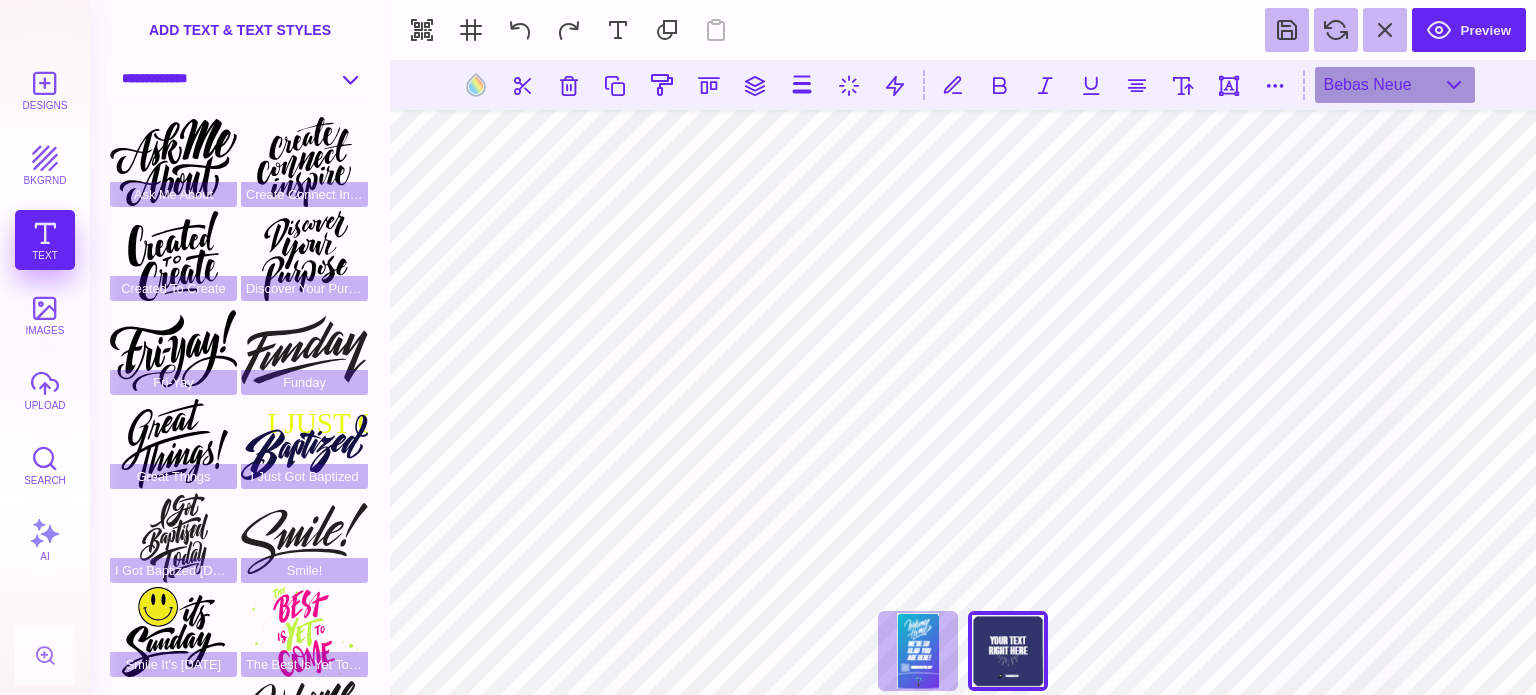 click on "**********" at bounding box center (240, 78) 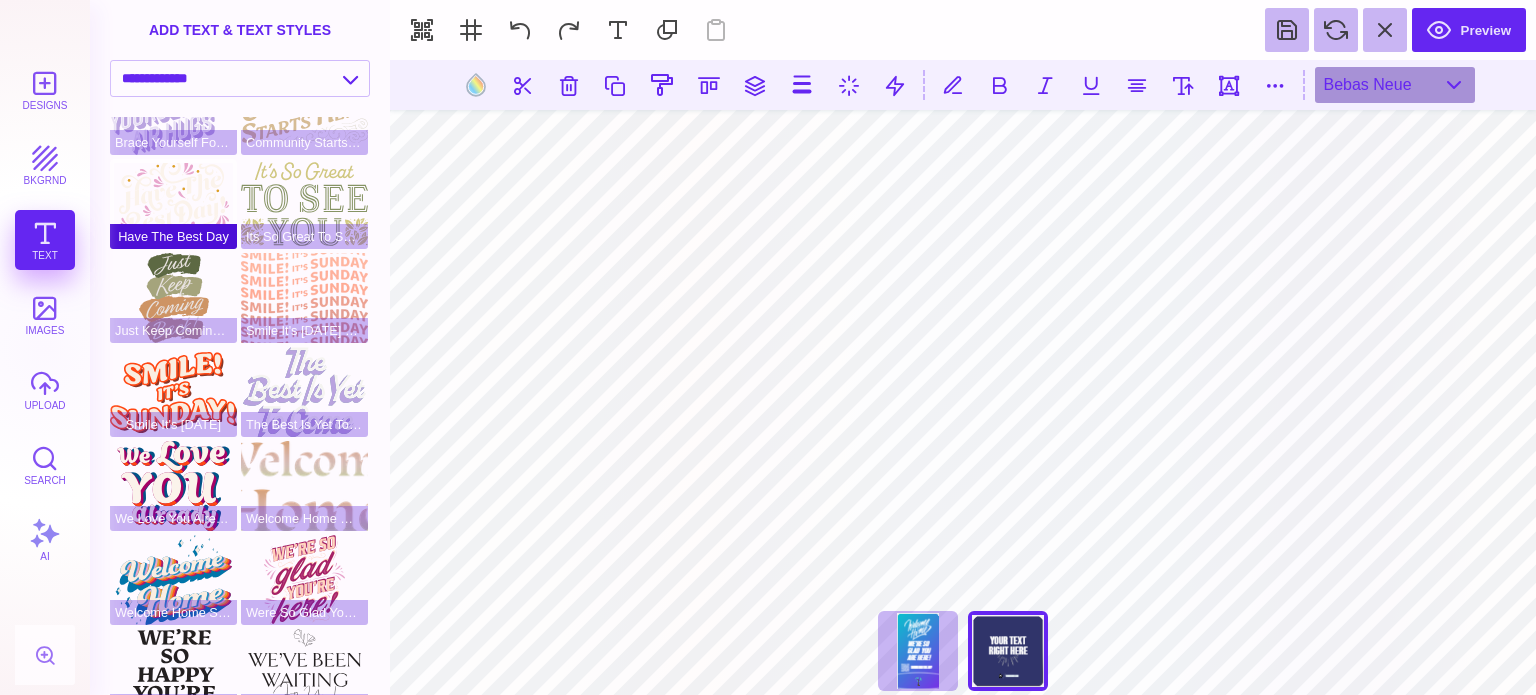 scroll, scrollTop: 0, scrollLeft: 0, axis: both 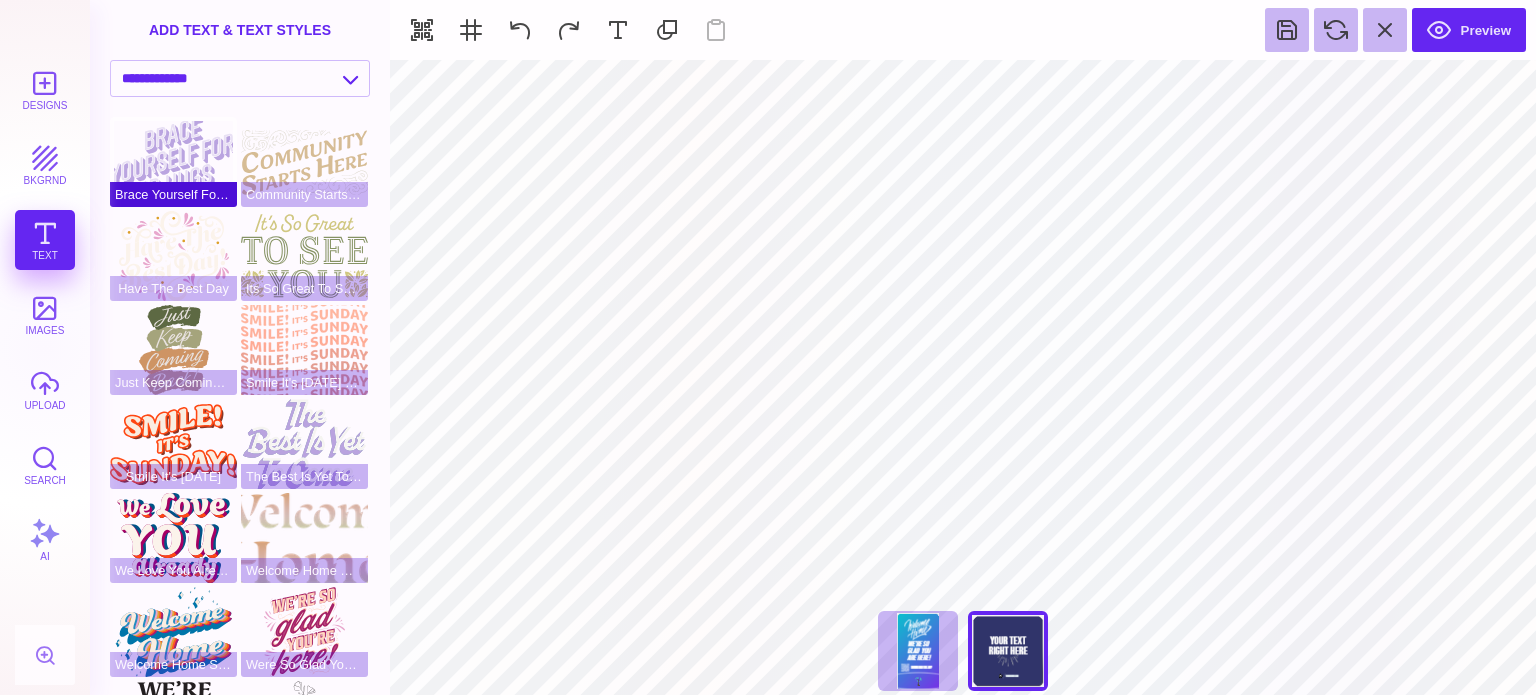 type on "#BAA4E0" 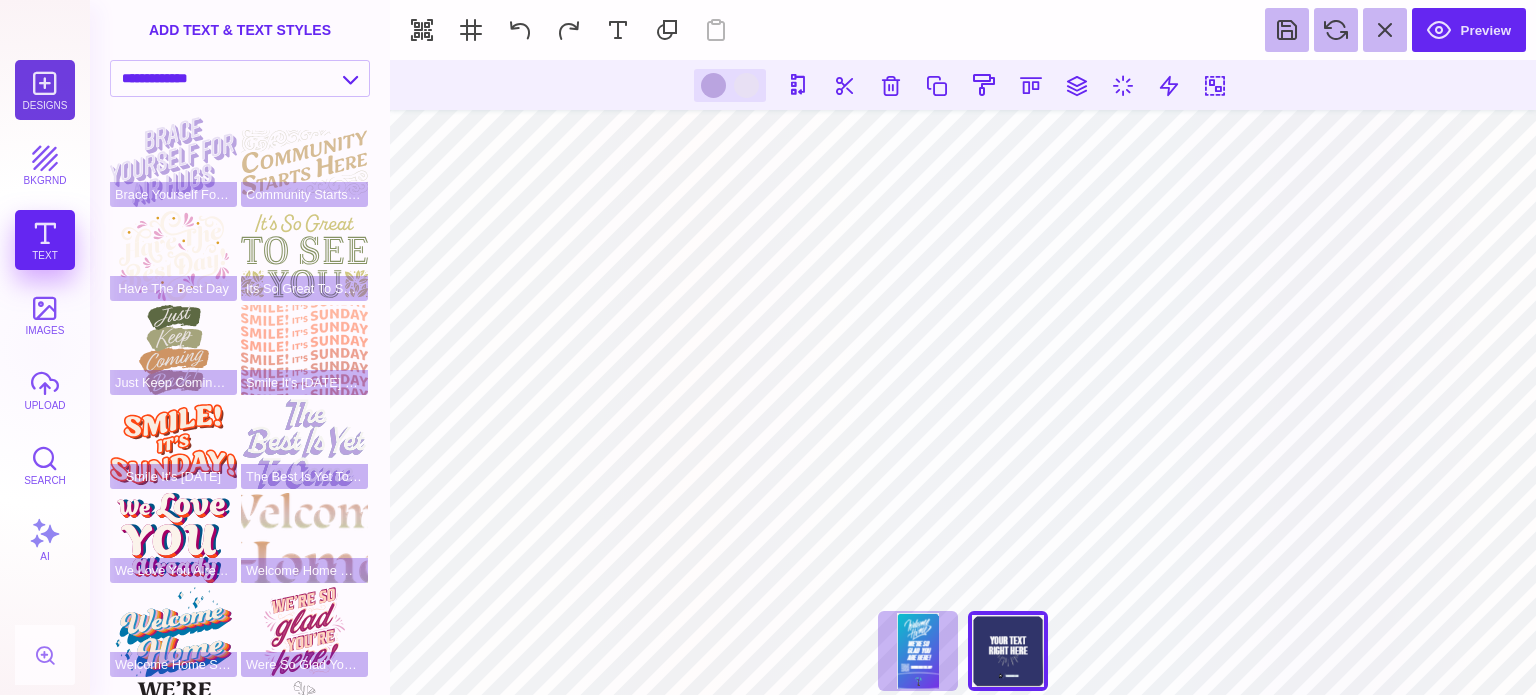 click on "Designs" at bounding box center (45, 90) 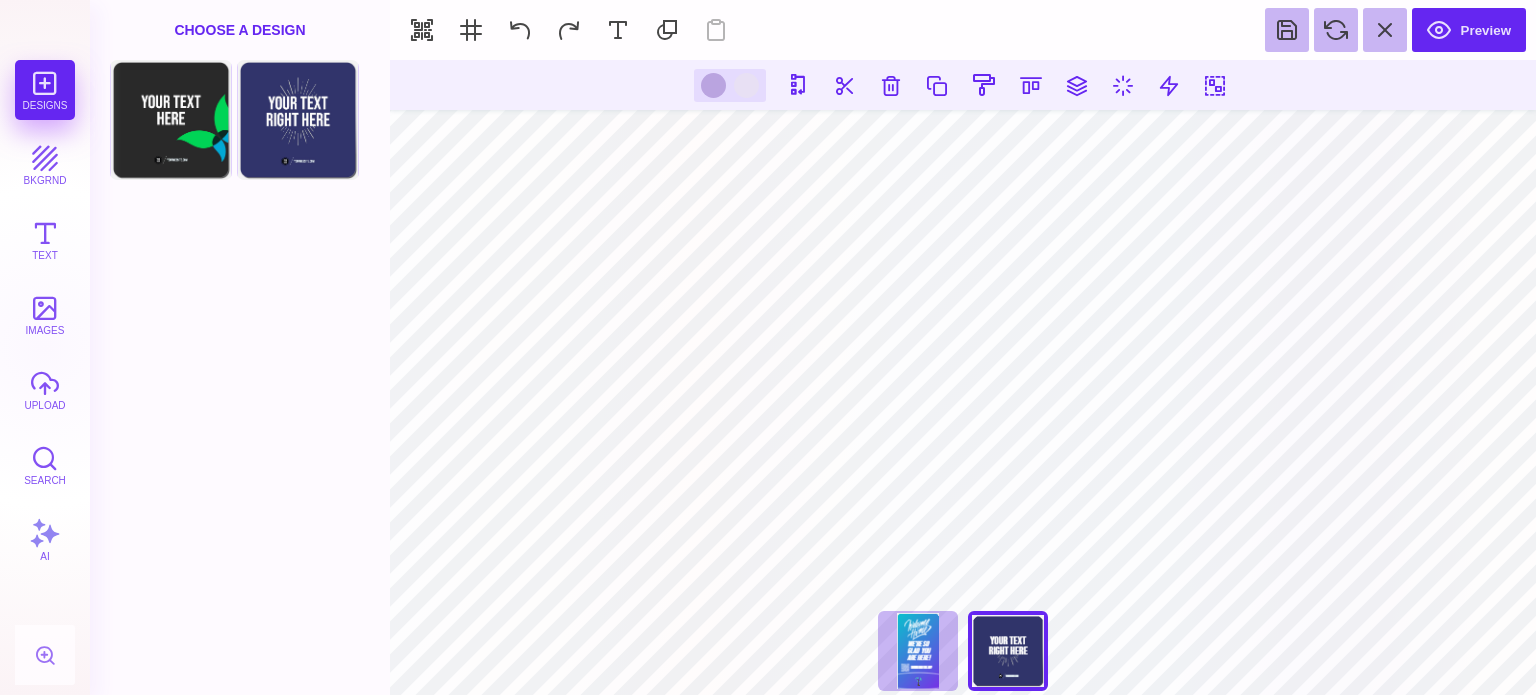 click on "Designs
bkgrnd
Text
images
upload
Search
AI" at bounding box center (45, 377) 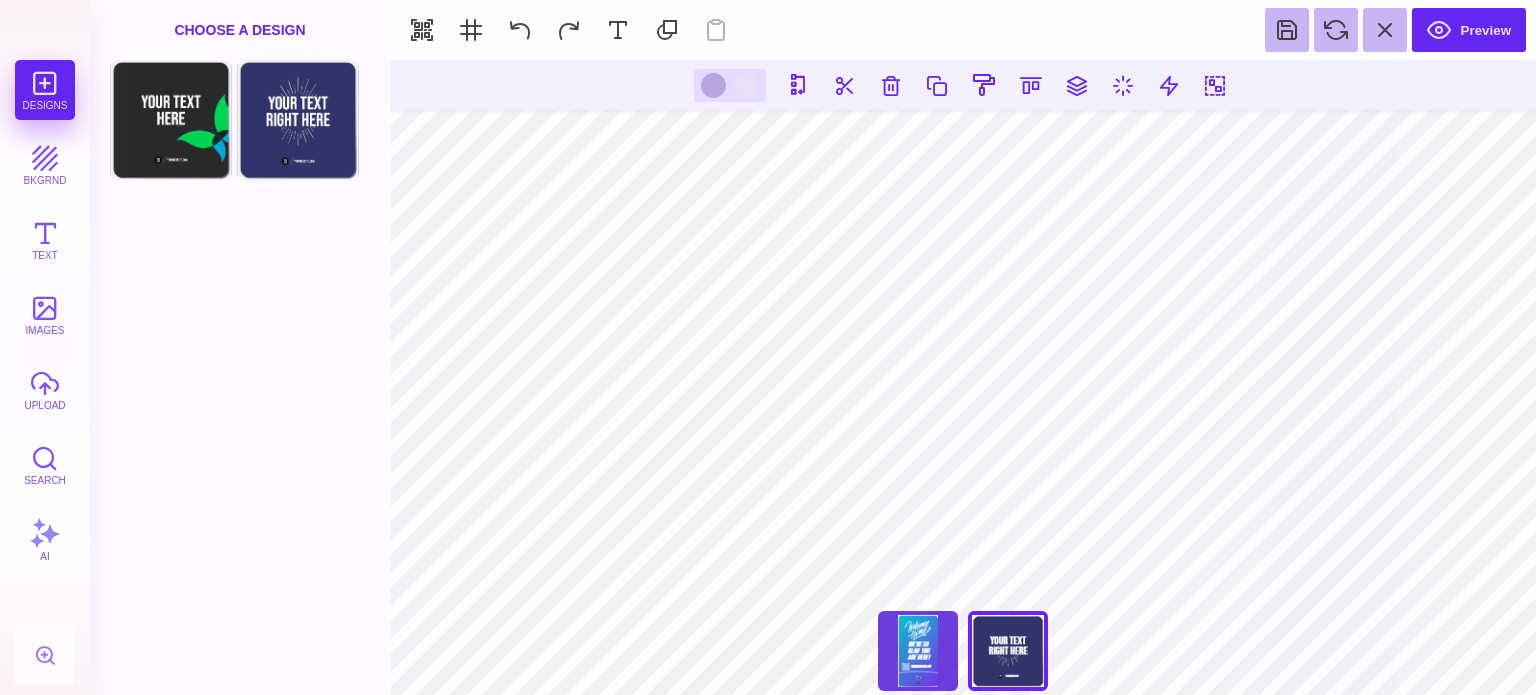 click on "48" x 90" Fabric Tension Display" at bounding box center [918, 651] 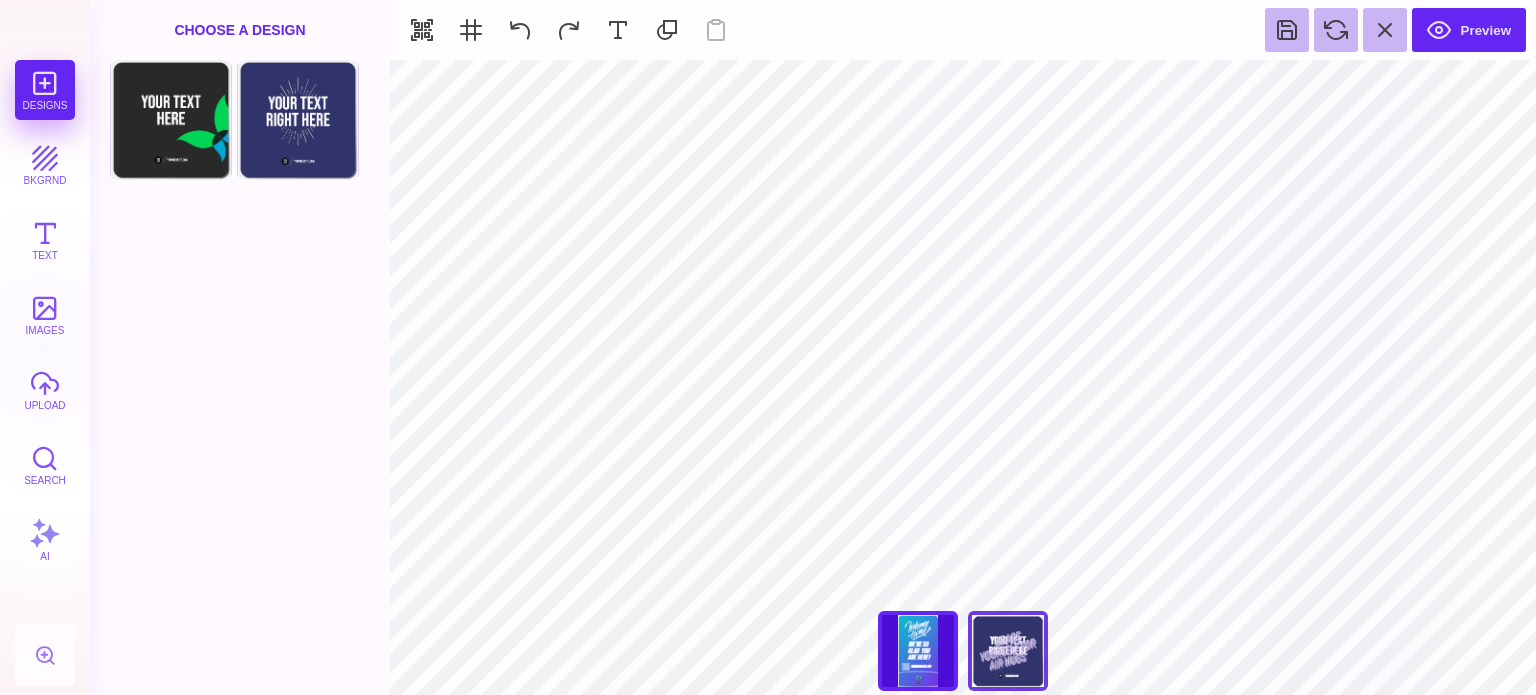 click on "Back" at bounding box center [1008, 651] 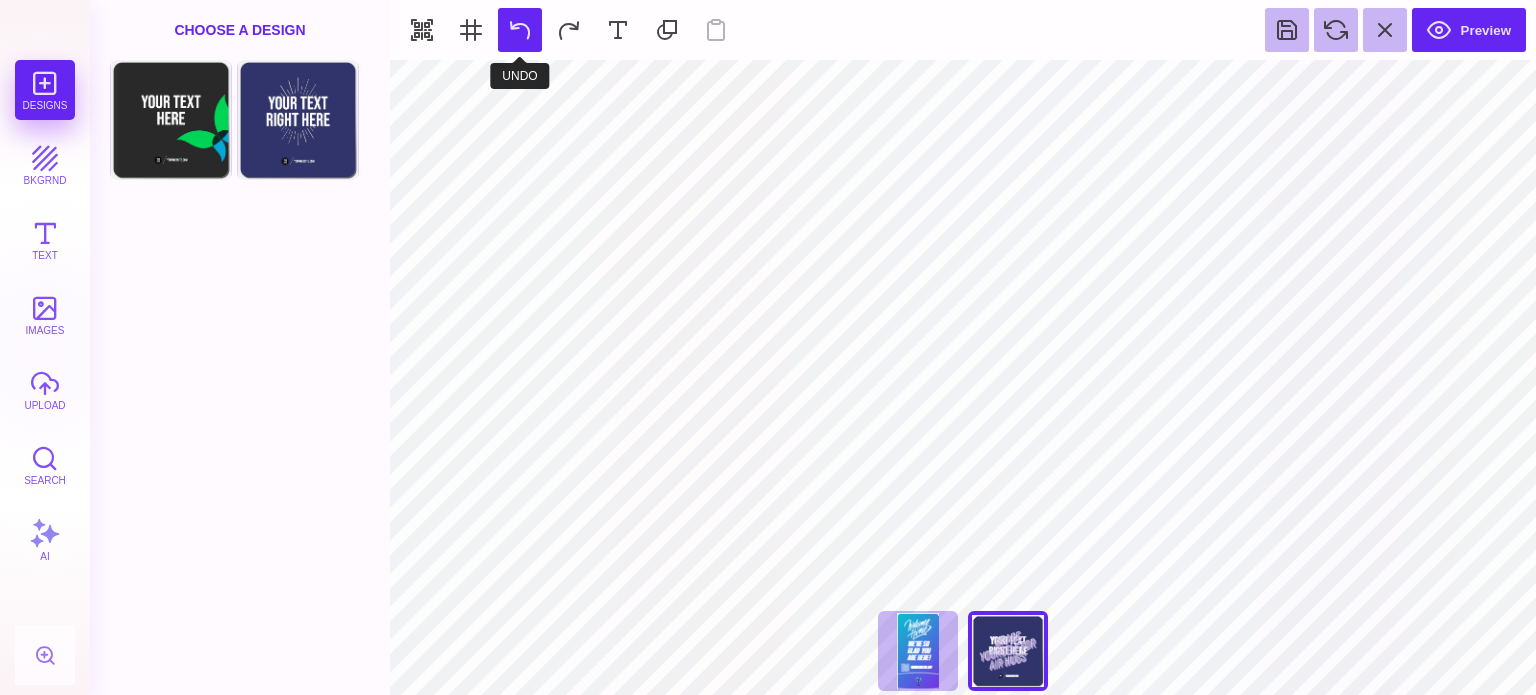 click at bounding box center (520, 30) 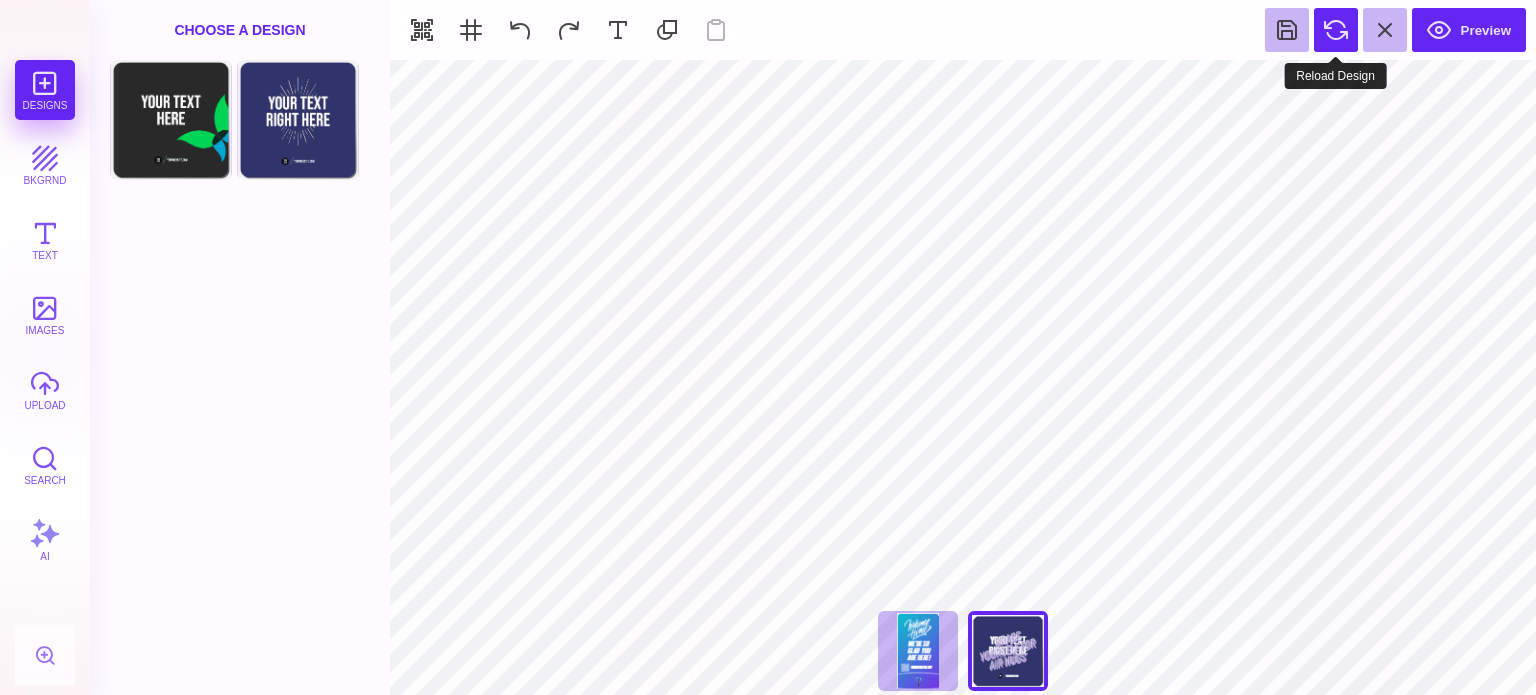 click at bounding box center [1336, 30] 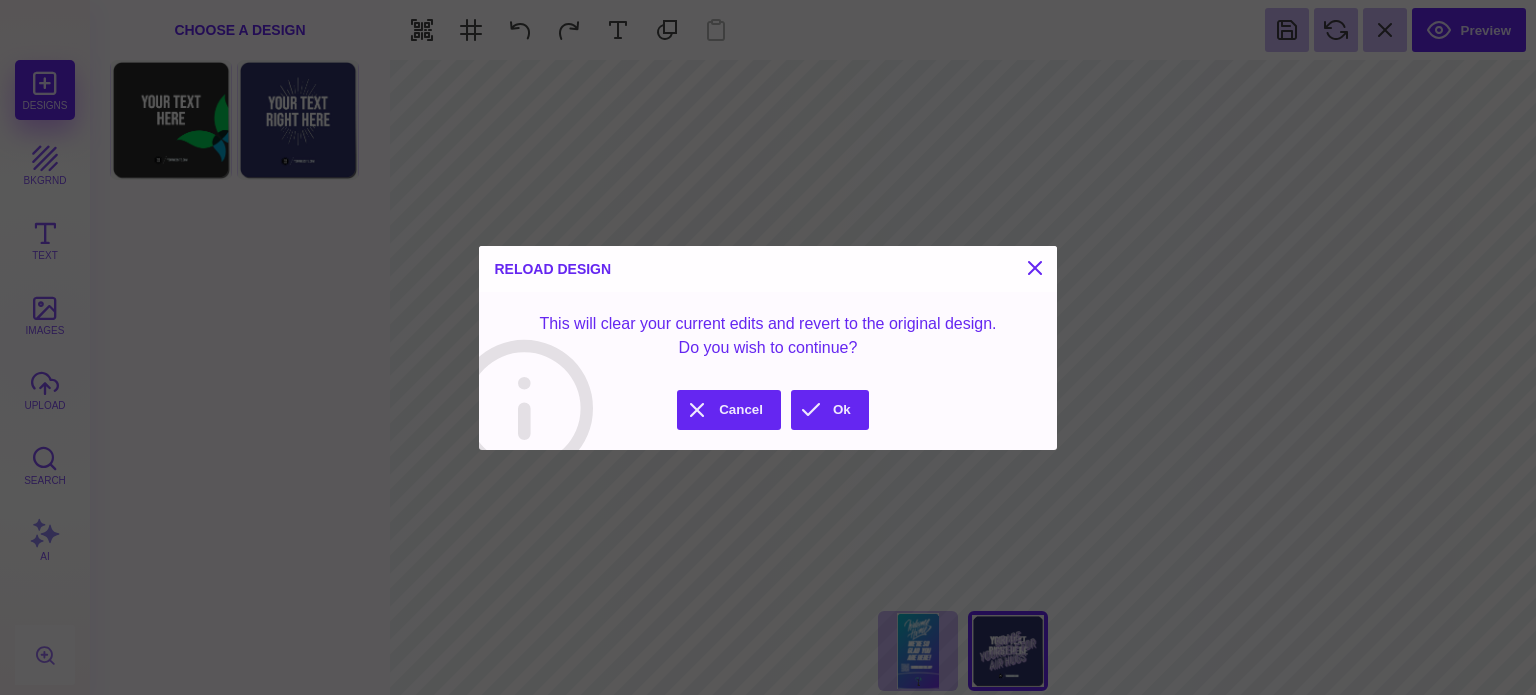 click on "Ok" at bounding box center (830, 410) 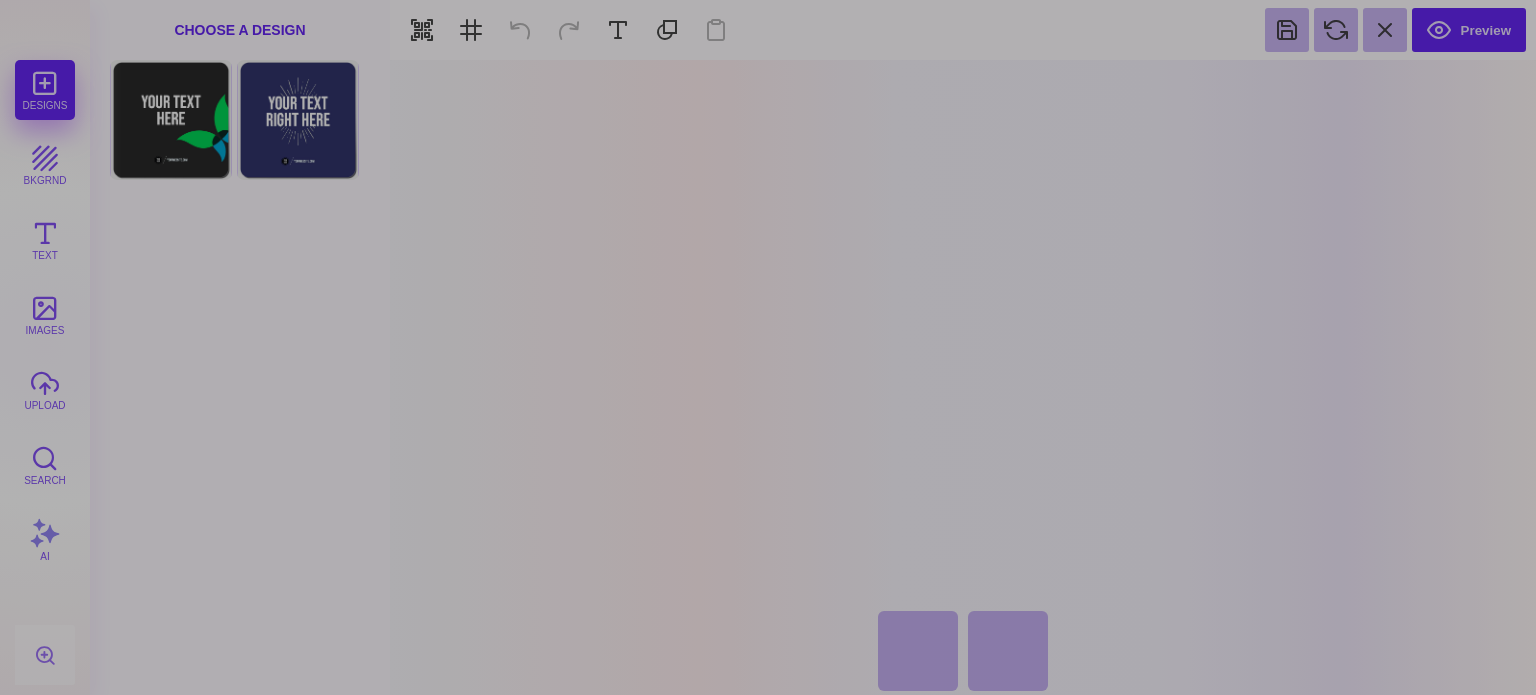 type on "****" 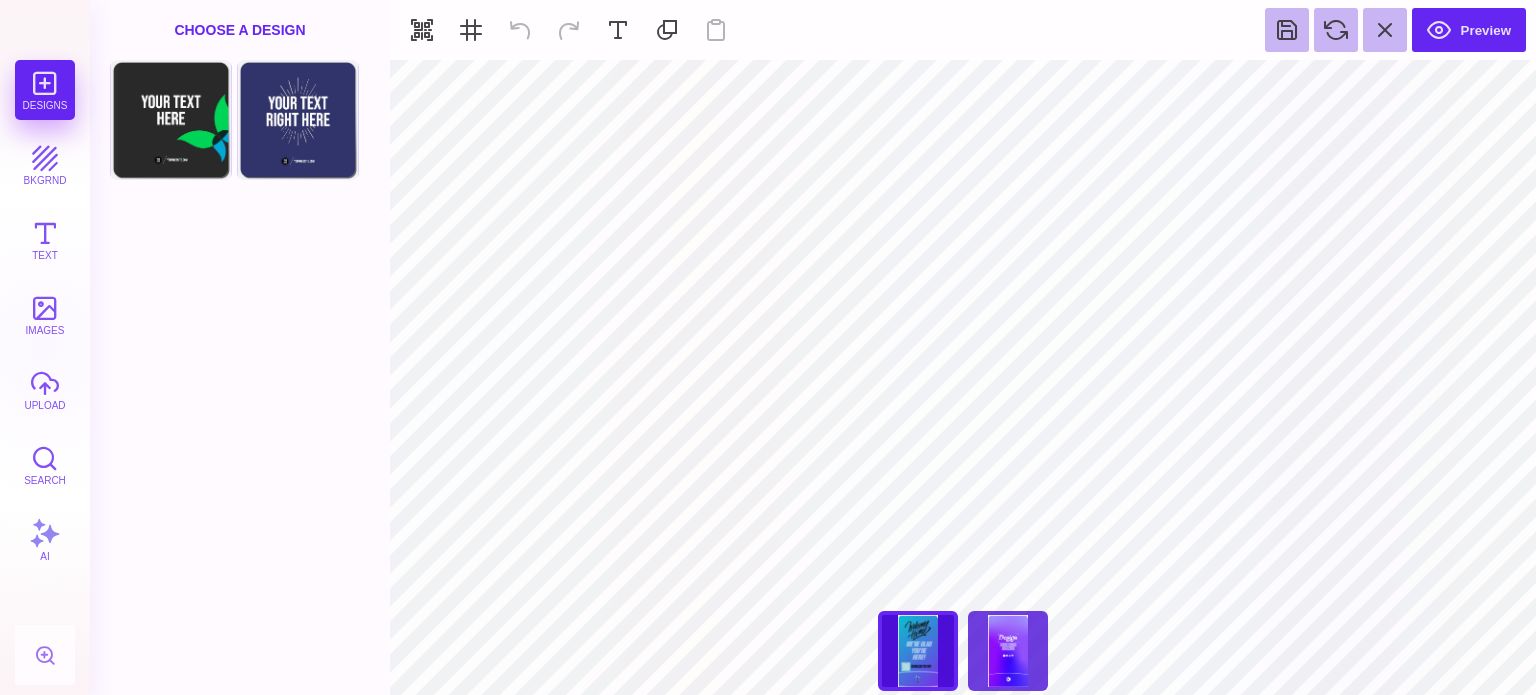 click on "48" x 90" Fabric Tension Display clone" at bounding box center (1008, 651) 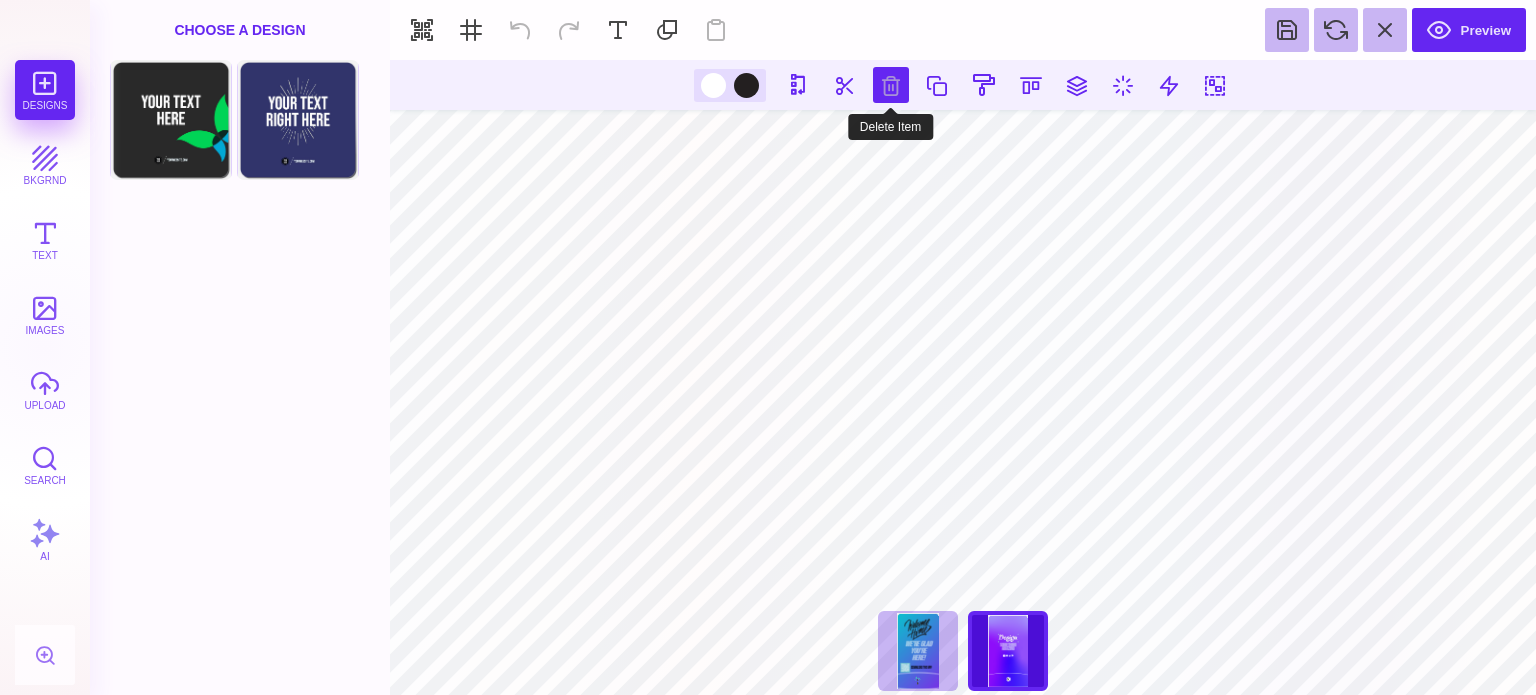 click at bounding box center [891, 85] 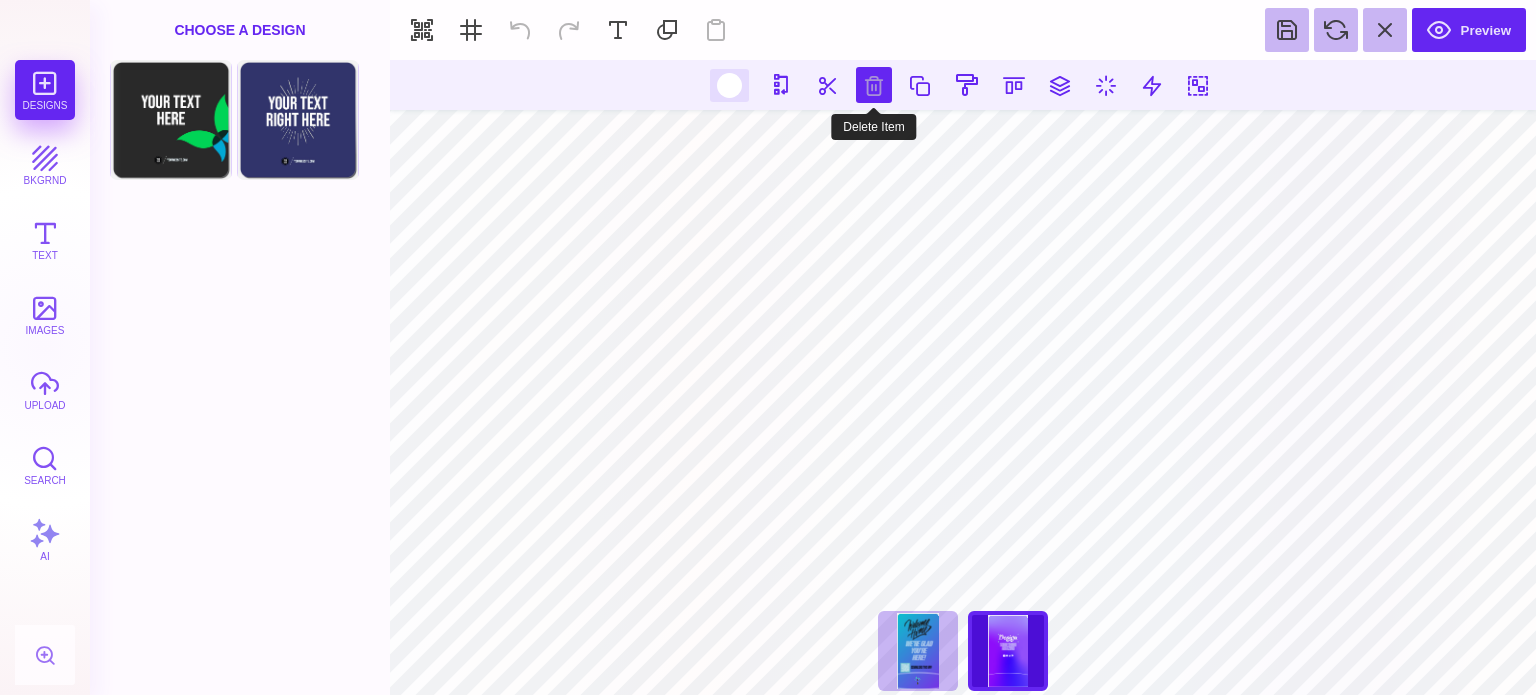 click at bounding box center [874, 85] 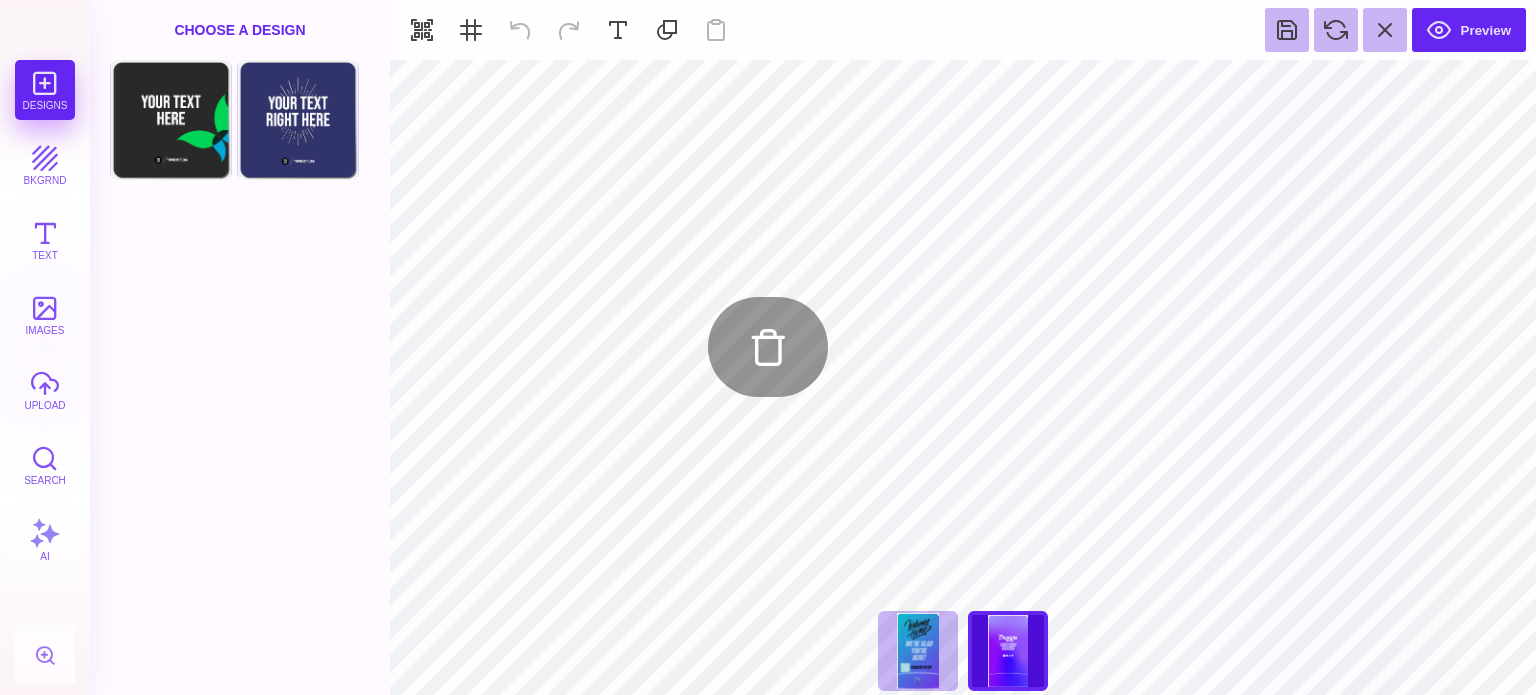 type on "#E7F3F59E" 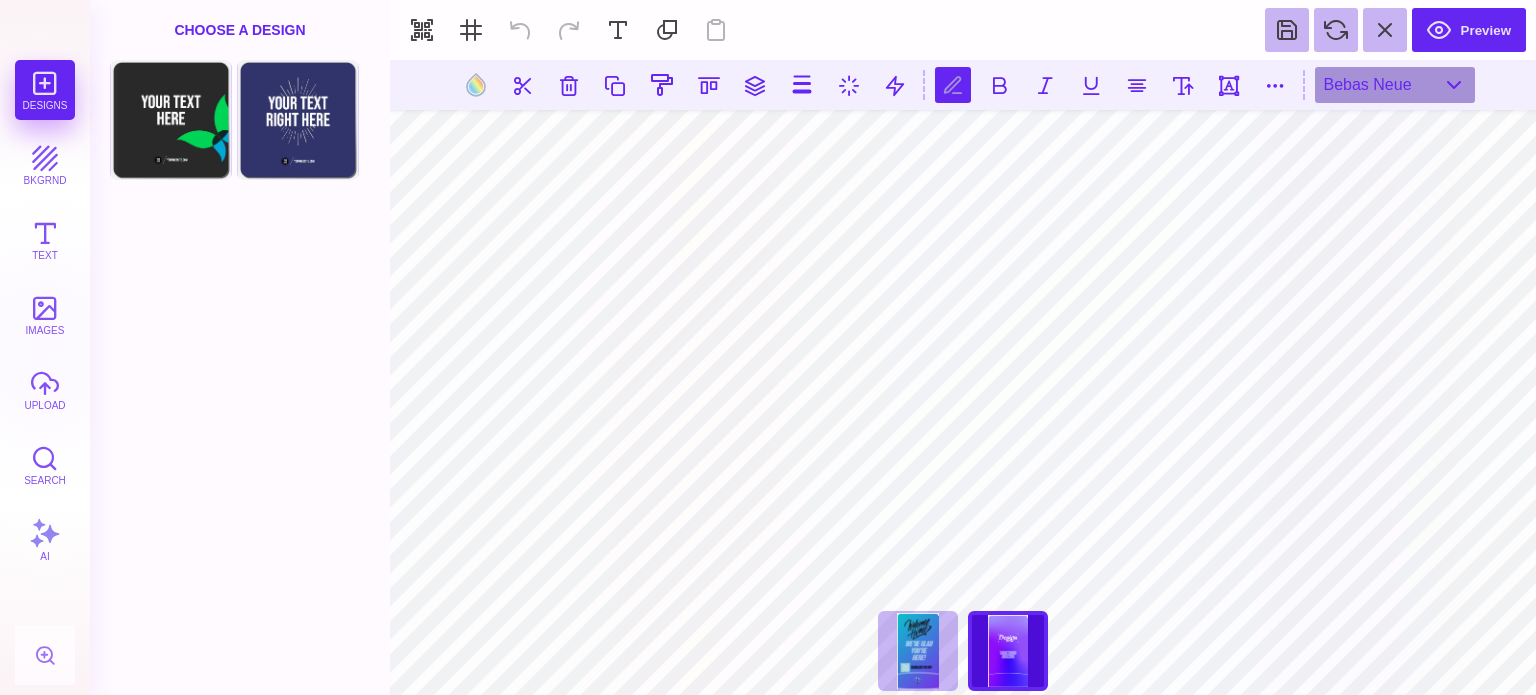 scroll, scrollTop: 3, scrollLeft: 0, axis: vertical 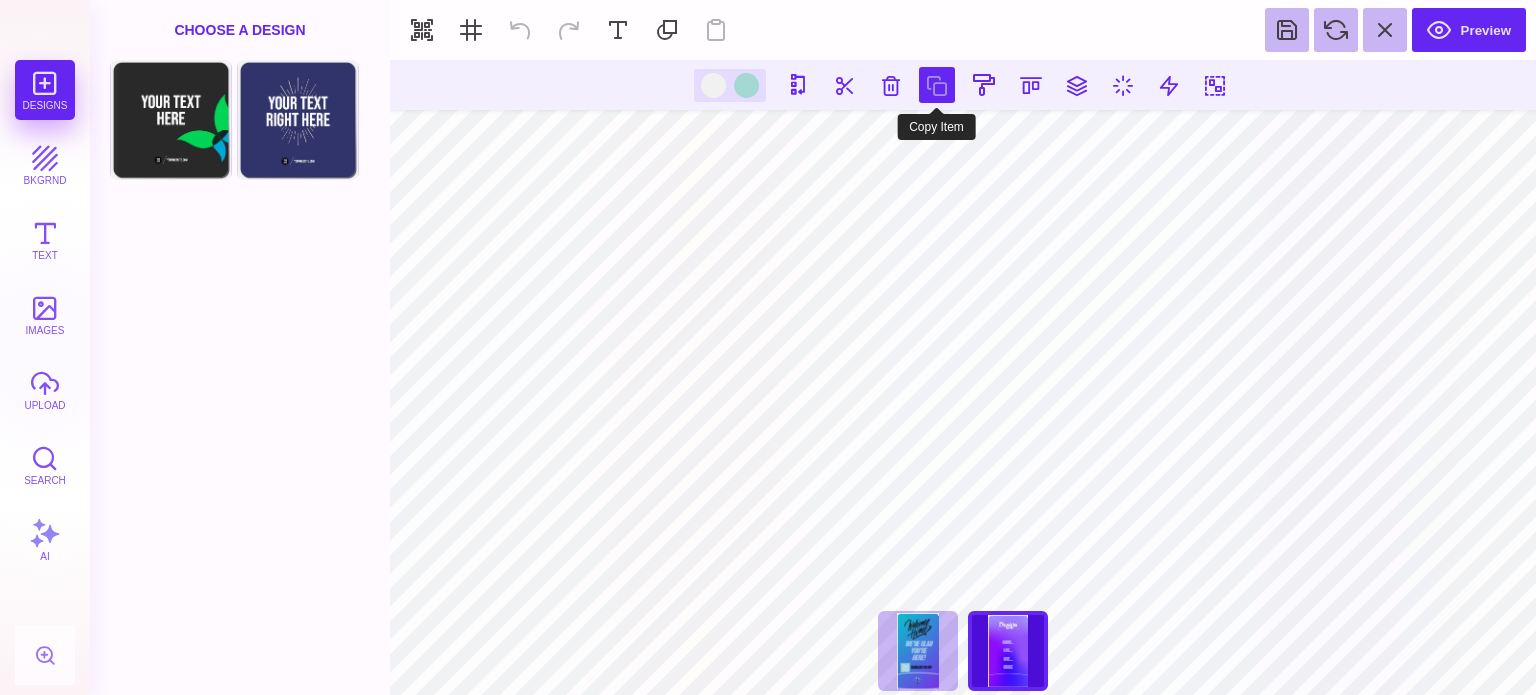 click at bounding box center [891, 85] 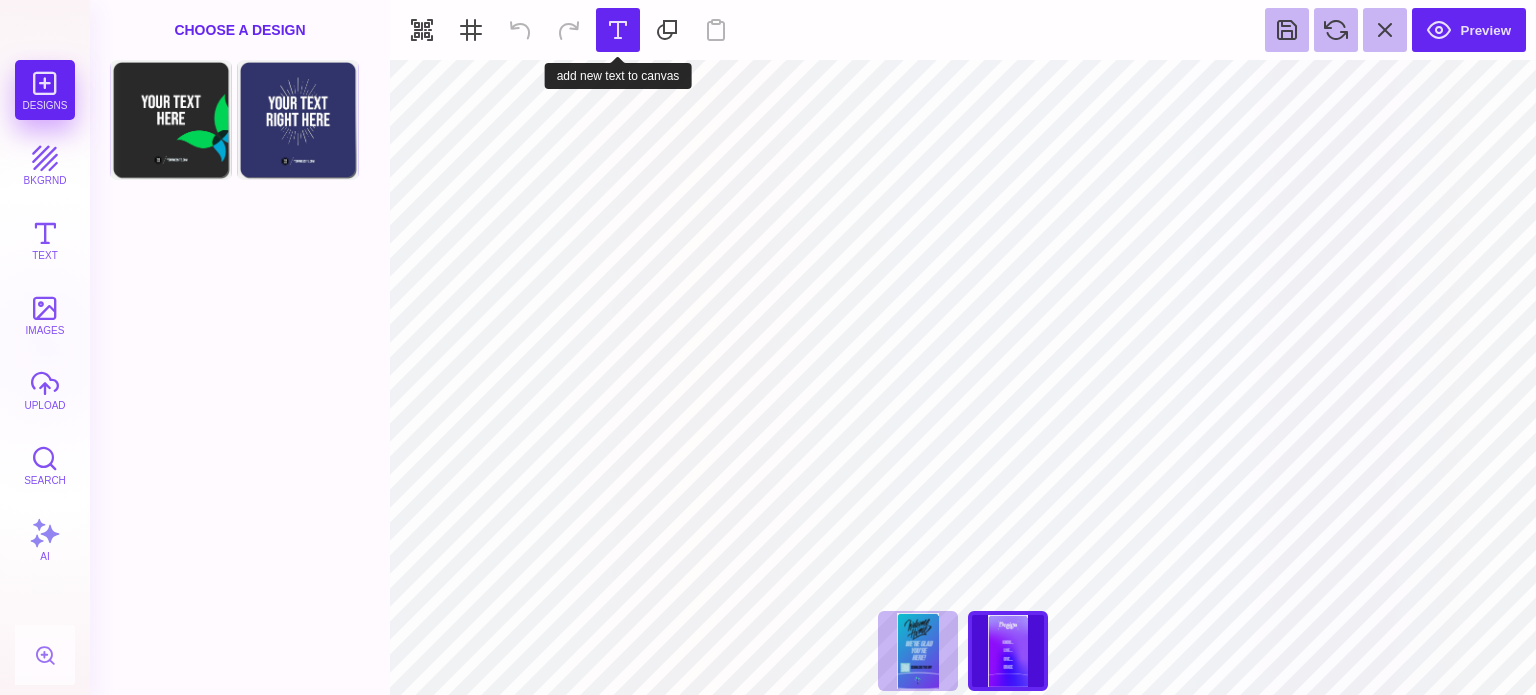 click at bounding box center (618, 30) 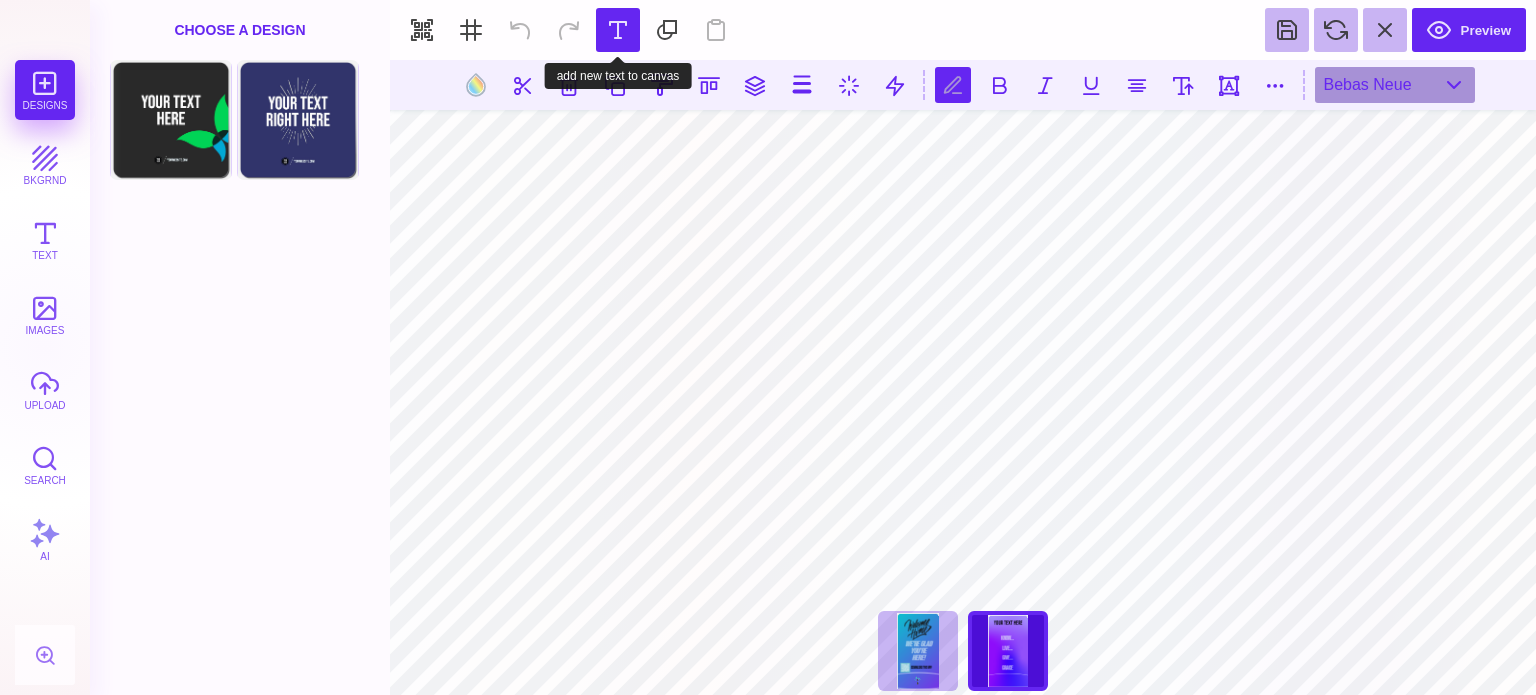 scroll, scrollTop: 1, scrollLeft: 0, axis: vertical 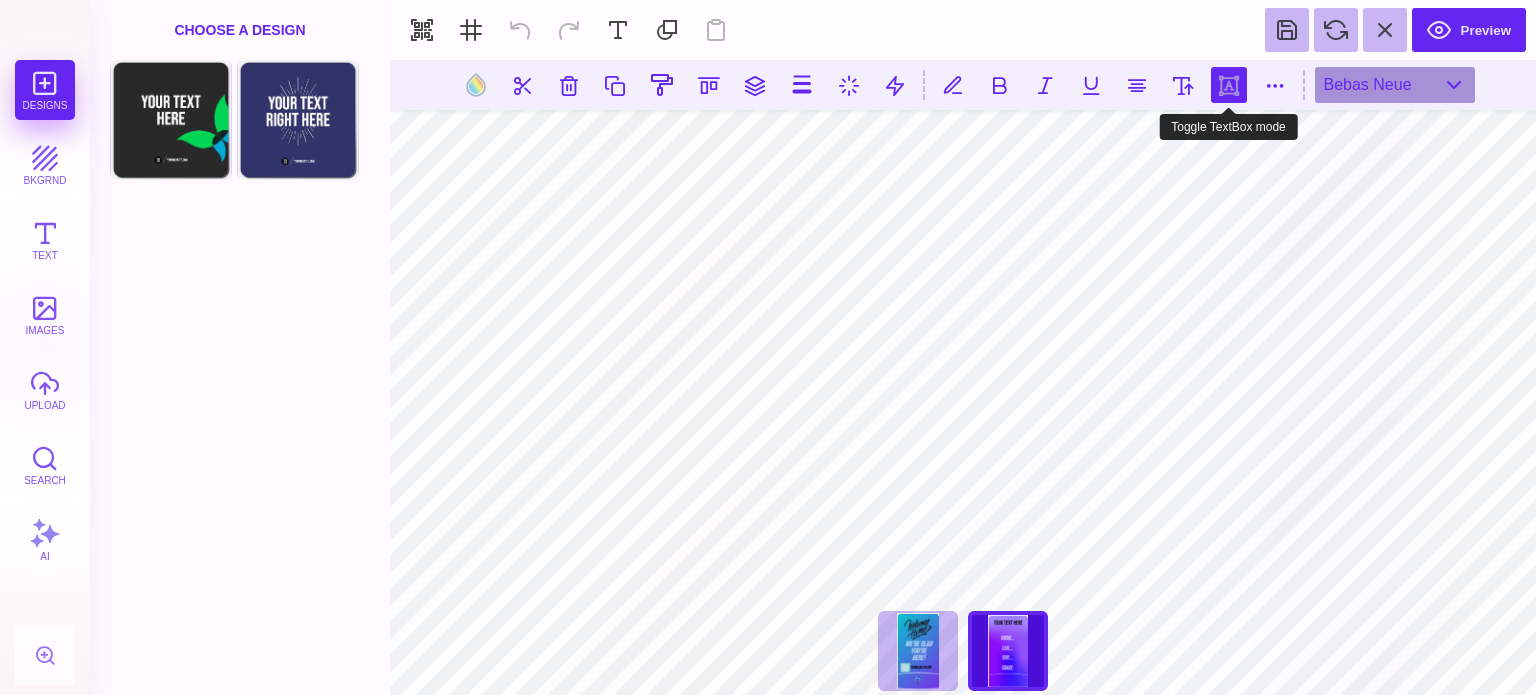 click at bounding box center [1229, 85] 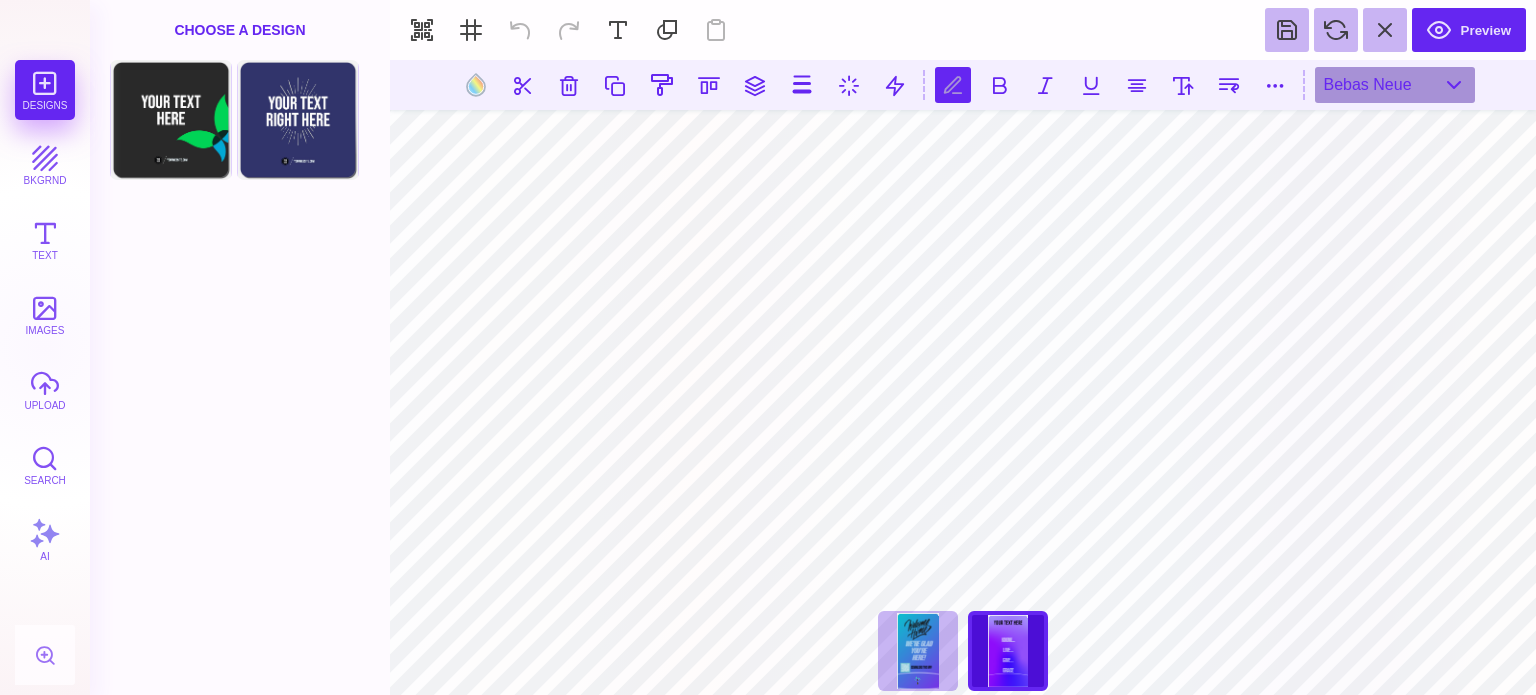 scroll, scrollTop: 0, scrollLeft: 0, axis: both 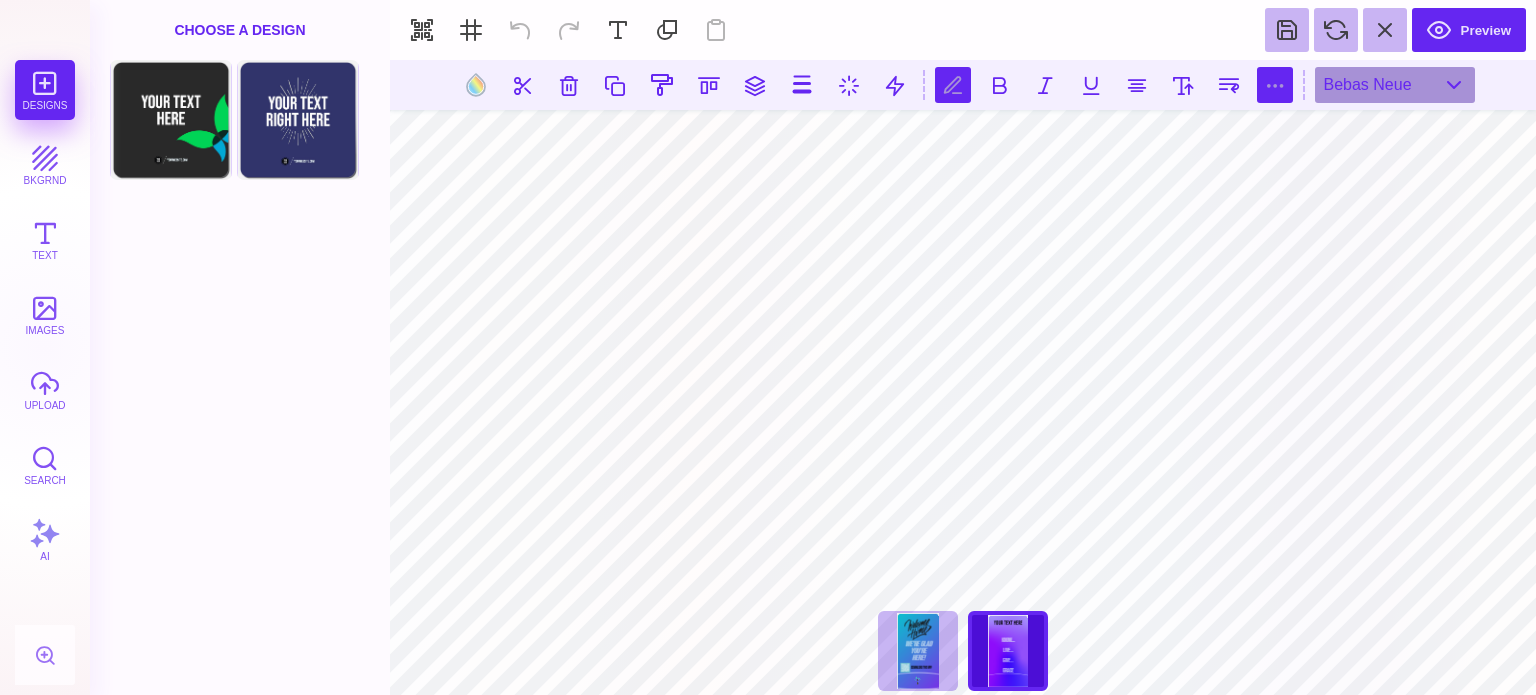 click at bounding box center (1275, 85) 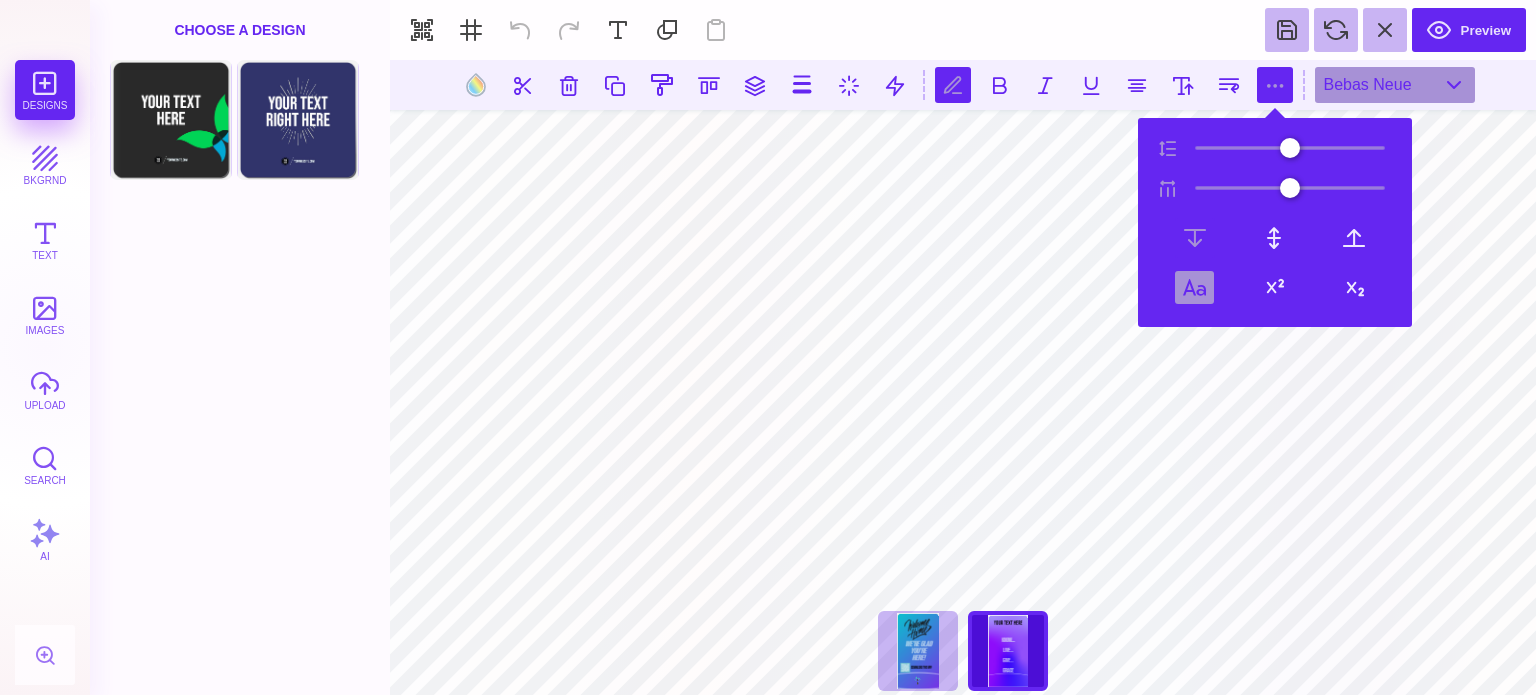 click at bounding box center [1194, 287] 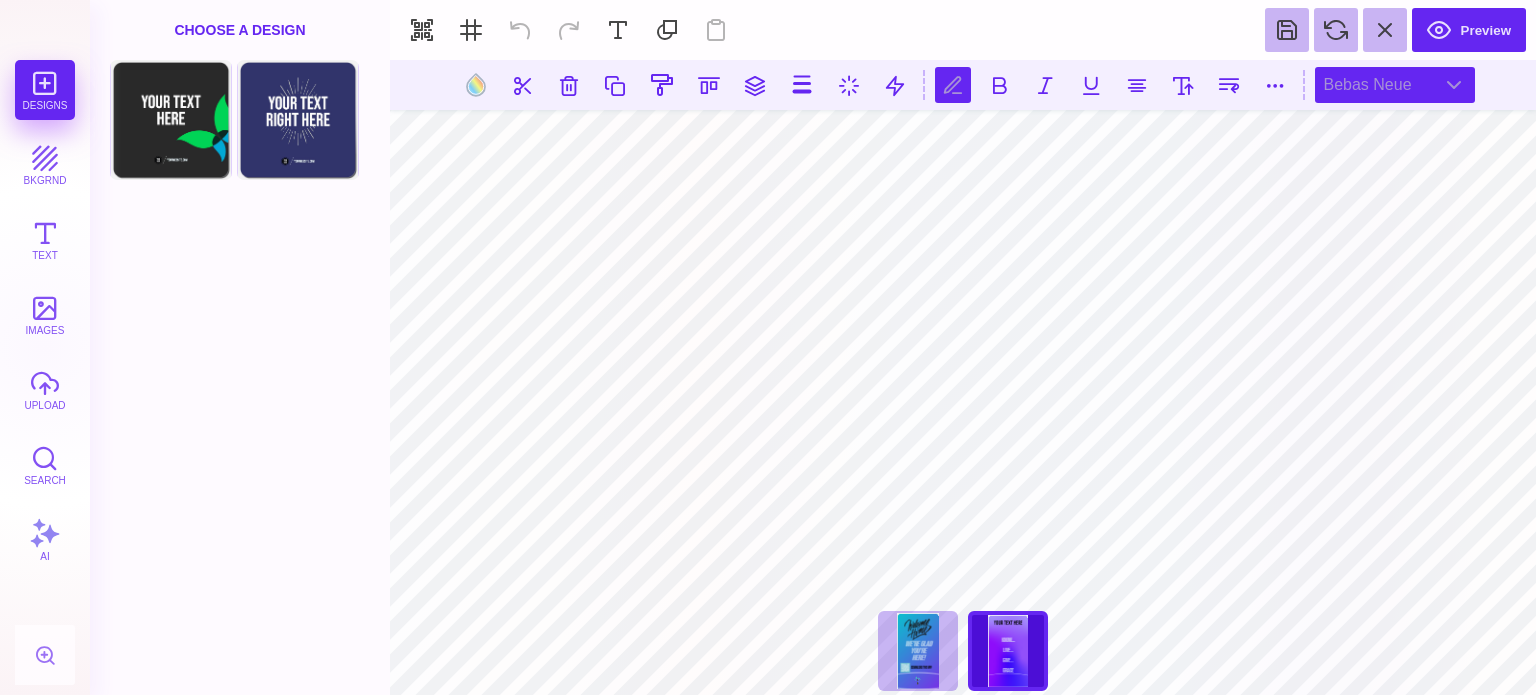 click on "Bebas Neue" at bounding box center (1395, 85) 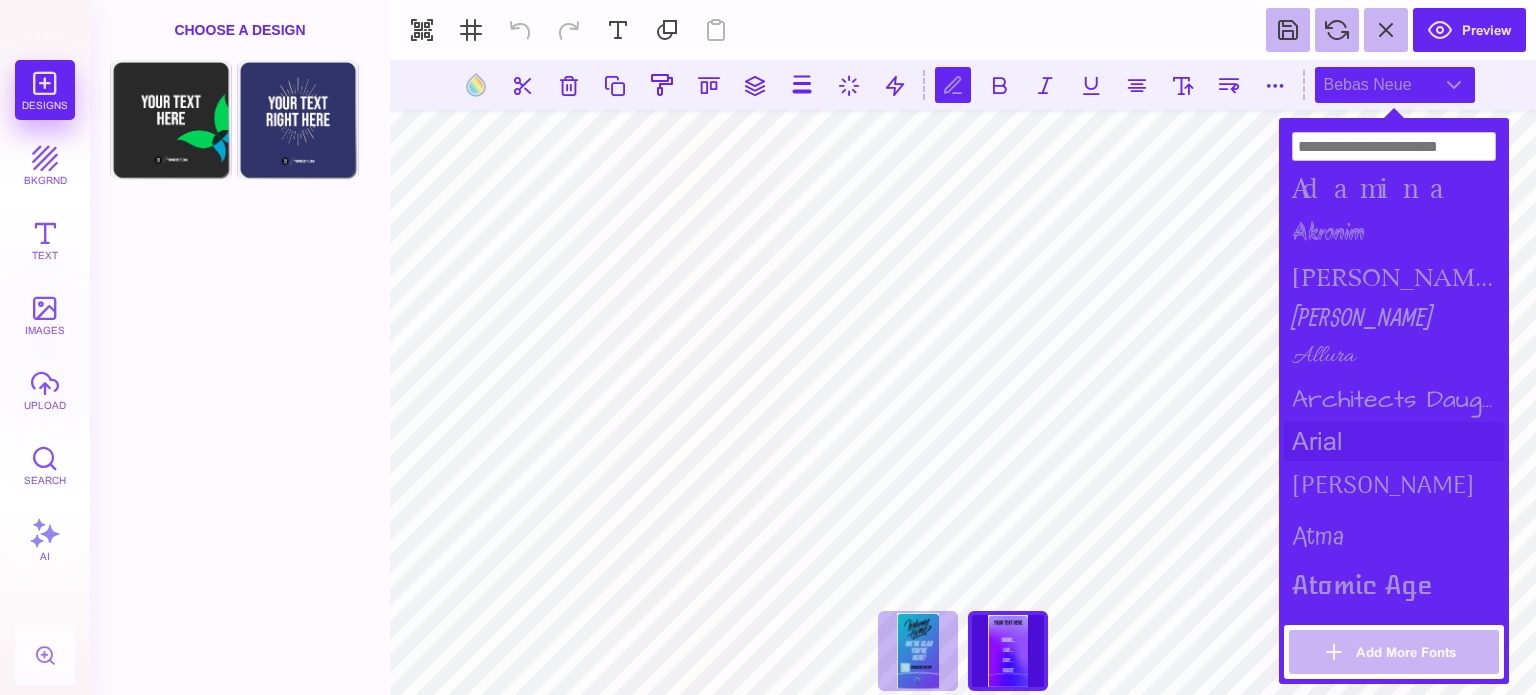 click on "arial" at bounding box center (1394, 441) 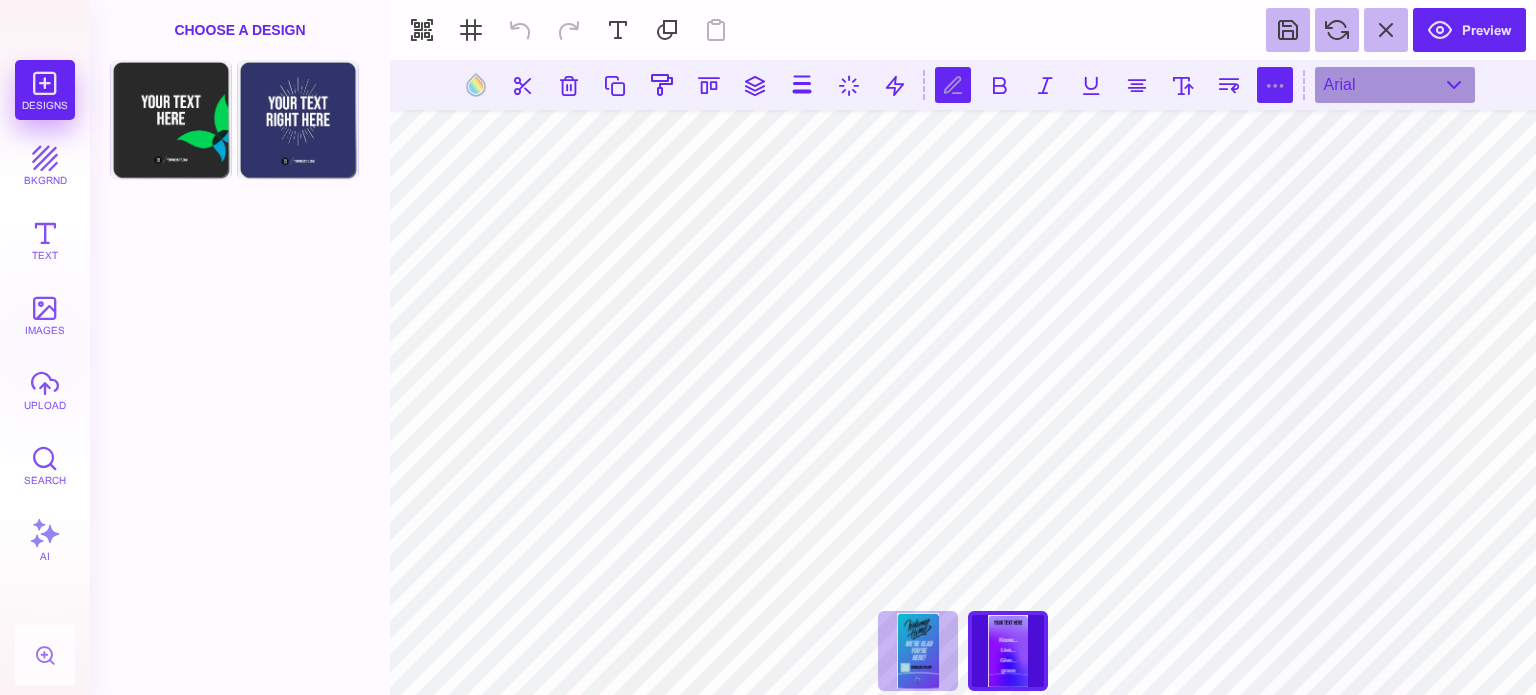 click at bounding box center (1275, 85) 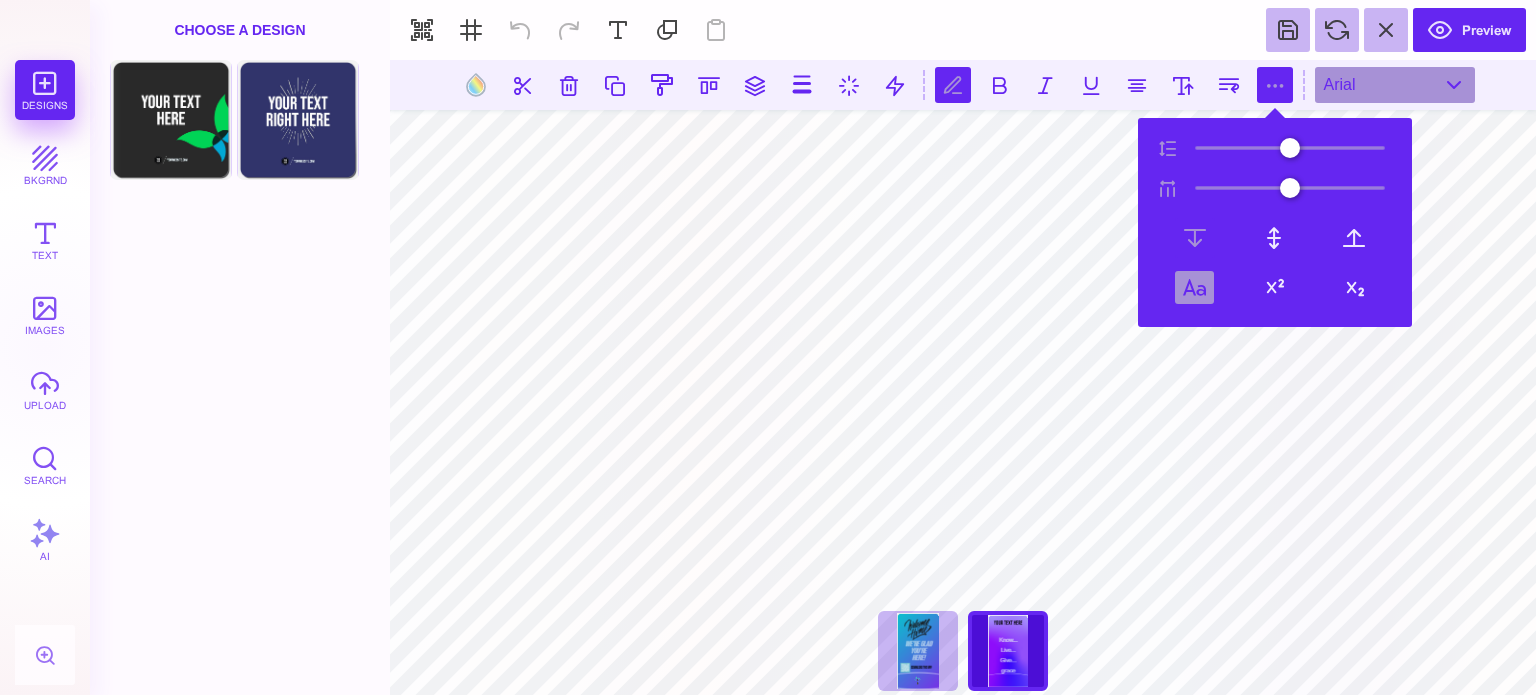click at bounding box center [1194, 287] 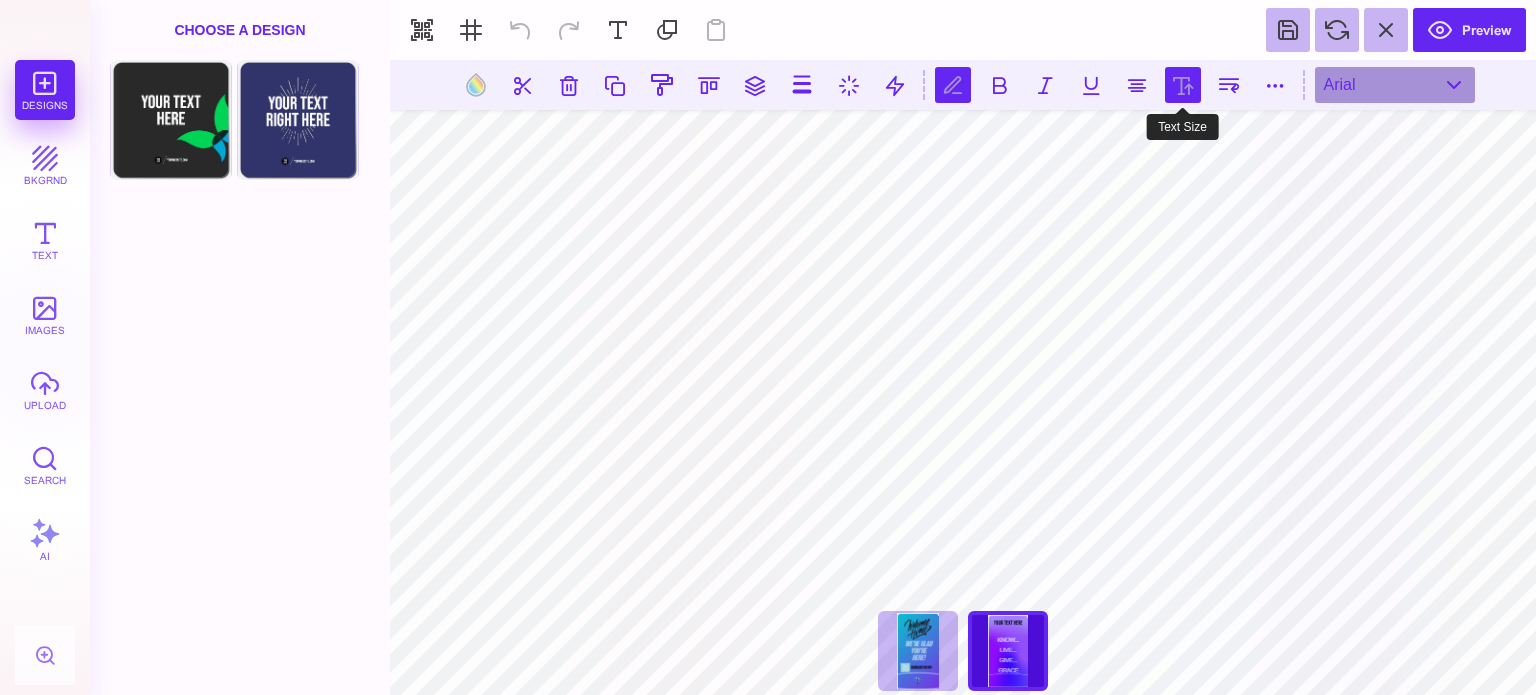 click at bounding box center [1183, 85] 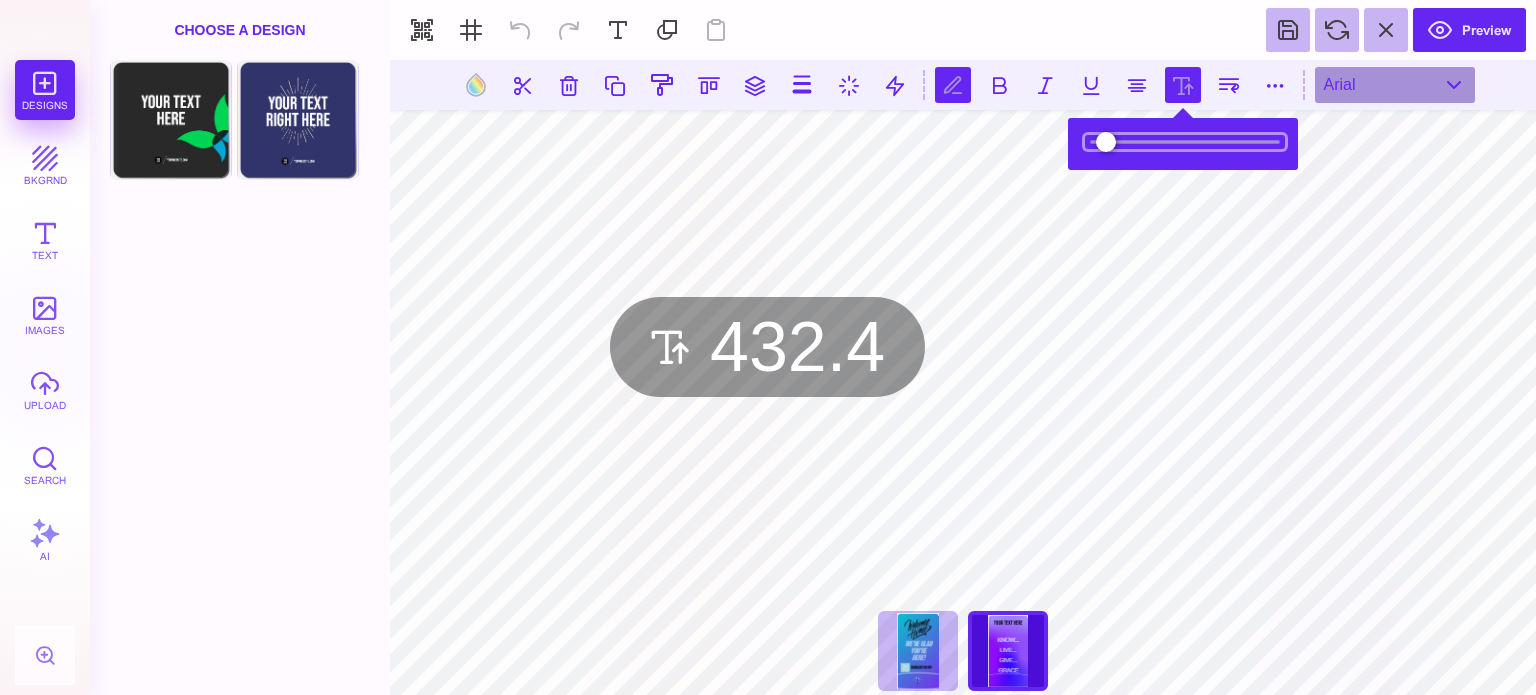 drag, startPoint x: 1156, startPoint y: 141, endPoint x: 1146, endPoint y: 144, distance: 10.440307 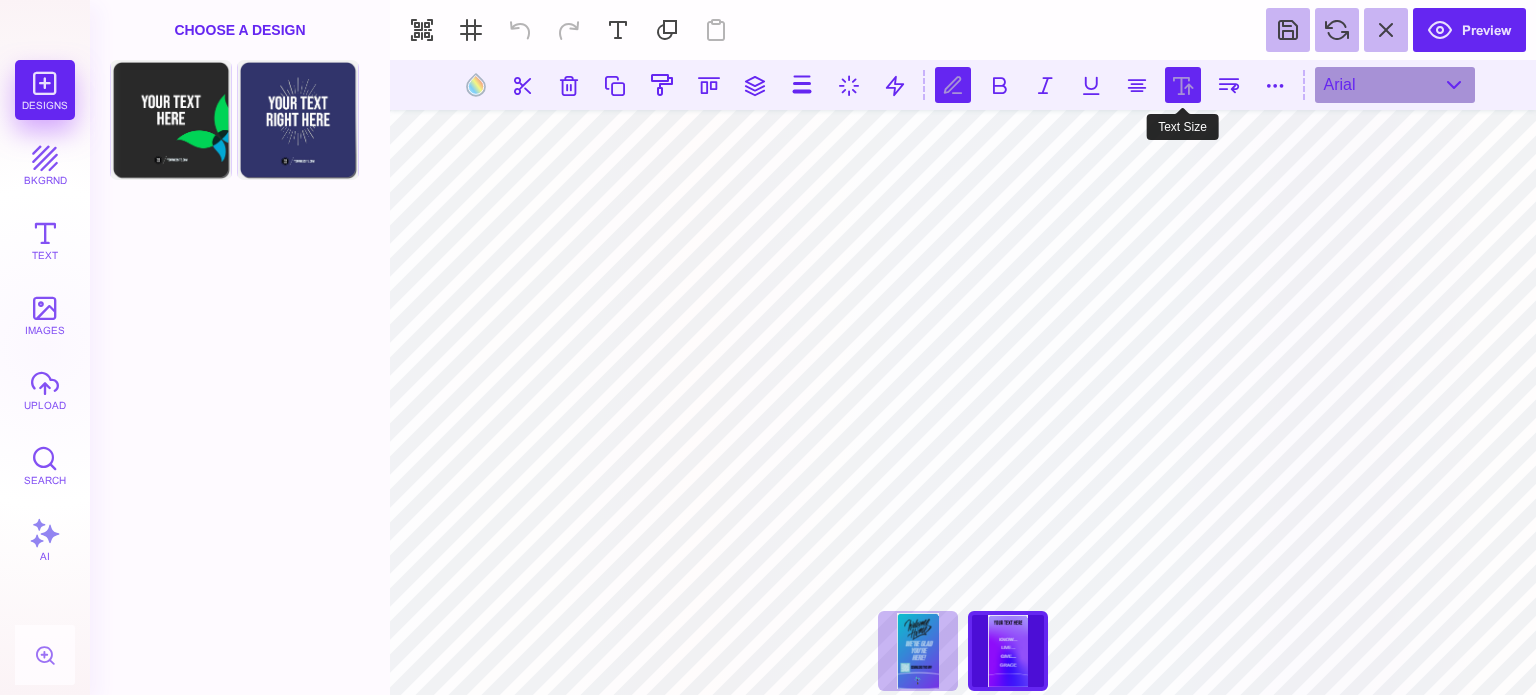 click at bounding box center [1183, 85] 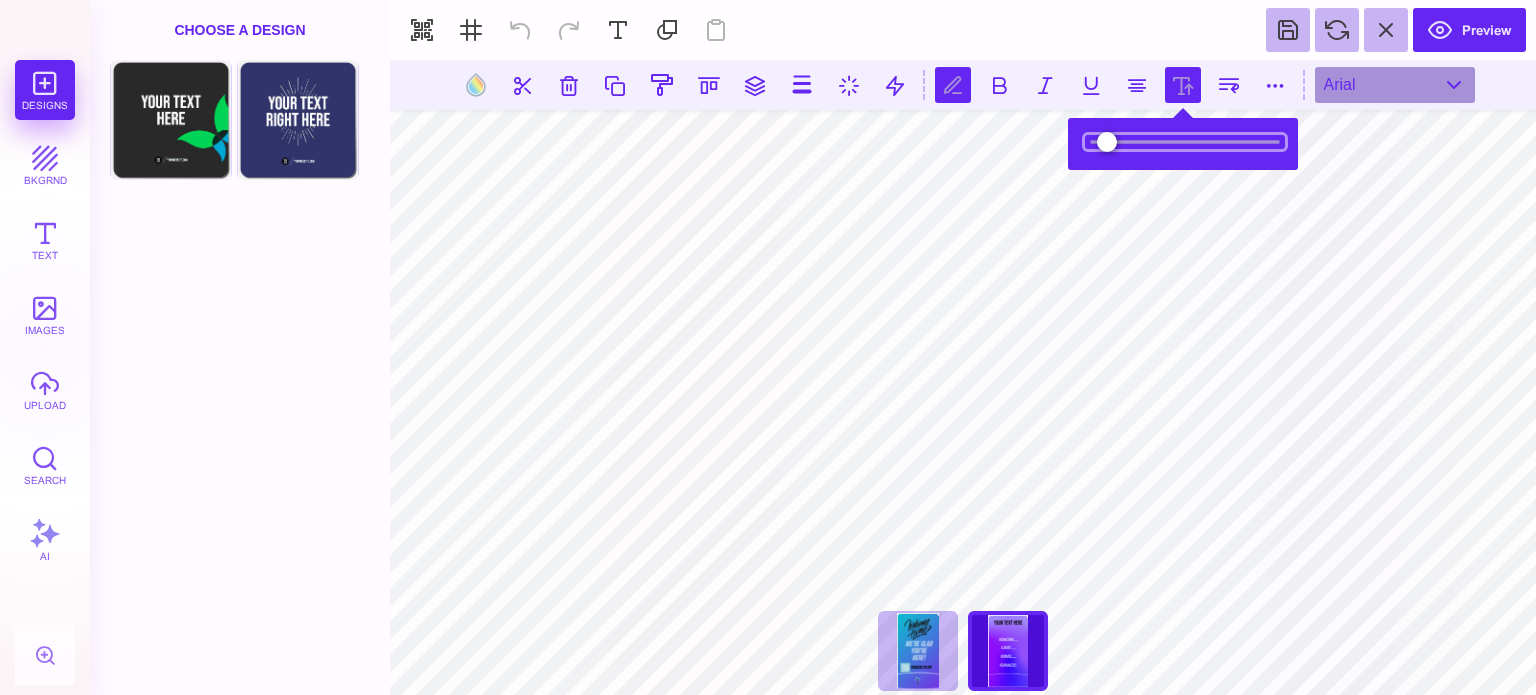 type on "*****" 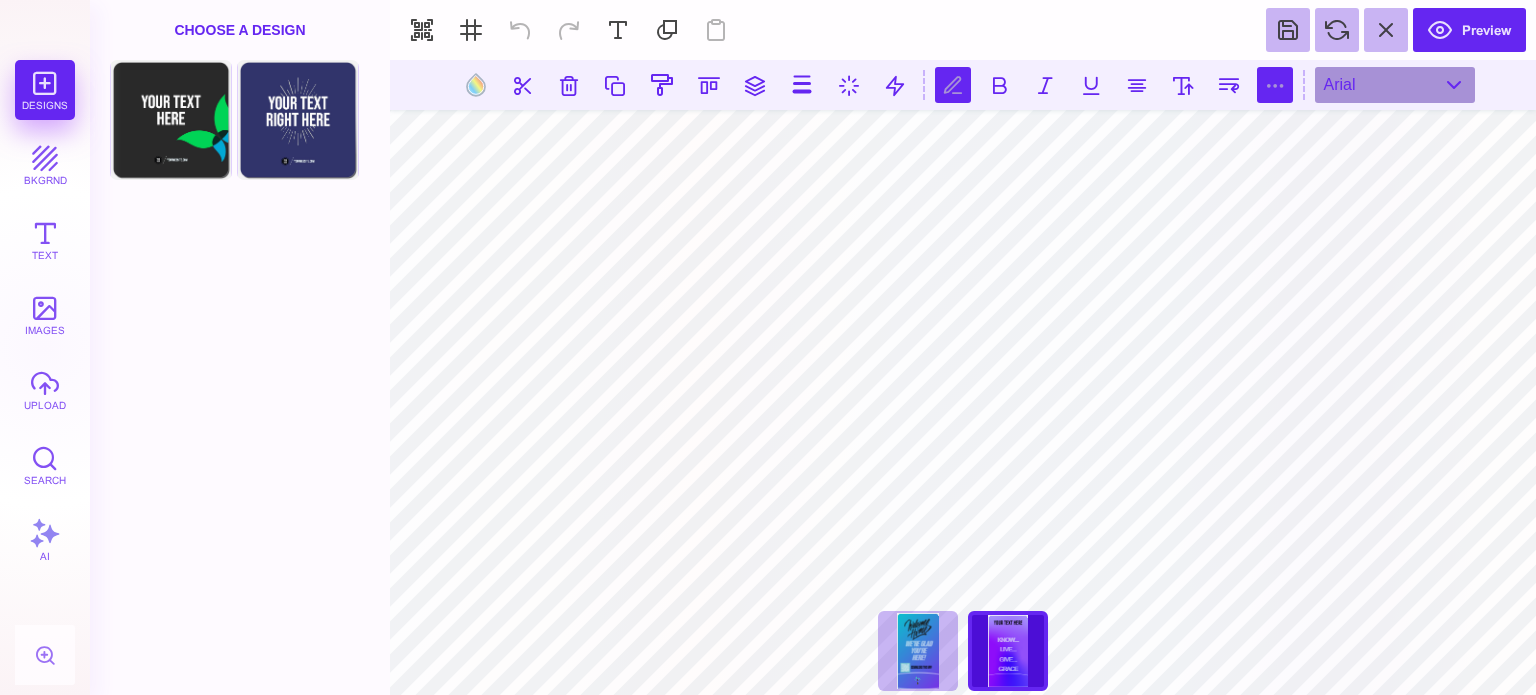 click at bounding box center [1275, 85] 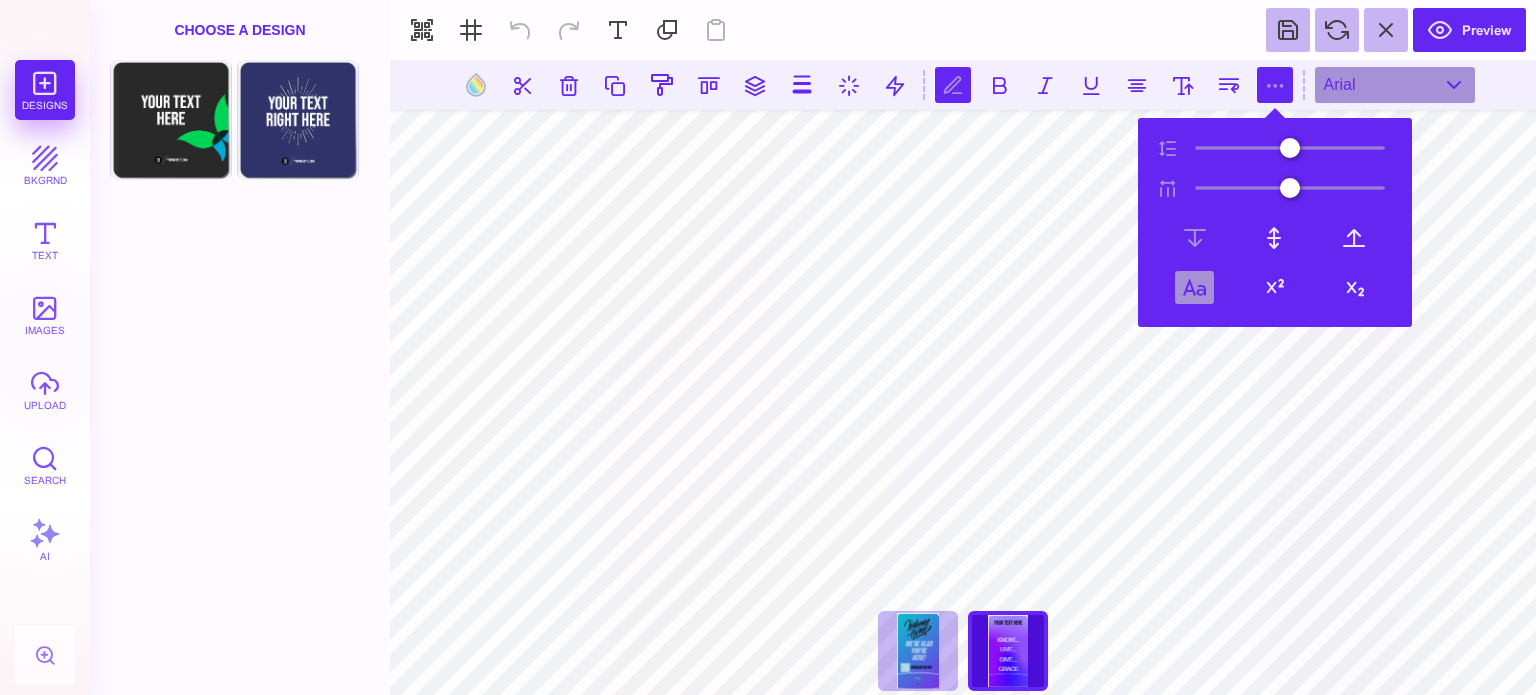 click at bounding box center [1194, 287] 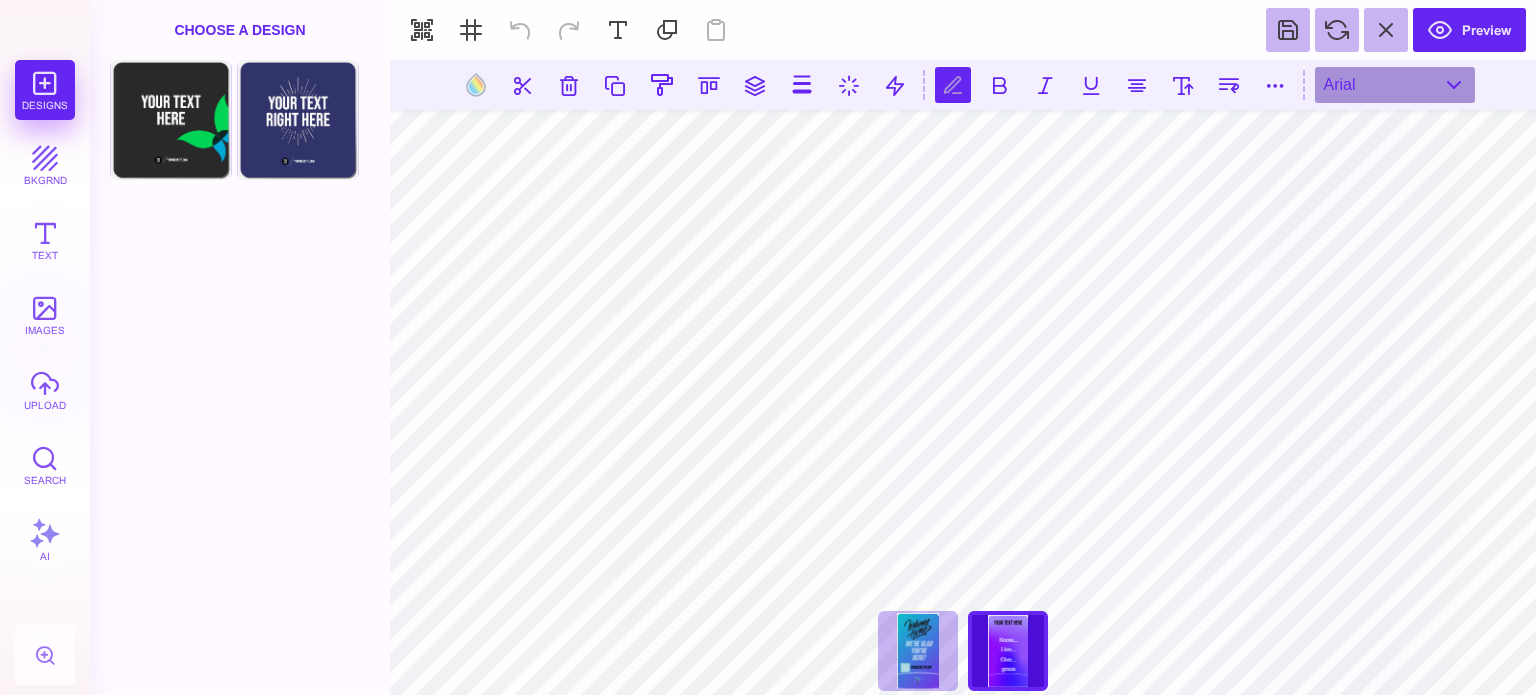 scroll, scrollTop: 2, scrollLeft: 0, axis: vertical 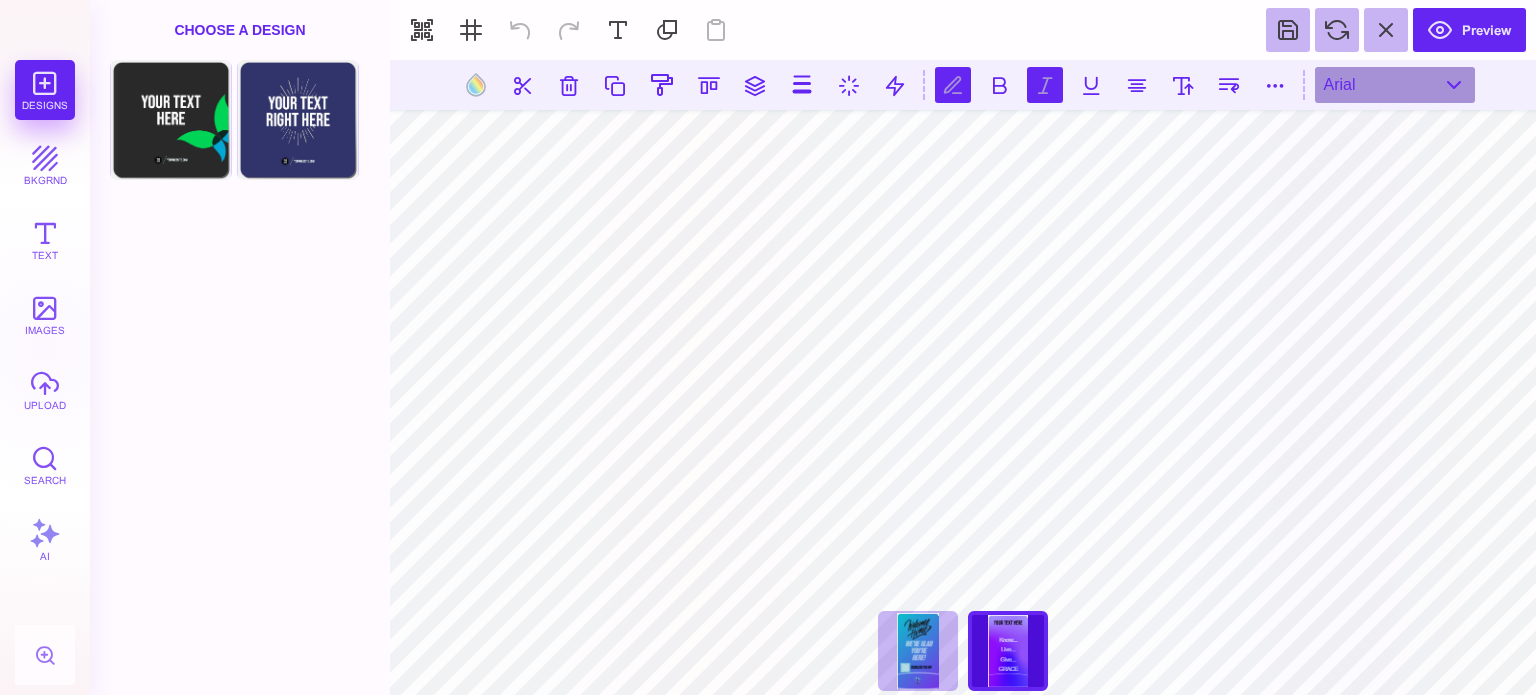click at bounding box center [1045, 85] 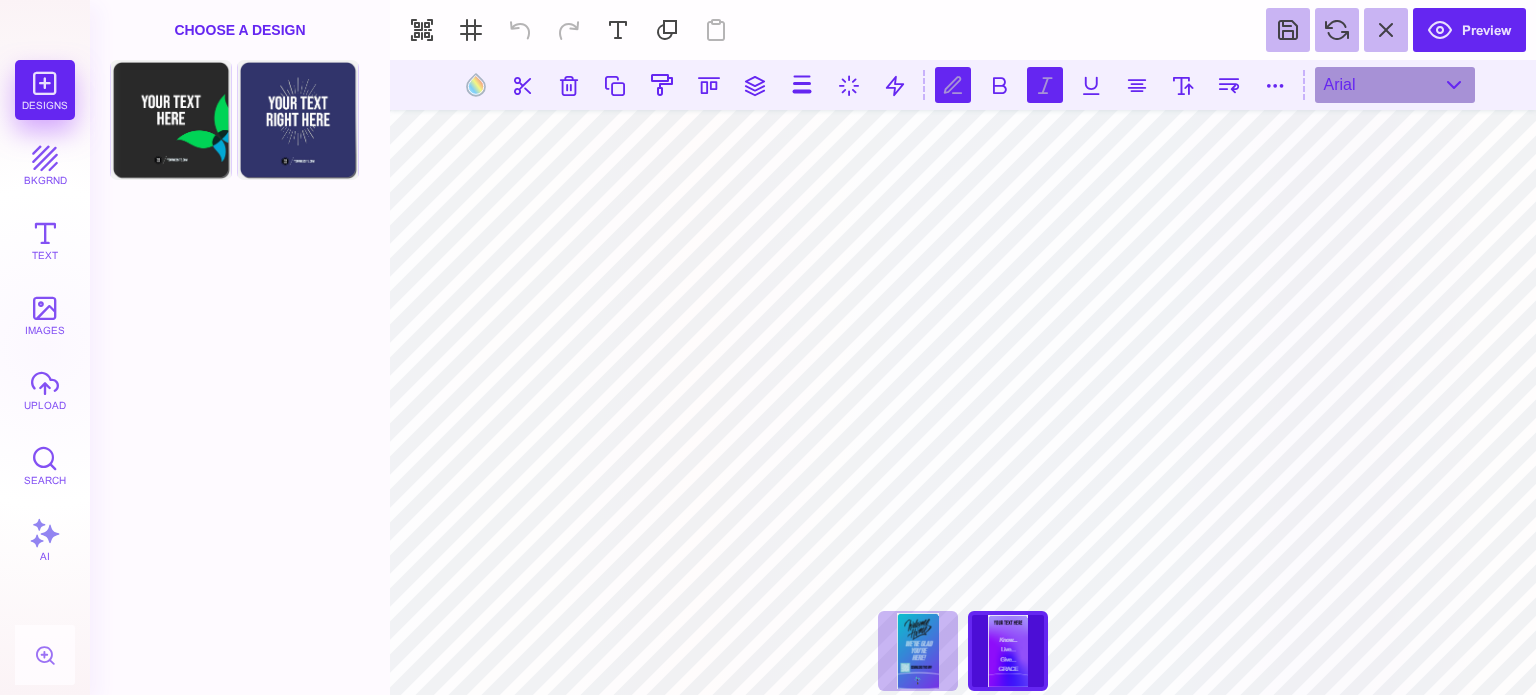 click at bounding box center (1045, 85) 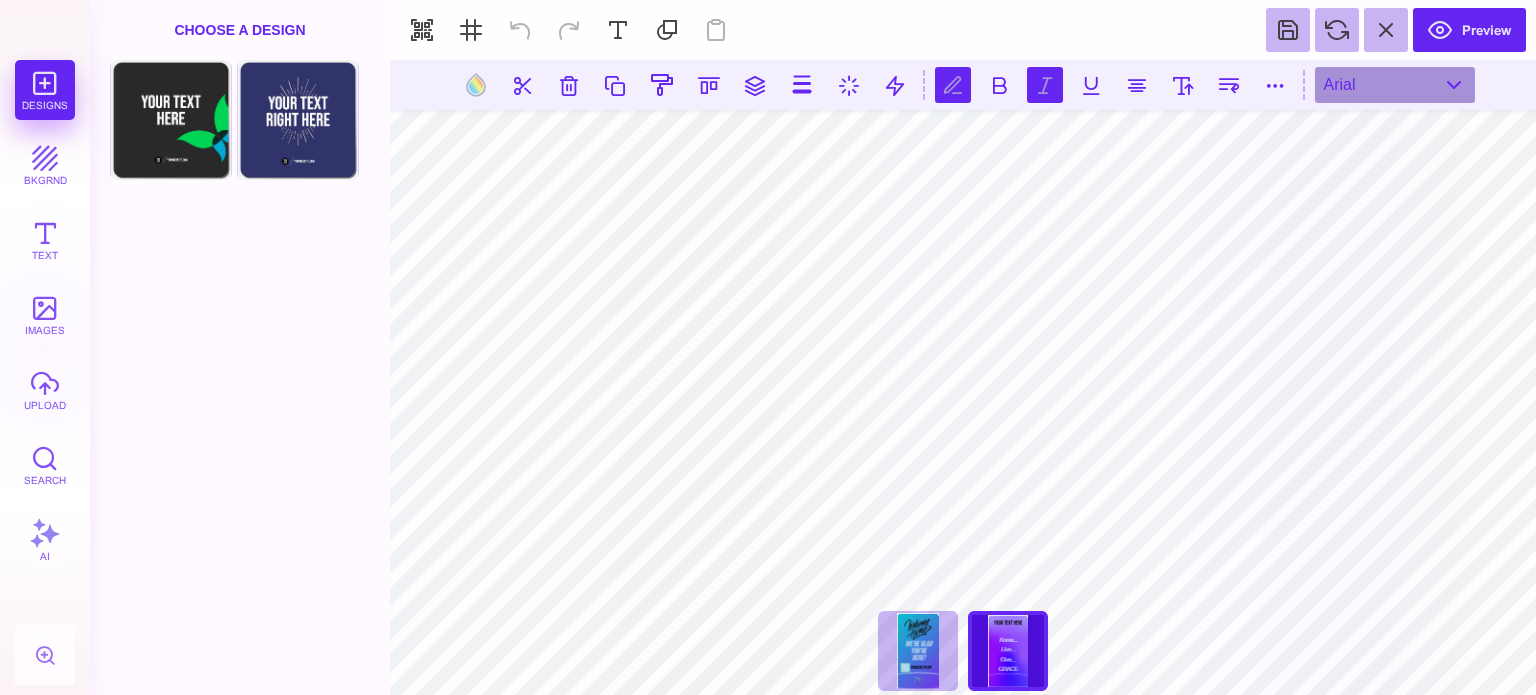 click at bounding box center [1045, 85] 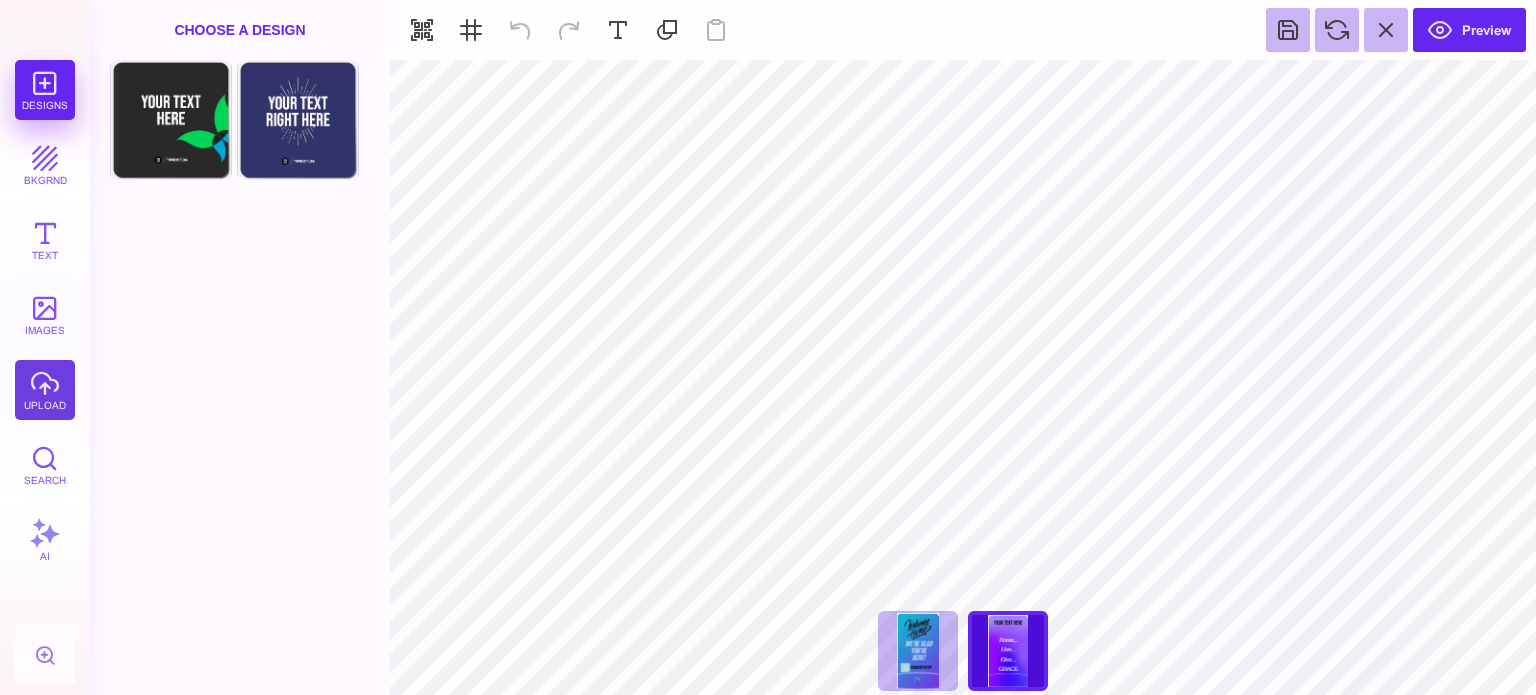 click on "upload" at bounding box center [45, 390] 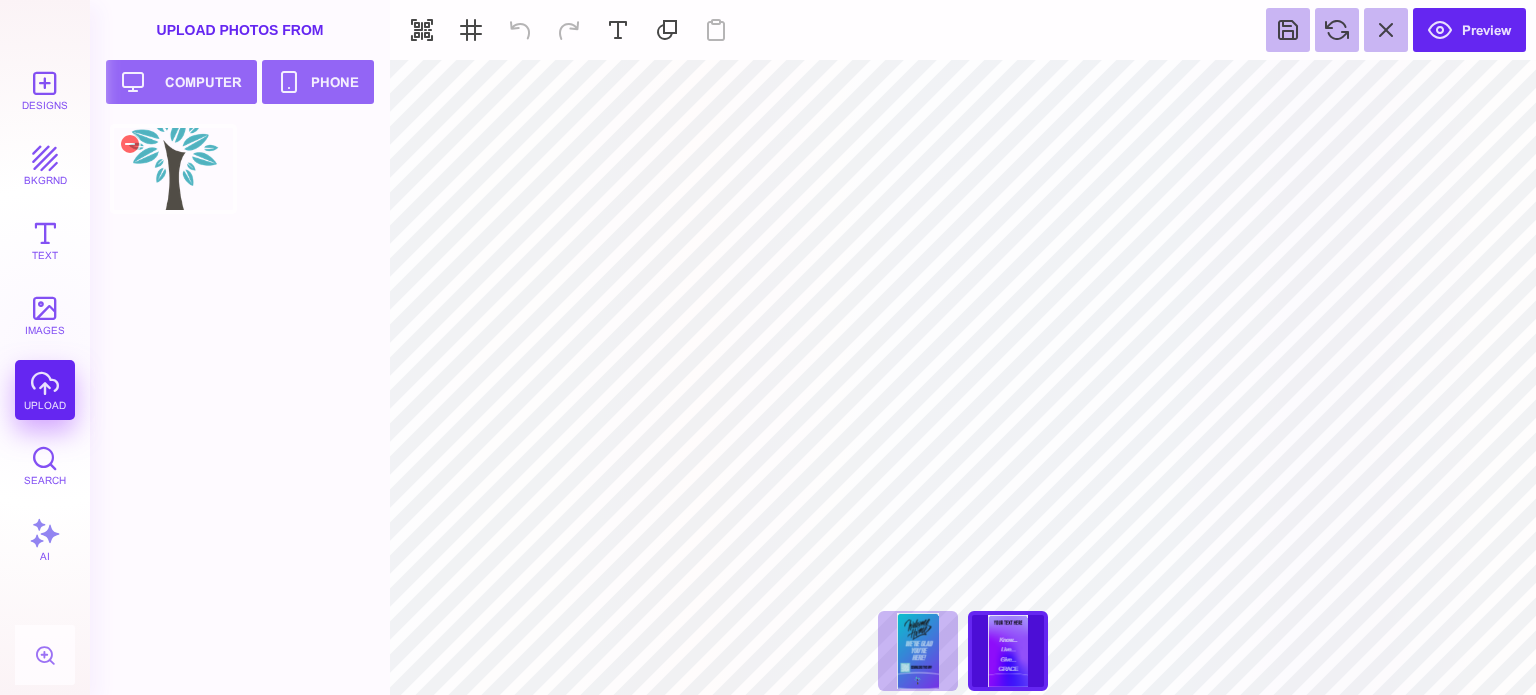 click at bounding box center [173, 169] 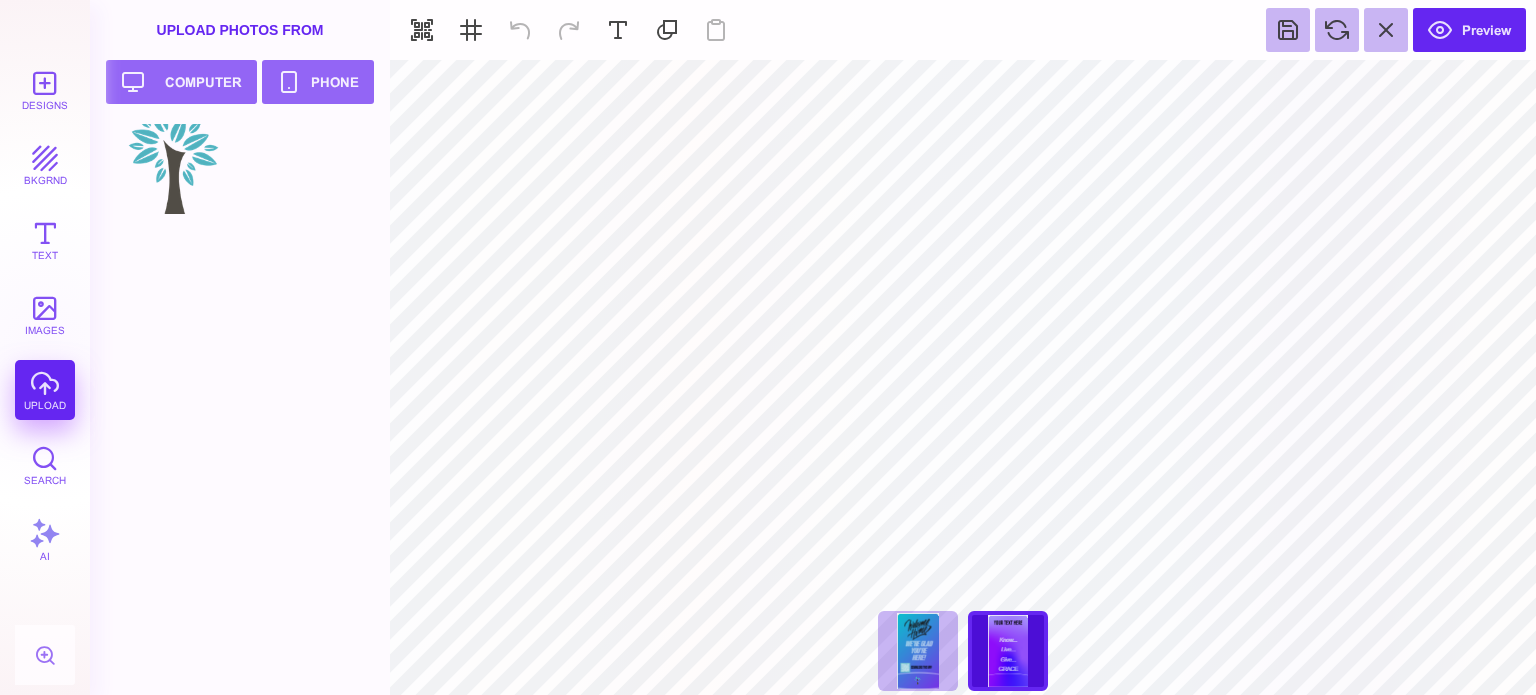 type on "#000000" 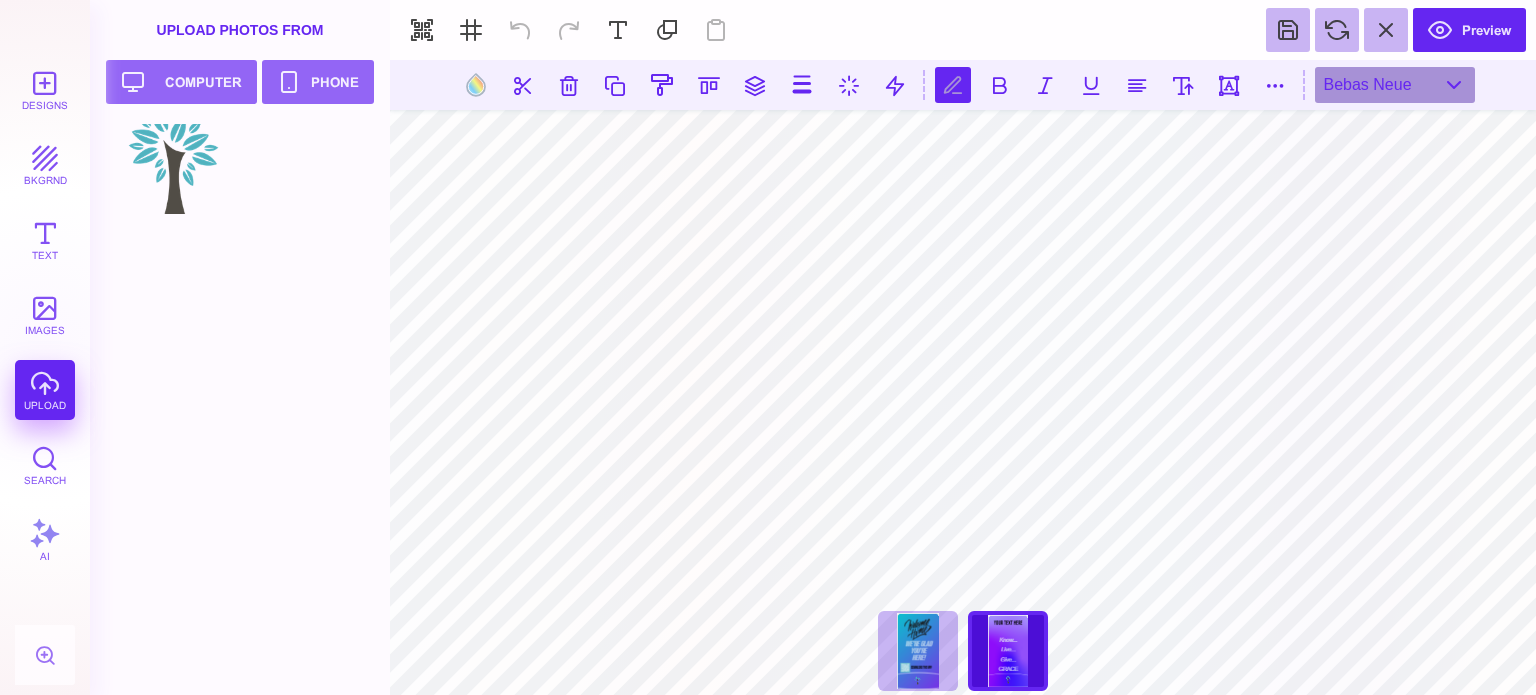 scroll, scrollTop: 0, scrollLeft: 1, axis: horizontal 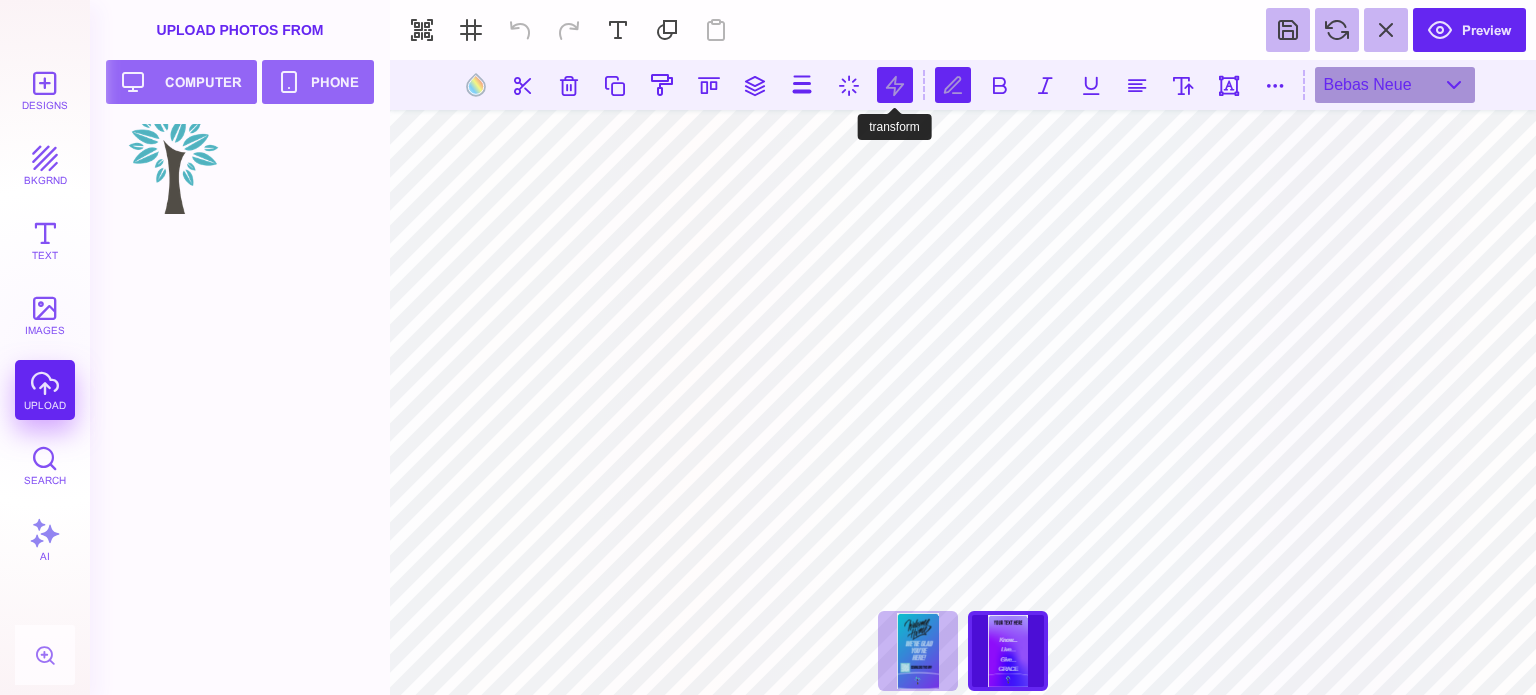 type on "**********" 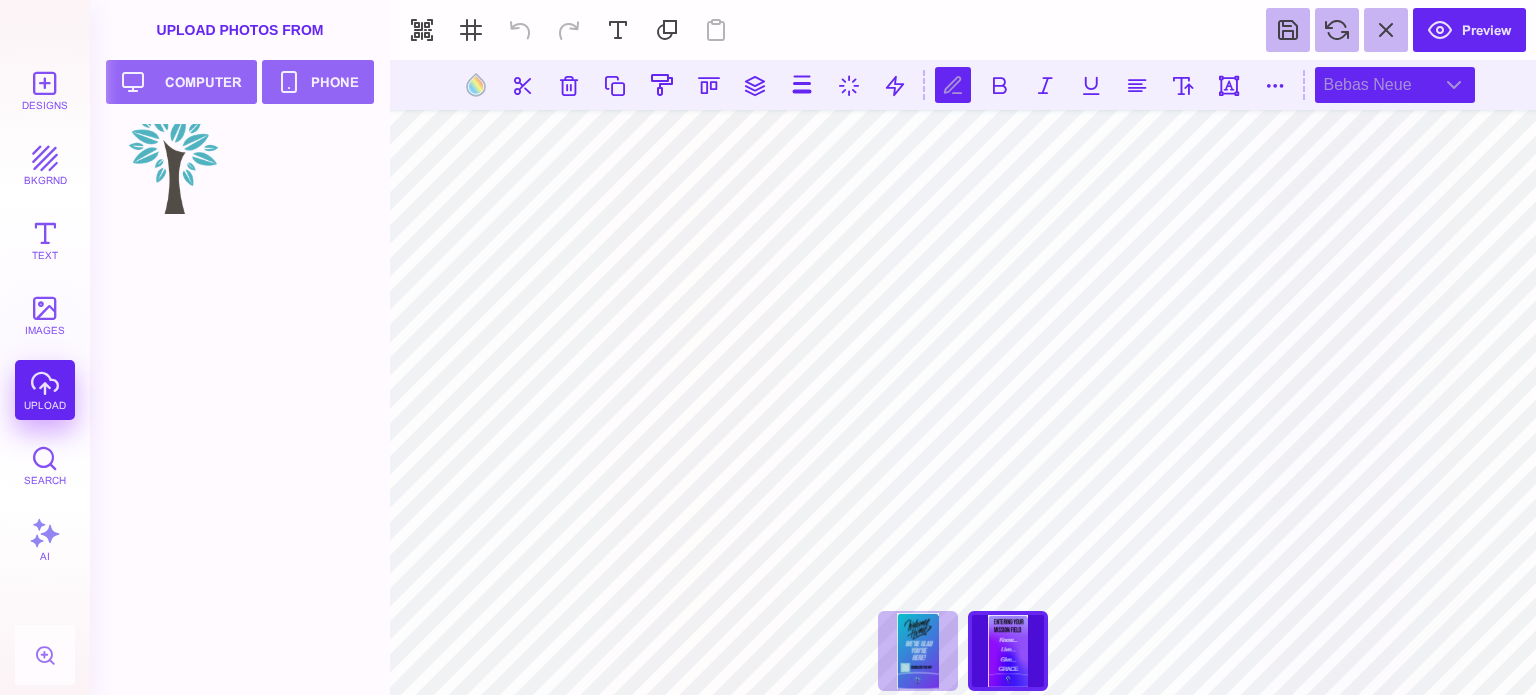 click on "Bebas Neue" at bounding box center (1395, 85) 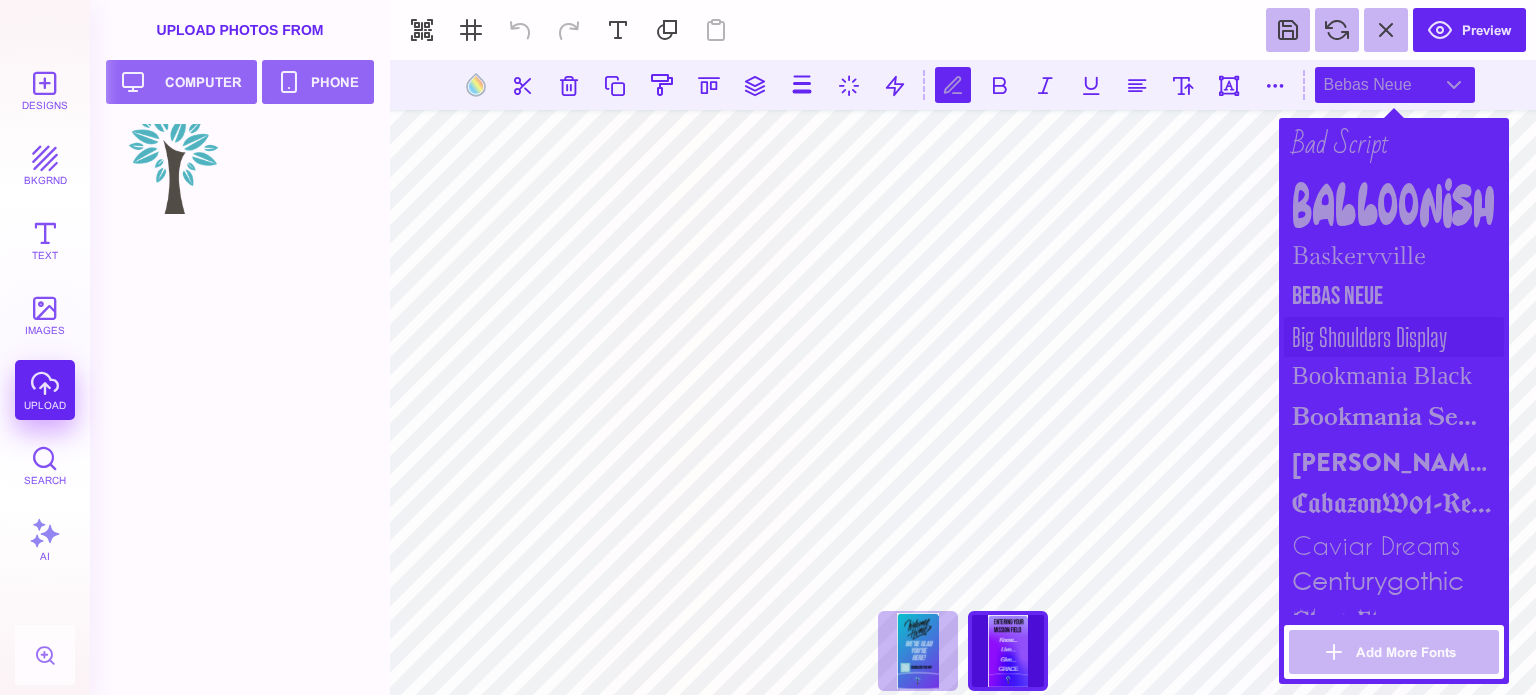 scroll, scrollTop: 700, scrollLeft: 0, axis: vertical 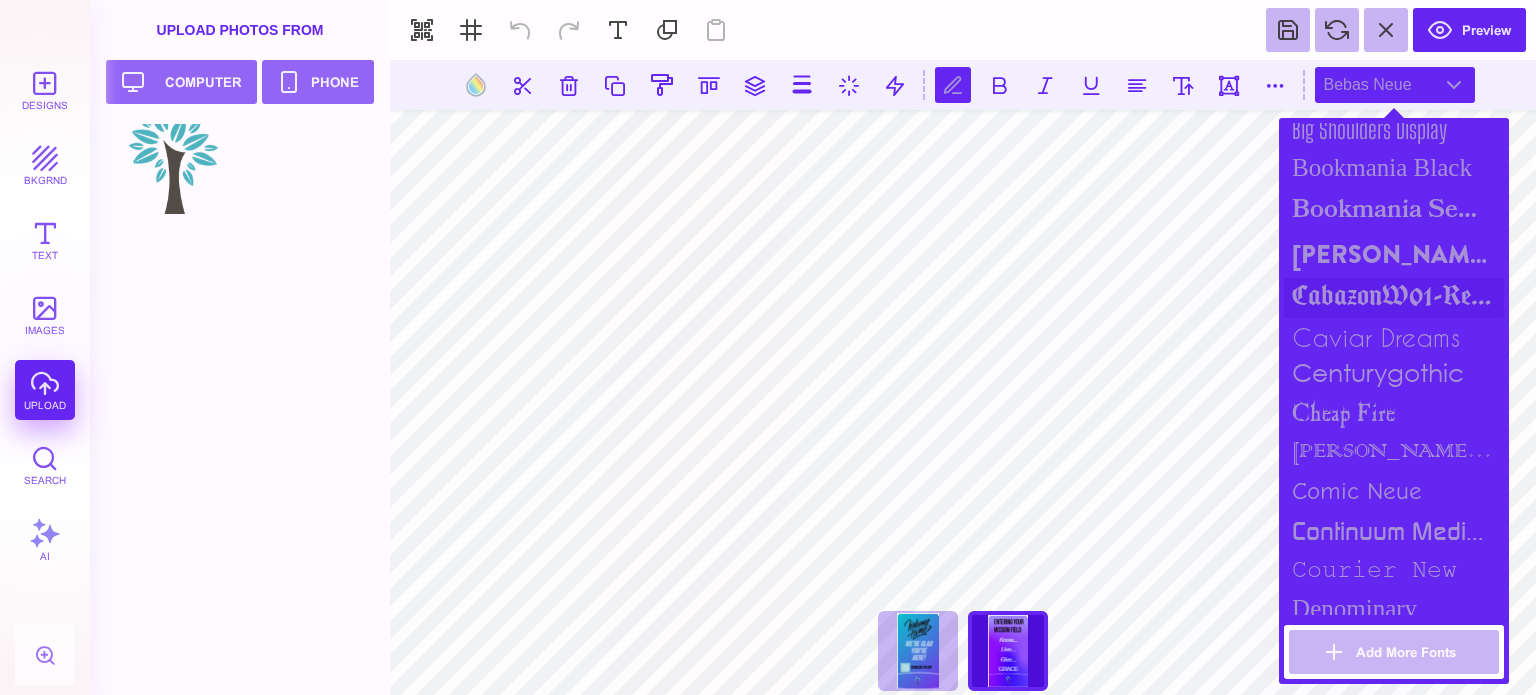click on "CabazonW01-Regular" at bounding box center [1394, 298] 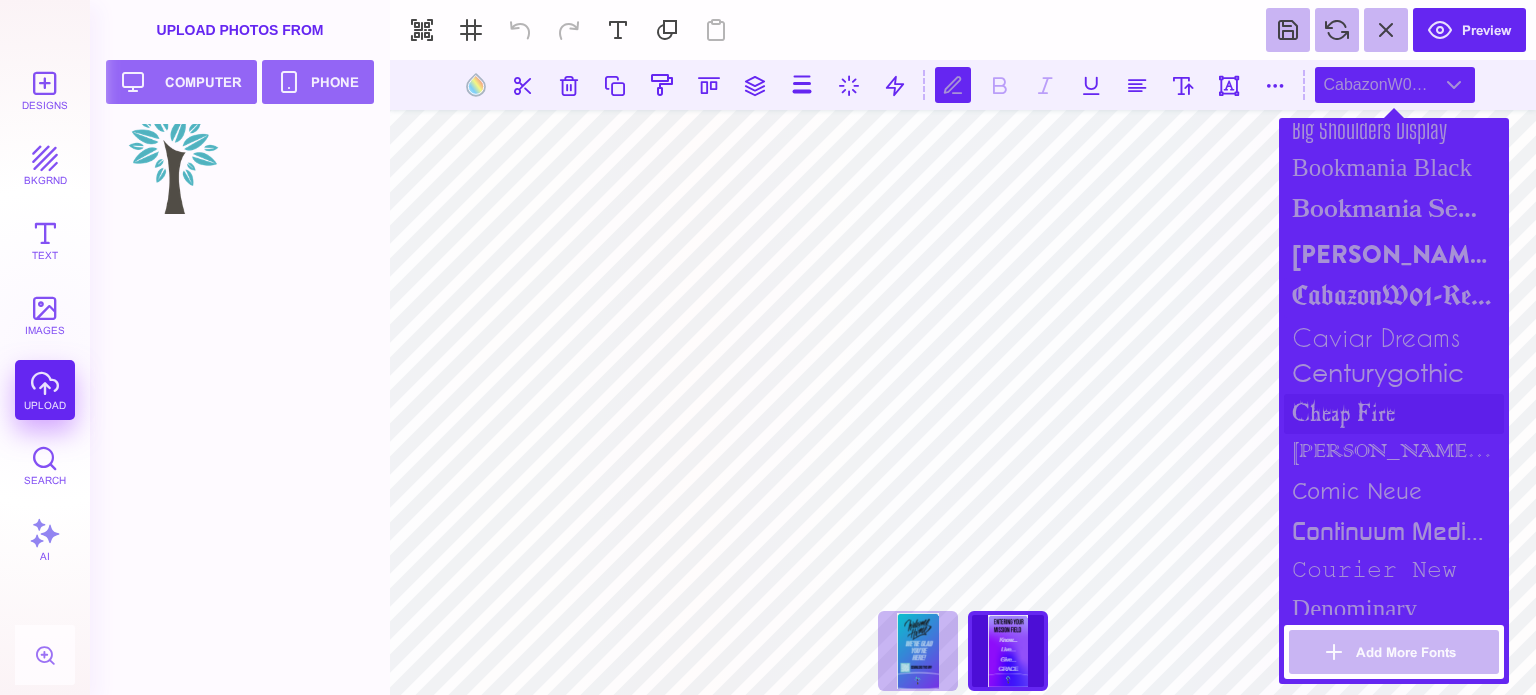 click on "cheap fire" at bounding box center [1394, 414] 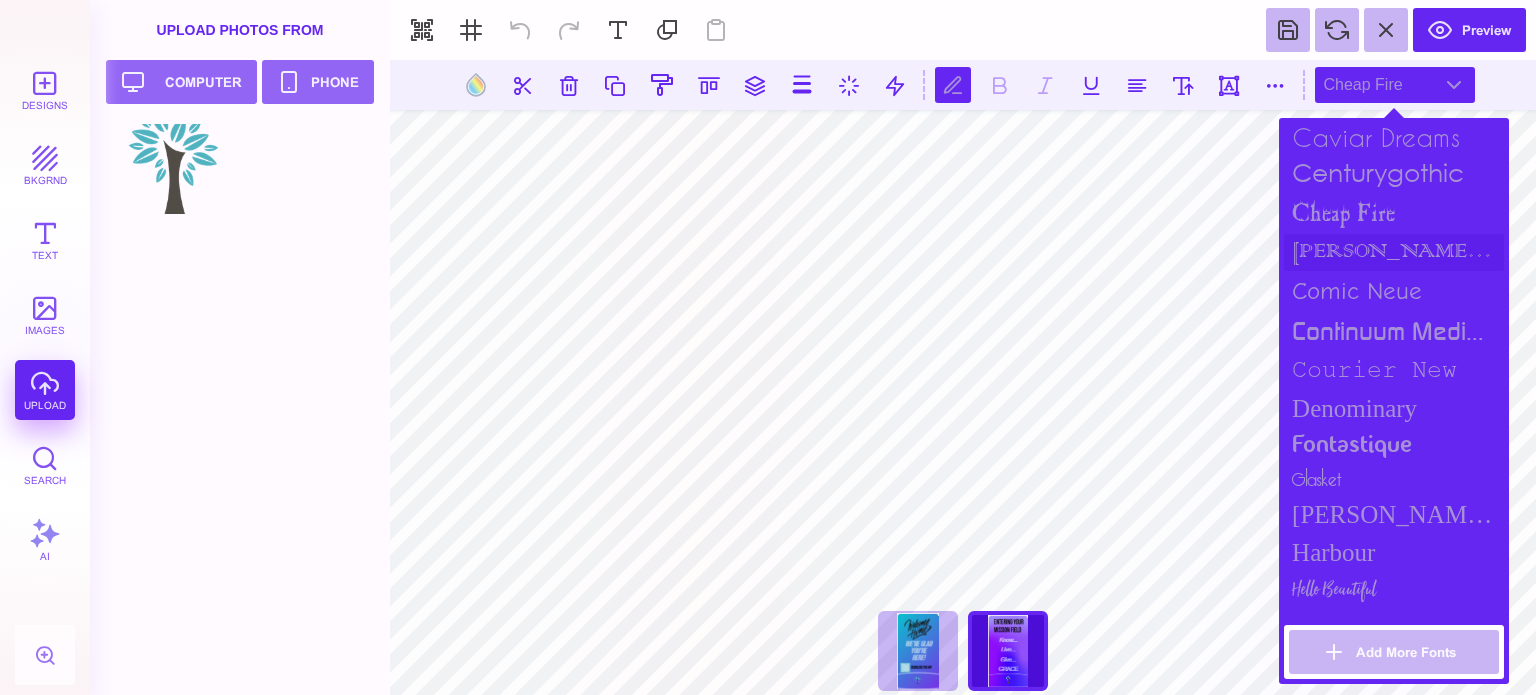 scroll, scrollTop: 1000, scrollLeft: 0, axis: vertical 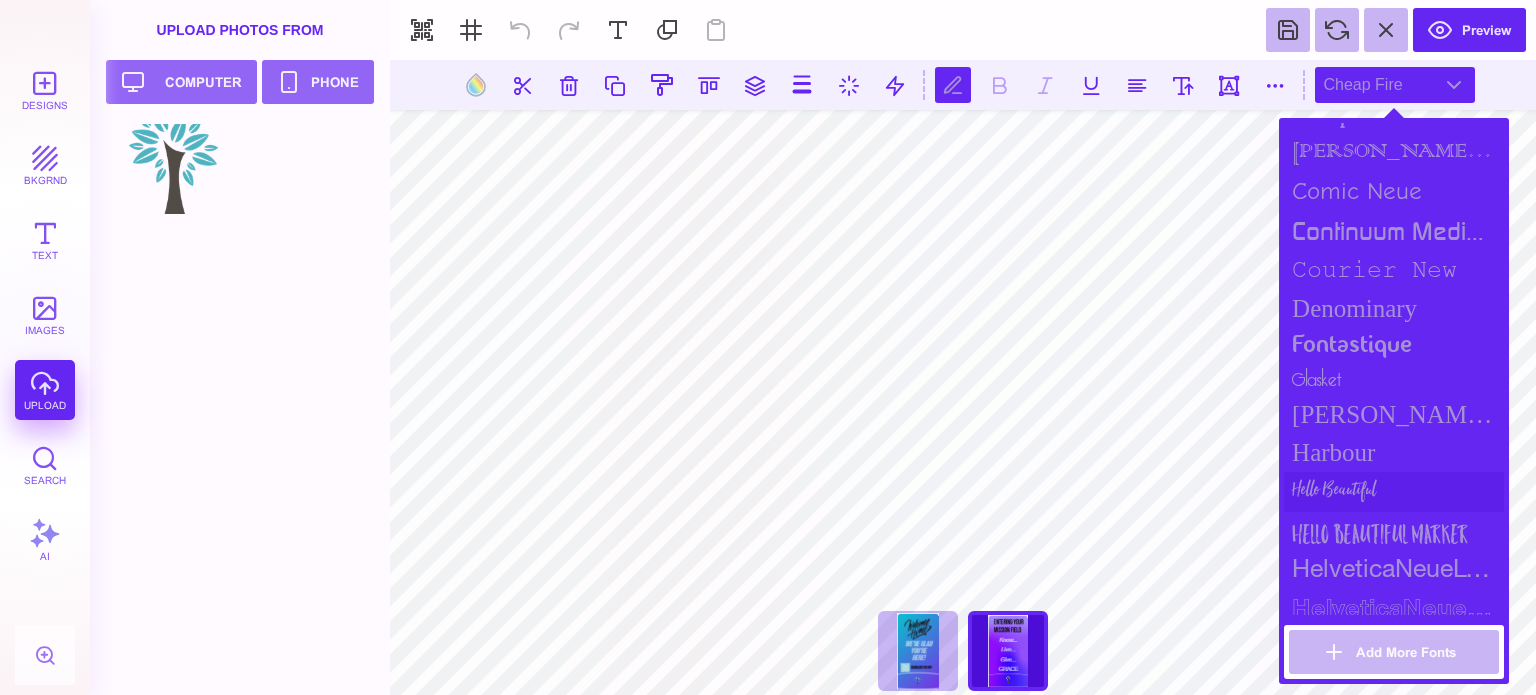 click on "Hello Beautiful" at bounding box center (1394, 492) 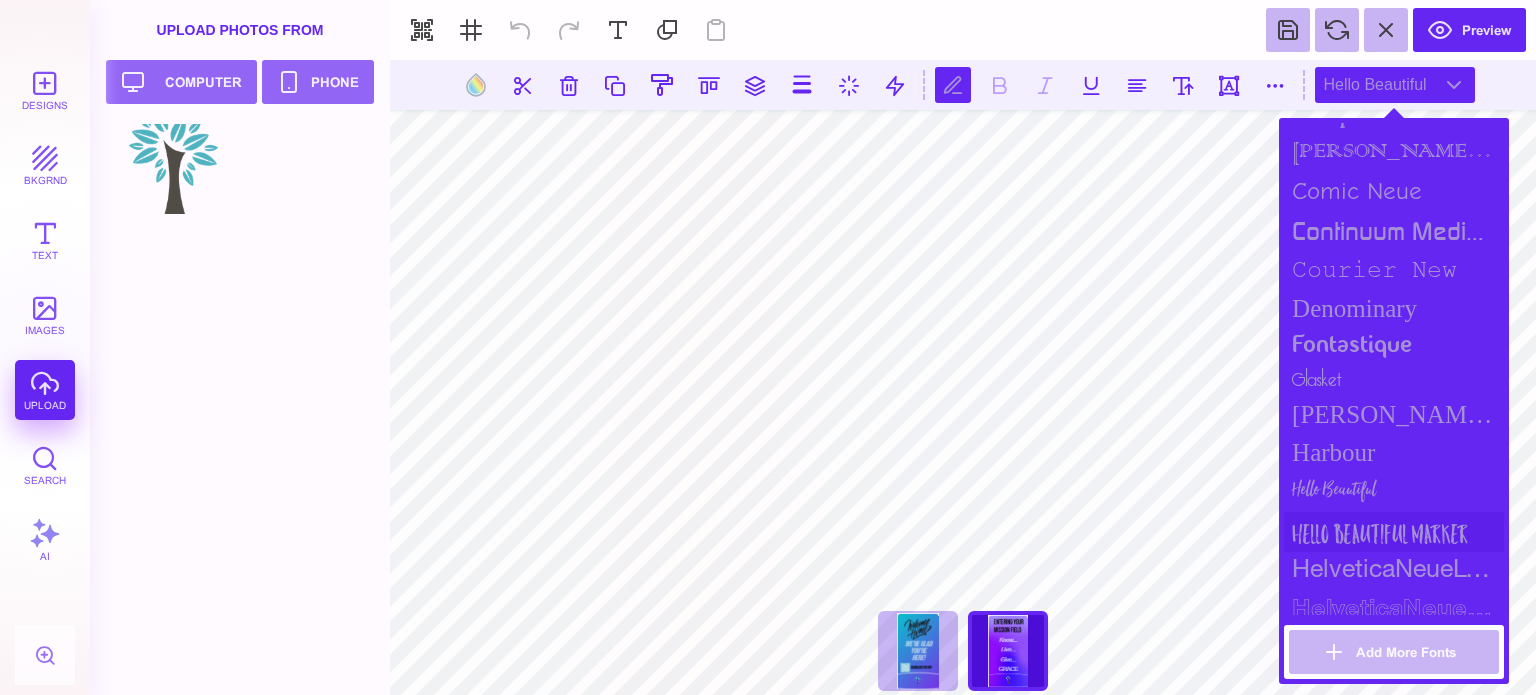 click on "Hello Beautiful Marker" at bounding box center (1394, 532) 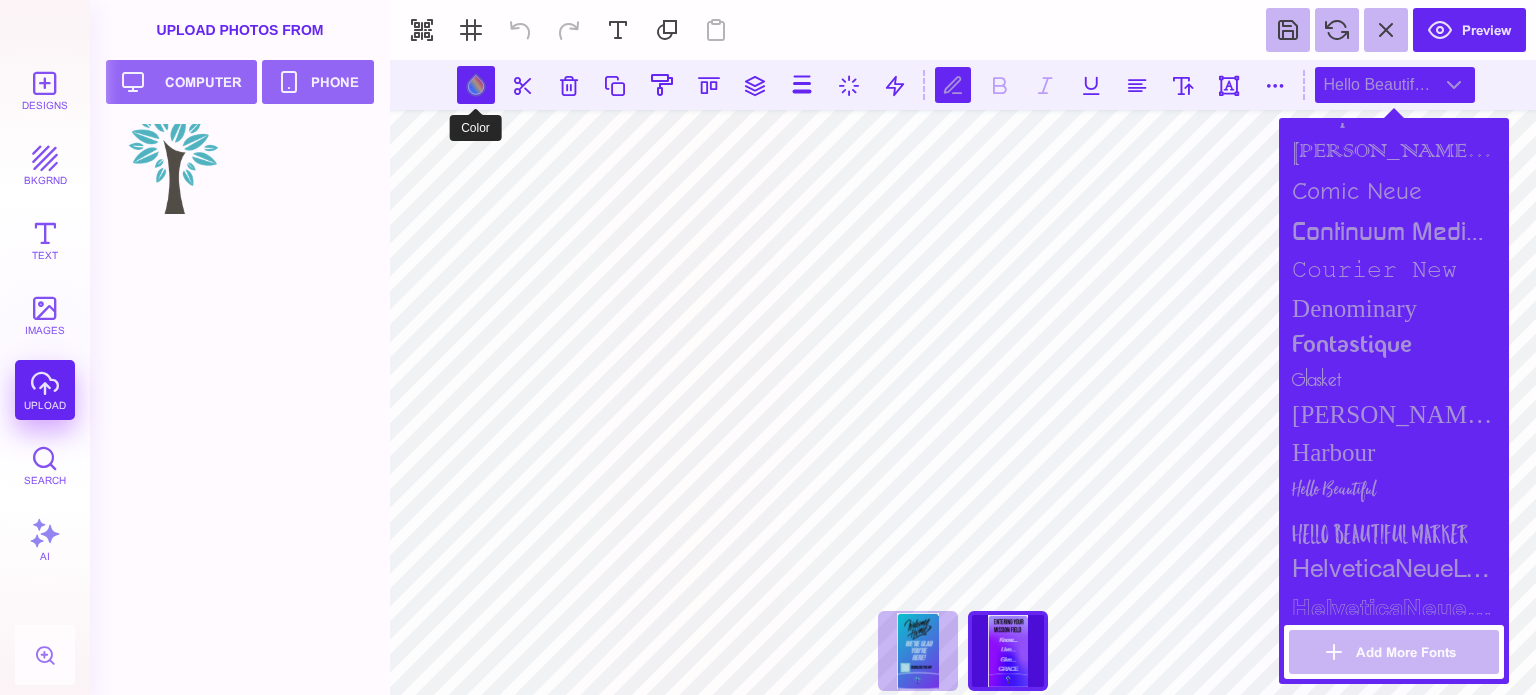 click at bounding box center [476, 85] 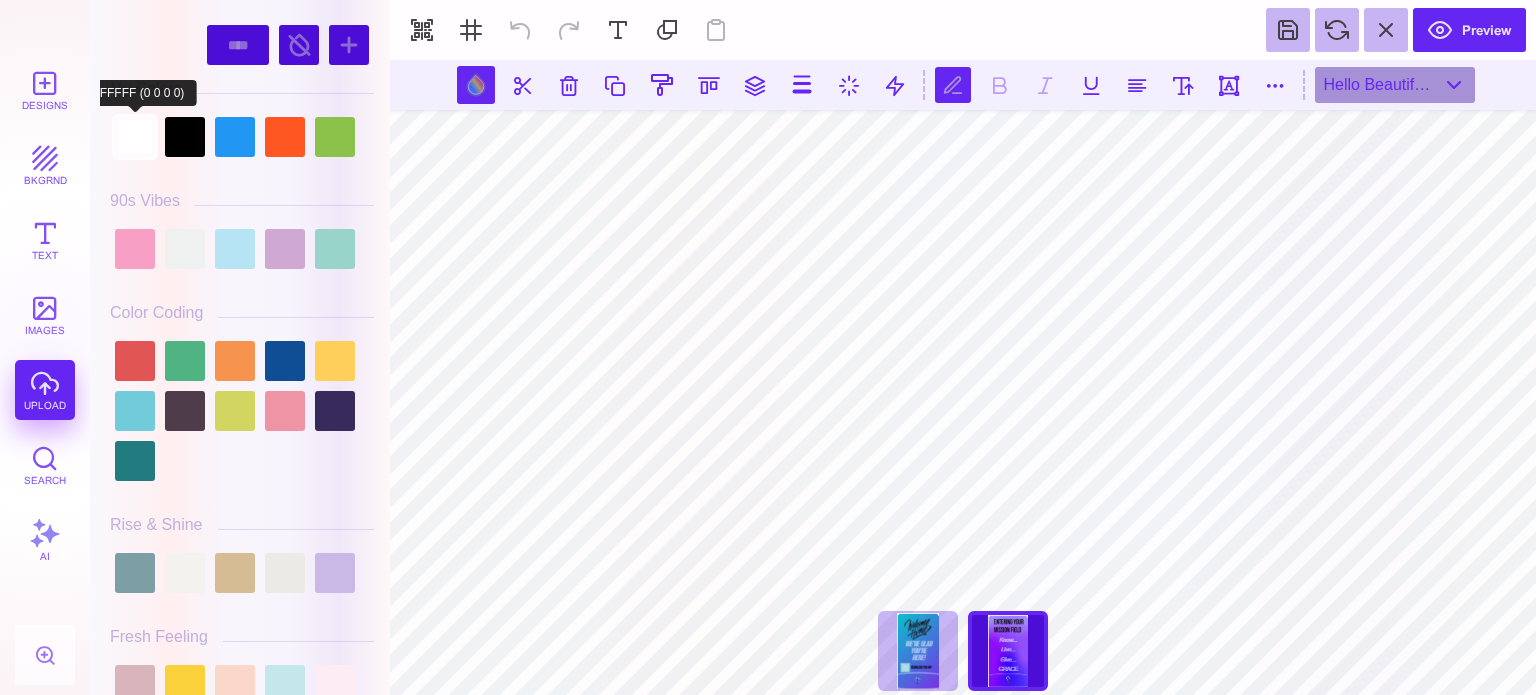 click at bounding box center (135, 137) 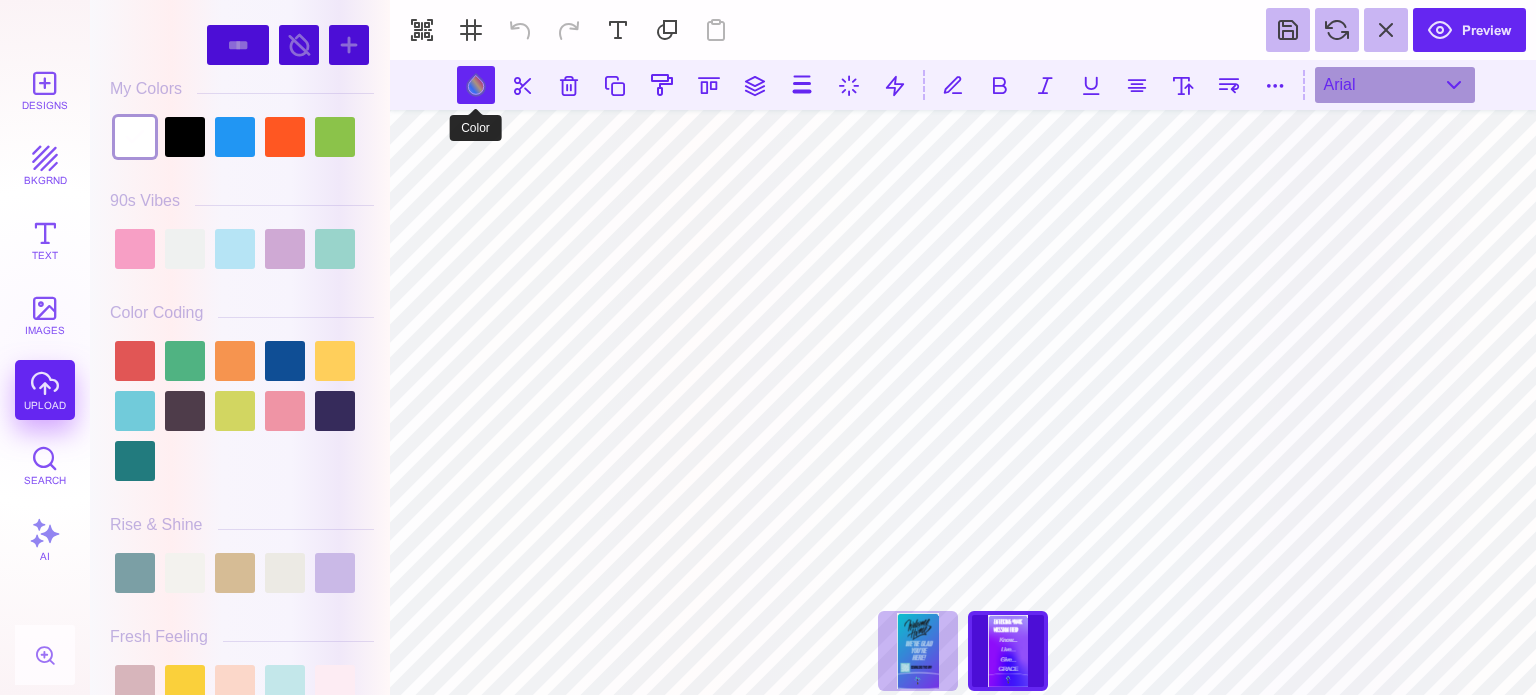 click at bounding box center [476, 85] 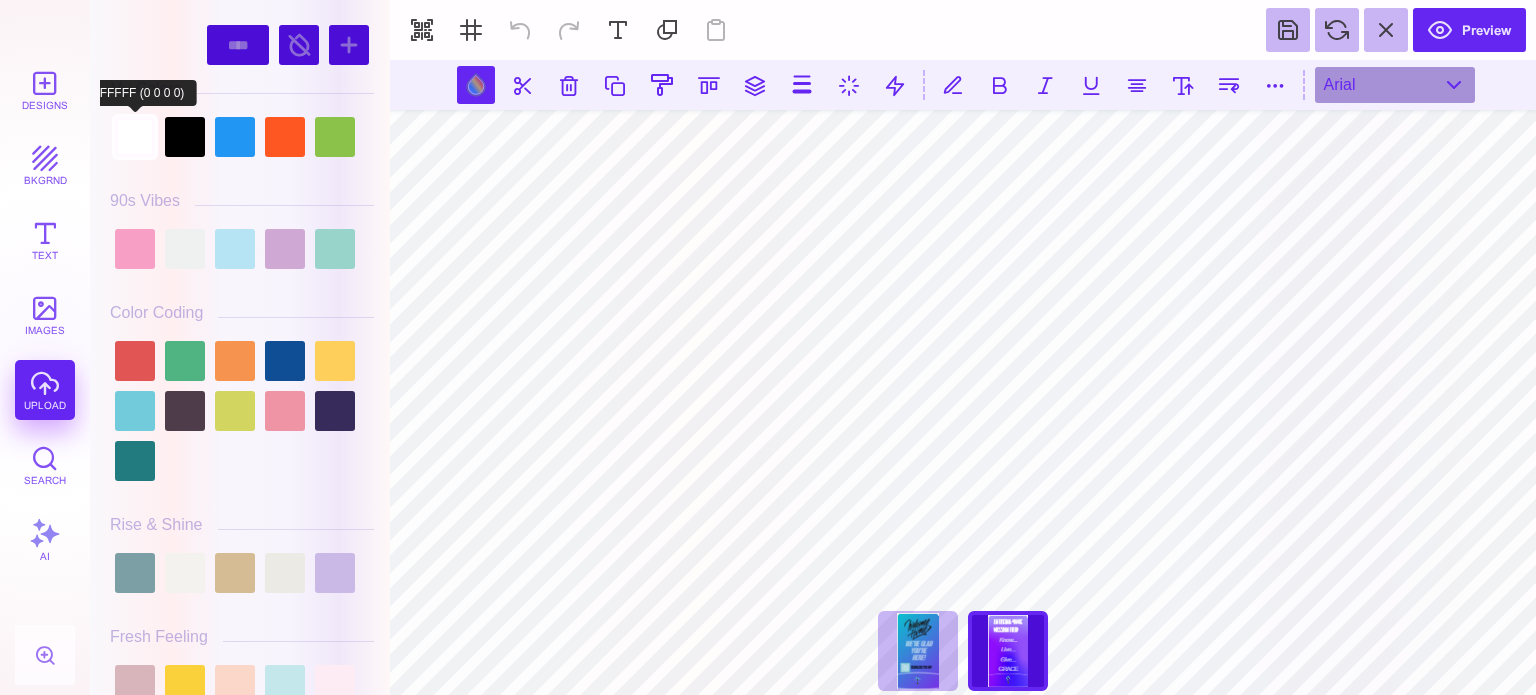 click at bounding box center [135, 137] 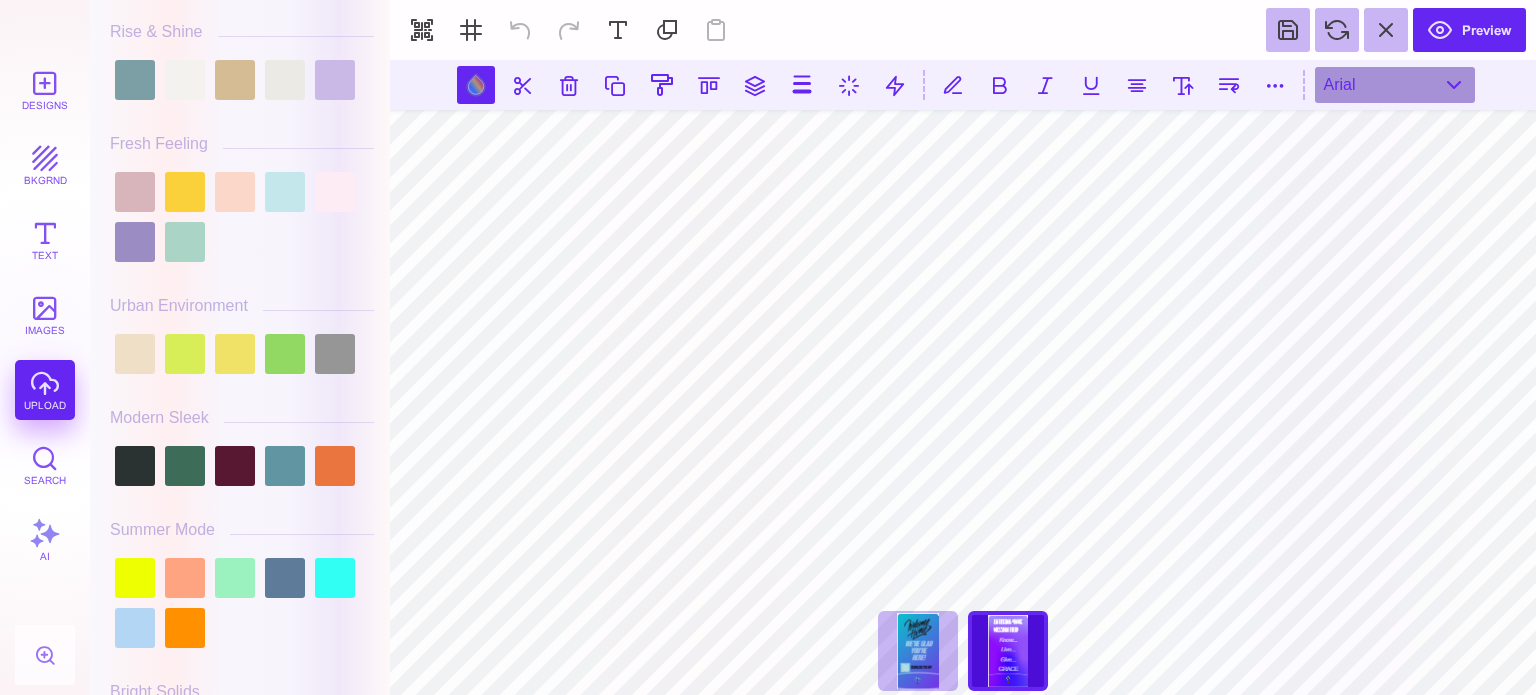 scroll, scrollTop: 500, scrollLeft: 0, axis: vertical 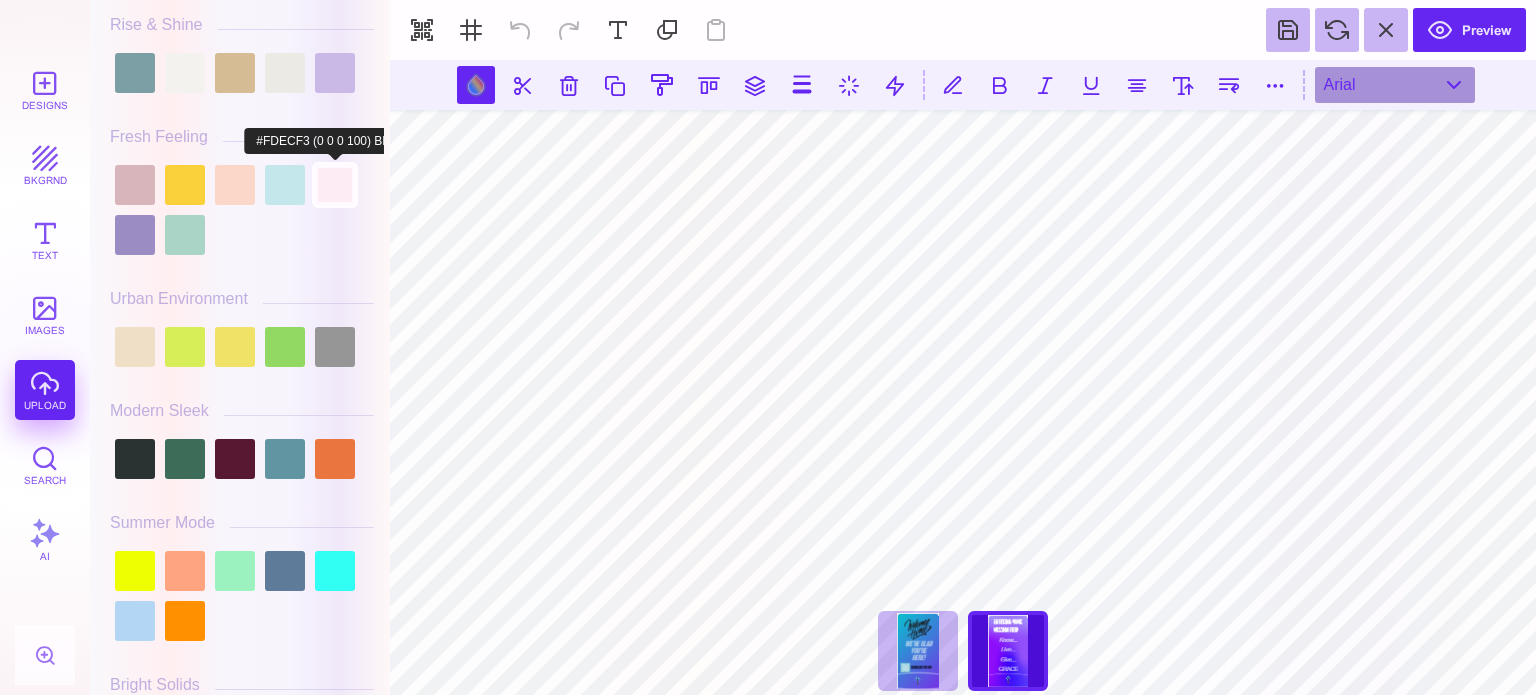click at bounding box center [335, 185] 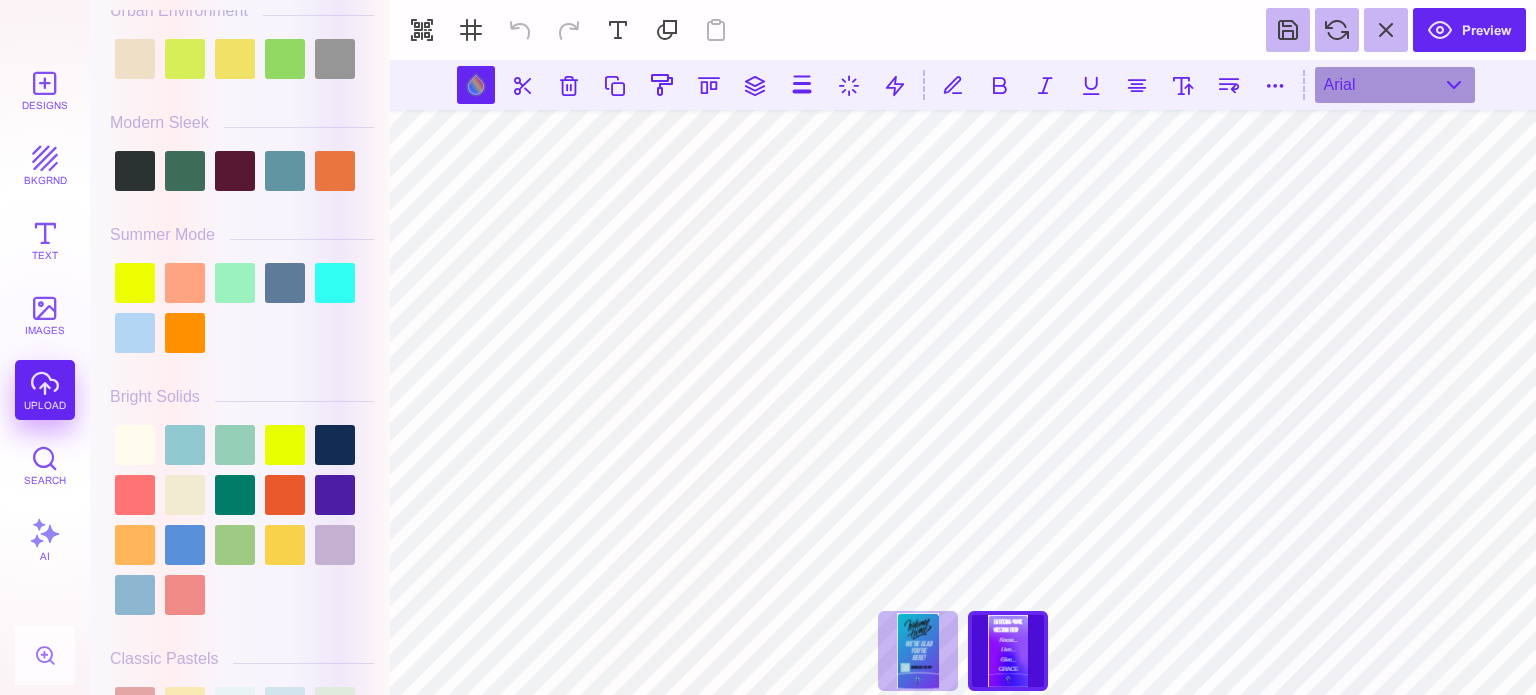scroll, scrollTop: 900, scrollLeft: 0, axis: vertical 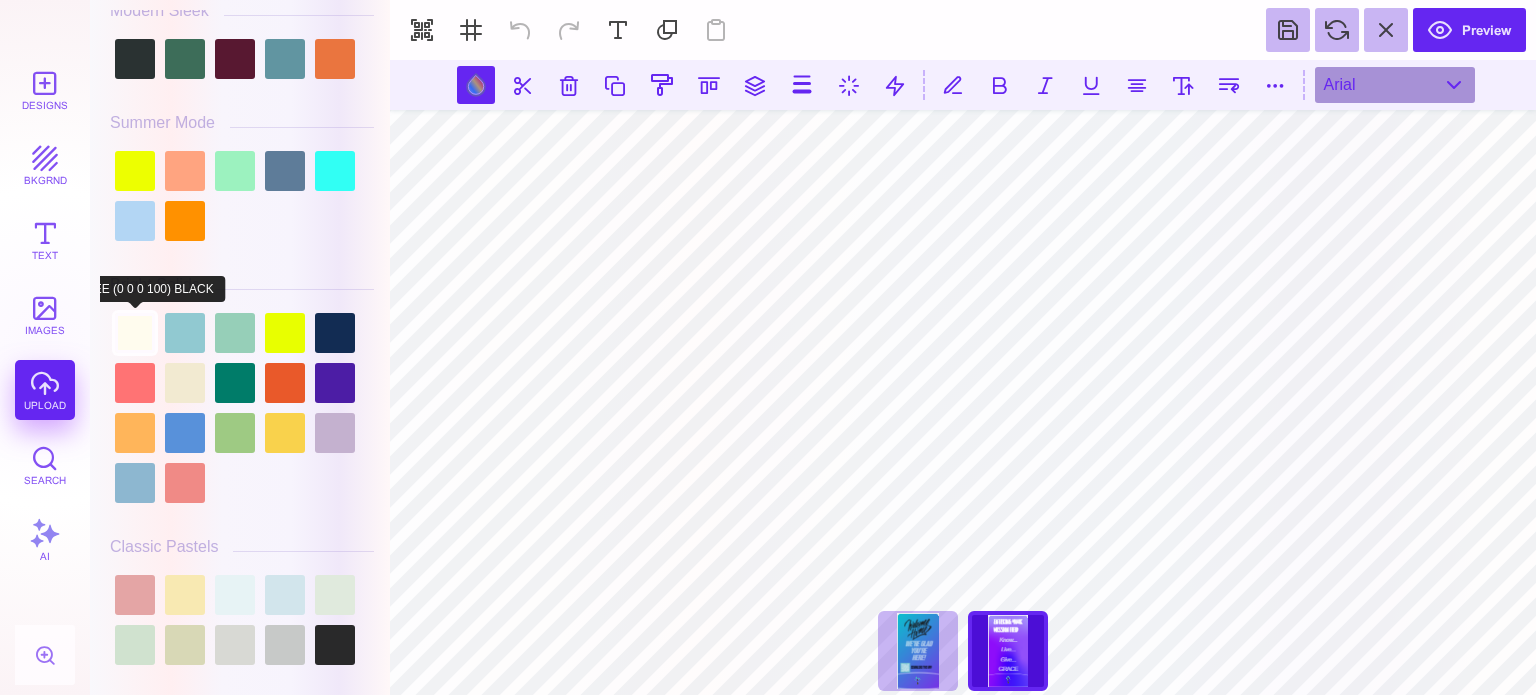 click at bounding box center (135, 333) 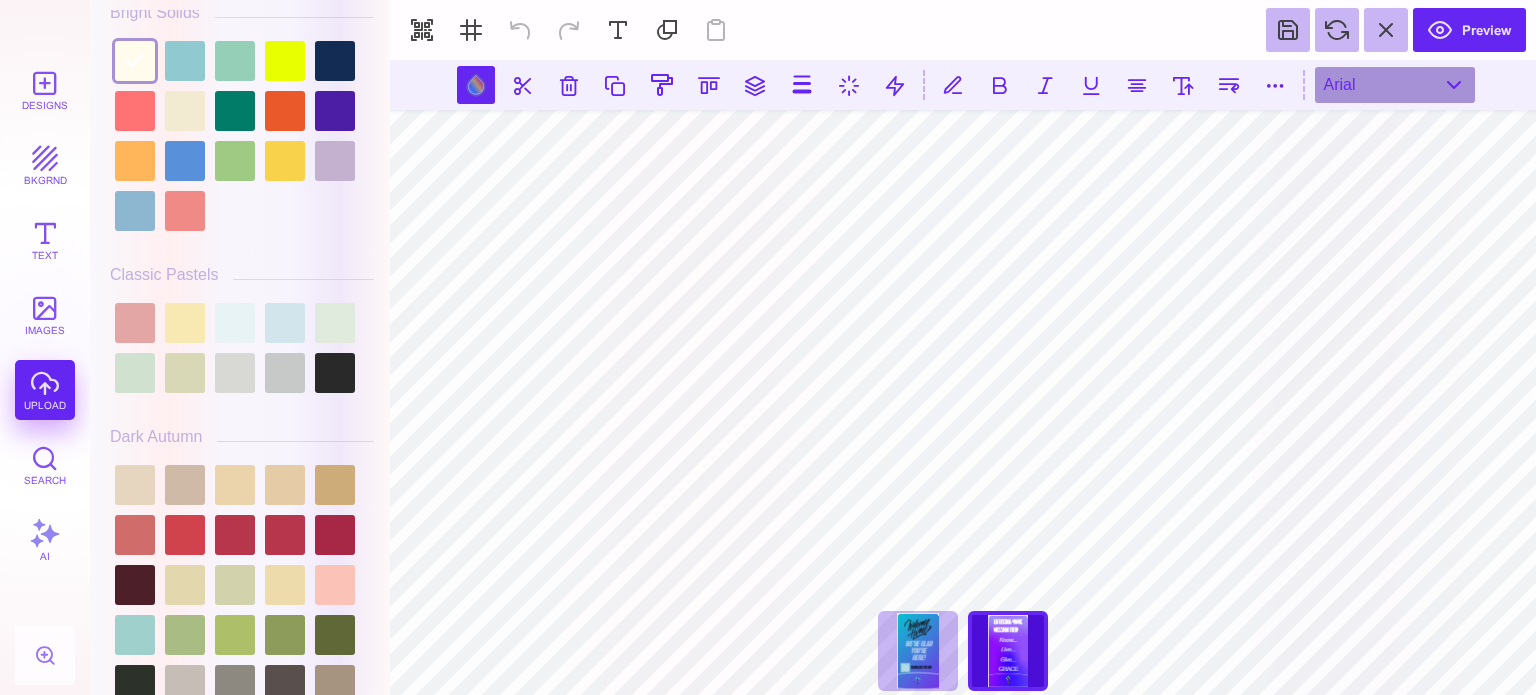 scroll, scrollTop: 1300, scrollLeft: 0, axis: vertical 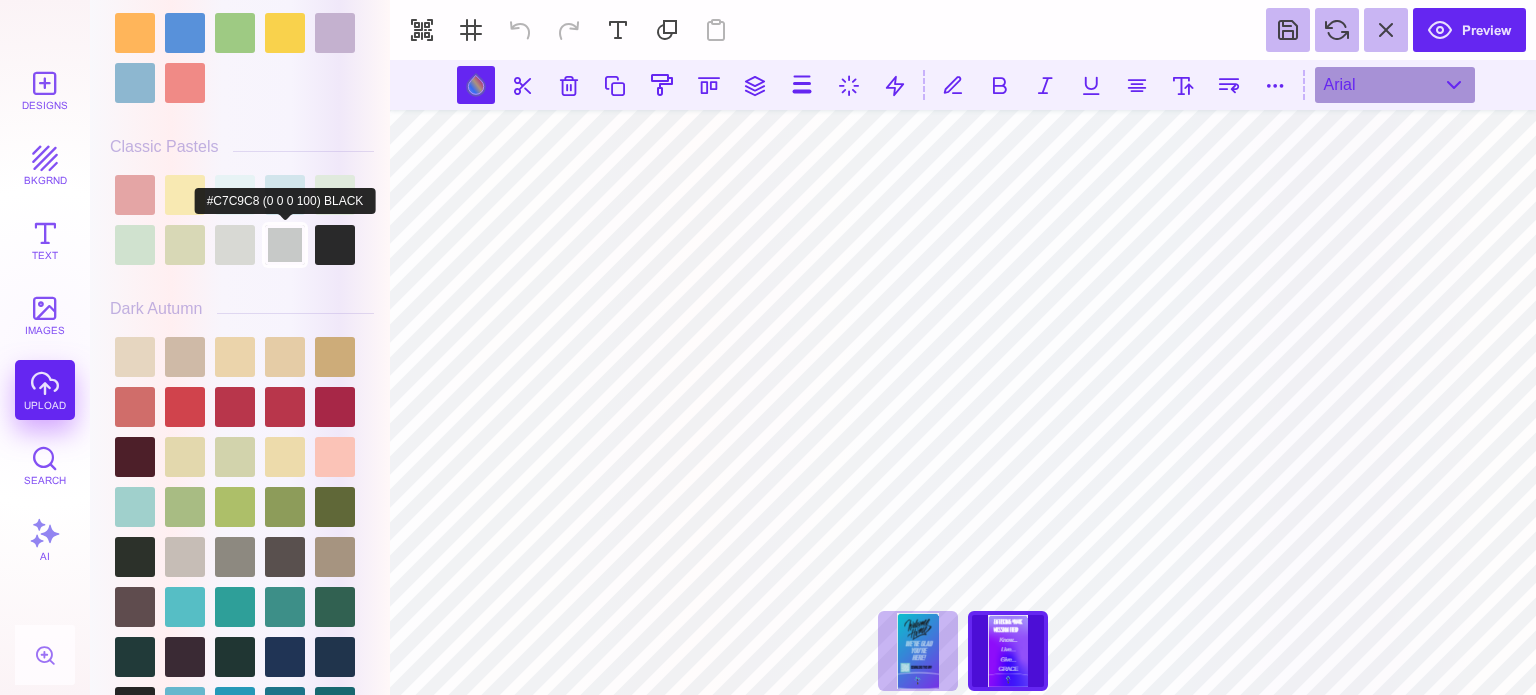 click at bounding box center (285, 245) 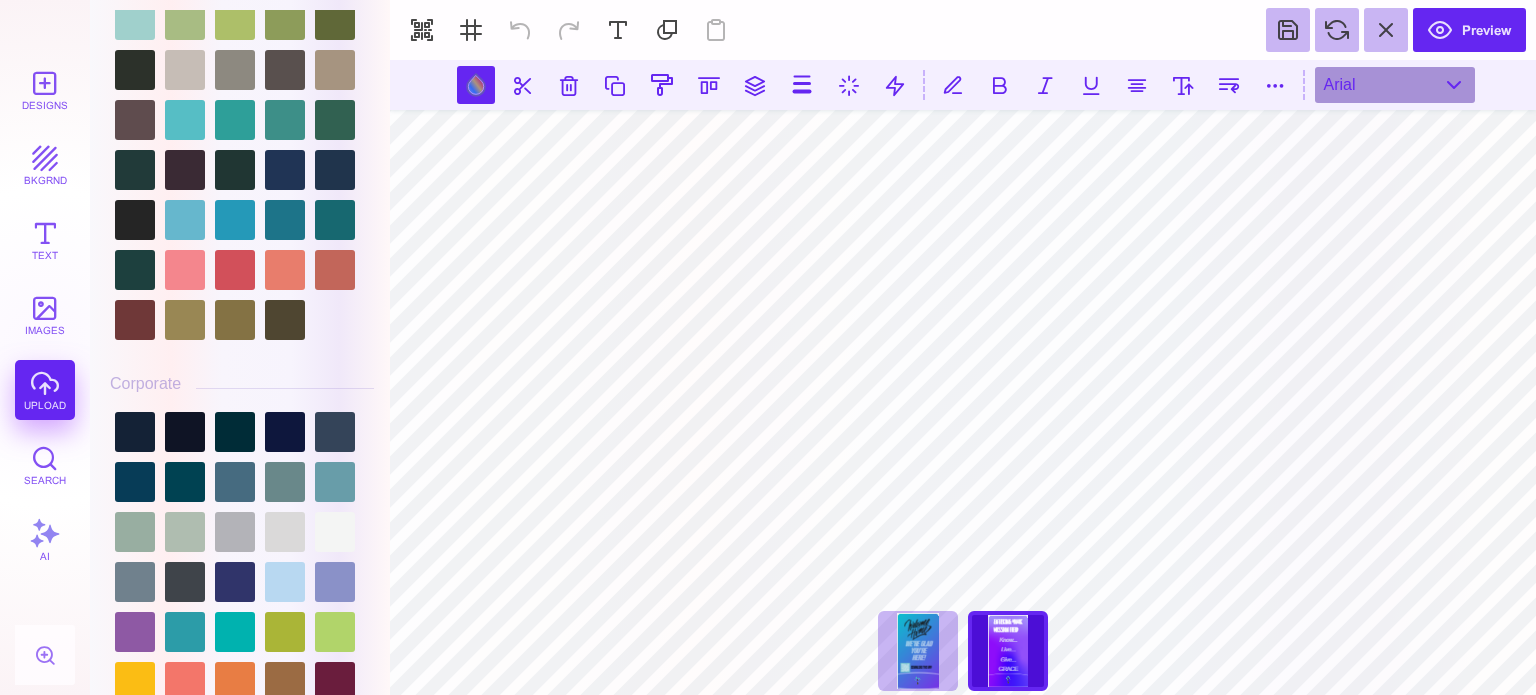 scroll, scrollTop: 1800, scrollLeft: 0, axis: vertical 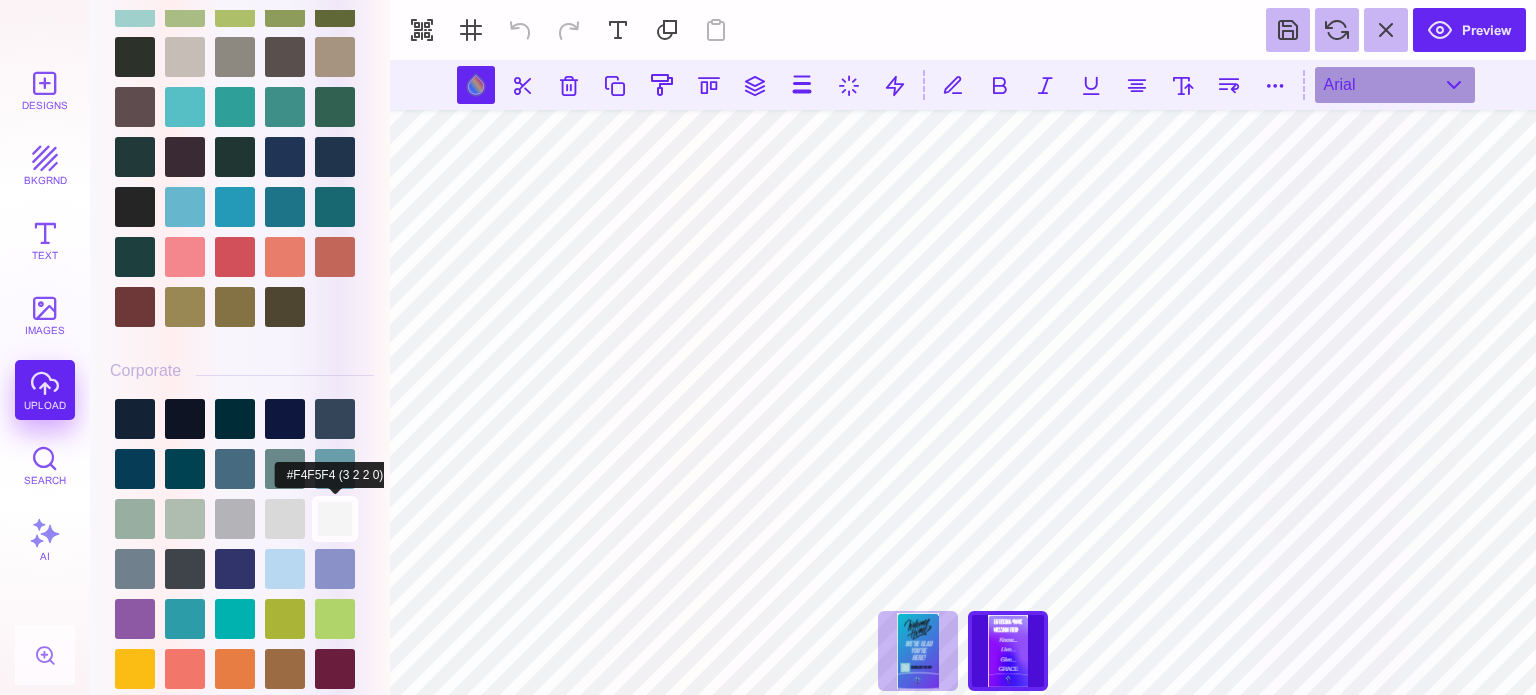 click at bounding box center [335, 519] 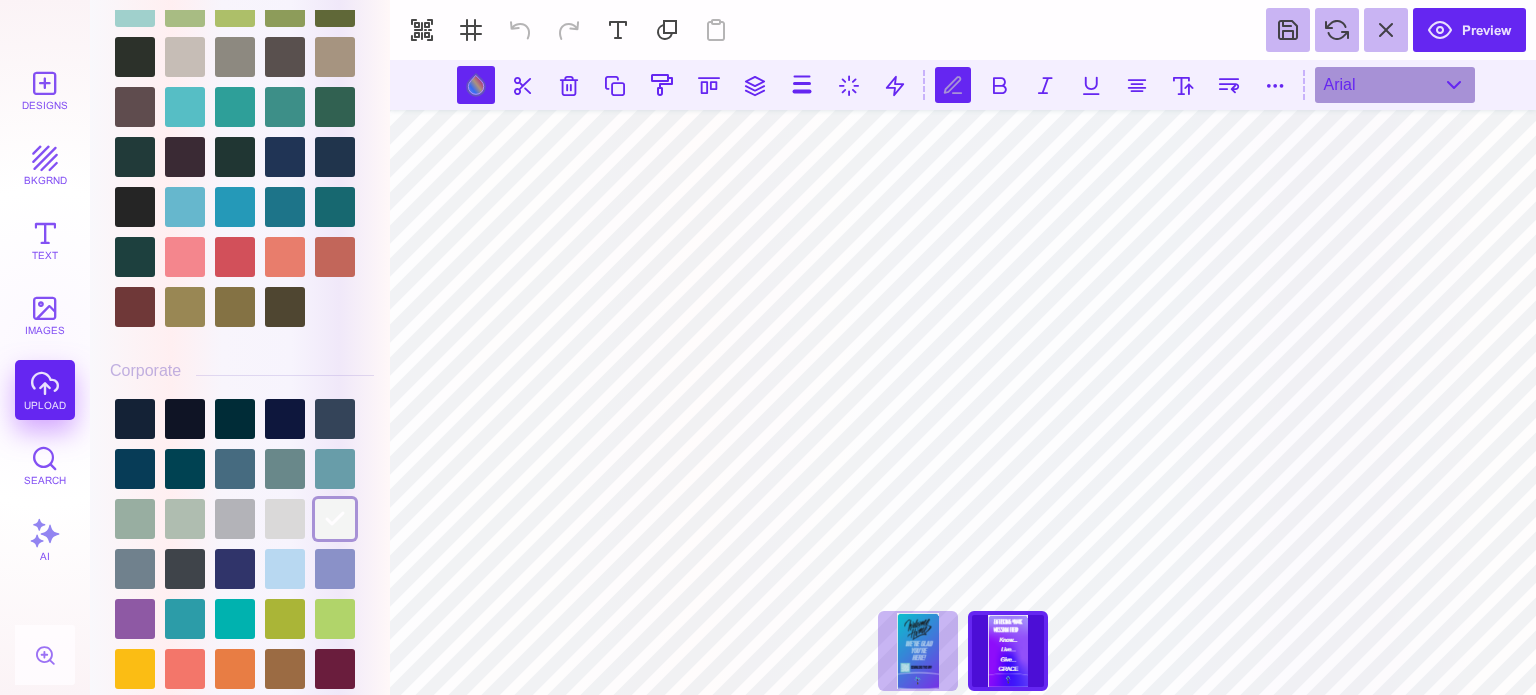 scroll, scrollTop: 2, scrollLeft: 0, axis: vertical 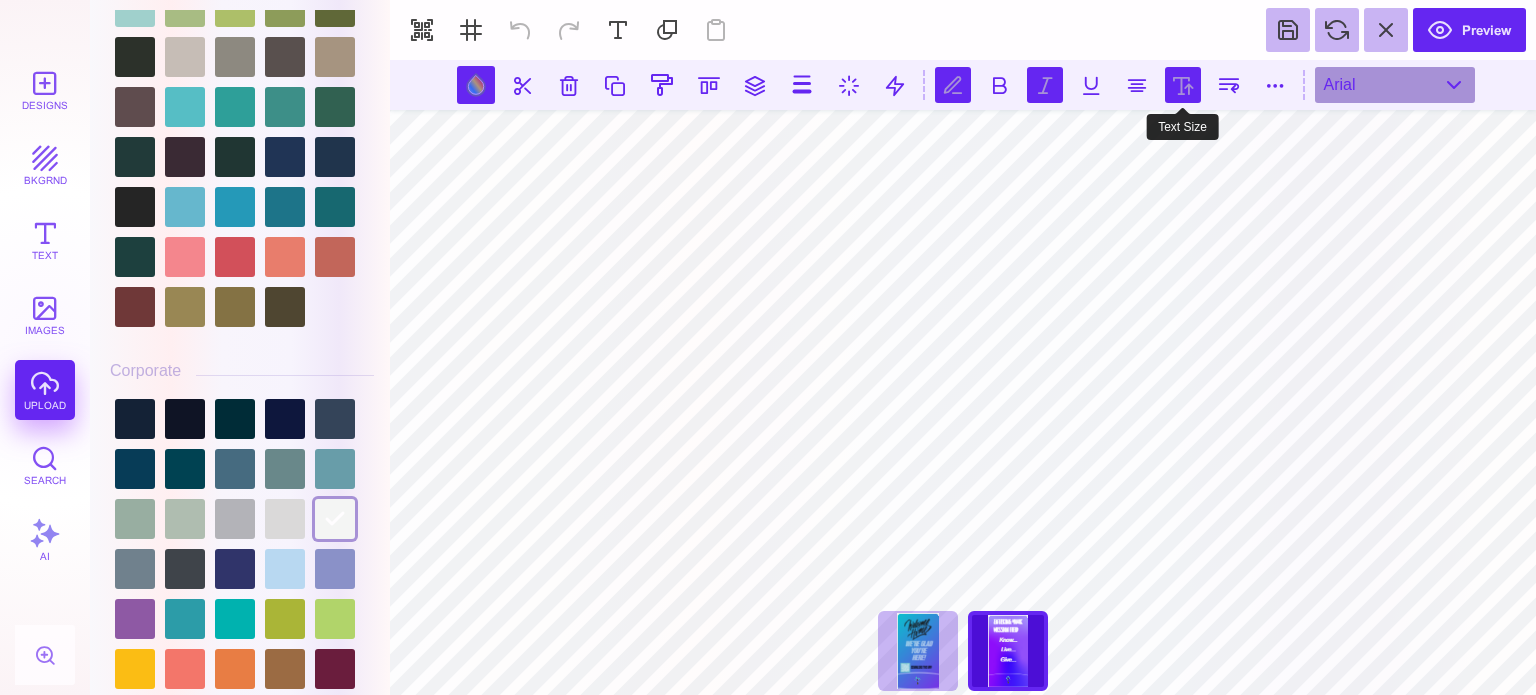 click at bounding box center (1183, 85) 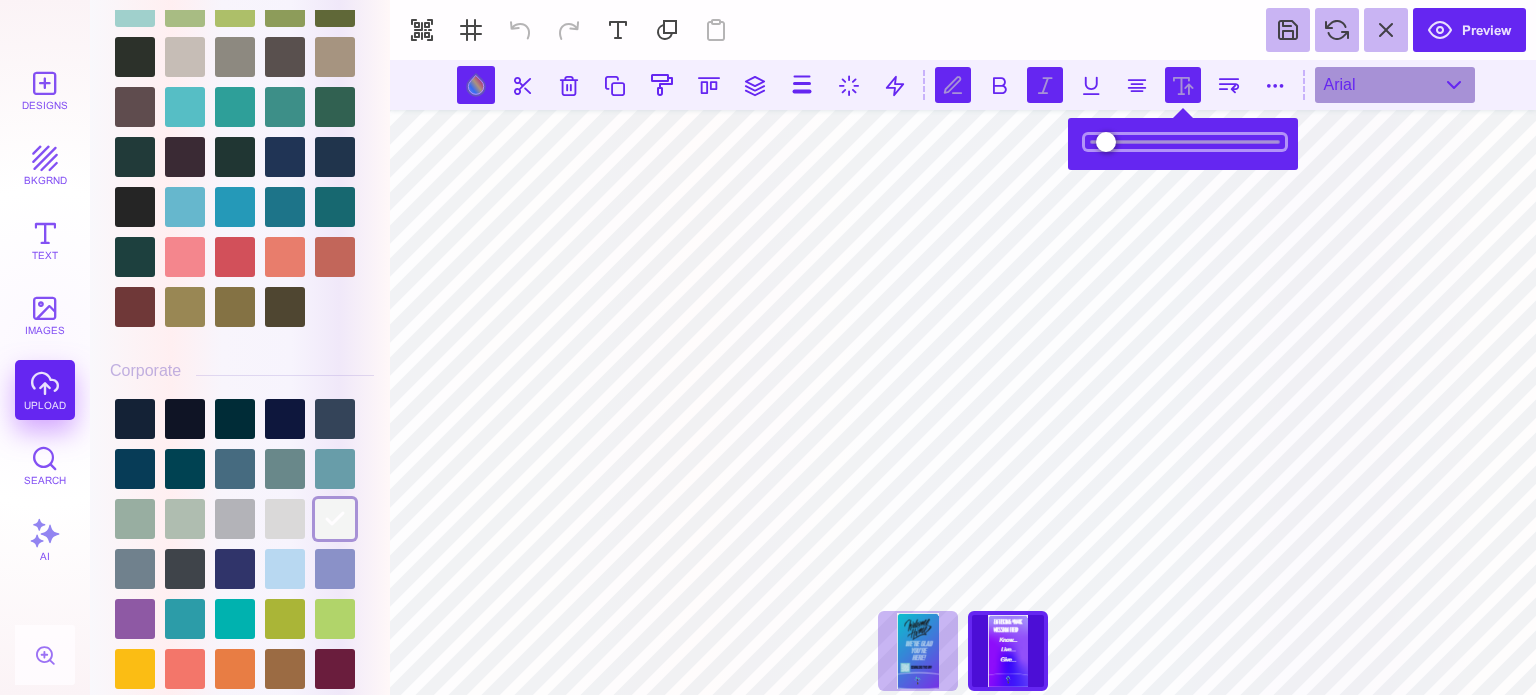 type on "*****" 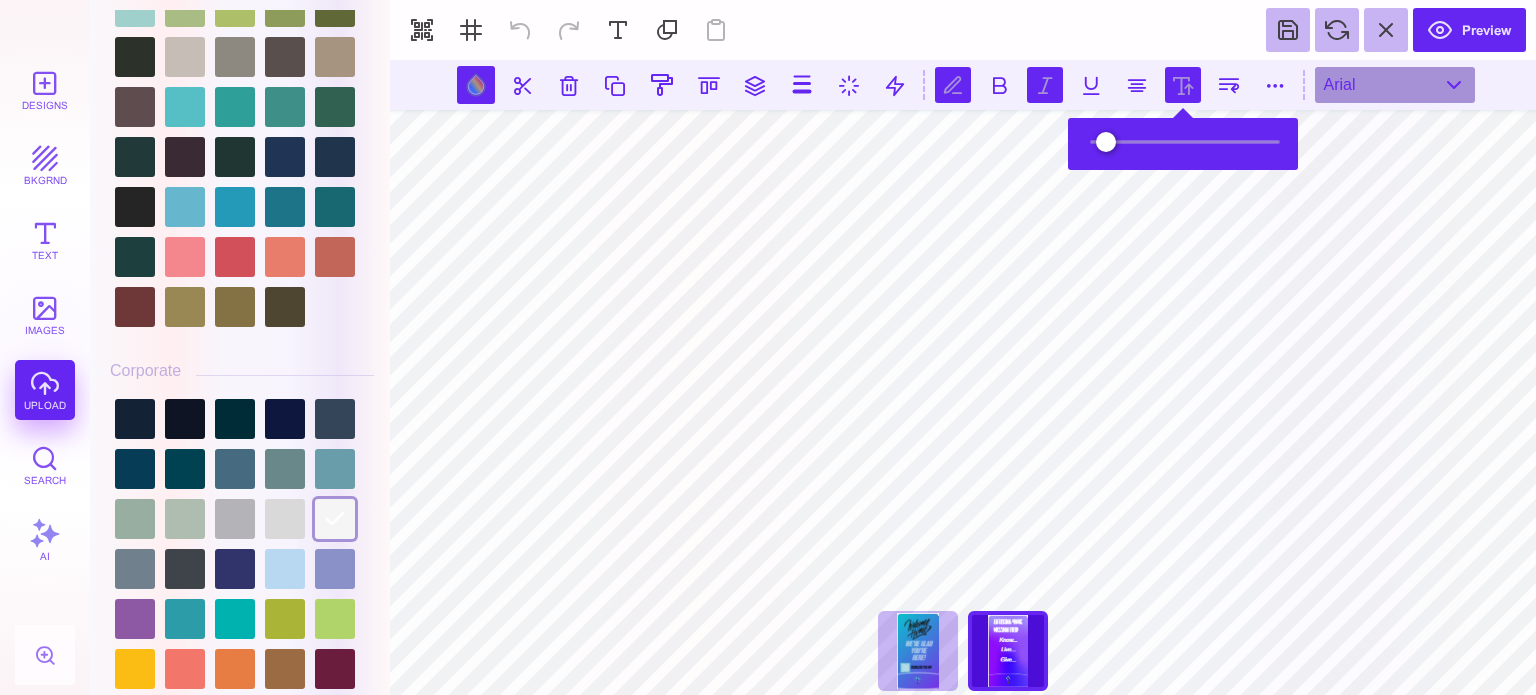 click at bounding box center [1045, 85] 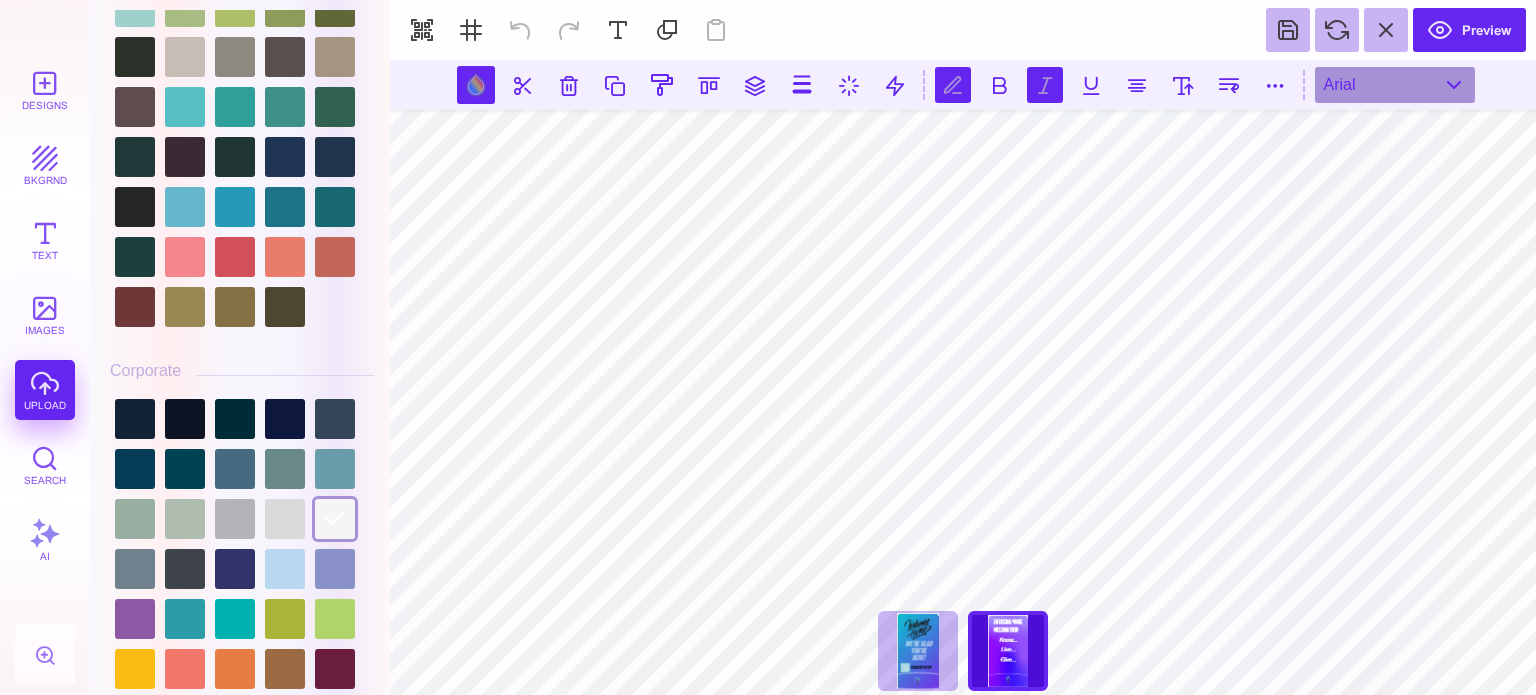 click at bounding box center (1045, 85) 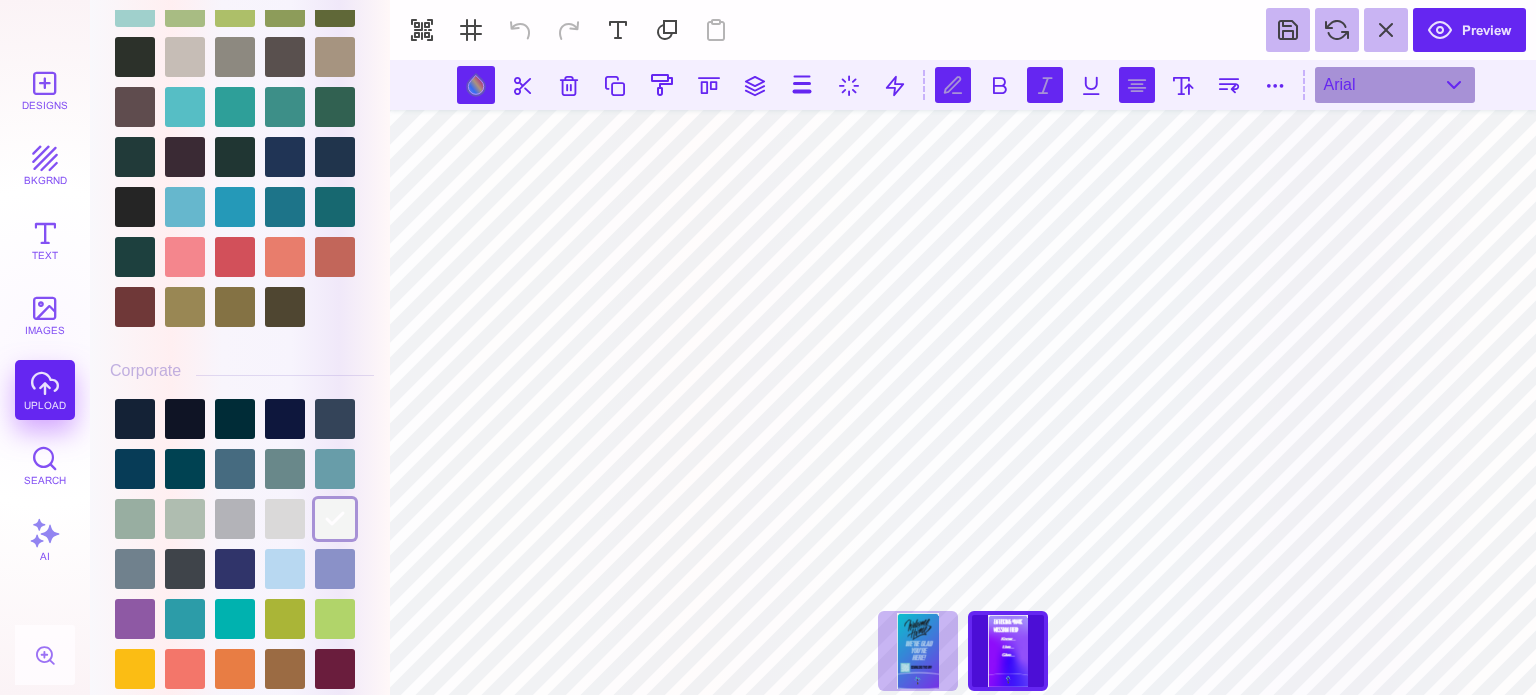 click at bounding box center [1137, 85] 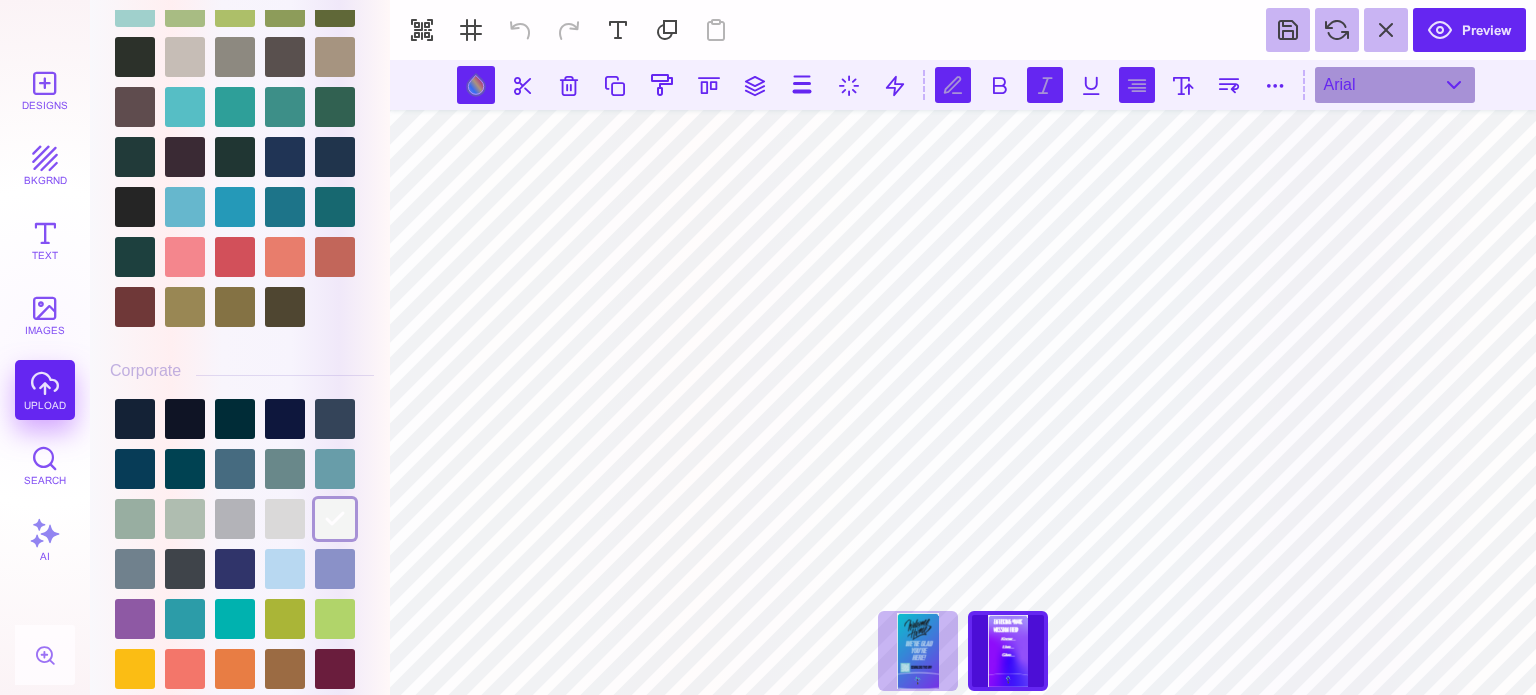 click at bounding box center (1137, 85) 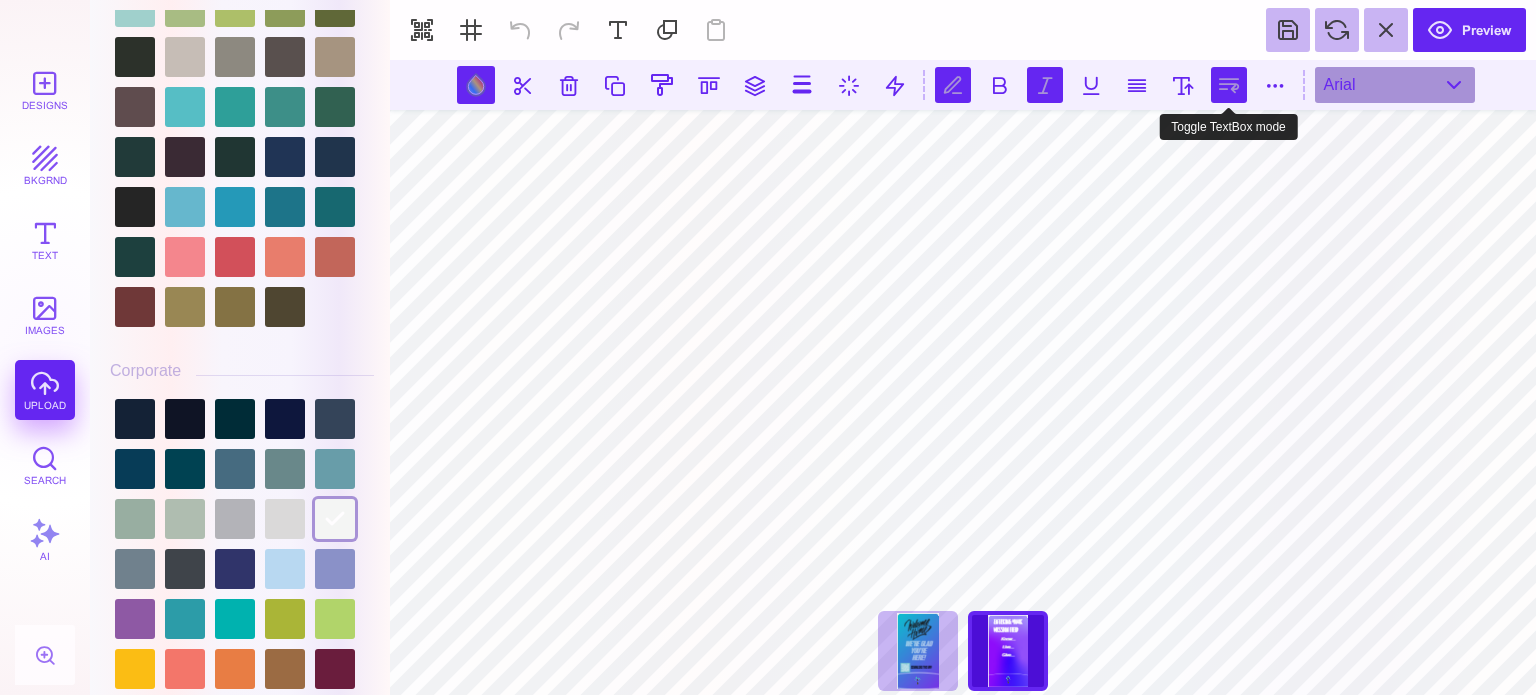 click at bounding box center (1229, 85) 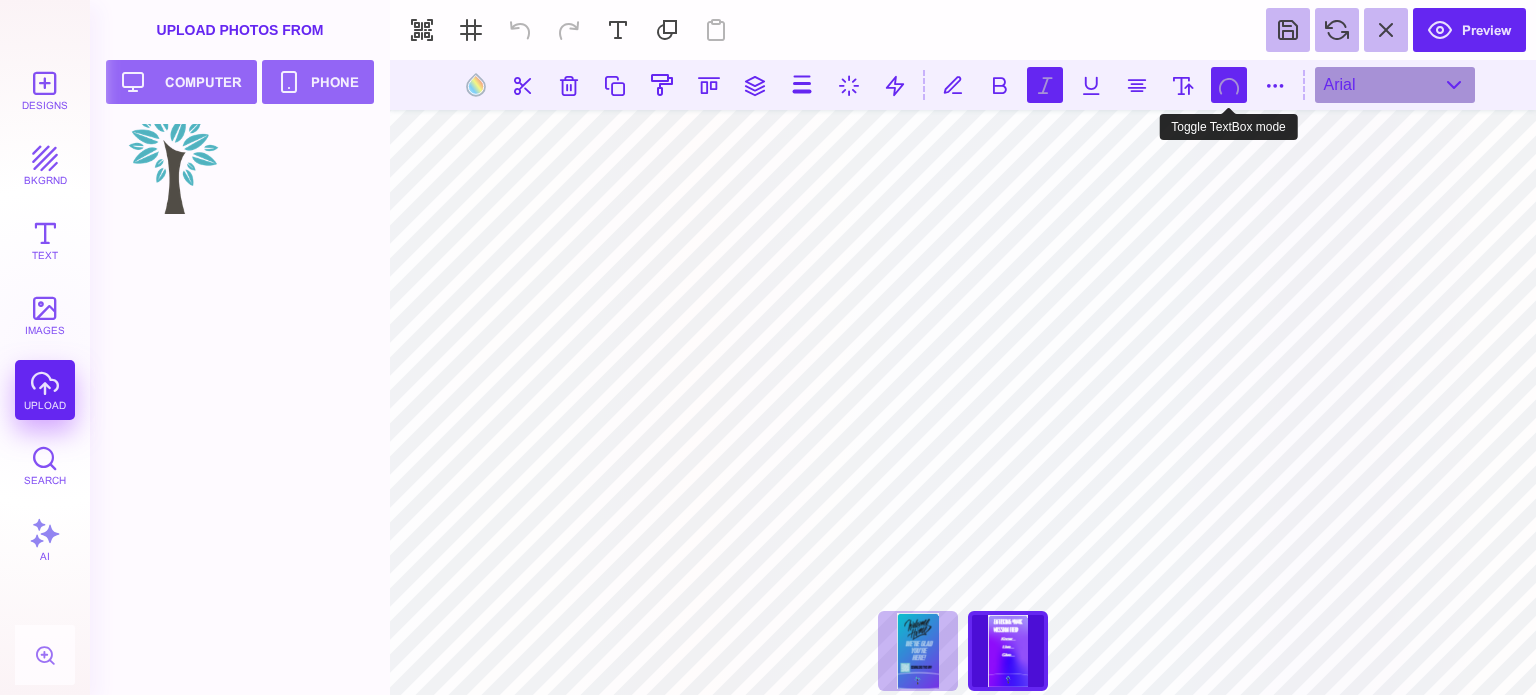 click at bounding box center [1229, 85] 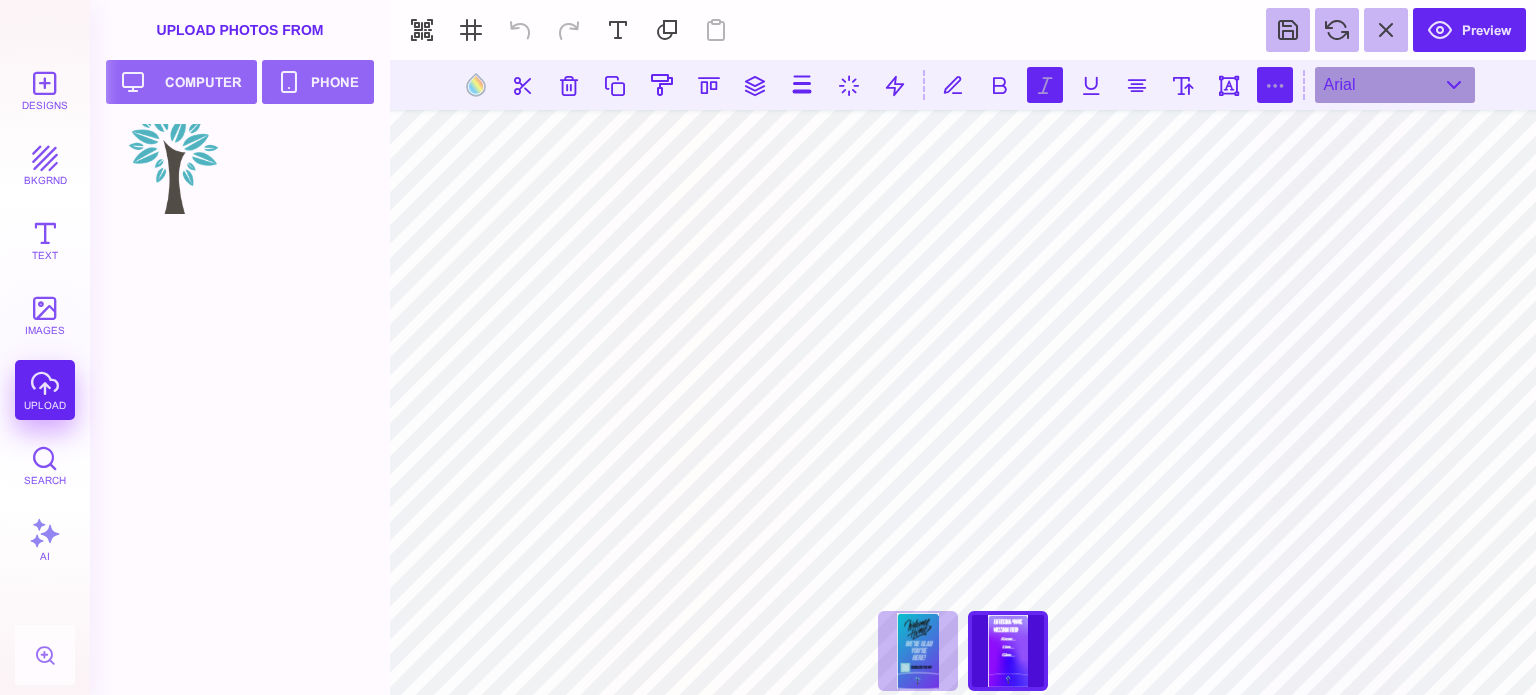 click at bounding box center (1275, 85) 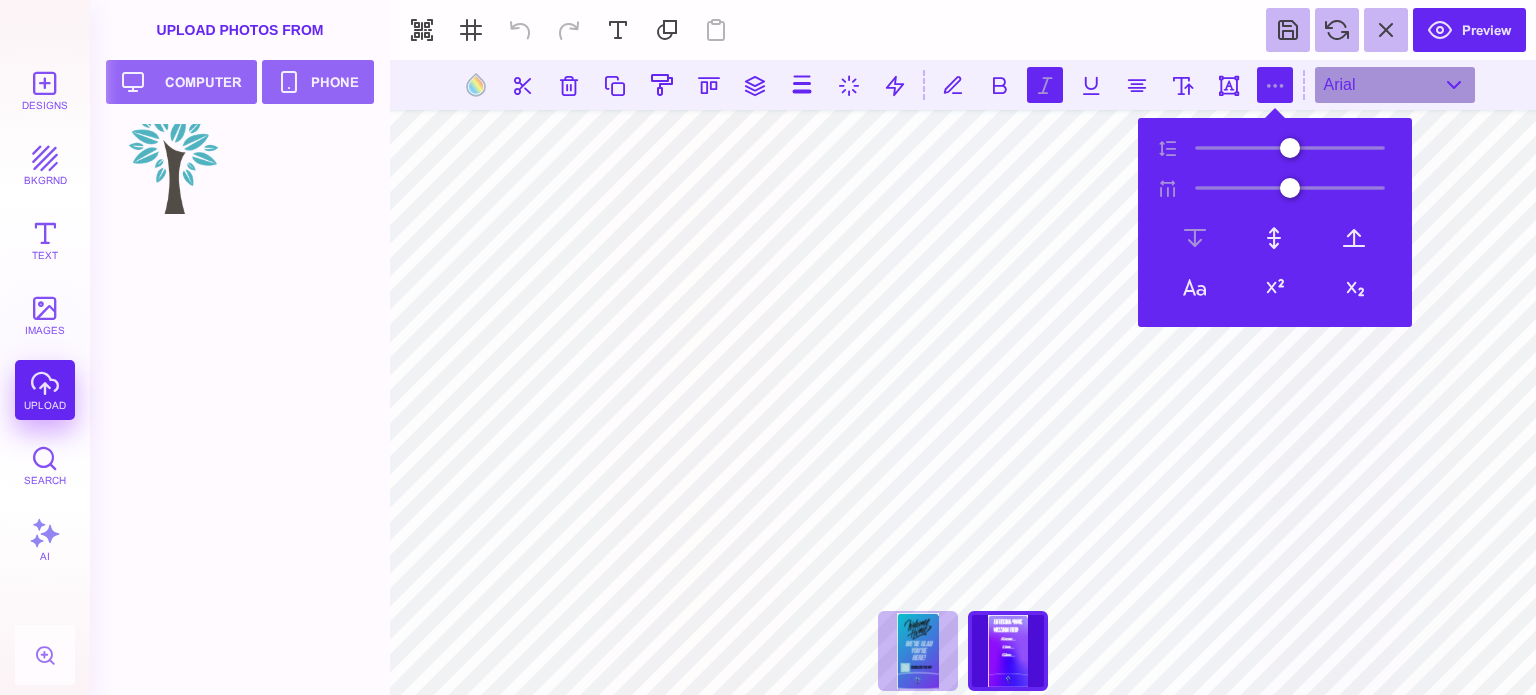click at bounding box center (1275, 85) 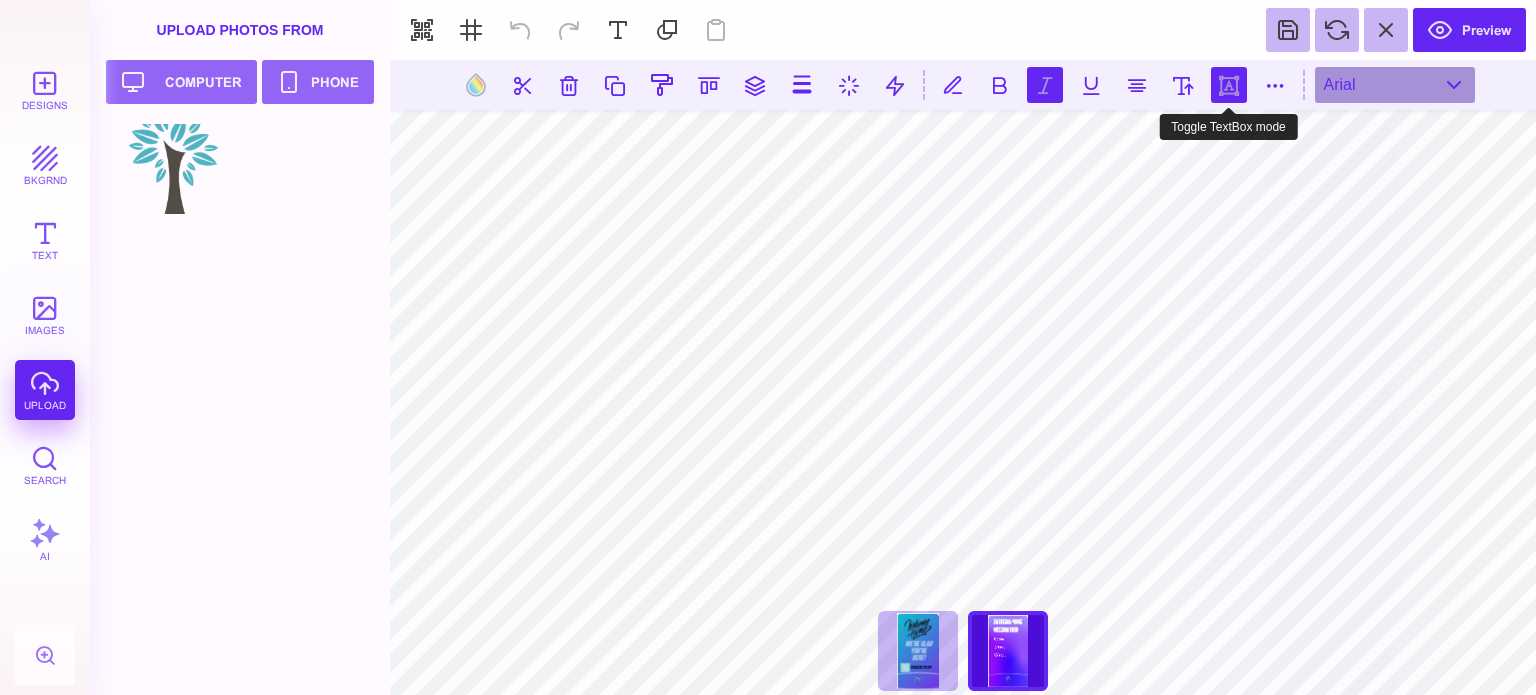 click at bounding box center (1229, 85) 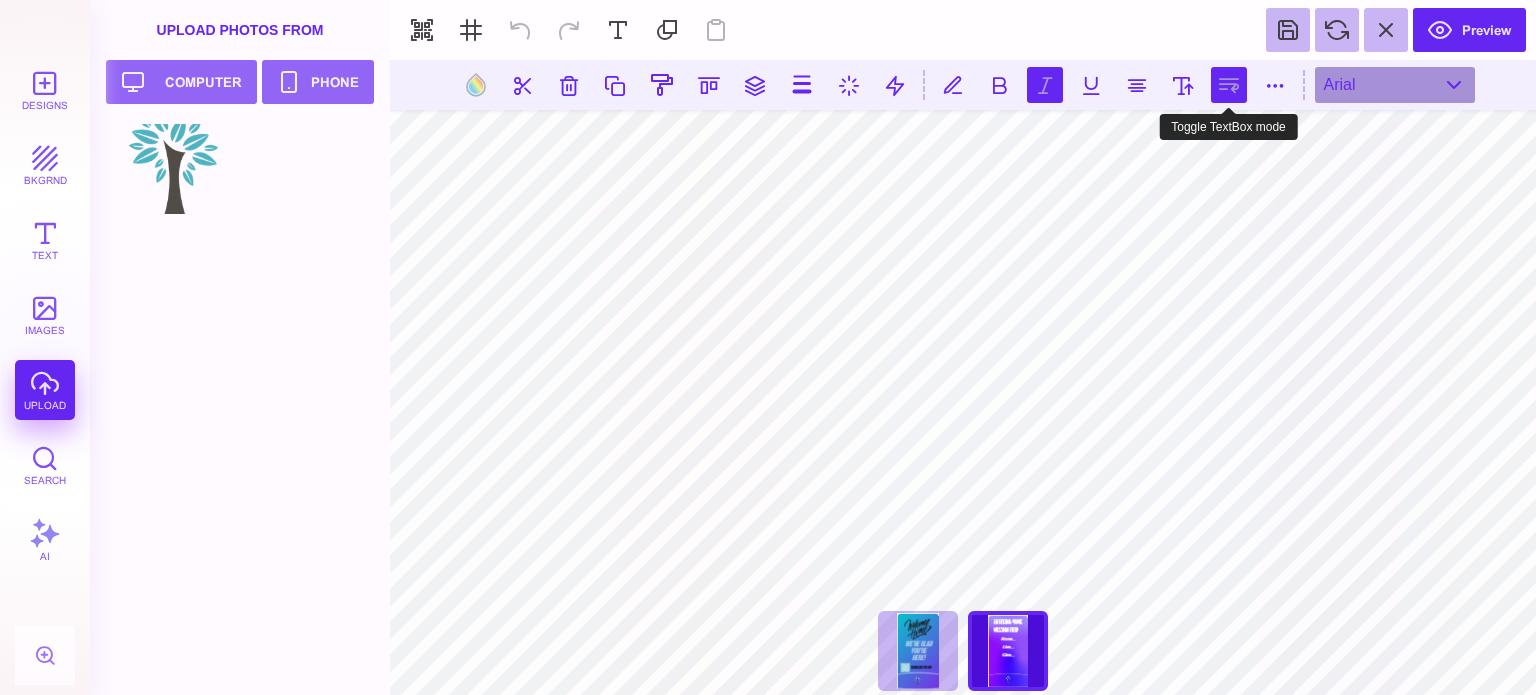 click at bounding box center (1229, 85) 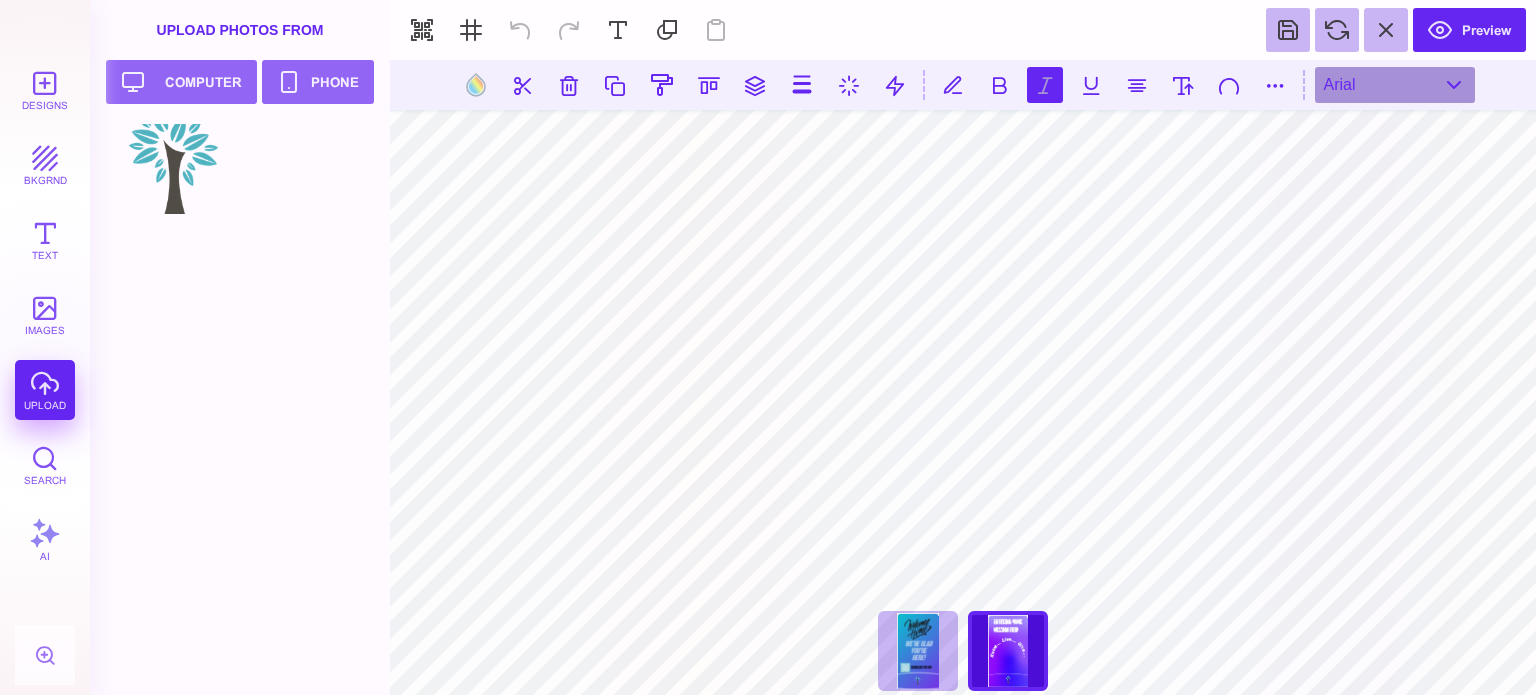 click at bounding box center [1045, 85] 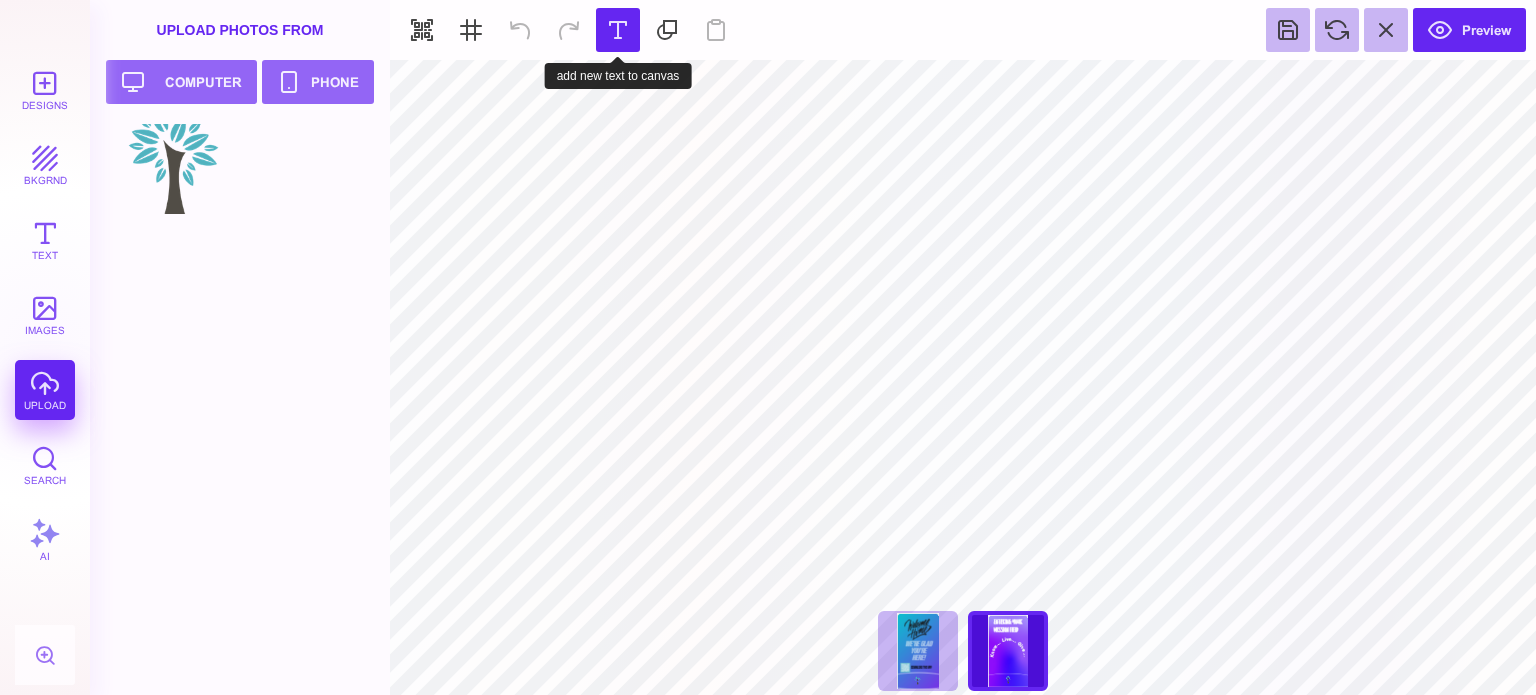 click at bounding box center [618, 30] 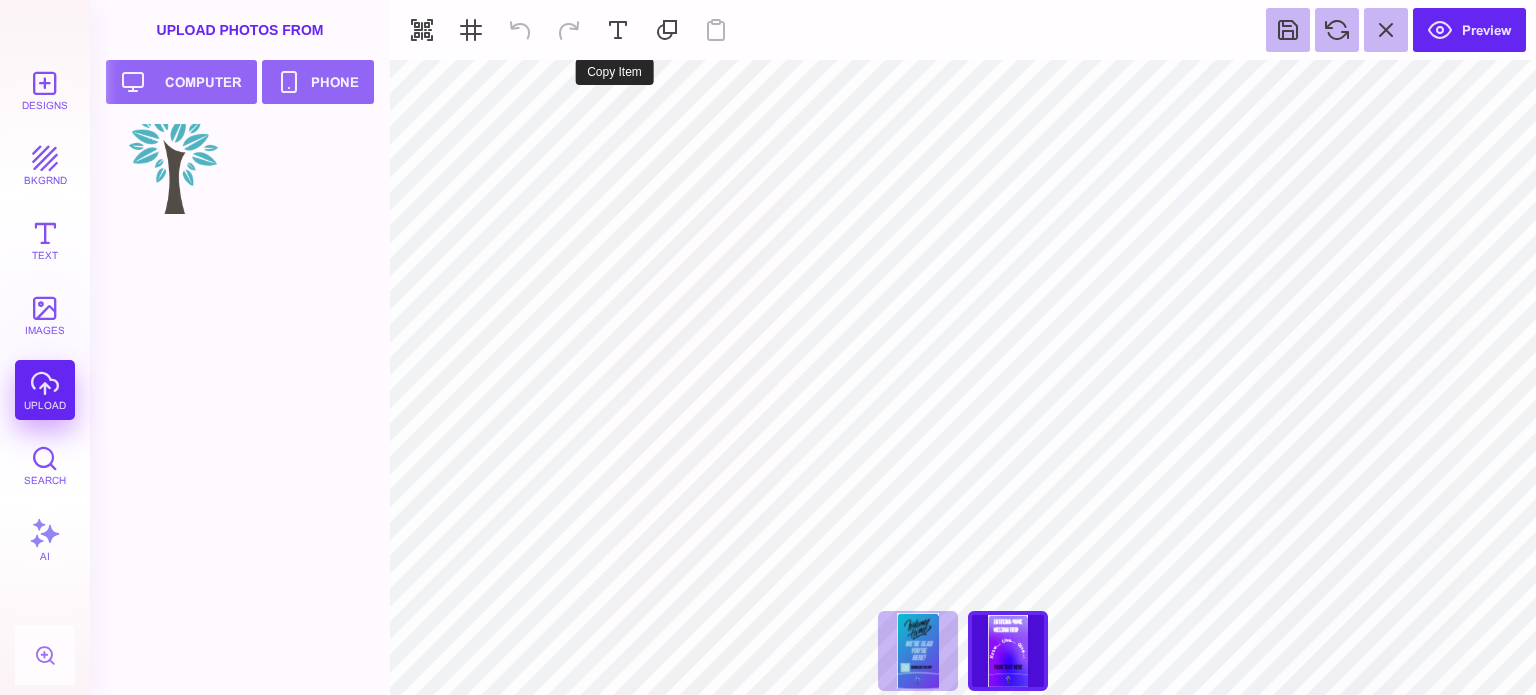 type on "#000000" 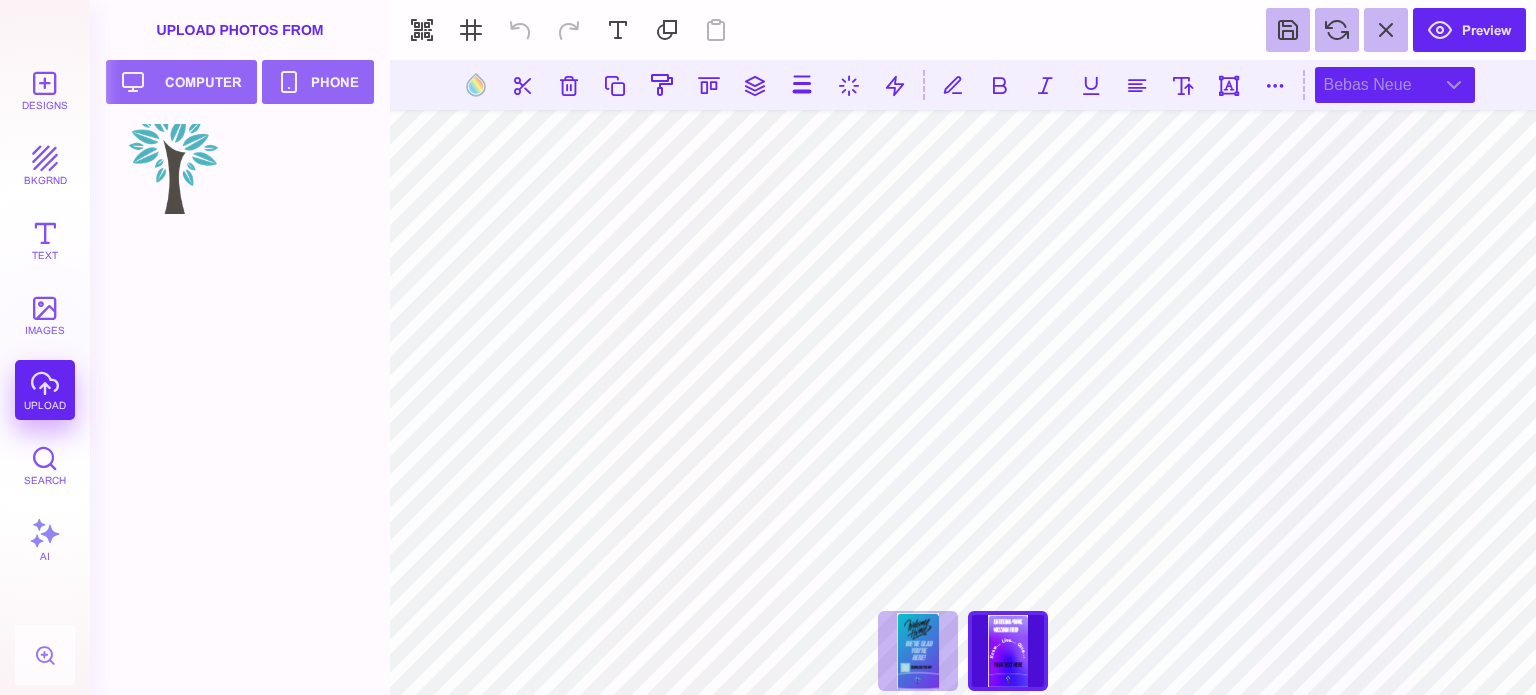 click on "Bebas Neue" at bounding box center (1395, 85) 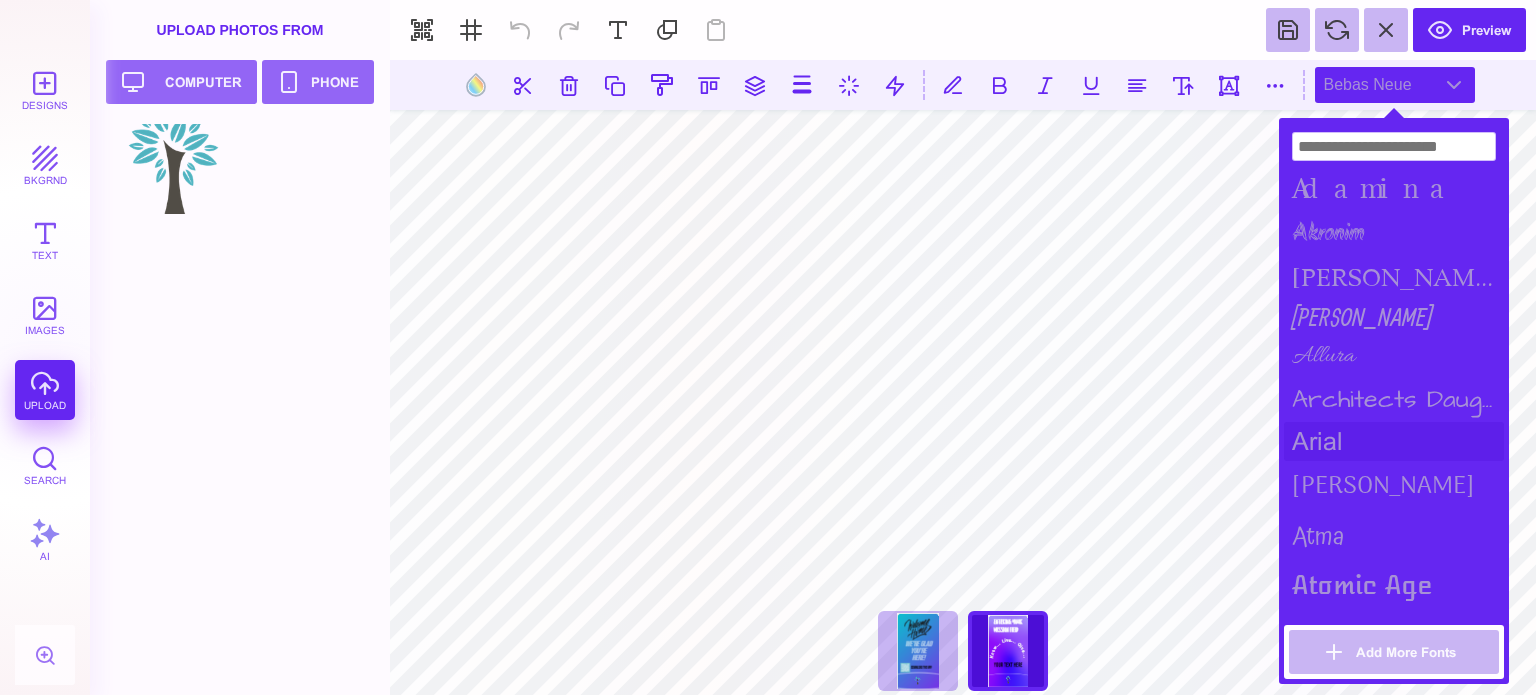 click on "arial" at bounding box center [1394, 441] 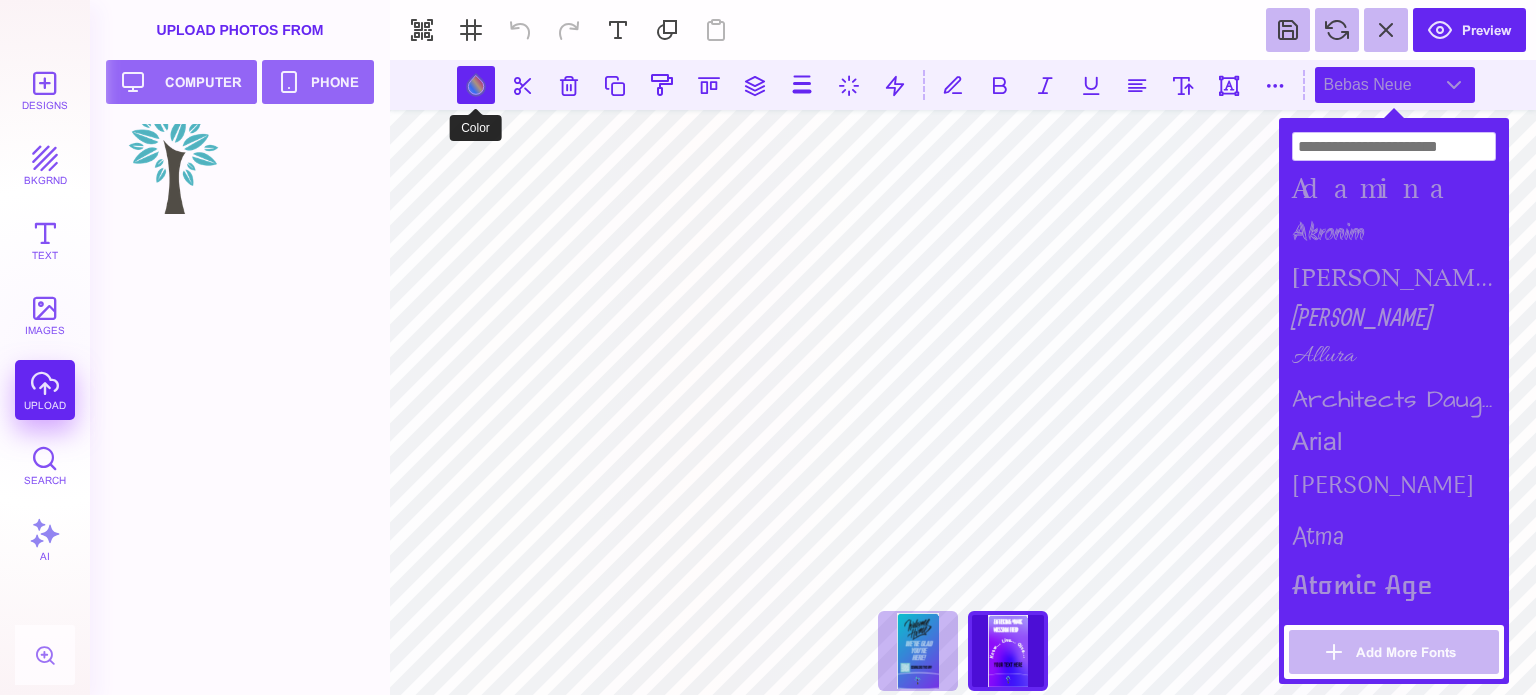 click at bounding box center (476, 85) 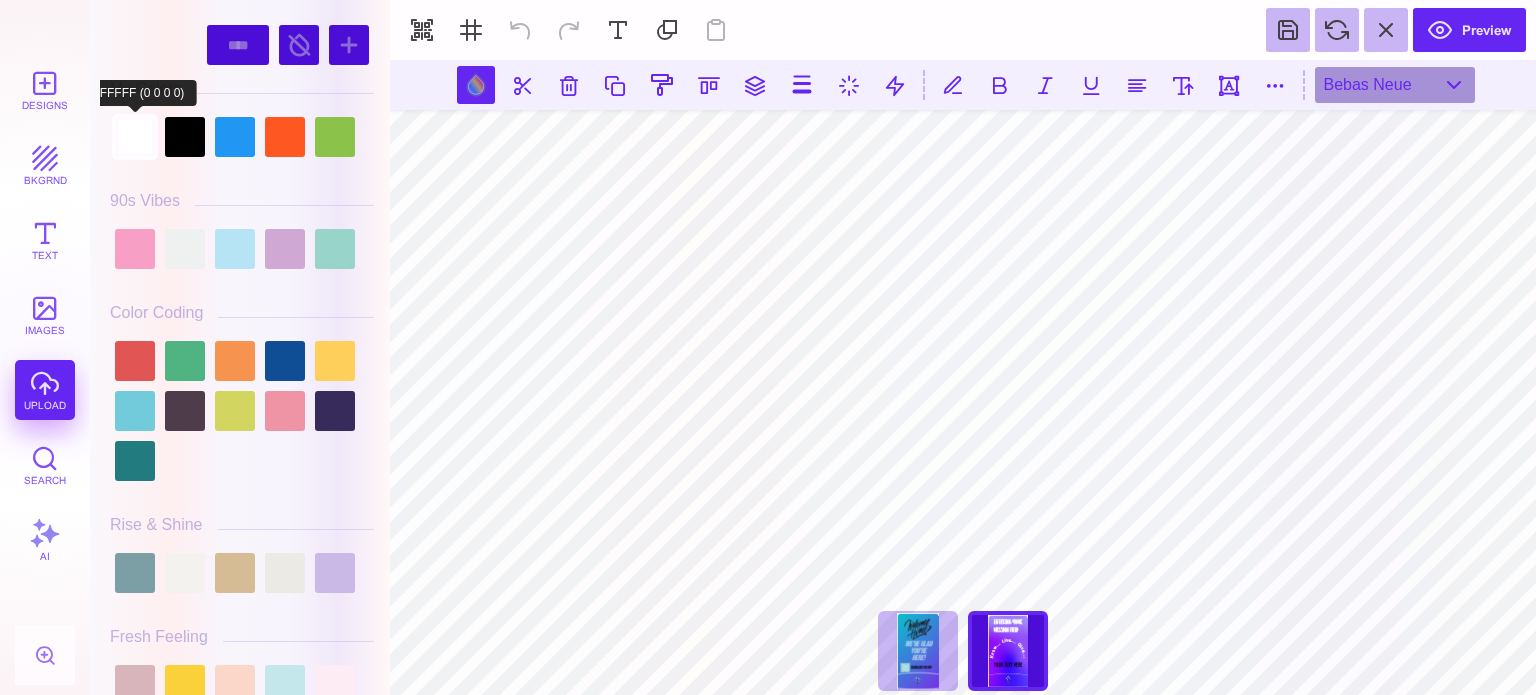 click at bounding box center (135, 137) 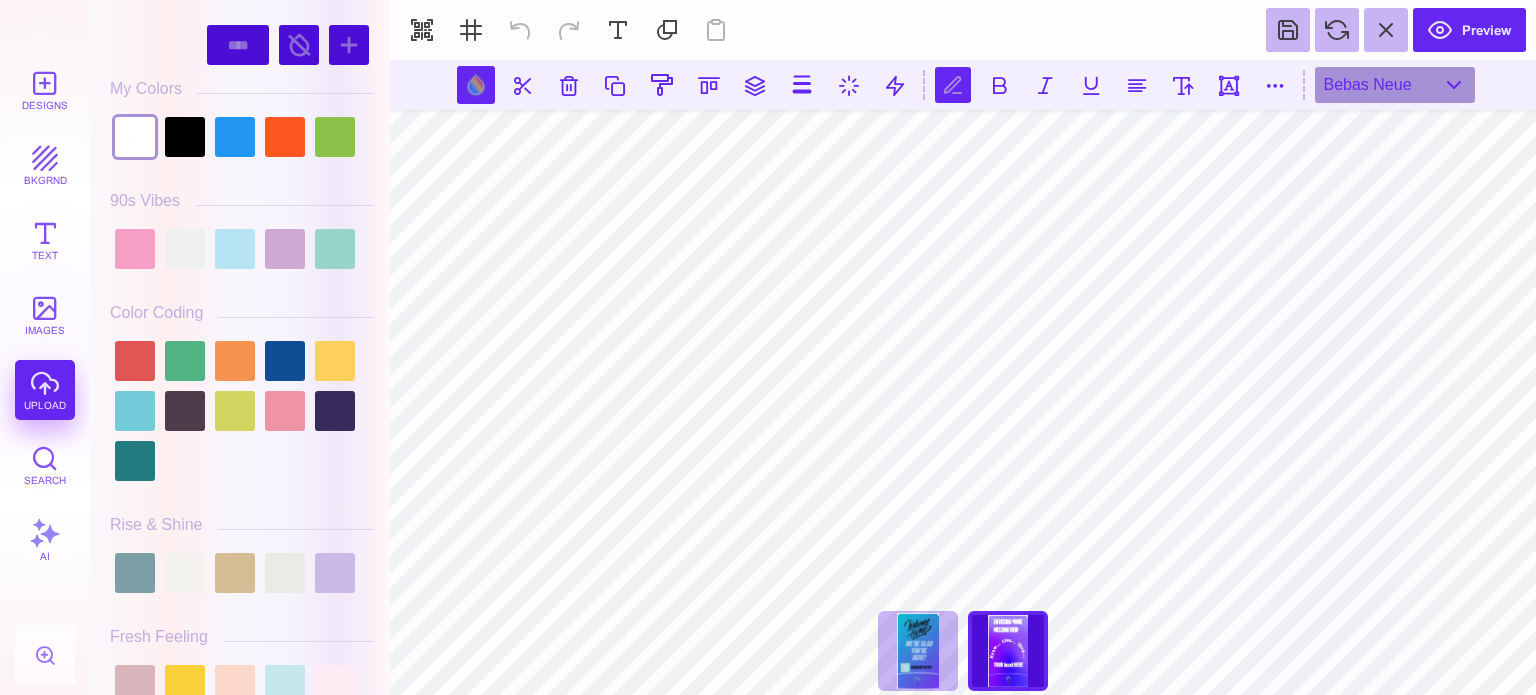 scroll, scrollTop: 0, scrollLeft: 1, axis: horizontal 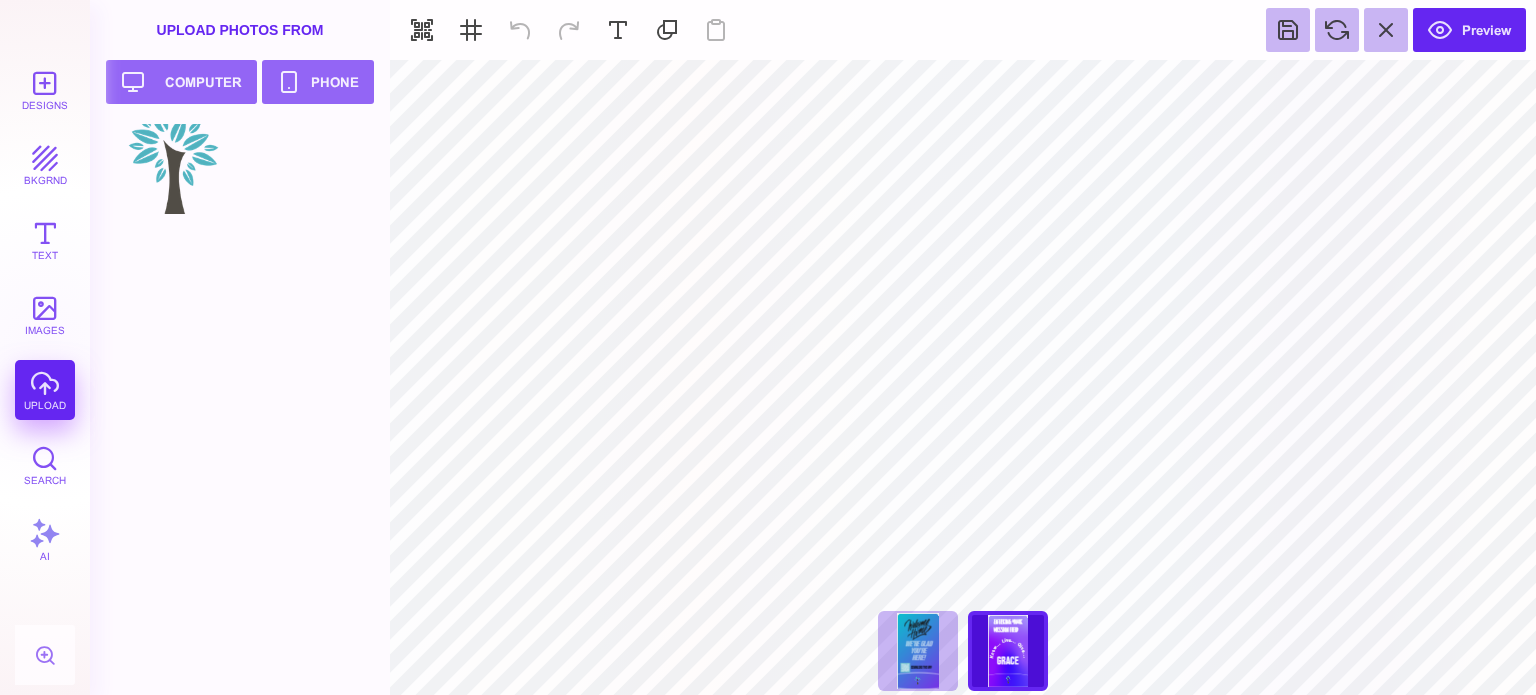 type on "#F4F5F4" 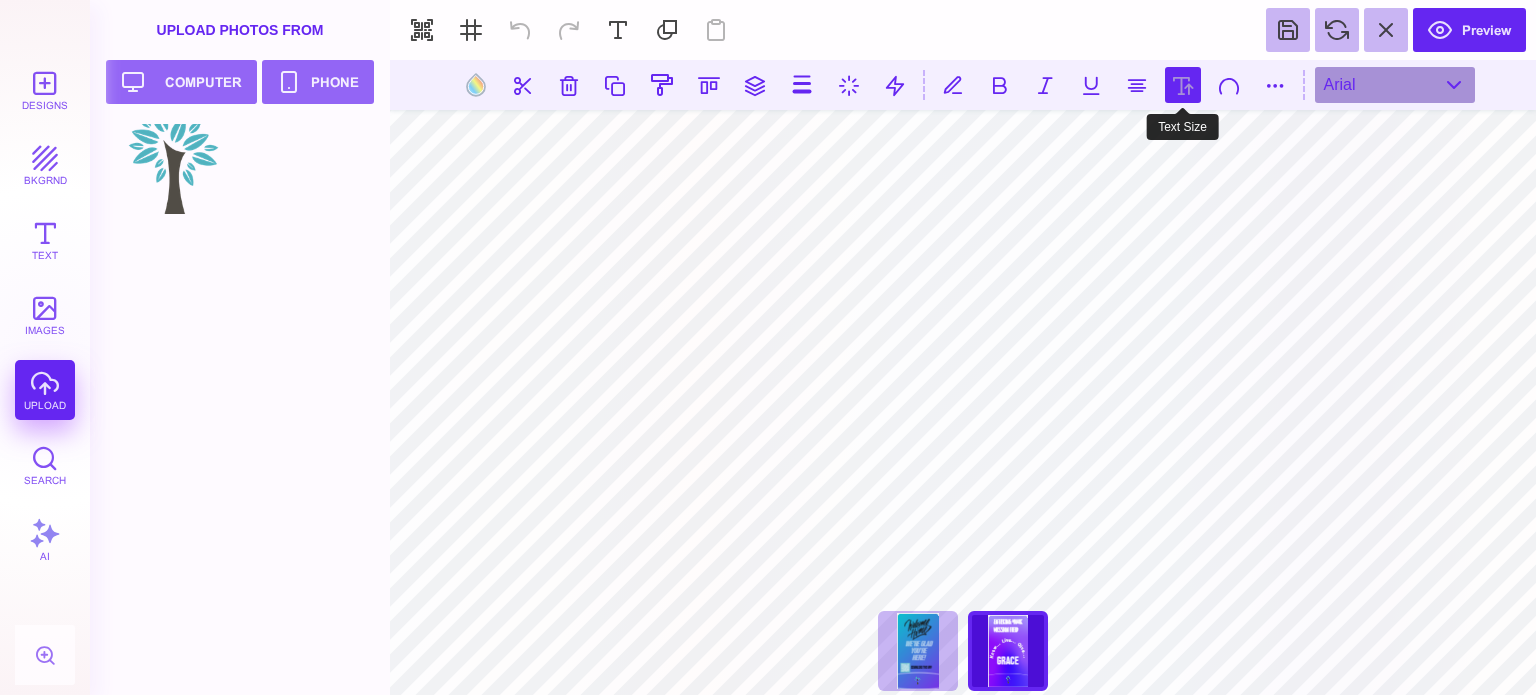 click at bounding box center (1183, 85) 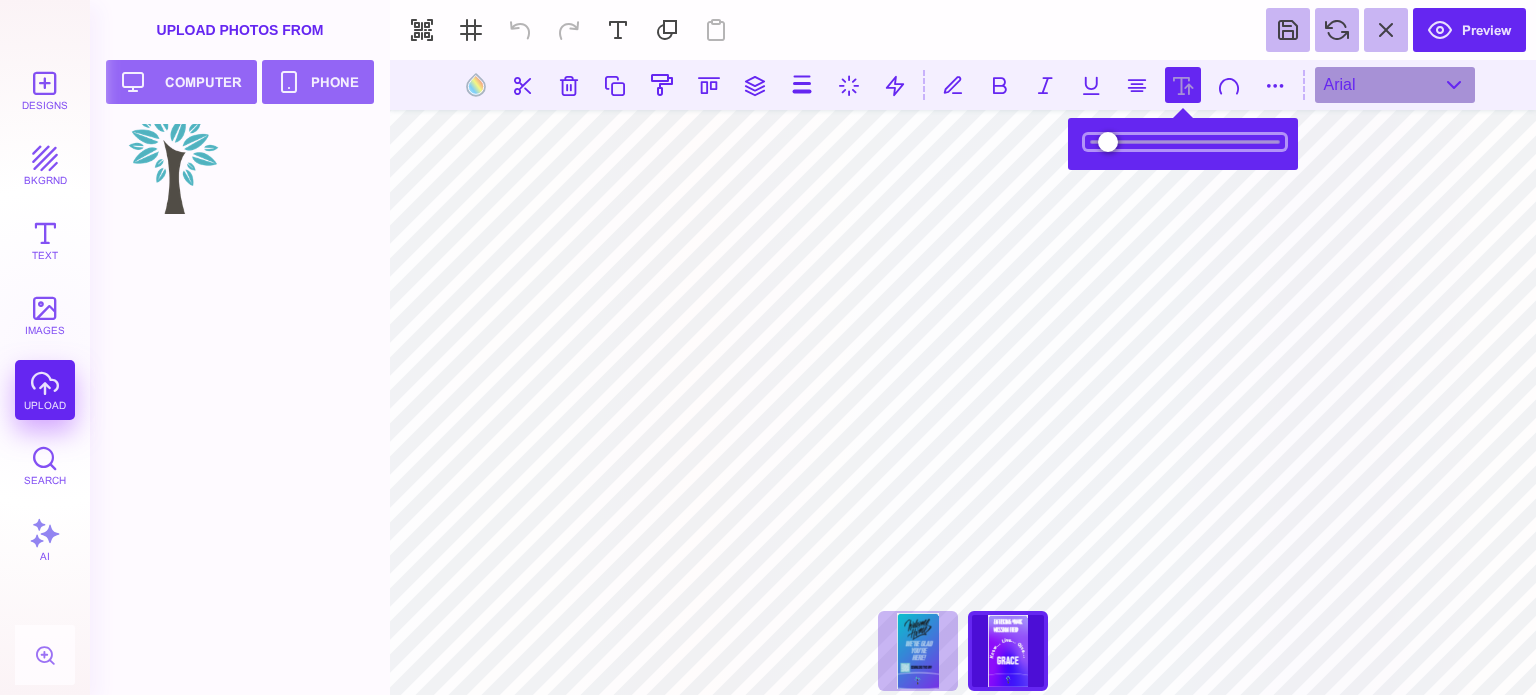 type on "*****" 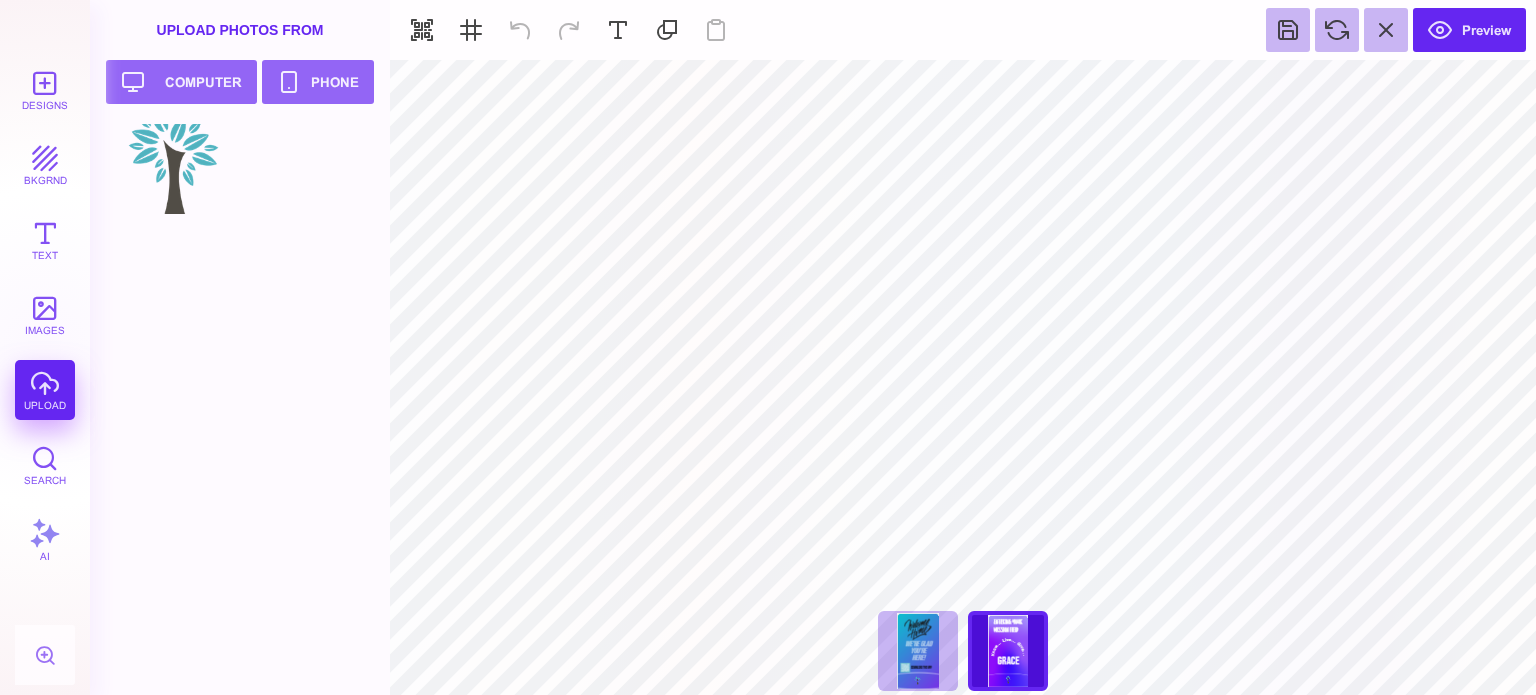 type on "#FFFFFF" 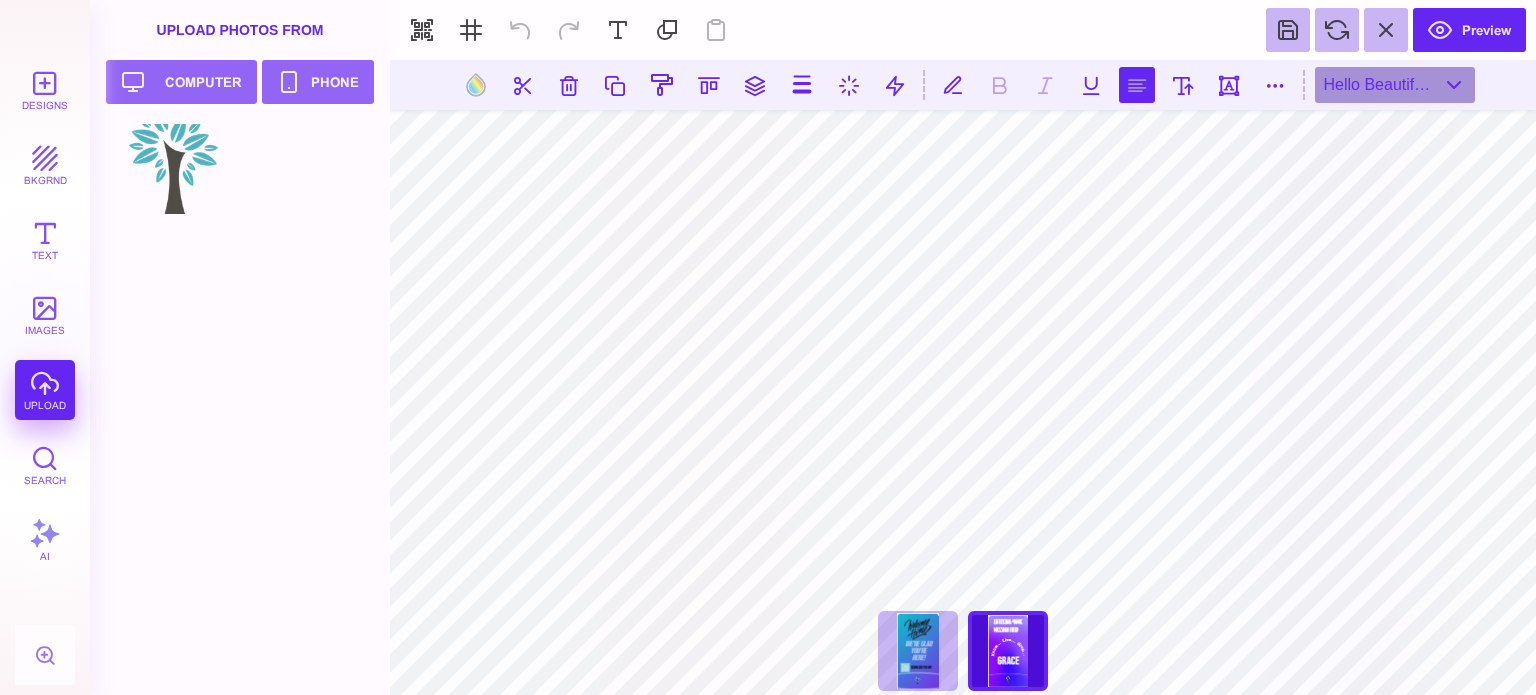 click at bounding box center [1137, 85] 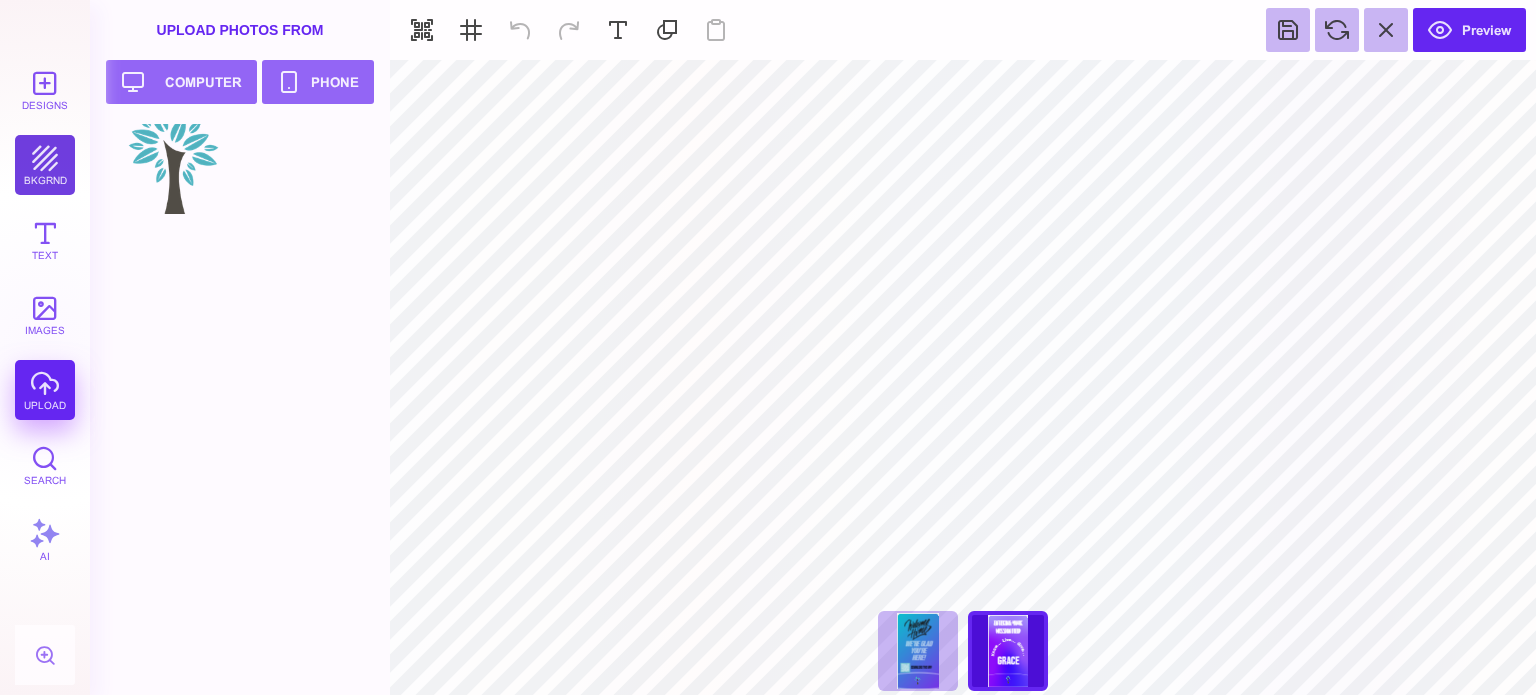 click on "bkgrnd" at bounding box center (45, 165) 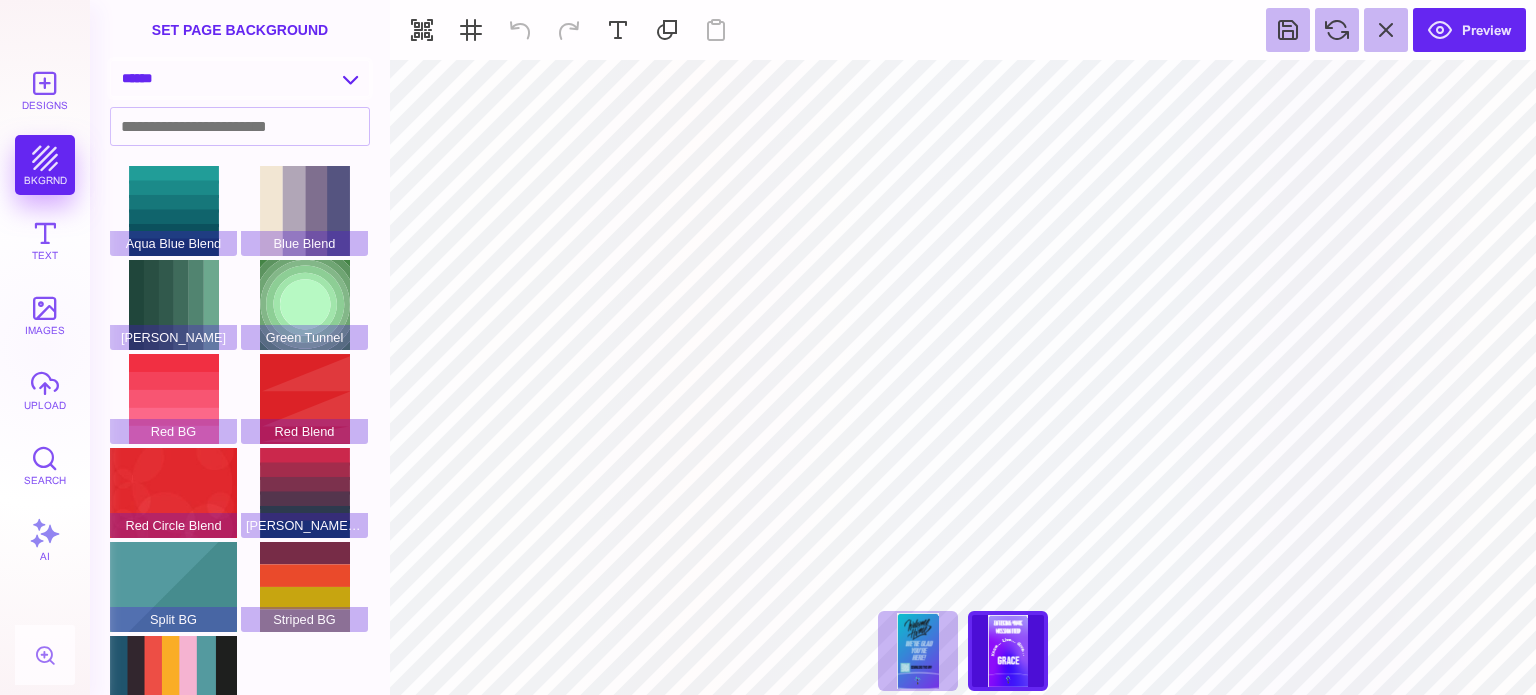 click on "**********" at bounding box center [240, 78] 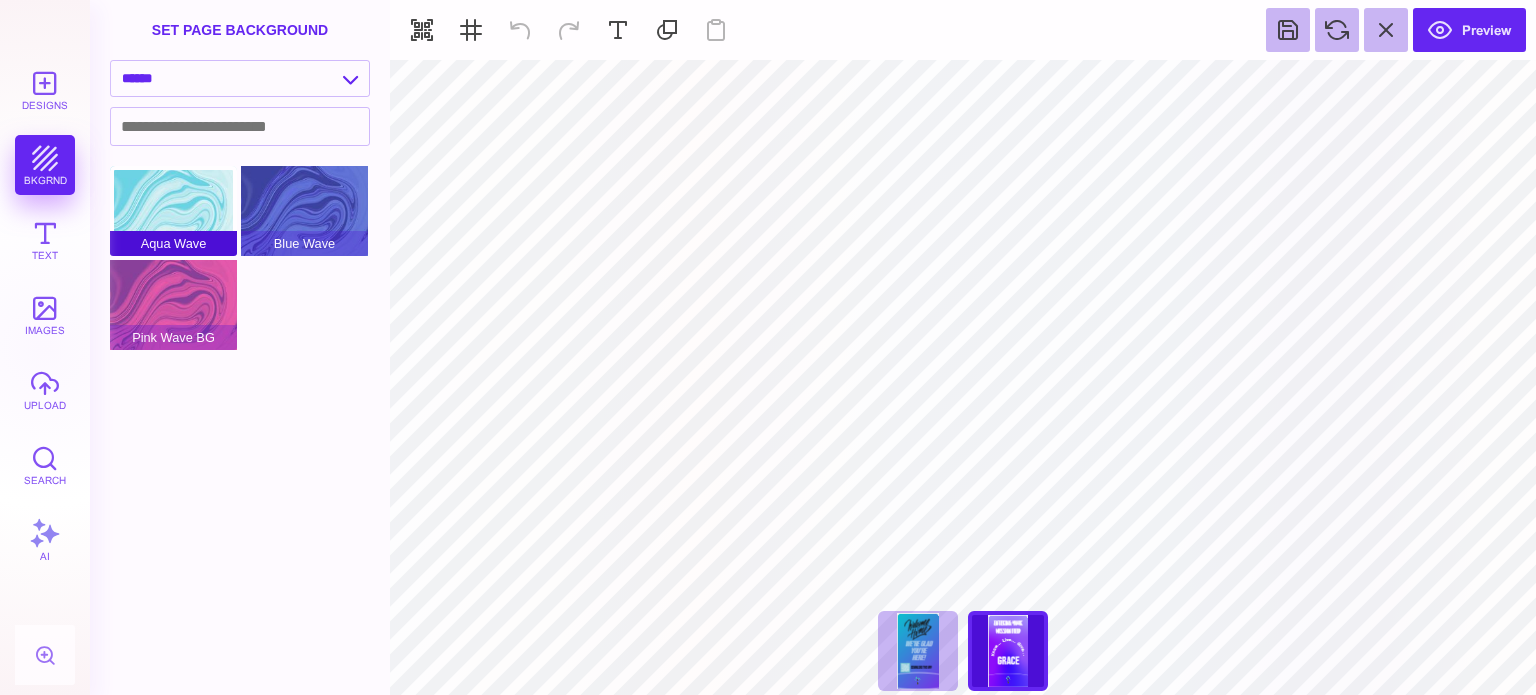 click on "Aqua Wave" at bounding box center [173, 211] 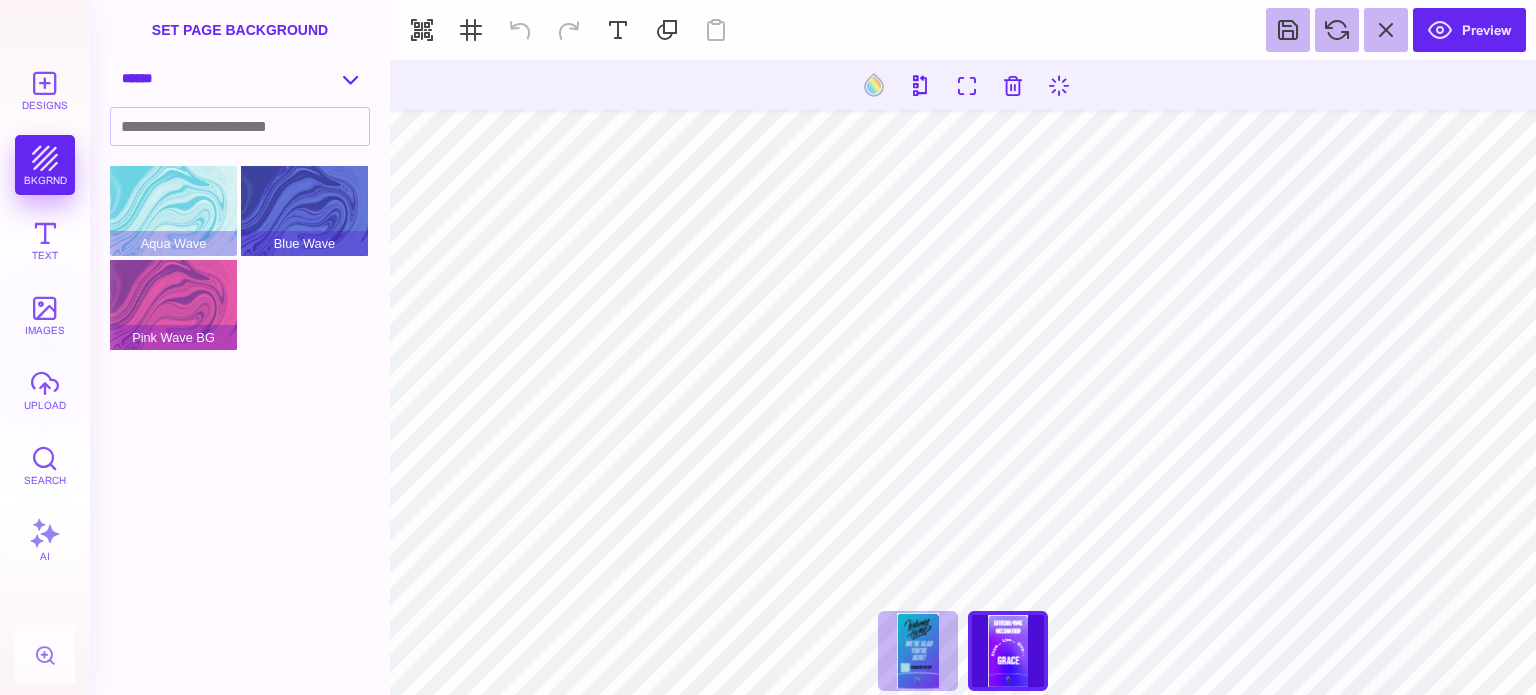 click on "**********" at bounding box center [240, 78] 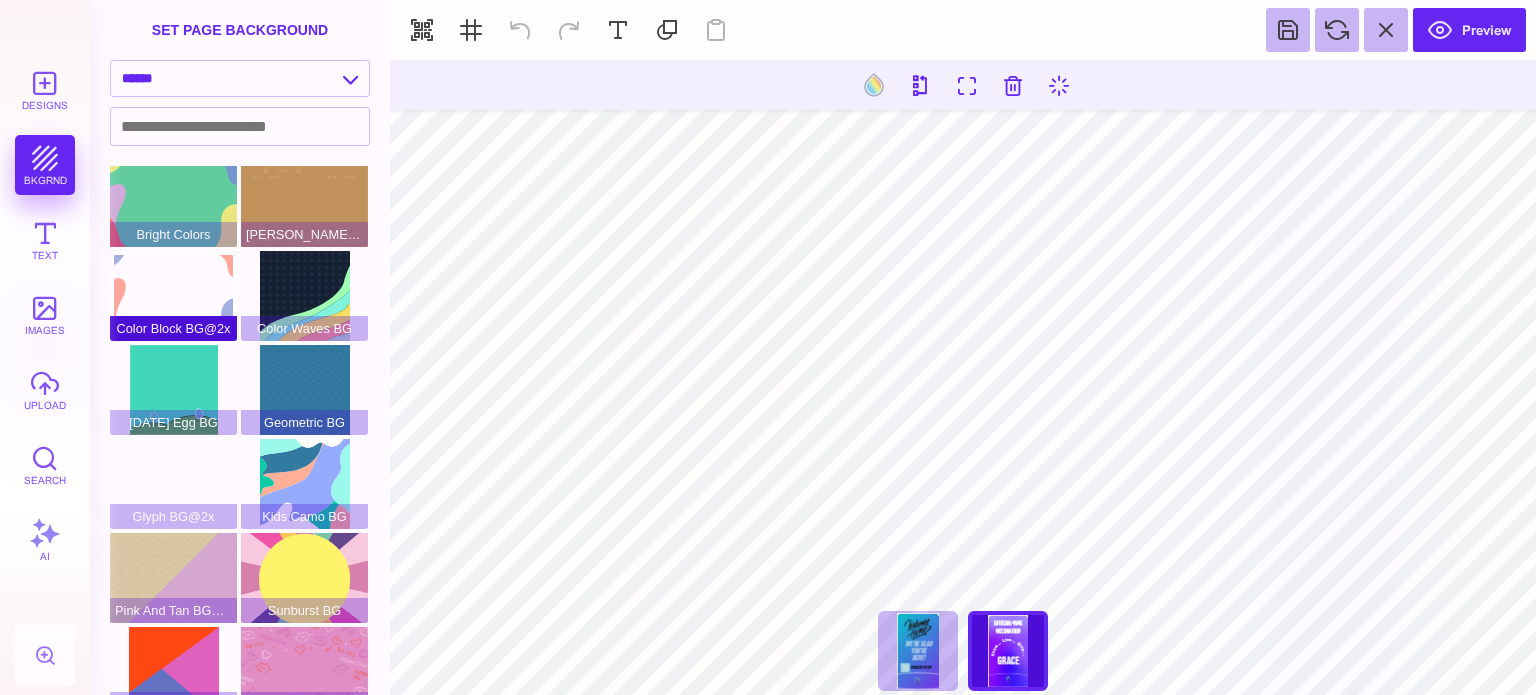 scroll, scrollTop: 38, scrollLeft: 0, axis: vertical 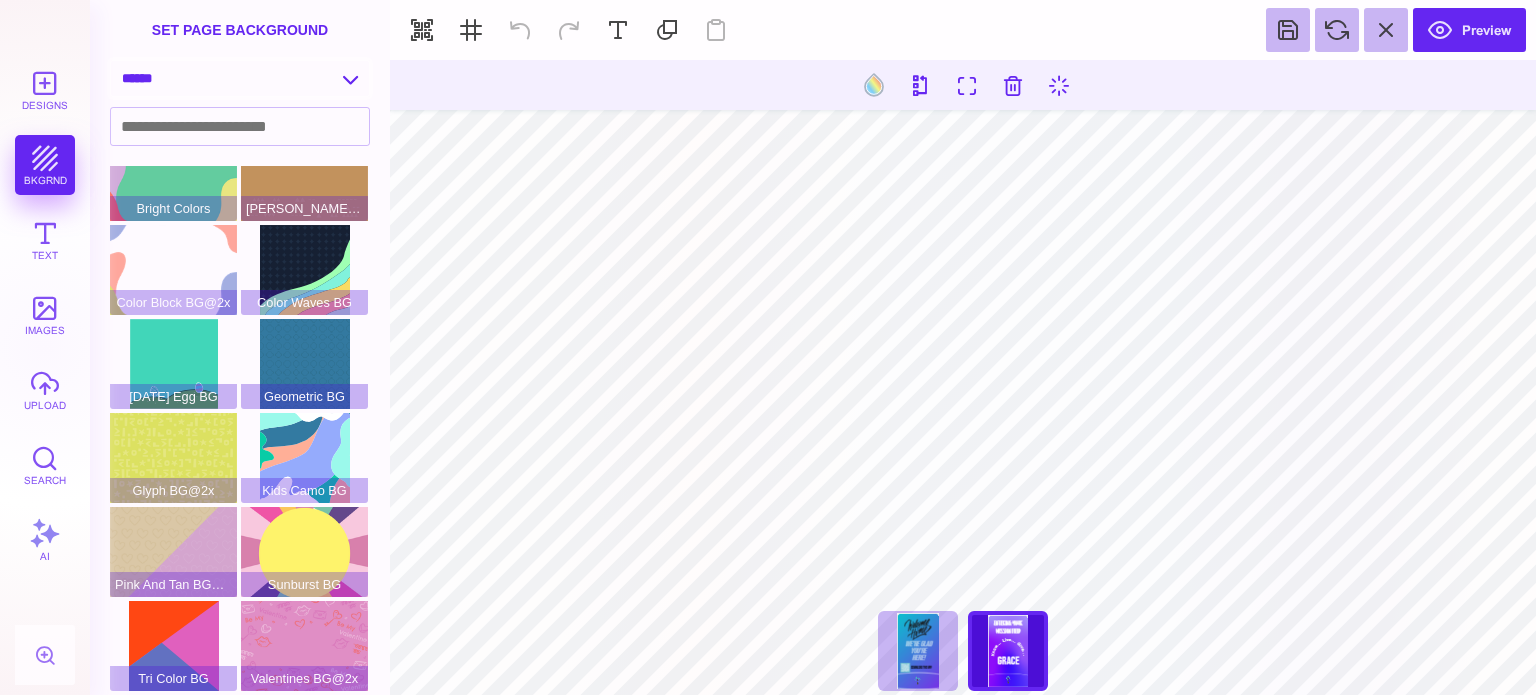 click on "**********" at bounding box center (240, 78) 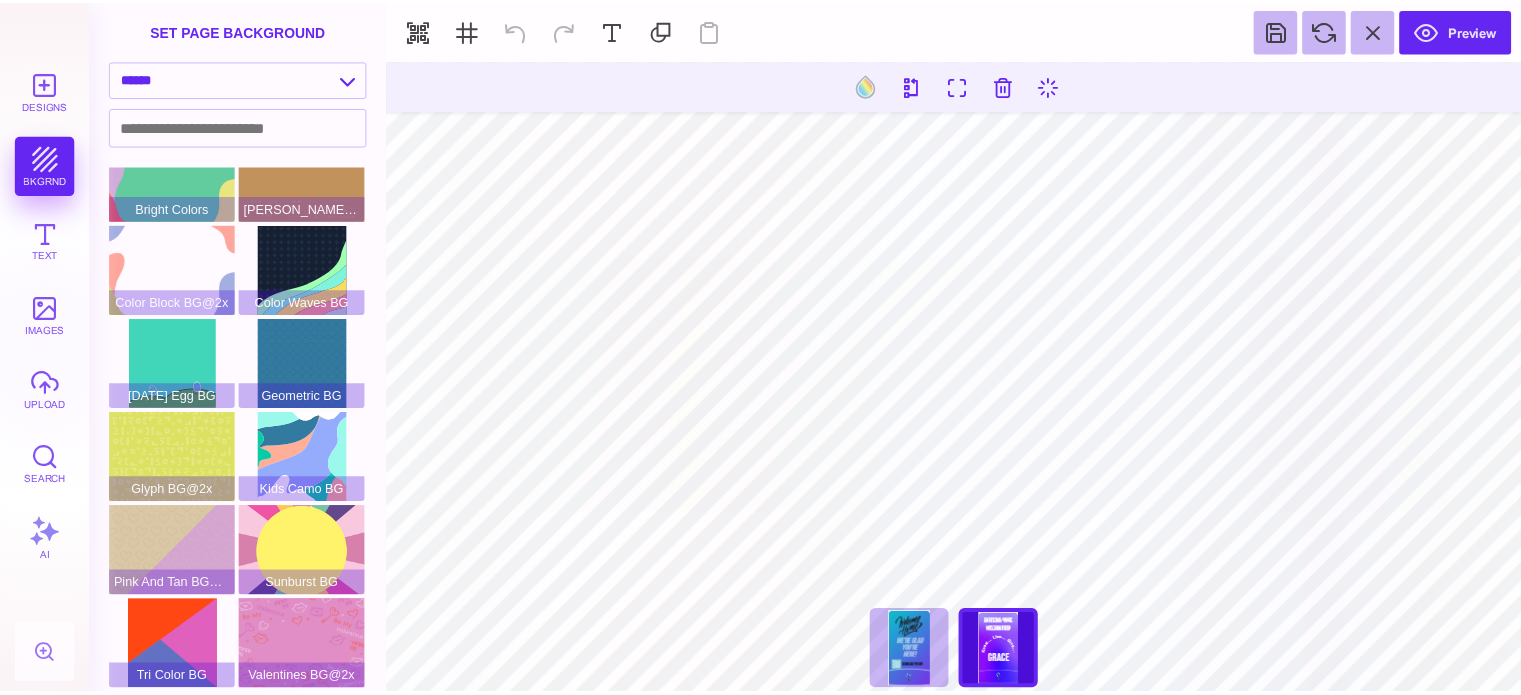 scroll, scrollTop: 0, scrollLeft: 0, axis: both 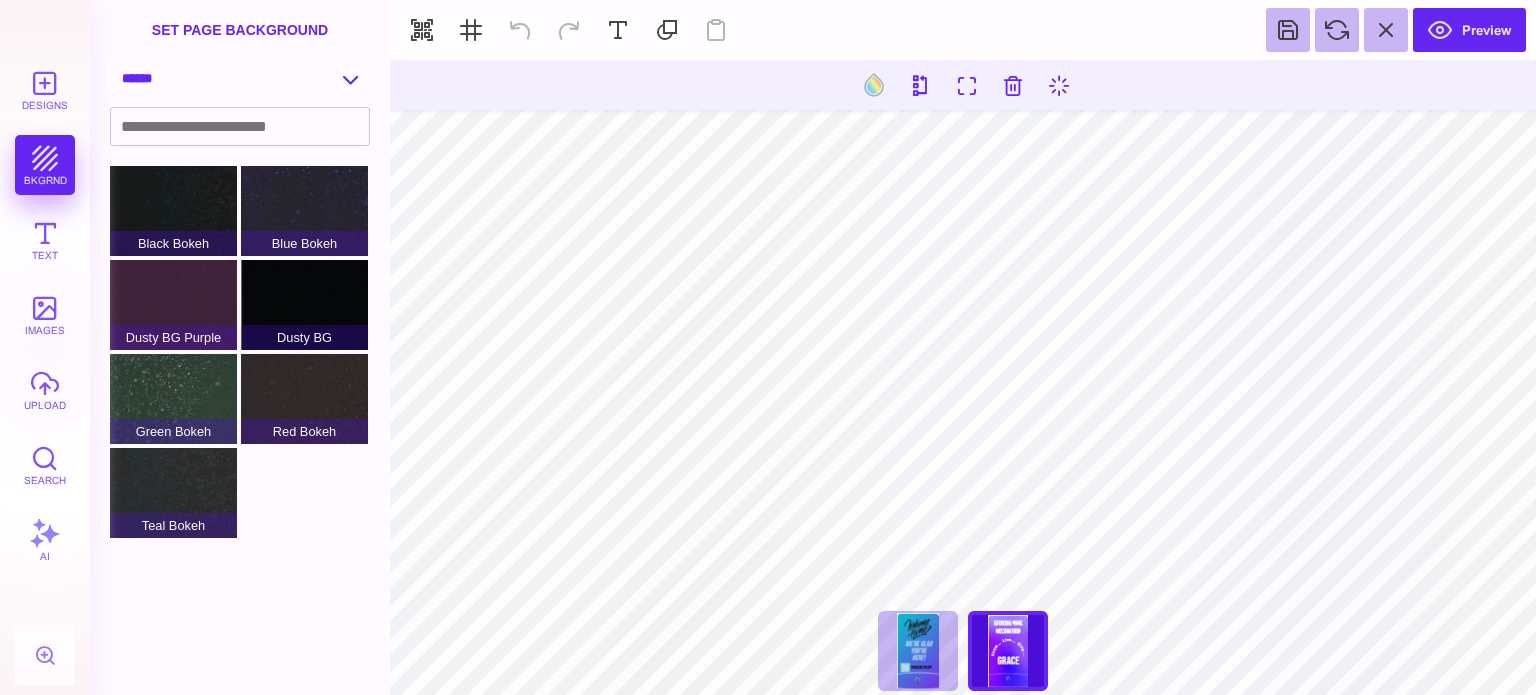 click on "**********" at bounding box center (240, 78) 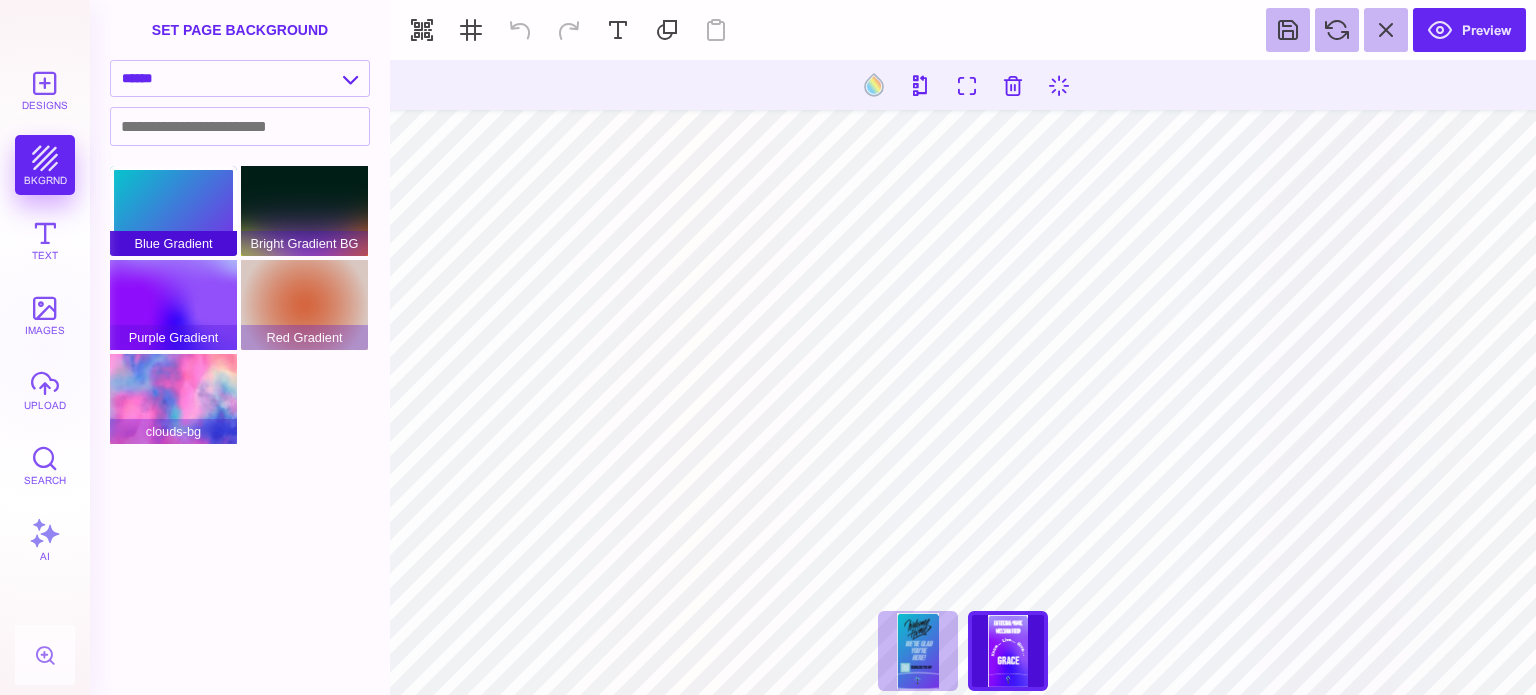 click on "Blue Gradient" at bounding box center [173, 211] 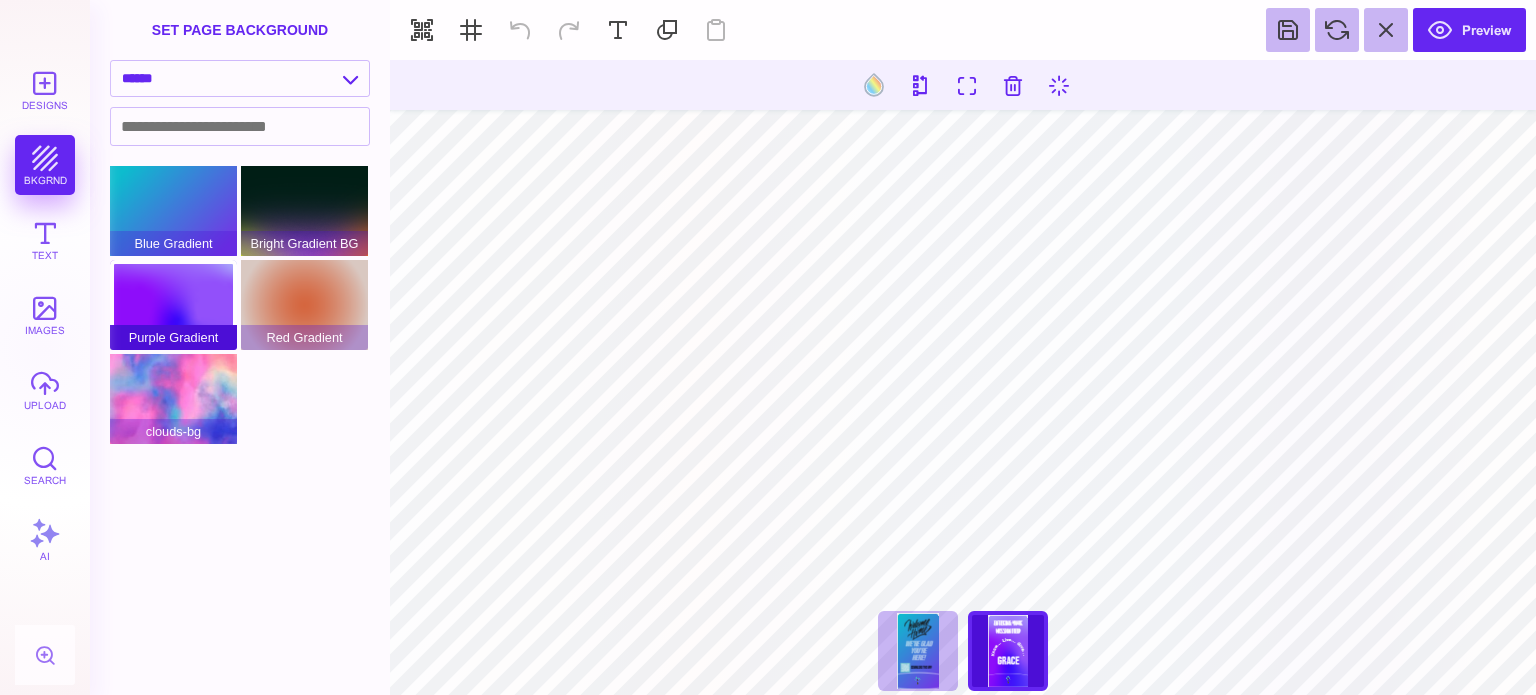 click on "Purple Gradient" at bounding box center [173, 305] 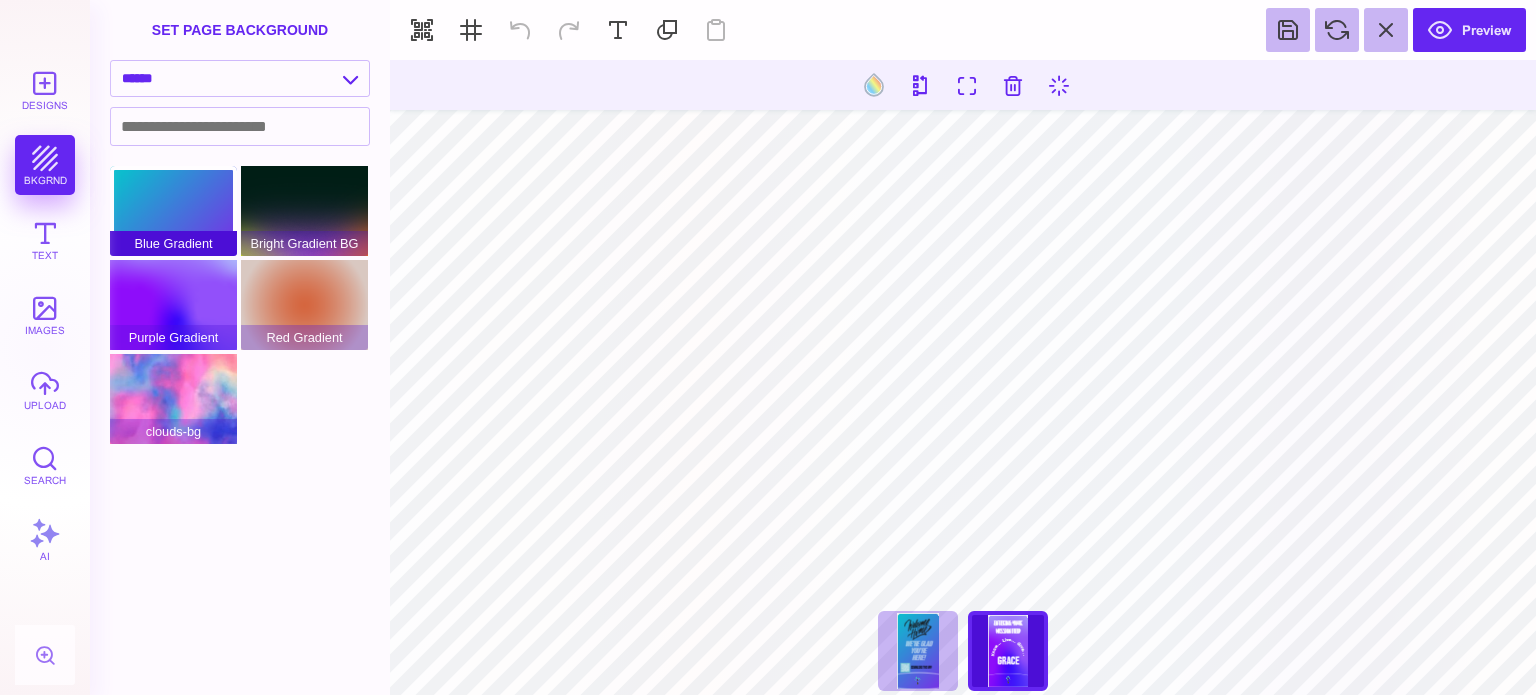 click on "Blue Gradient" at bounding box center [173, 211] 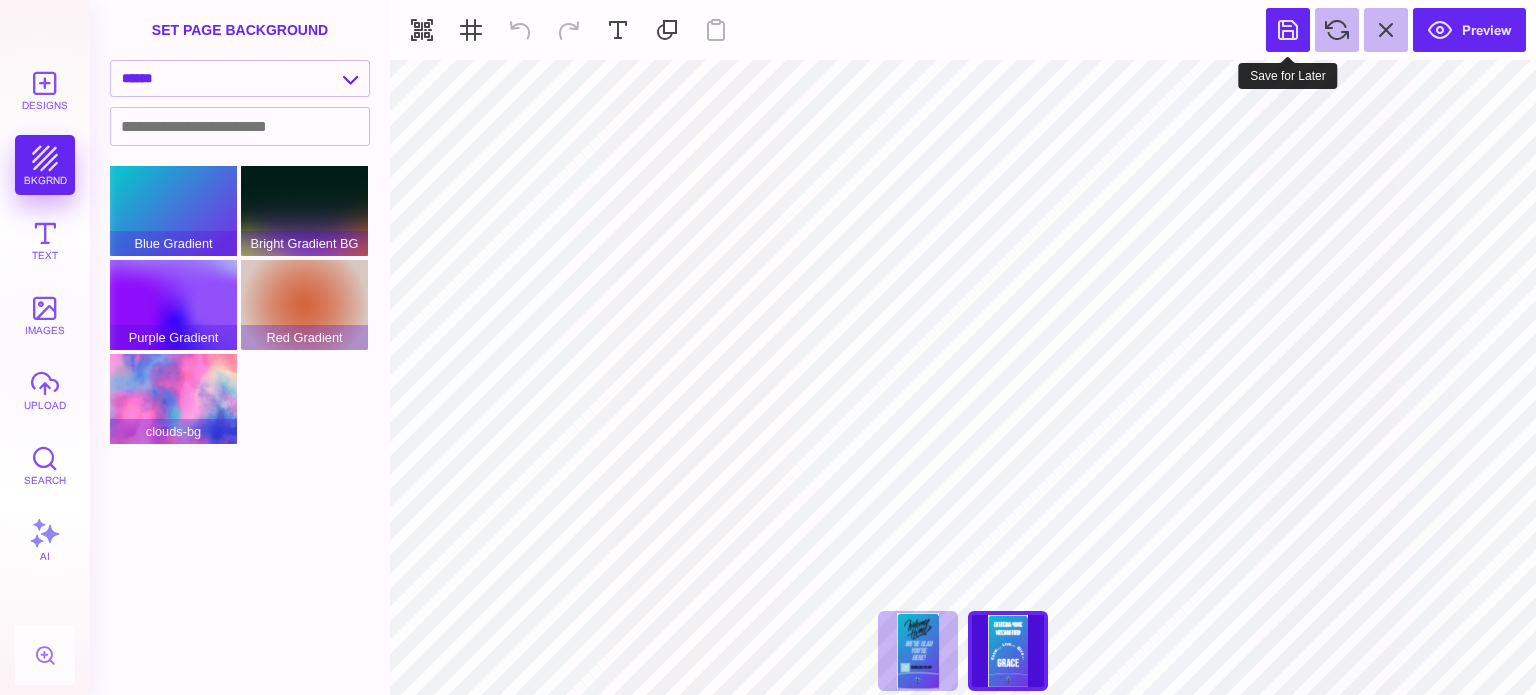 click at bounding box center [1288, 30] 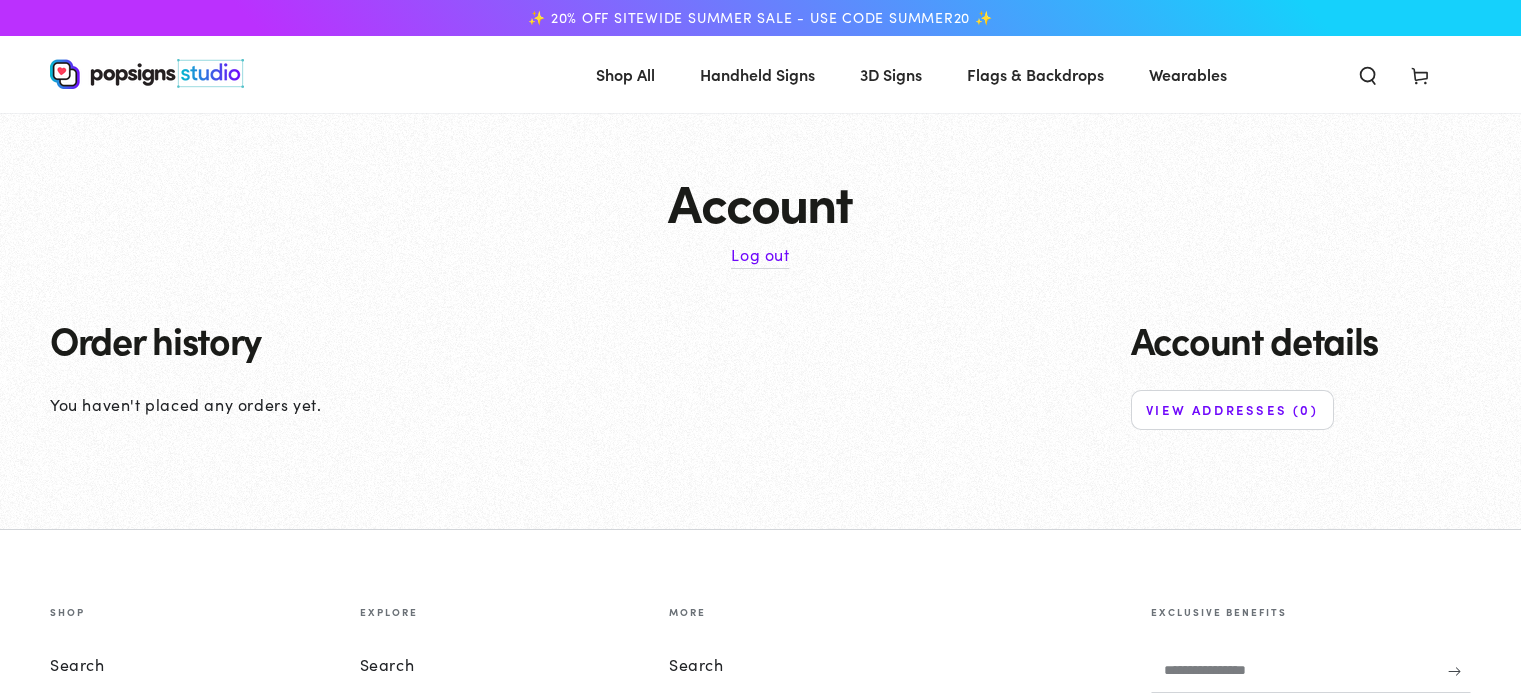 scroll, scrollTop: 0, scrollLeft: 0, axis: both 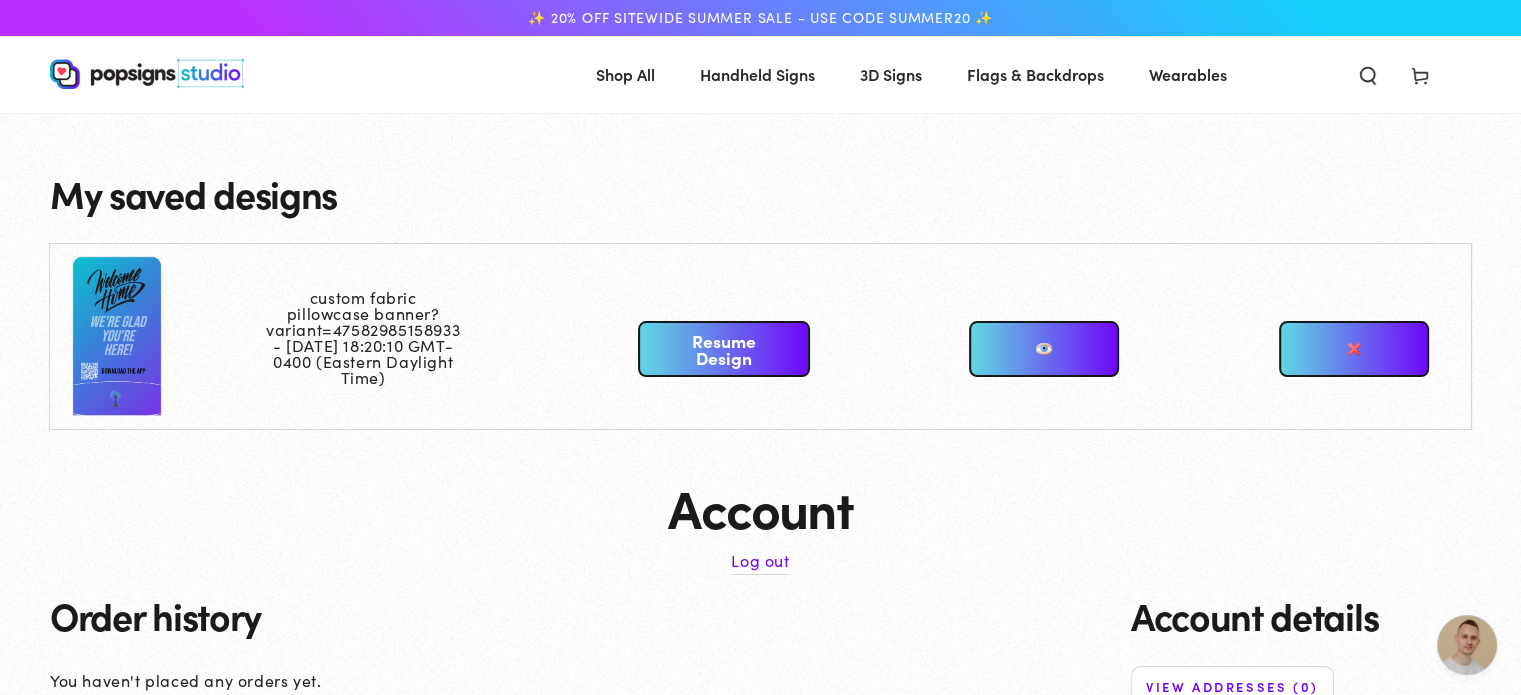 click at bounding box center [158, 336] 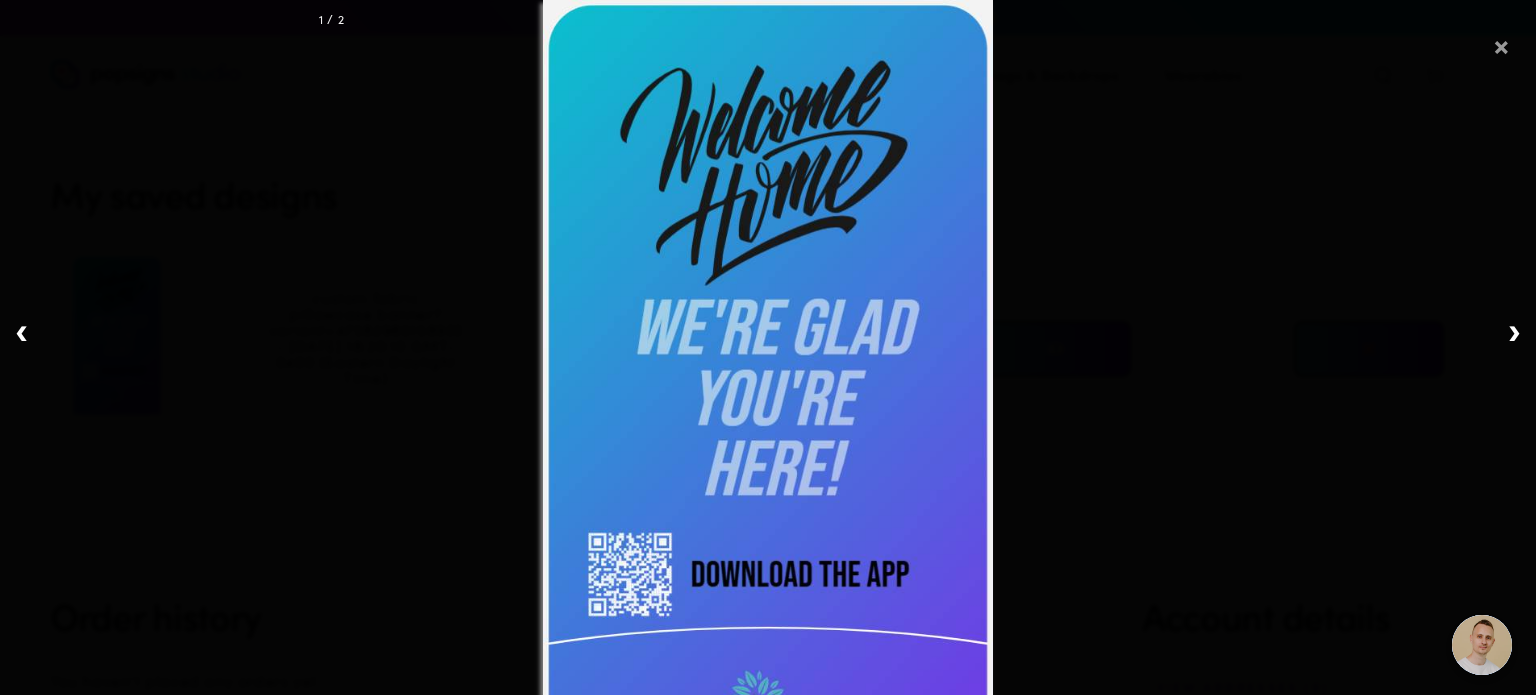 click on "×" at bounding box center [1502, 41] 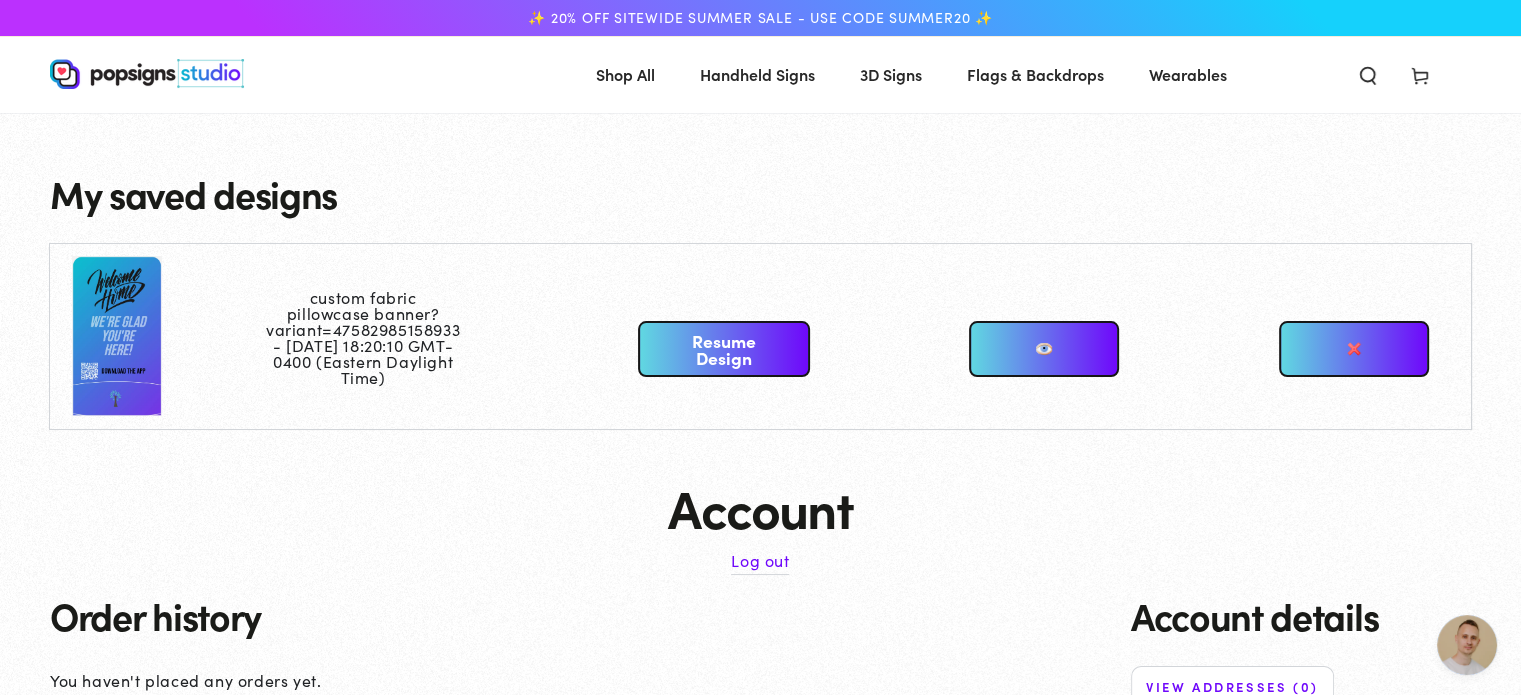 click on "Resume Design" at bounding box center [724, 349] 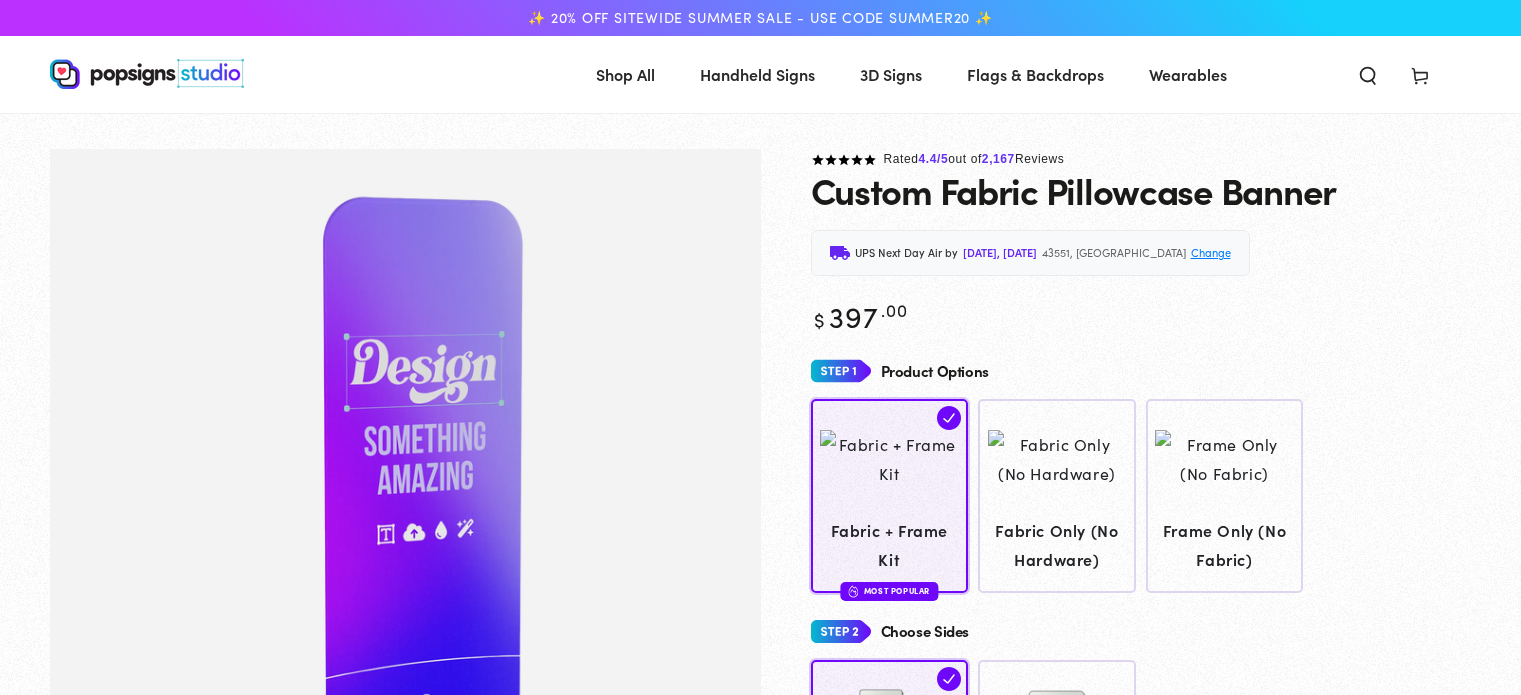 scroll, scrollTop: 0, scrollLeft: 0, axis: both 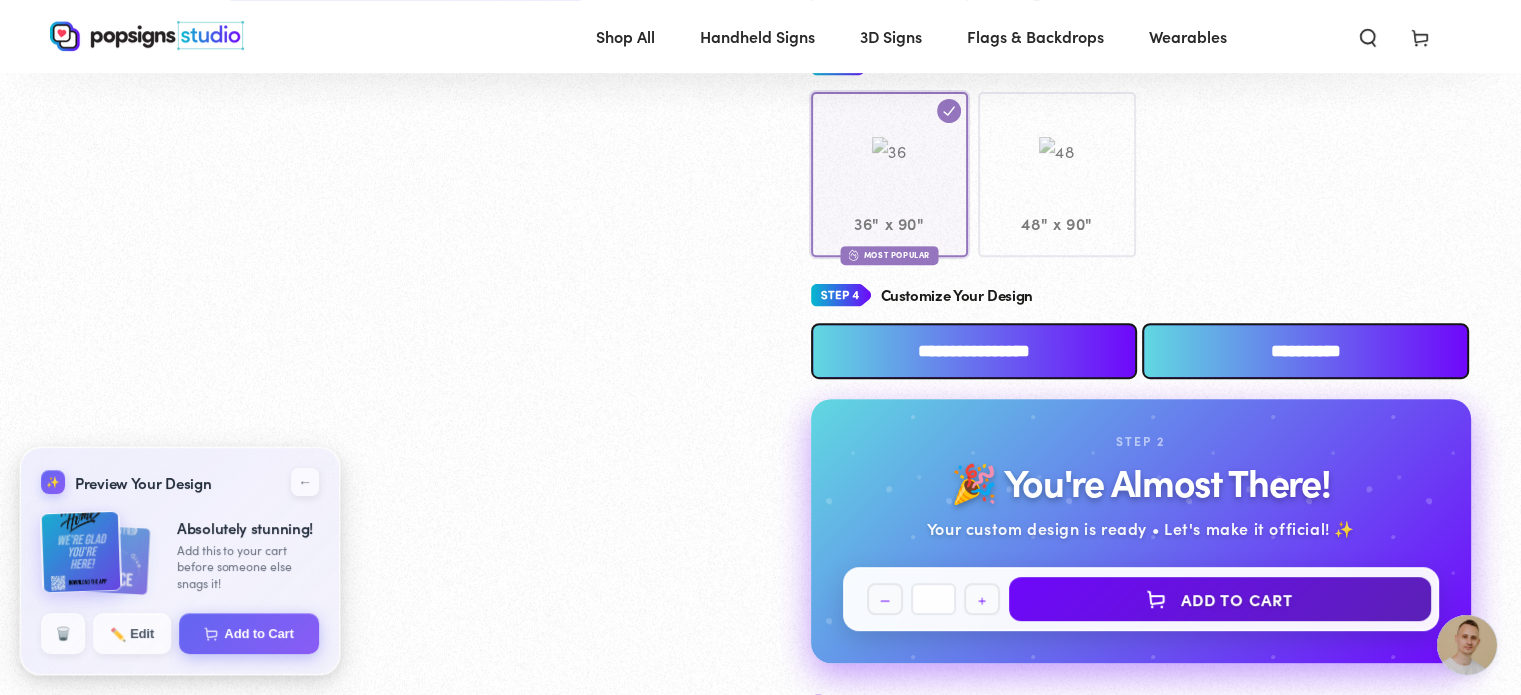 click on "**********" at bounding box center (974, 351) 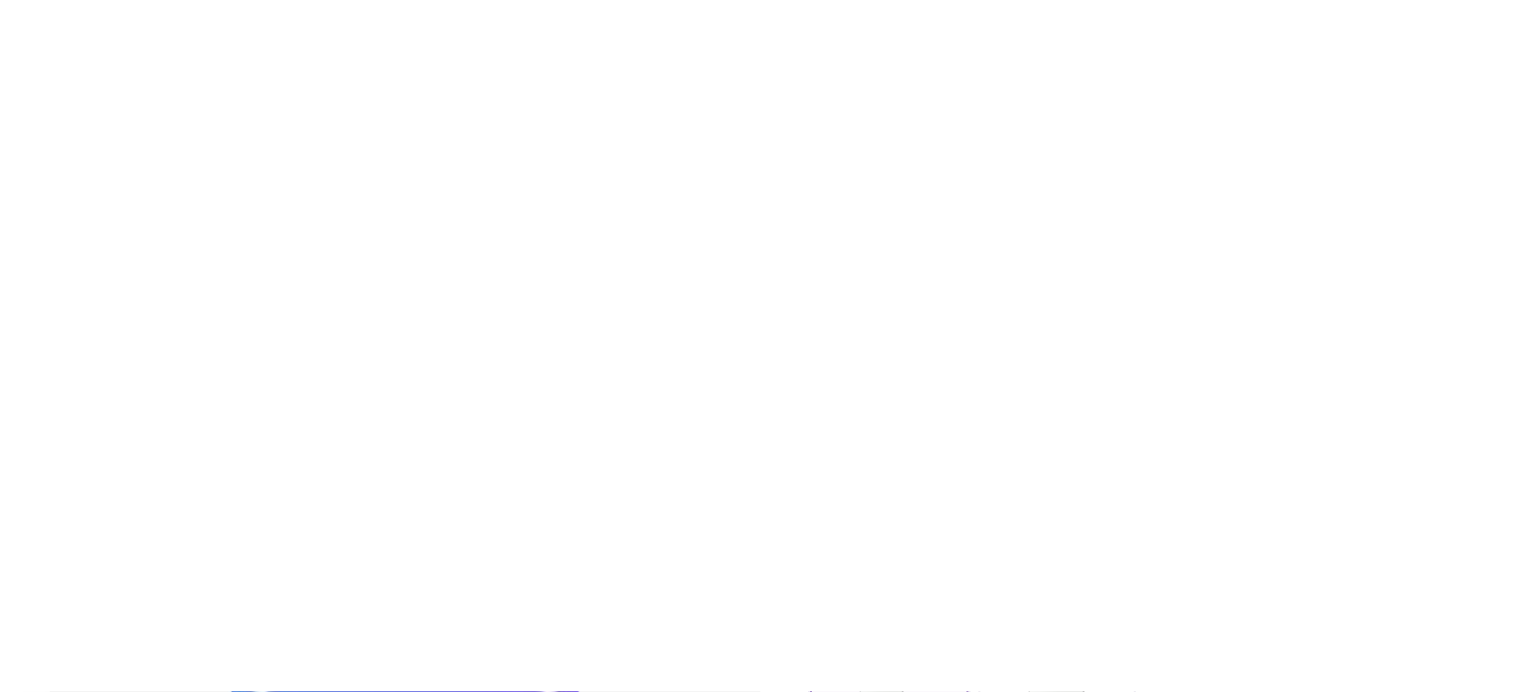 scroll, scrollTop: 0, scrollLeft: 0, axis: both 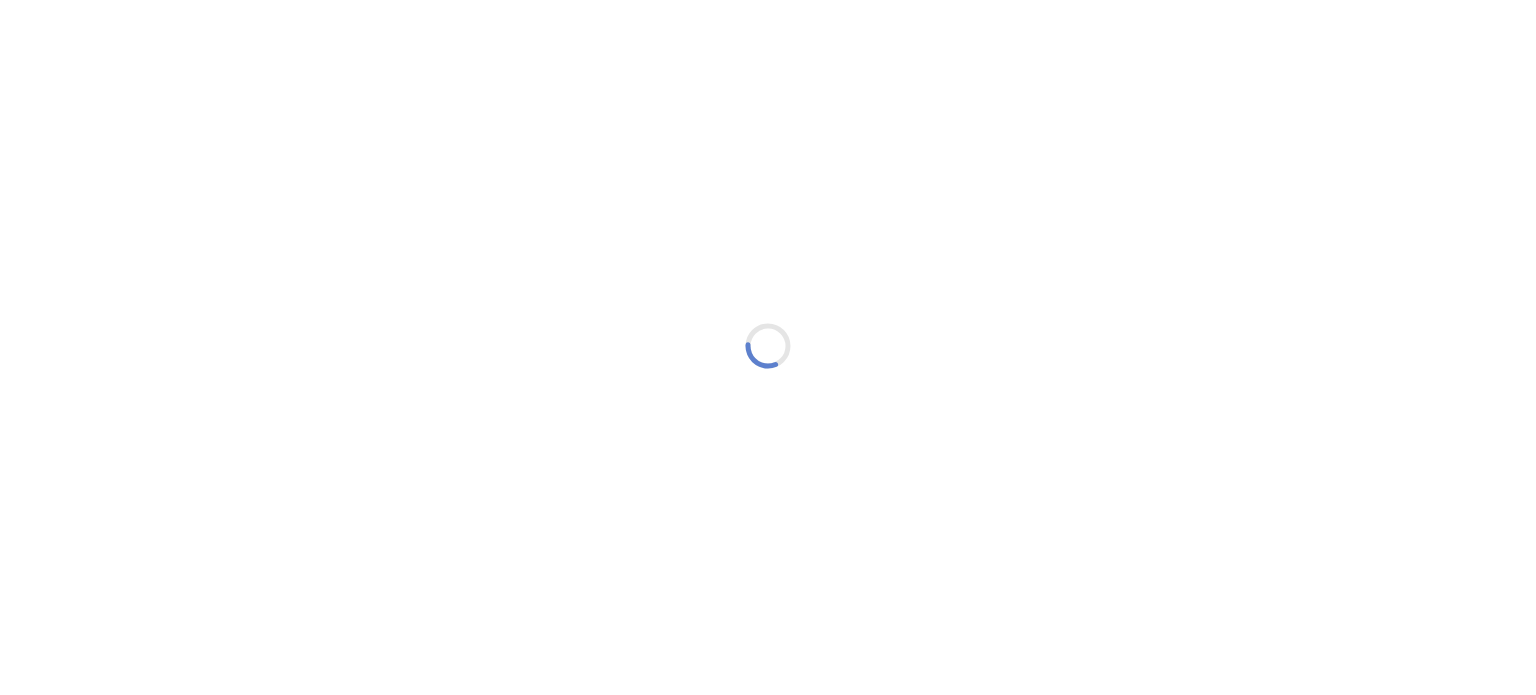 type on "An ancient tree with a door leading to a magical world" 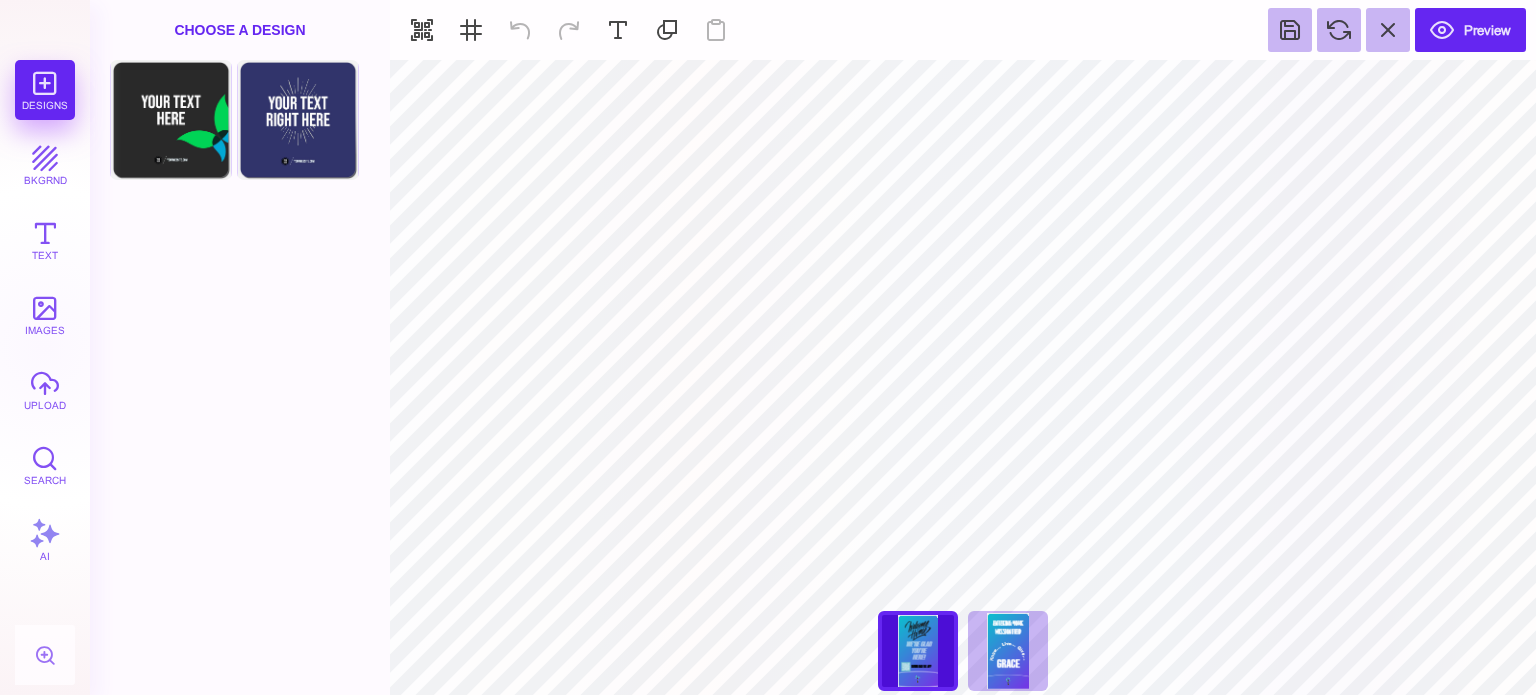 type on "#66B7CD" 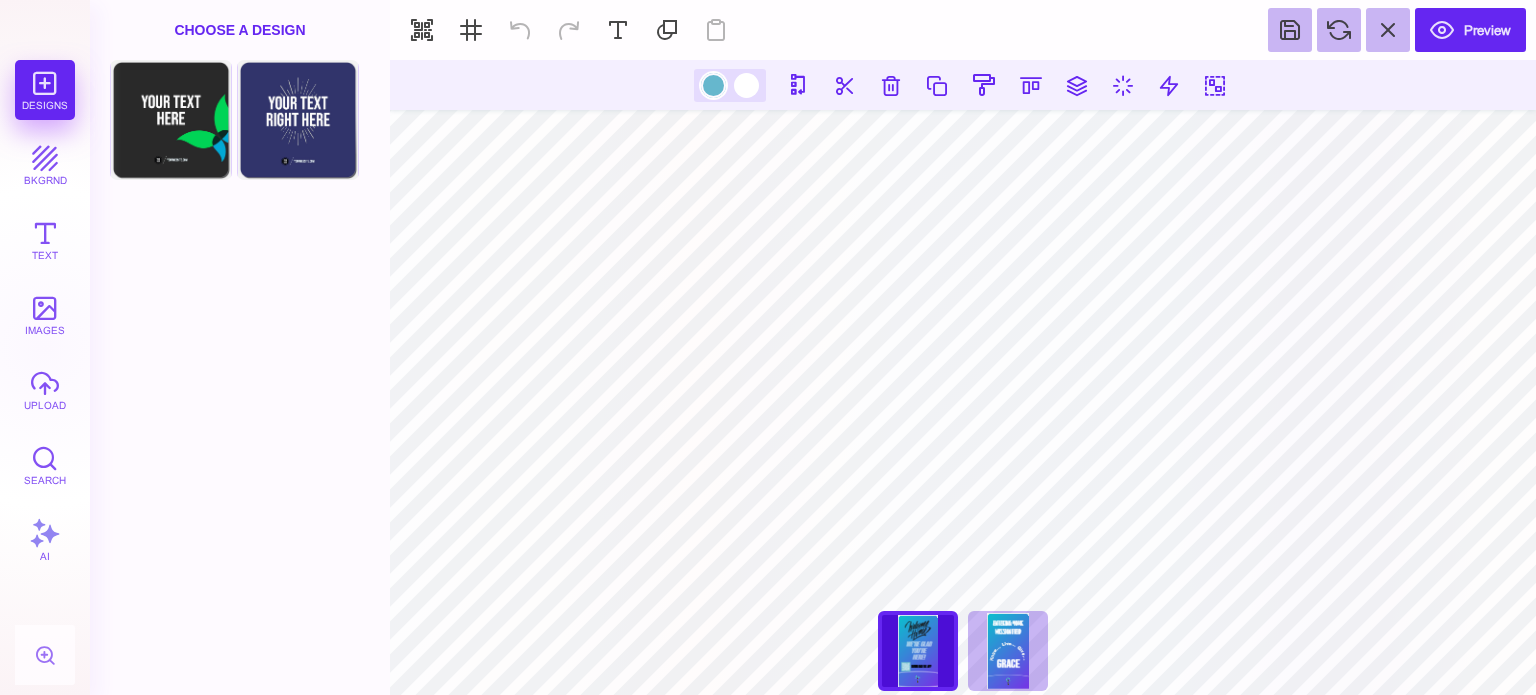click at bounding box center (713, 85) 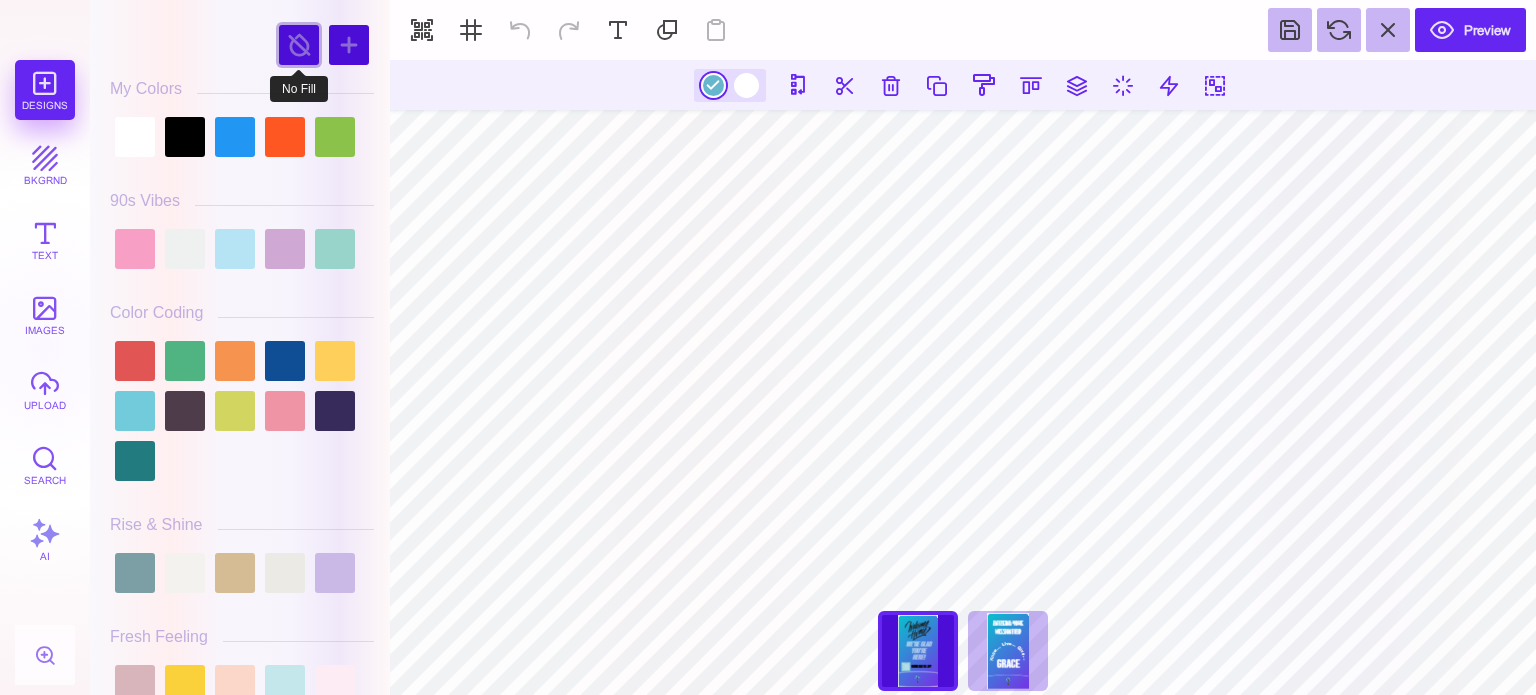 click at bounding box center [299, 45] 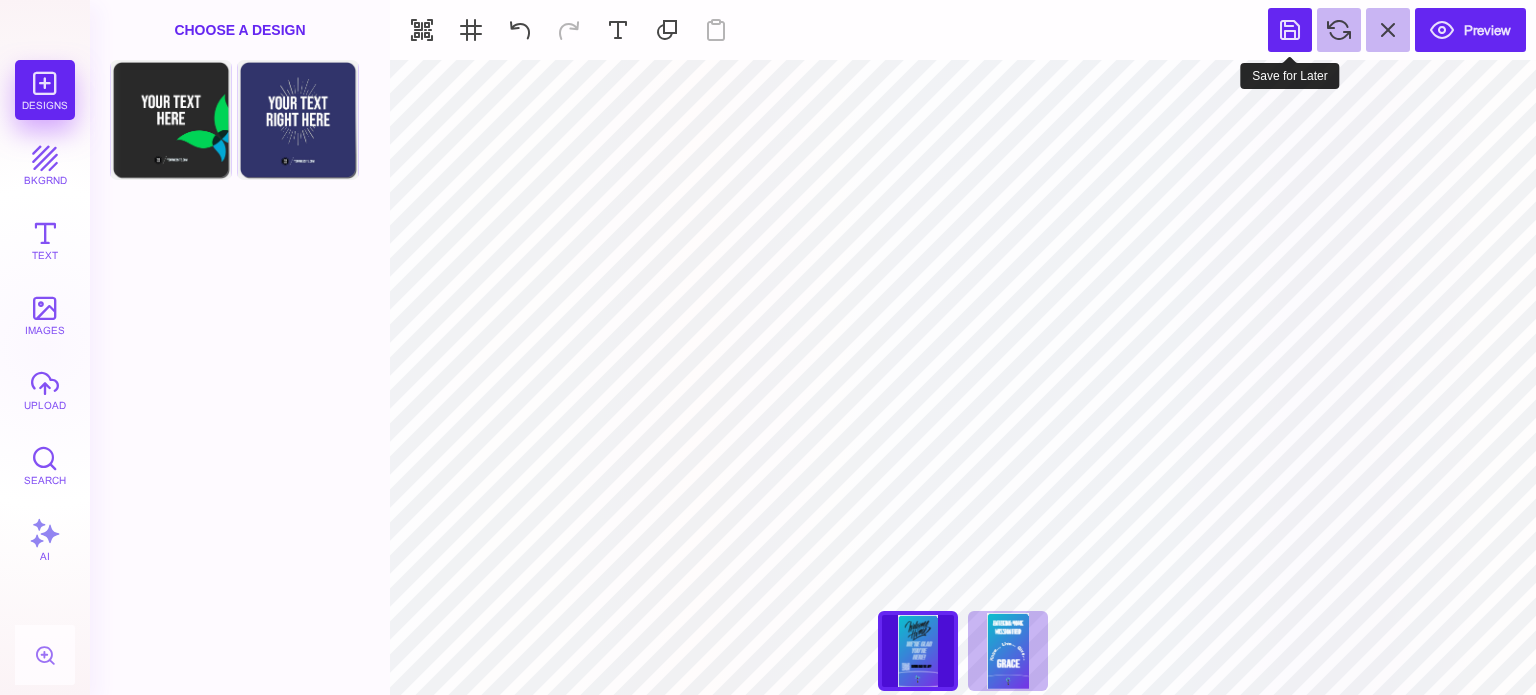 click at bounding box center (1290, 30) 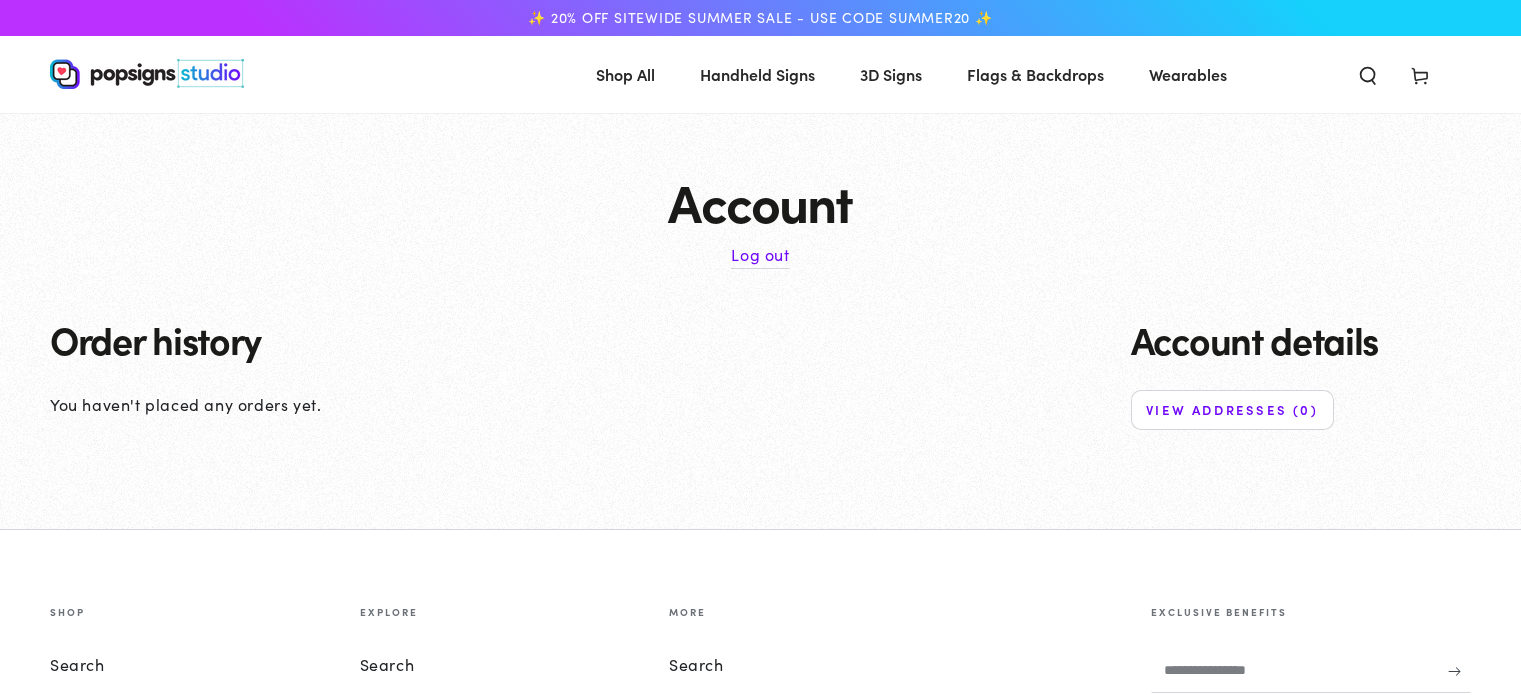 scroll, scrollTop: 0, scrollLeft: 0, axis: both 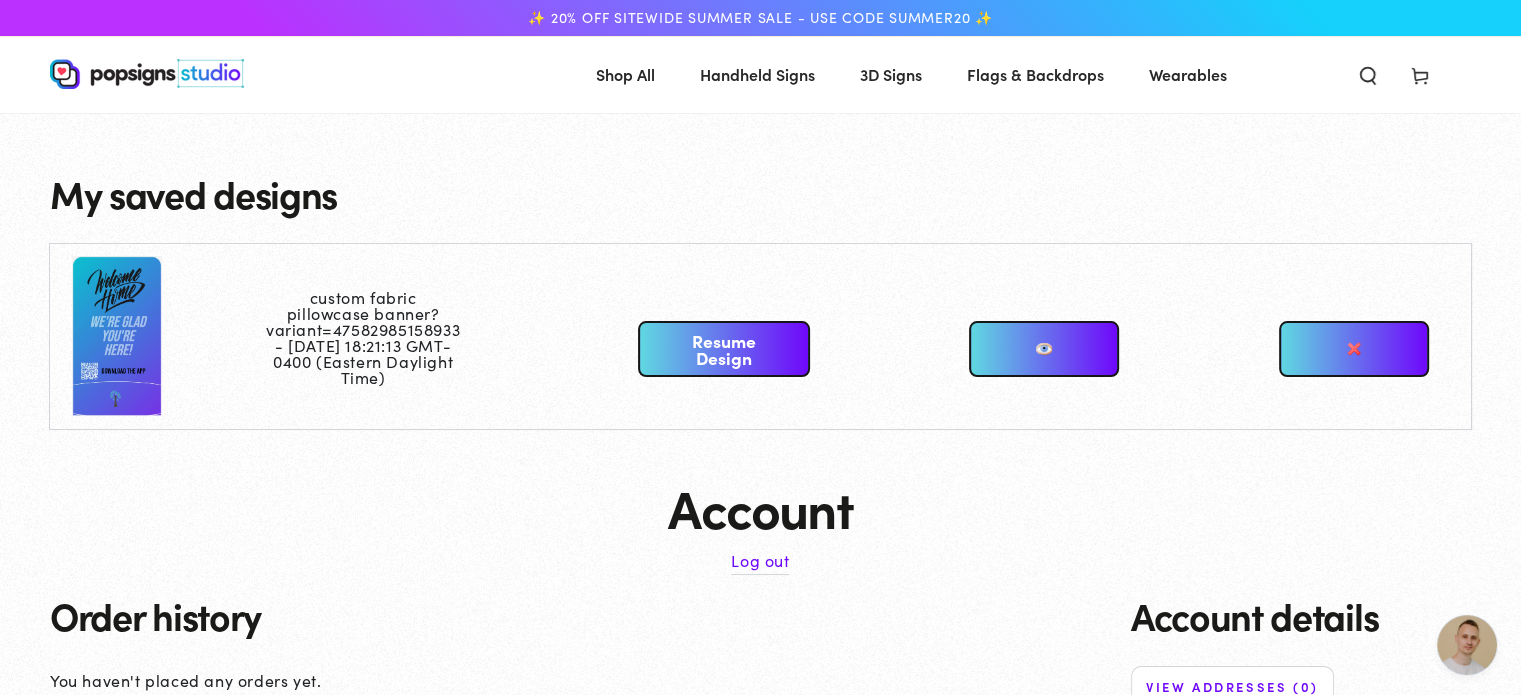 click at bounding box center [1044, 349] 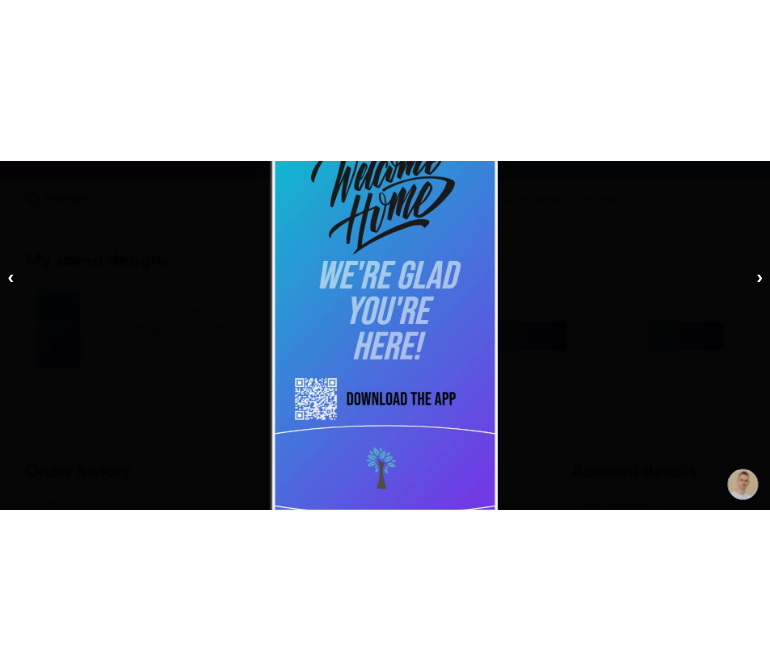 scroll, scrollTop: 0, scrollLeft: 0, axis: both 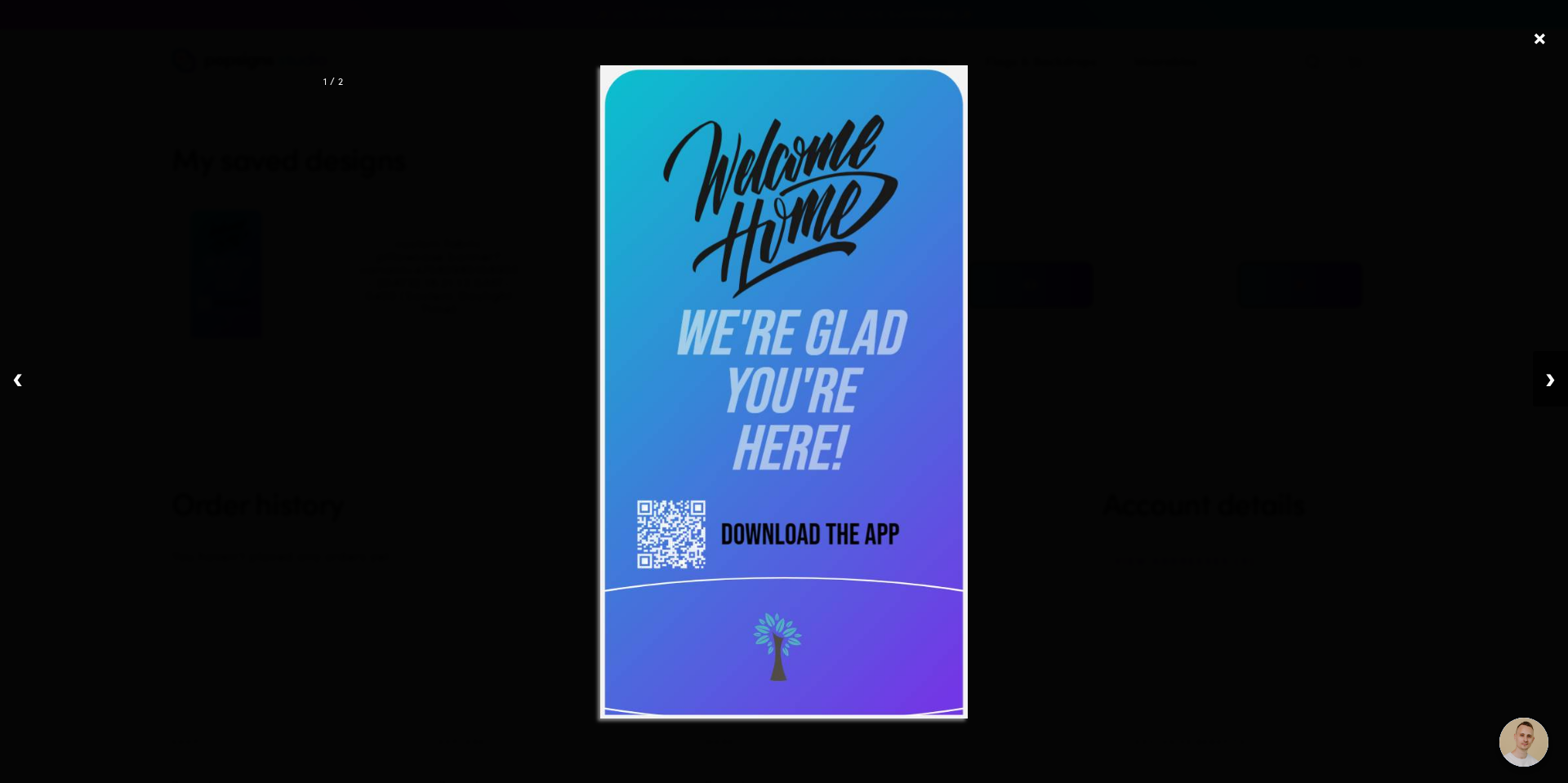 click on "❯" at bounding box center [1550, 379] 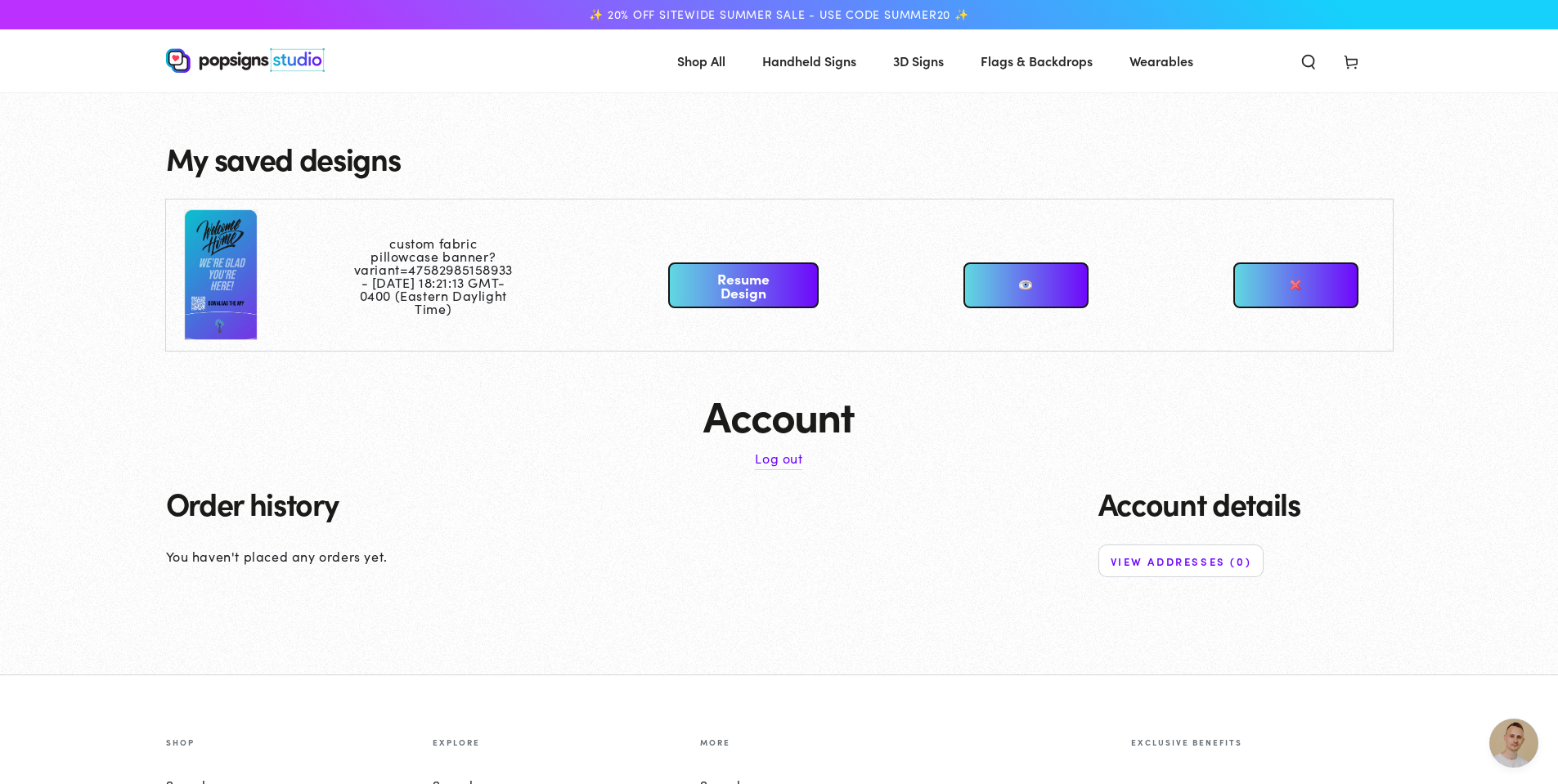 click at bounding box center [1026, 285] 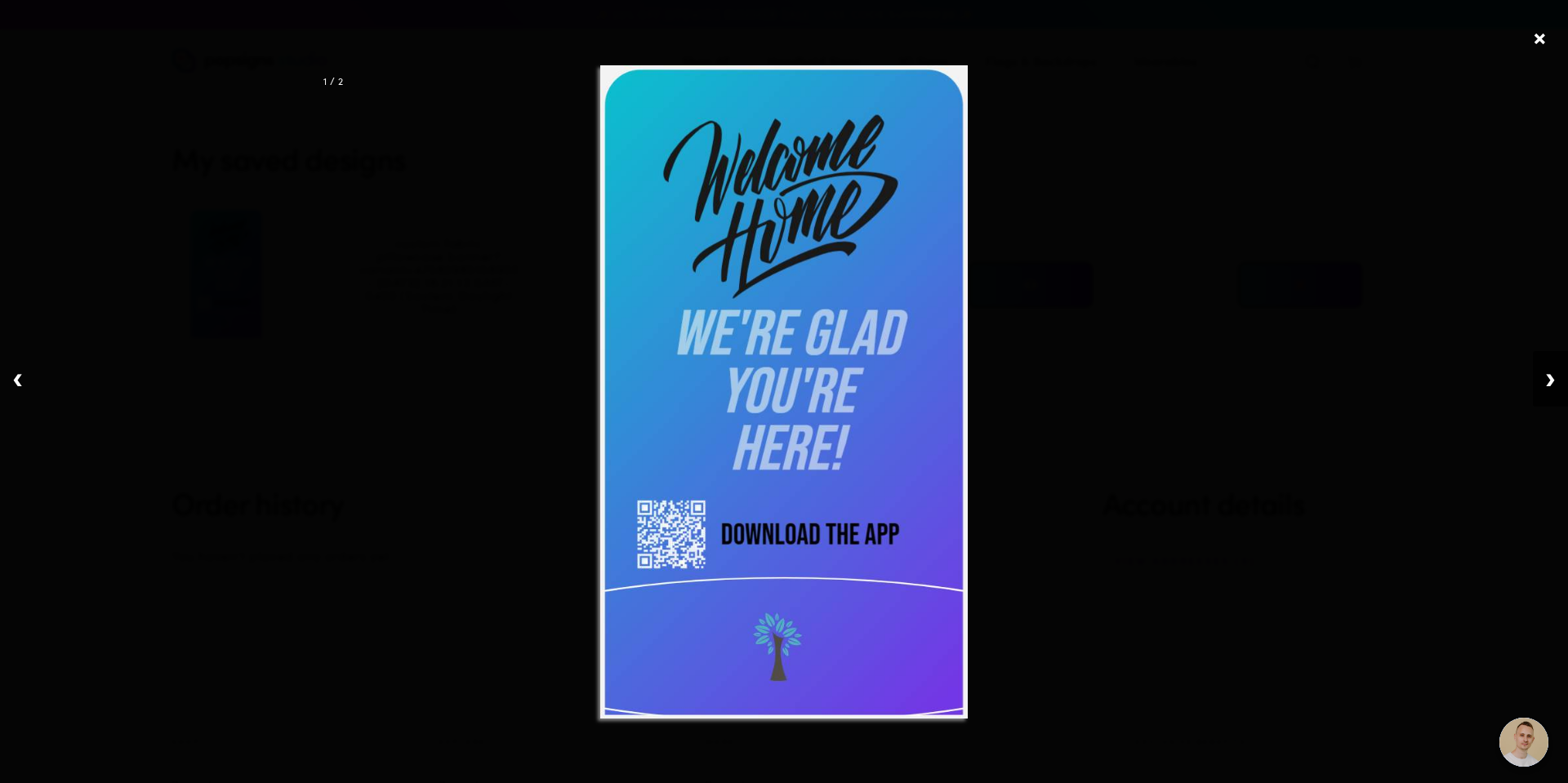 click on "❯" 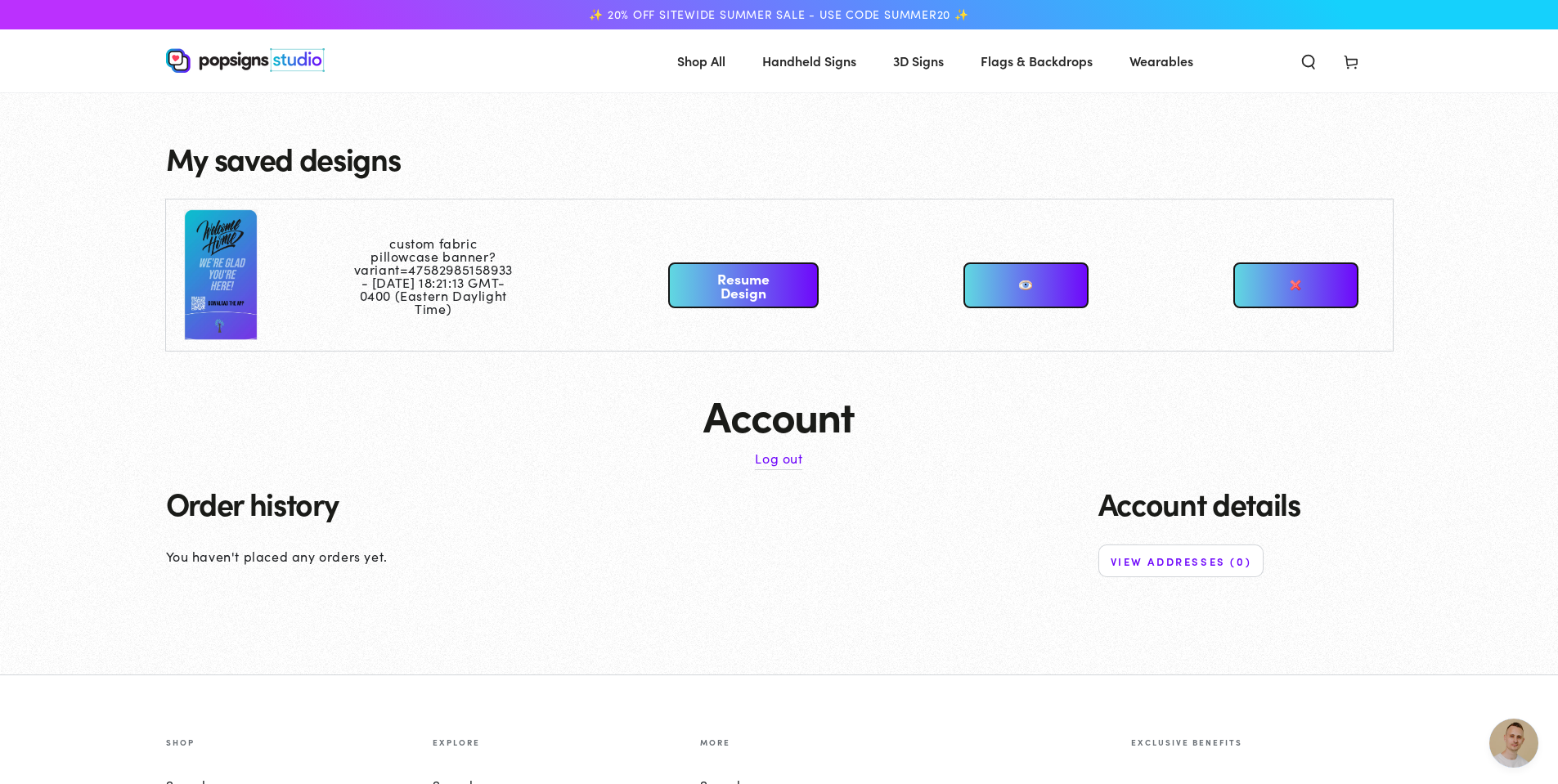 click 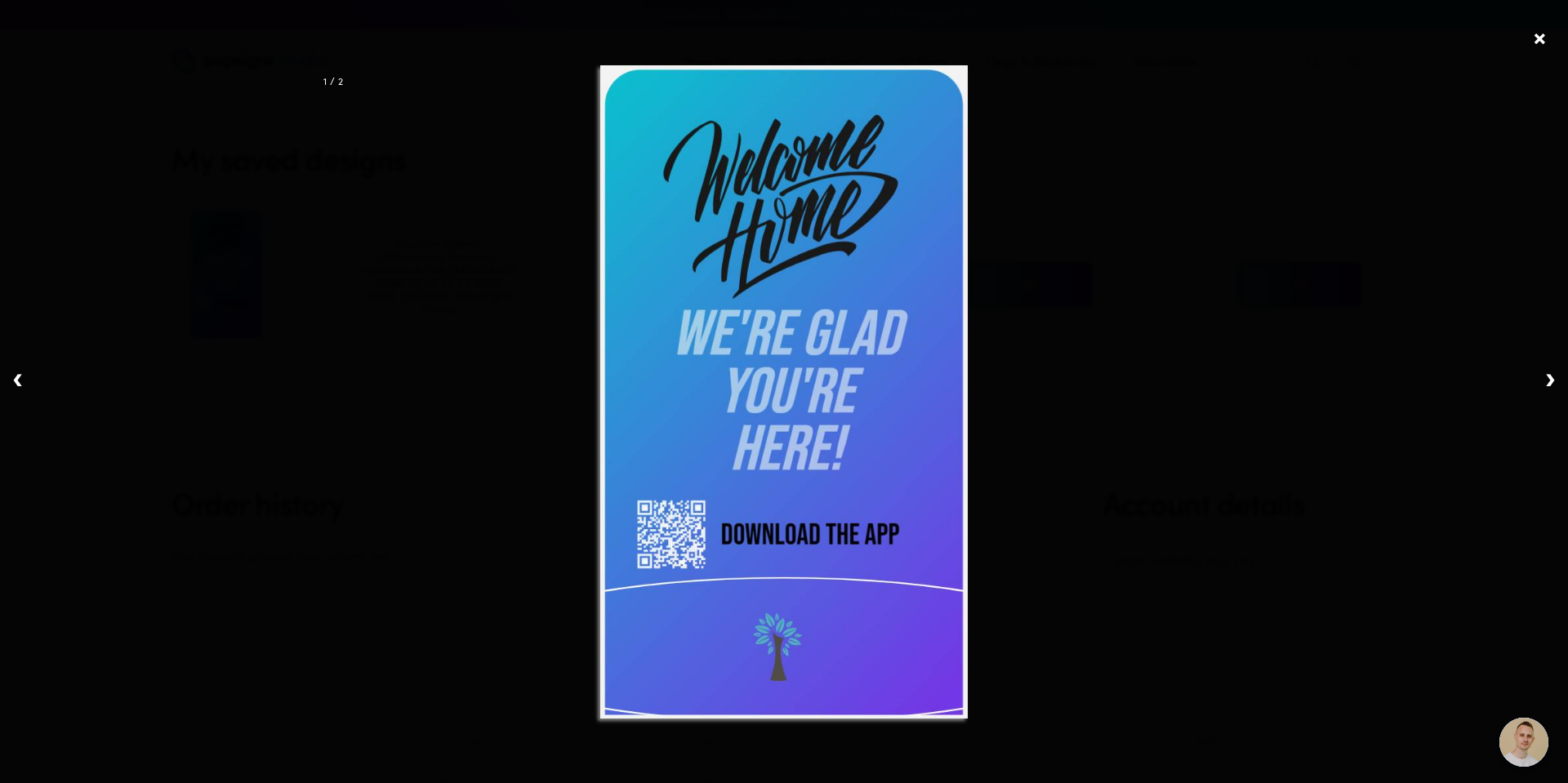 click on "1 / 2" 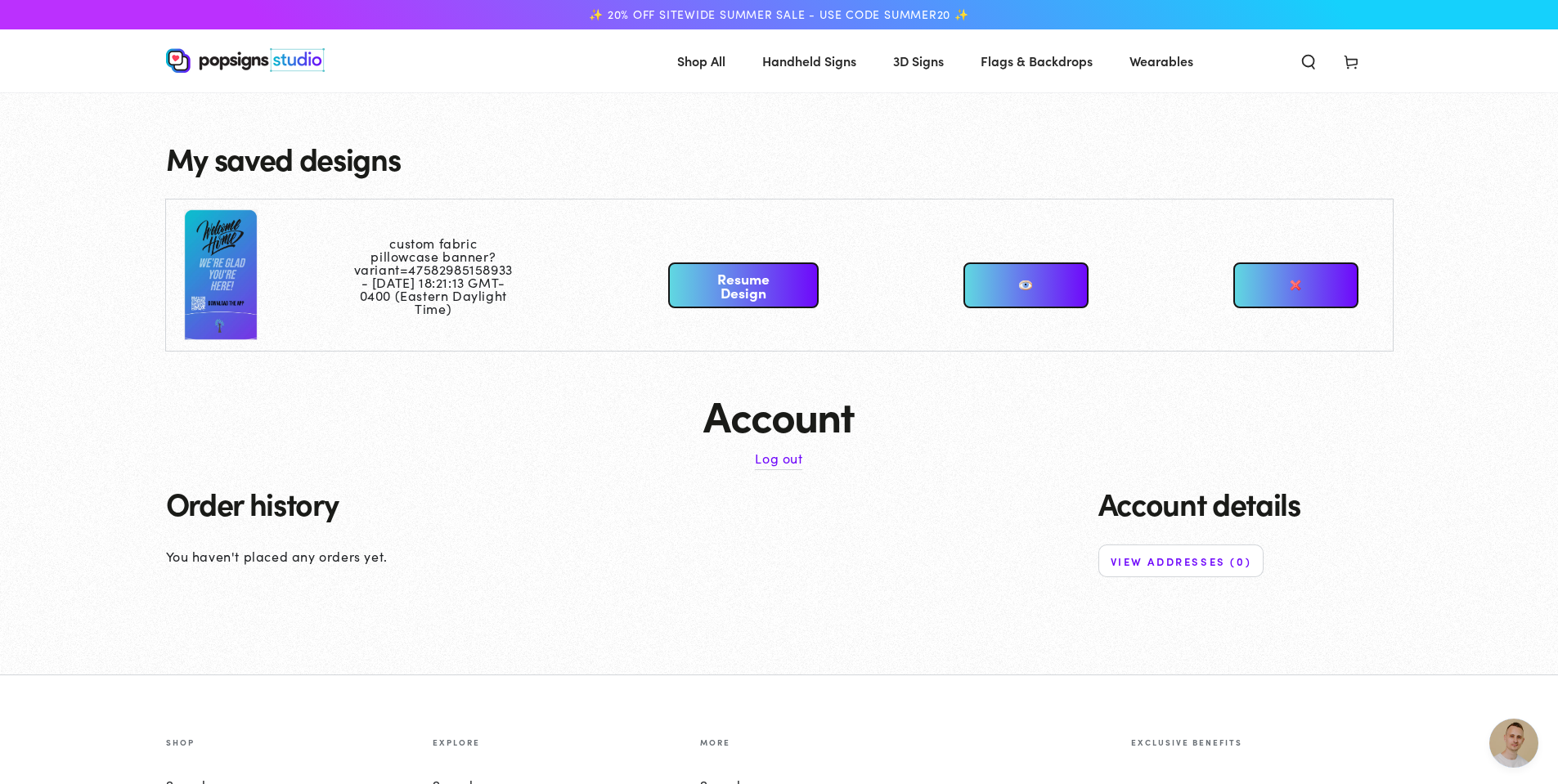 click on "Resume Design" 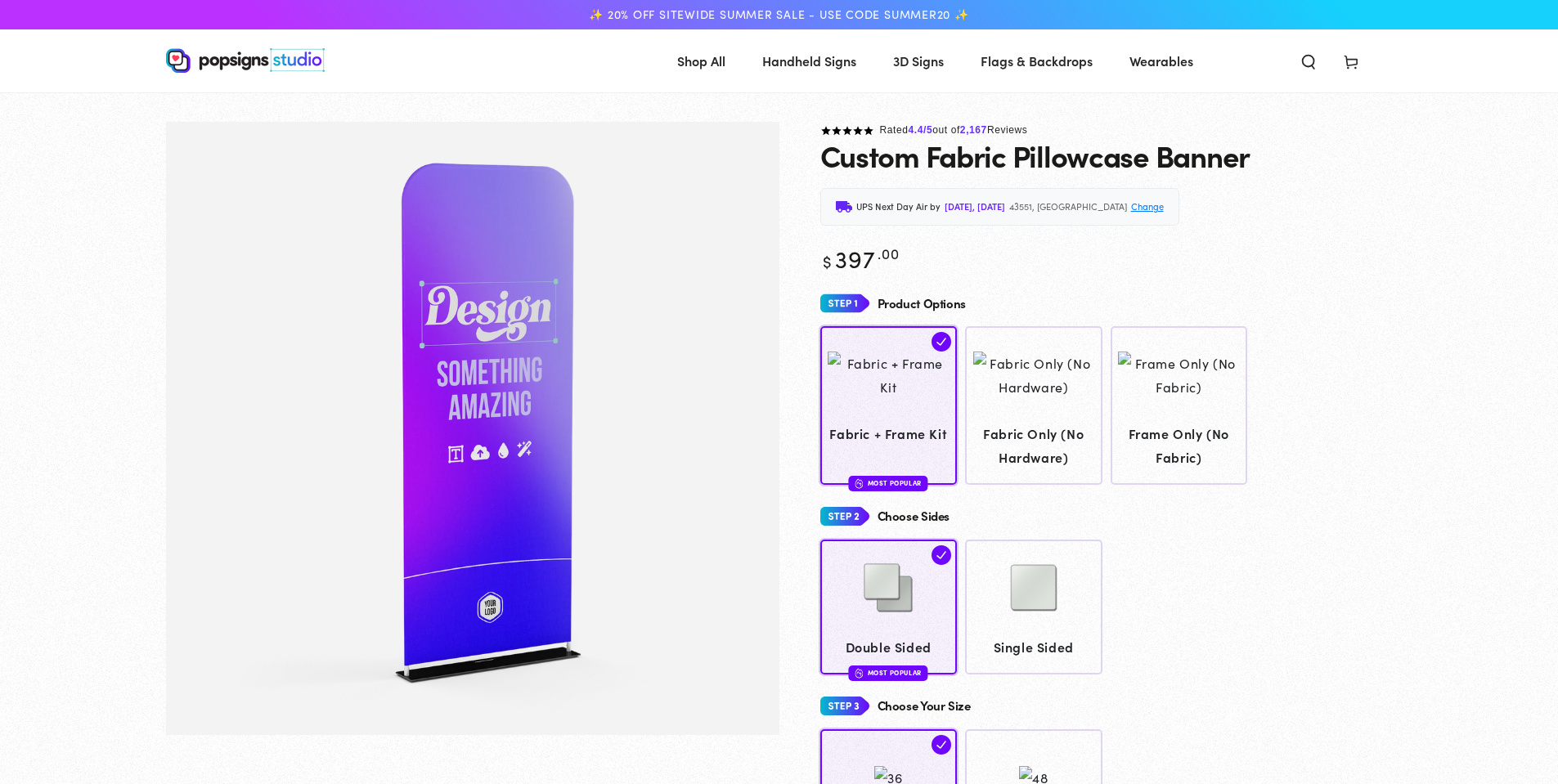 scroll, scrollTop: 0, scrollLeft: 0, axis: both 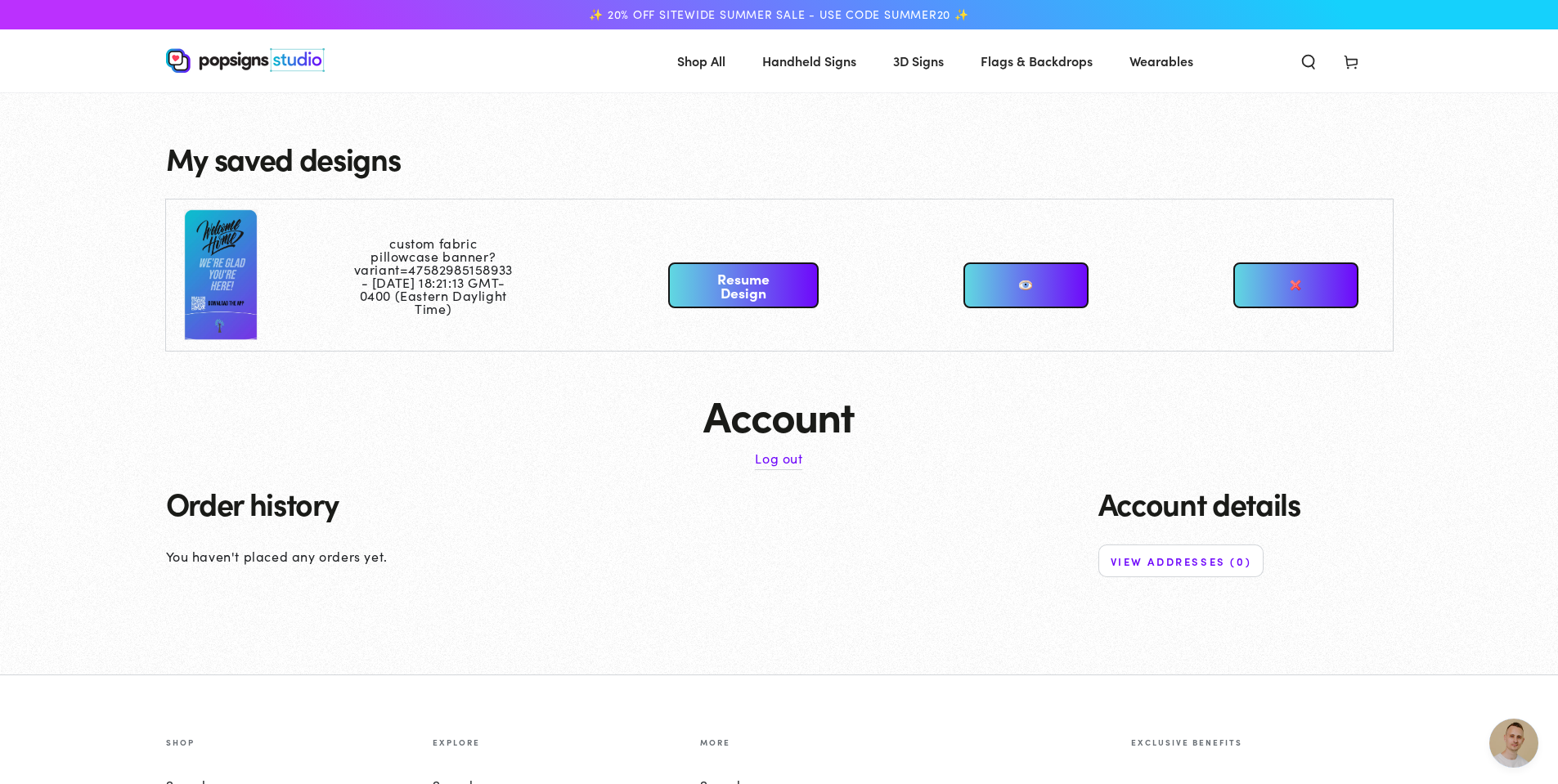 click at bounding box center [1026, 285] 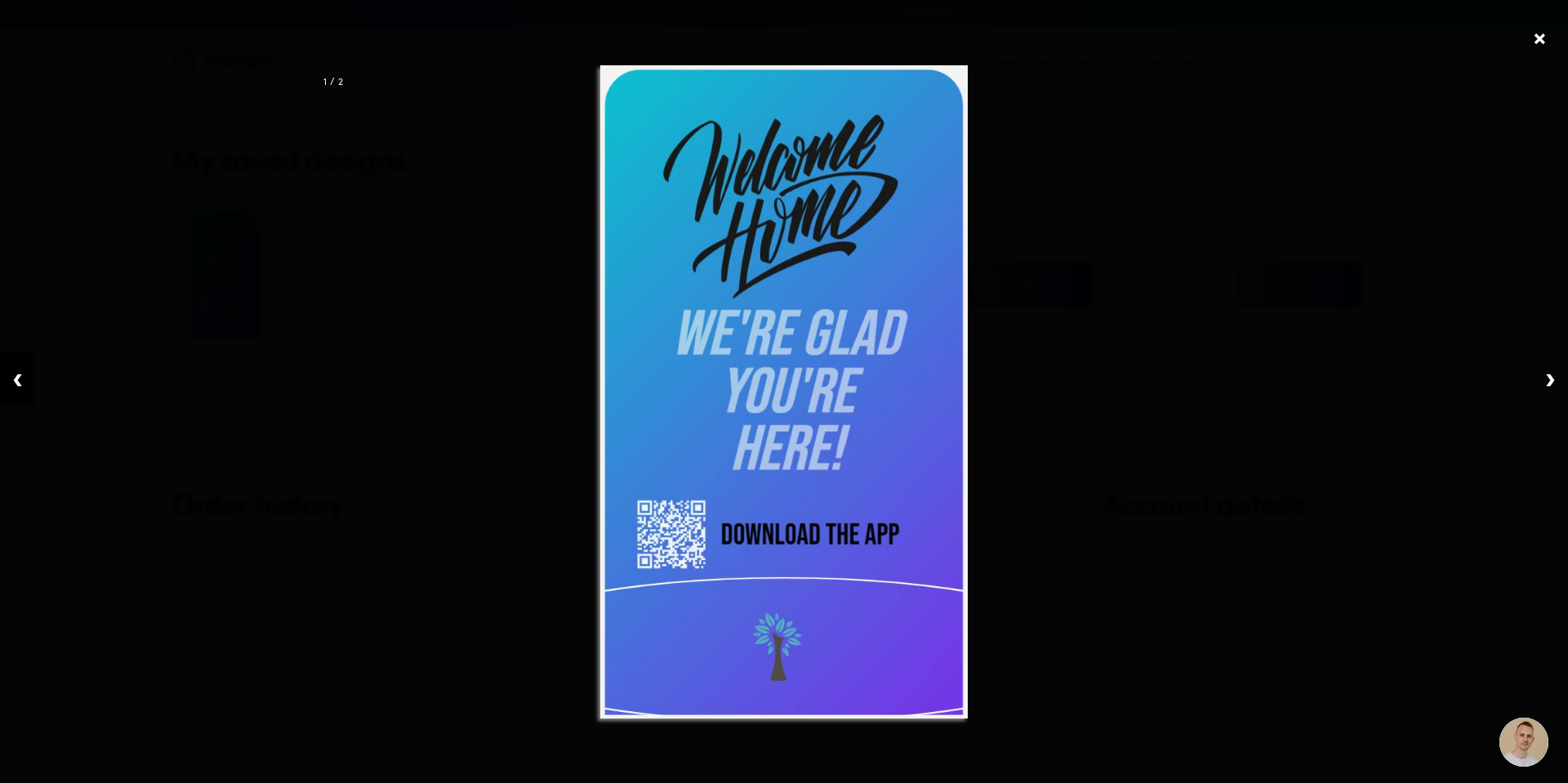 click on "❮" at bounding box center [17, 379] 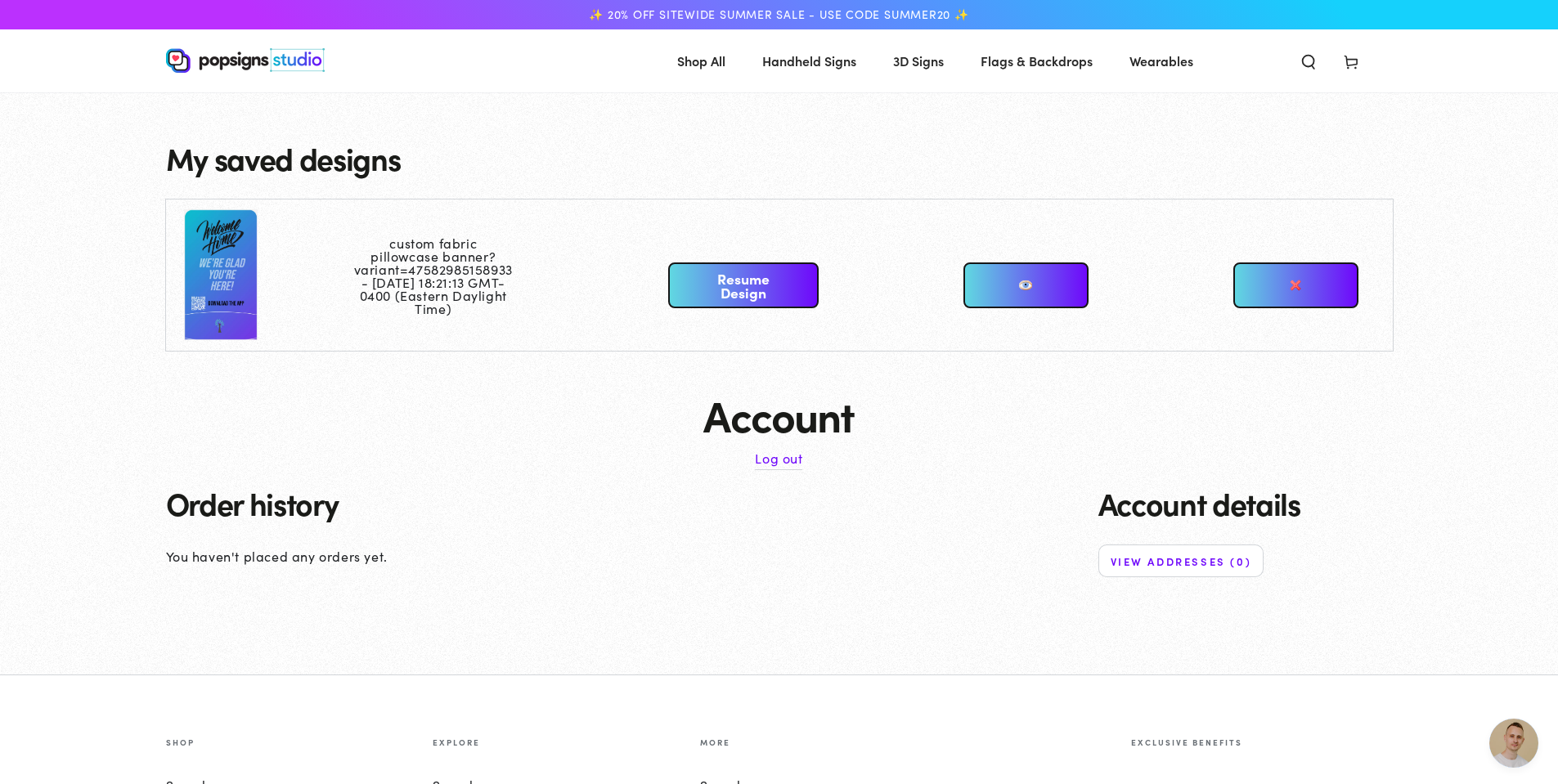 click at bounding box center [1026, 285] 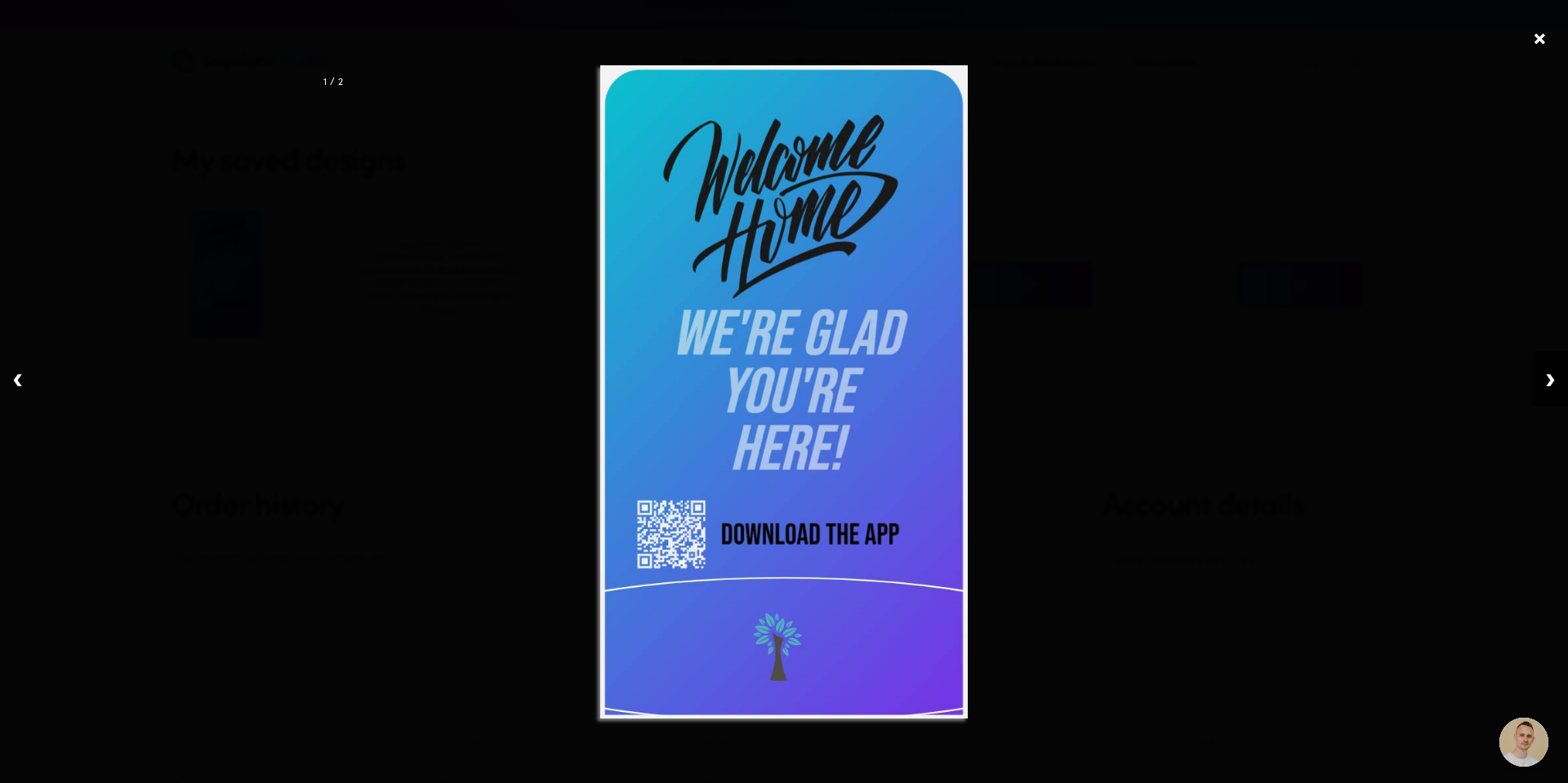 click on "❯" at bounding box center (1550, 379) 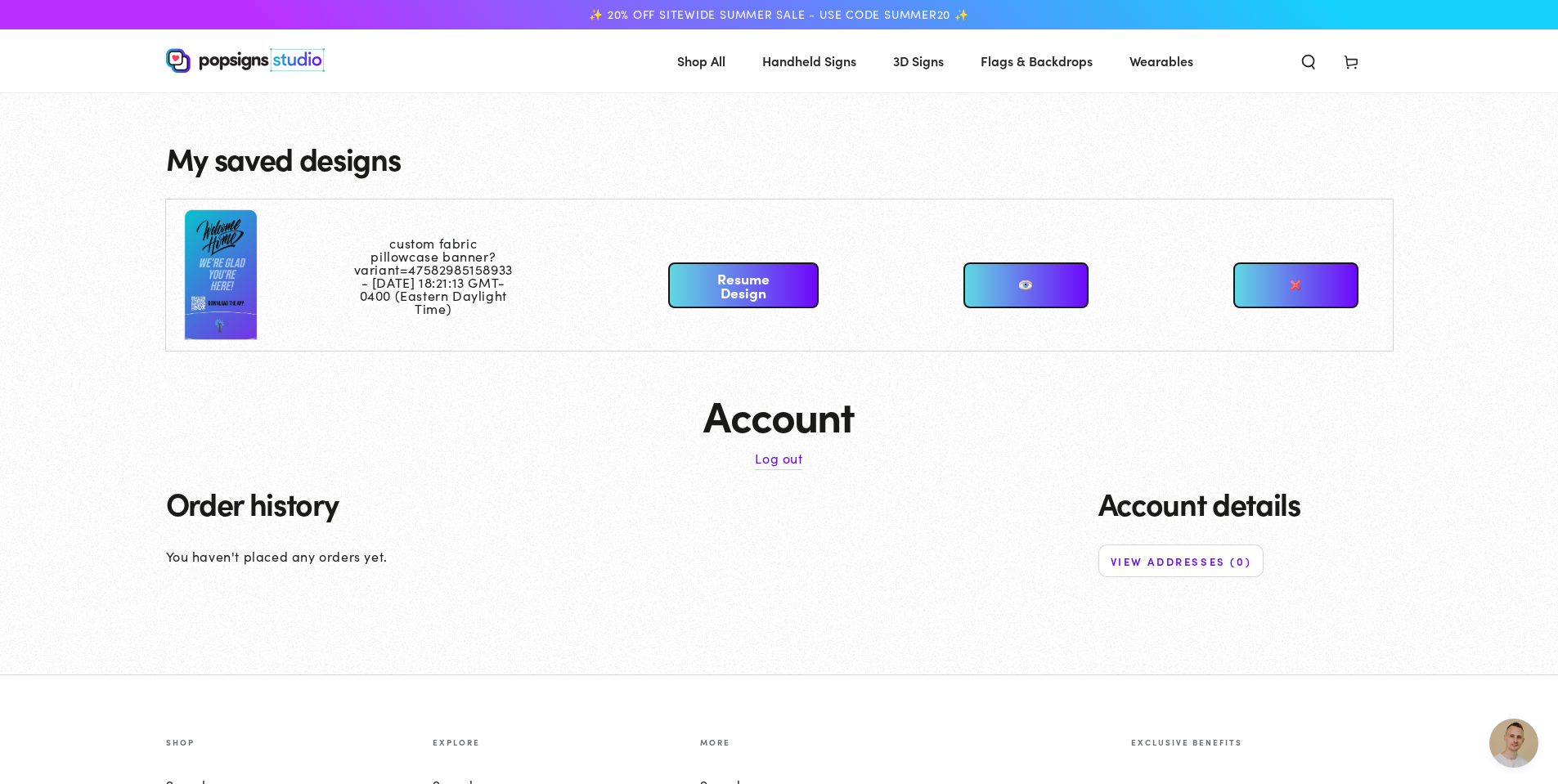 click at bounding box center [1026, 285] 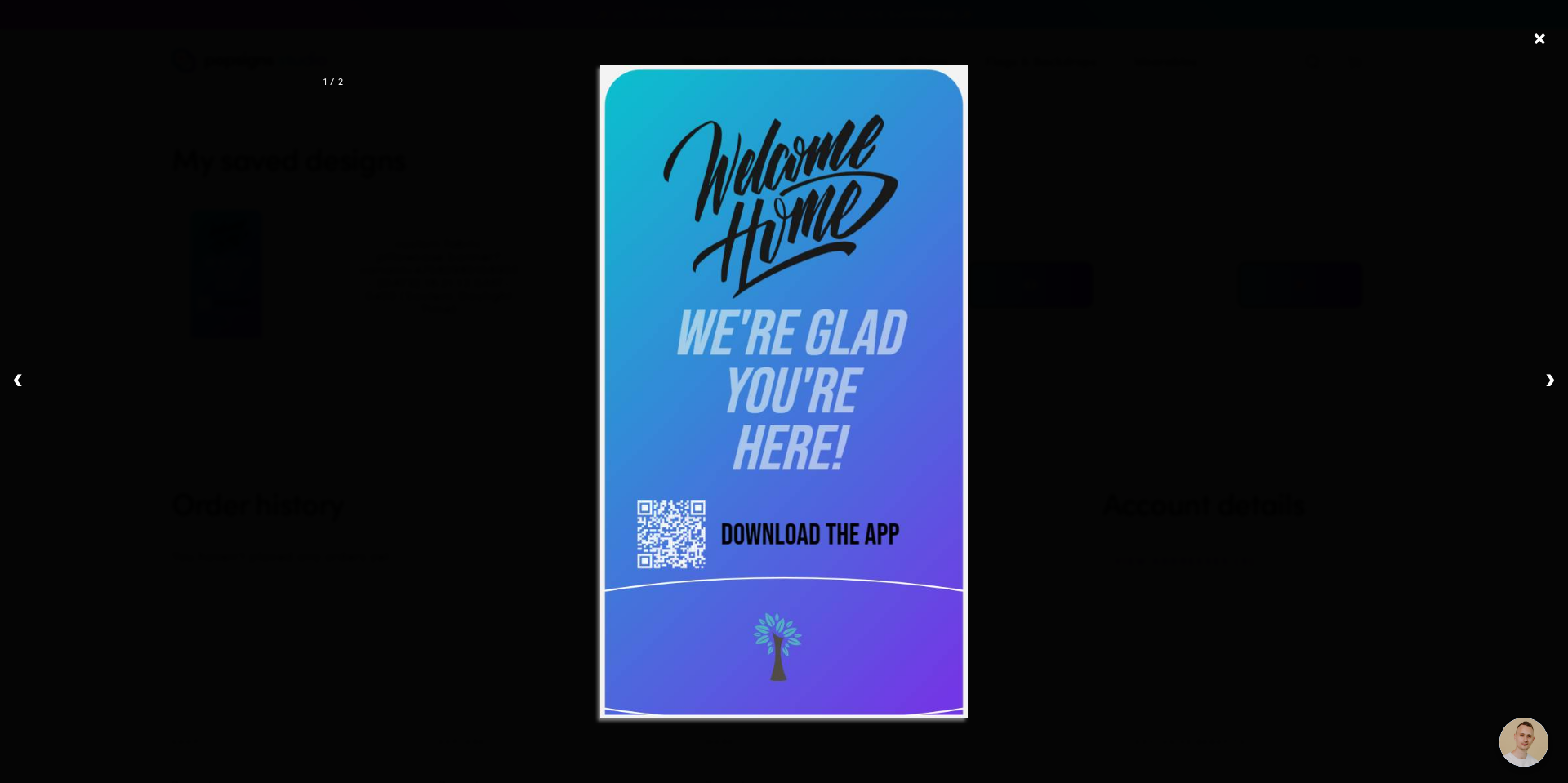 click at bounding box center (784, 392) 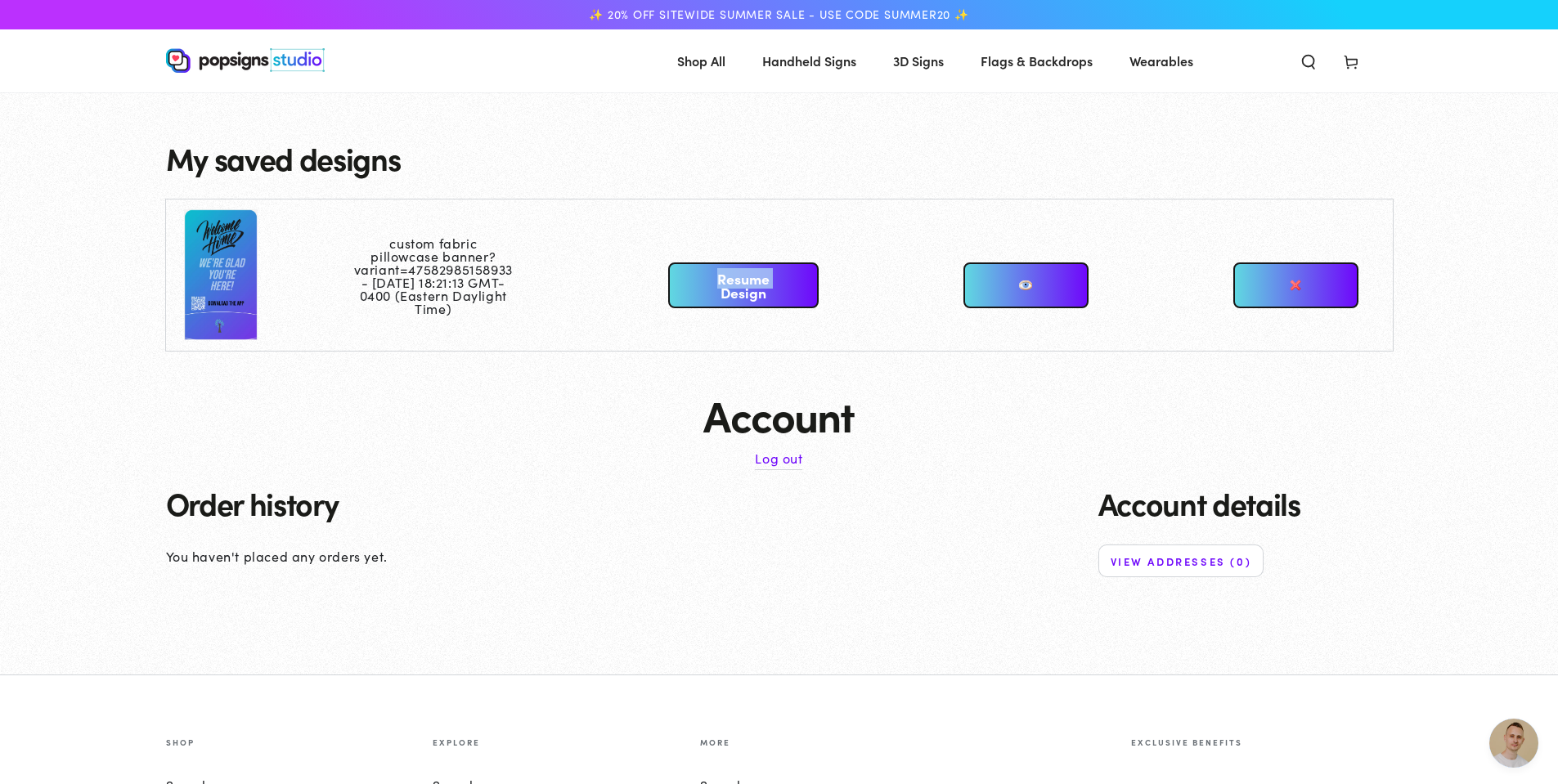 click on "Resume Design" at bounding box center (743, 285) 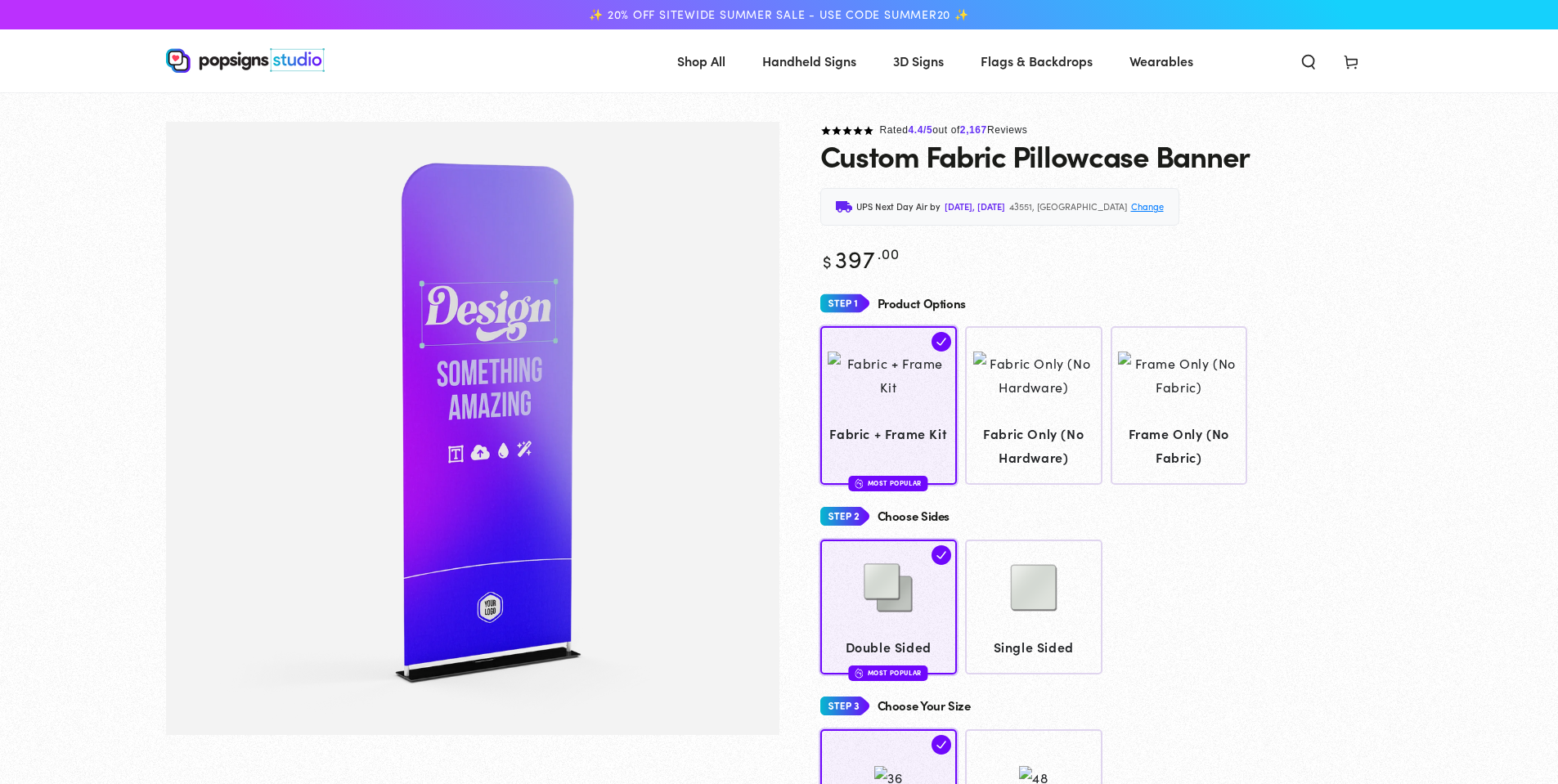 scroll, scrollTop: 0, scrollLeft: 0, axis: both 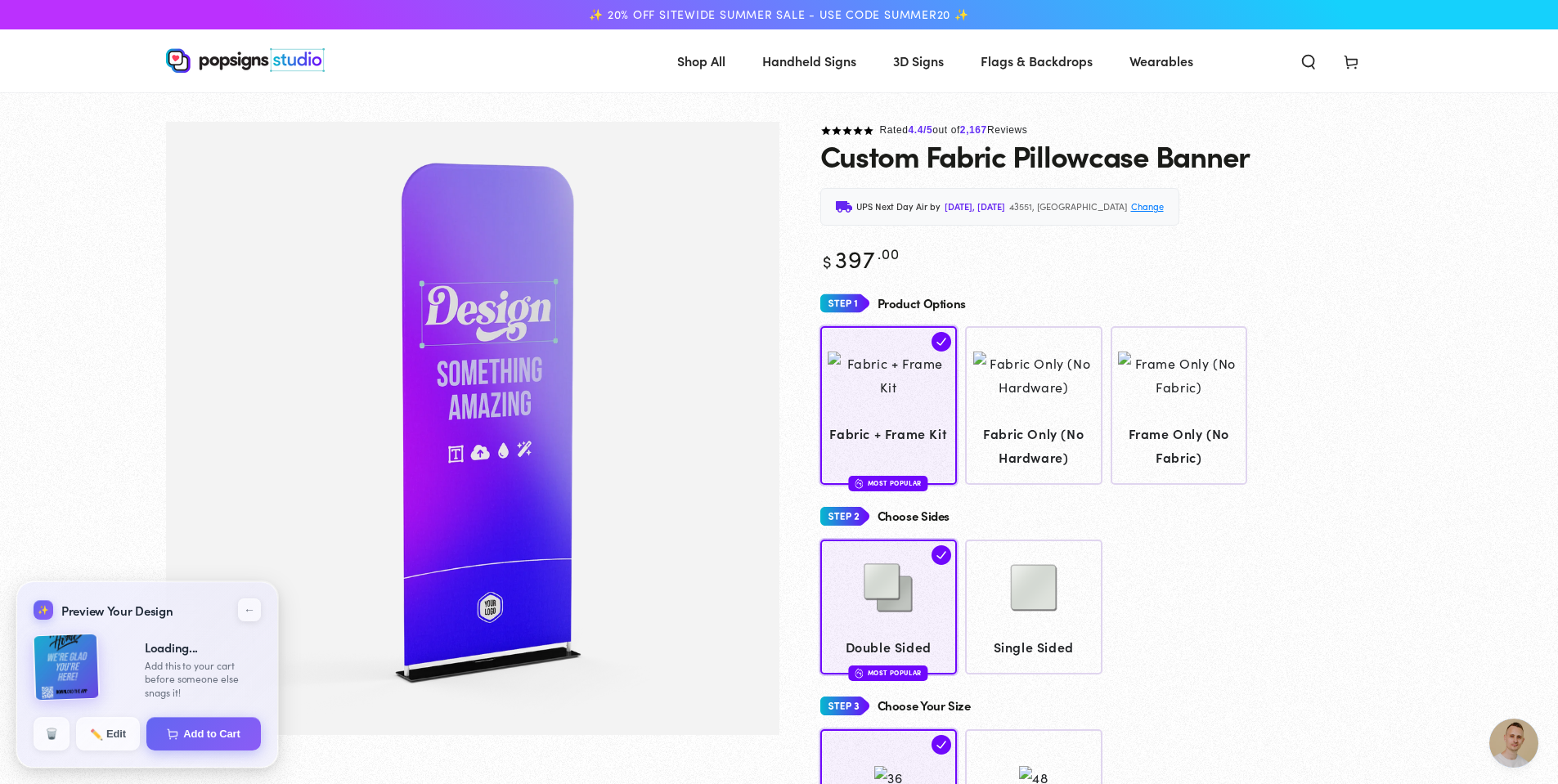 type on "**********" 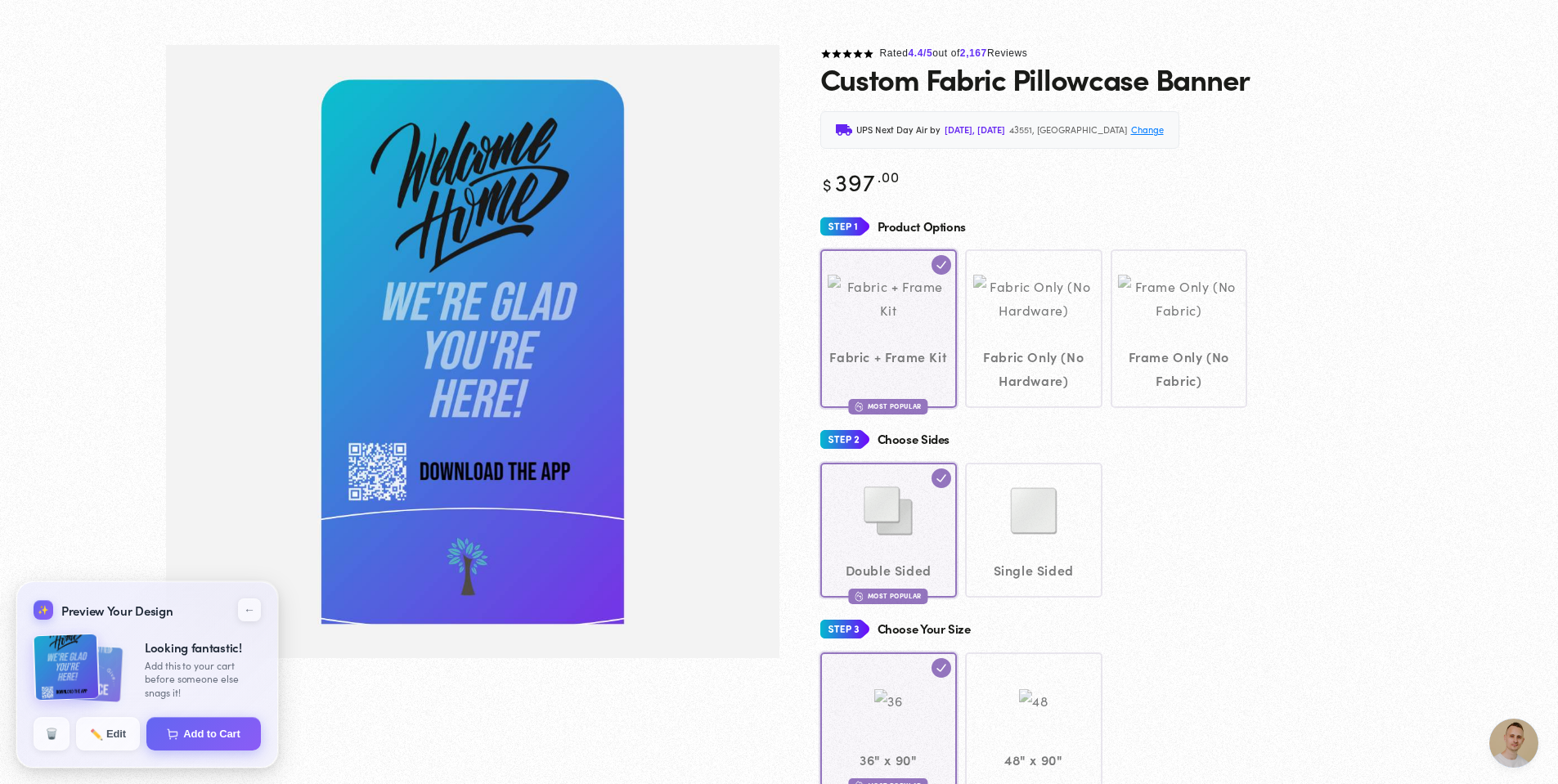 scroll, scrollTop: 324, scrollLeft: 0, axis: vertical 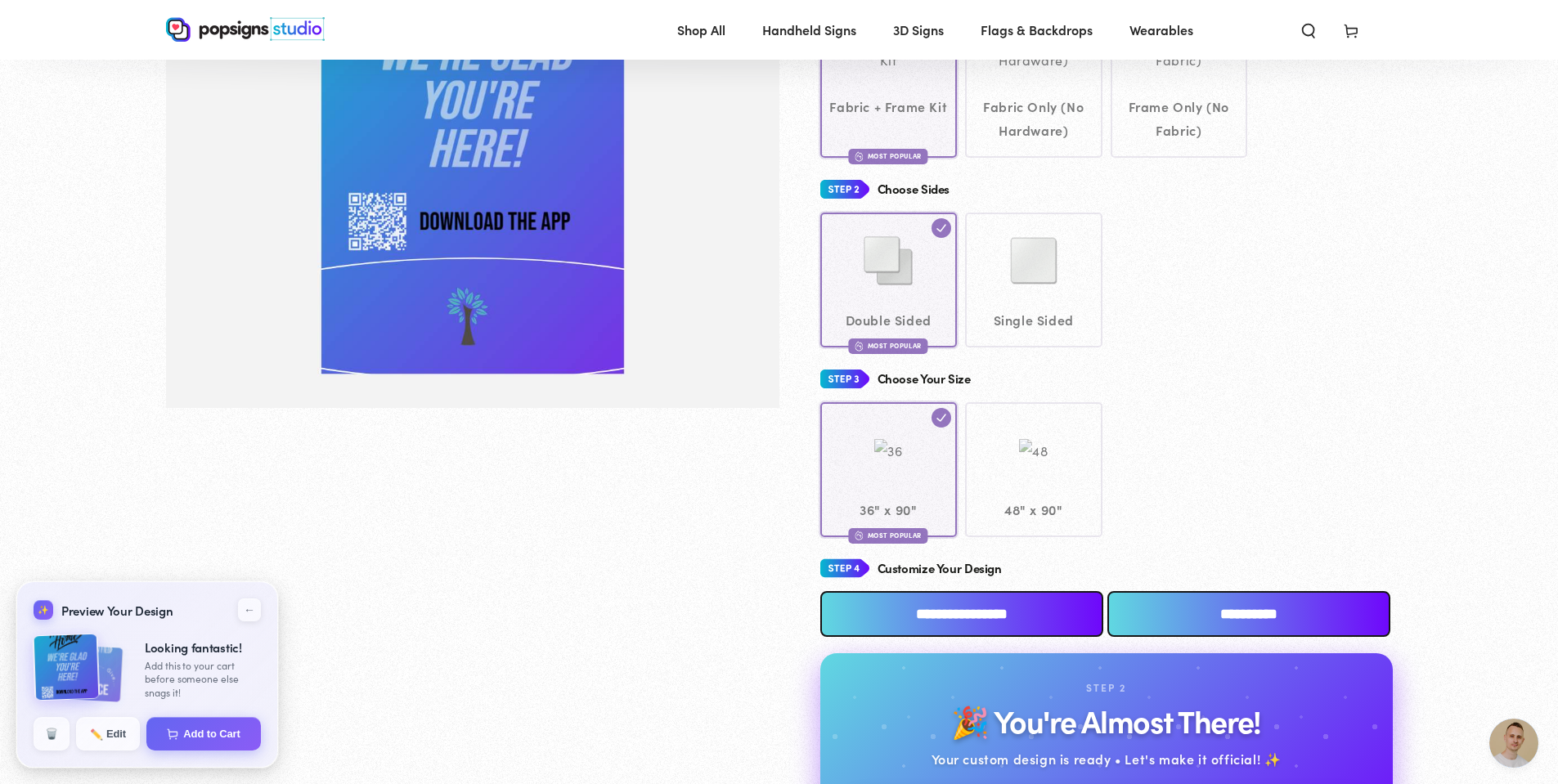 click on "**********" at bounding box center (962, 614) 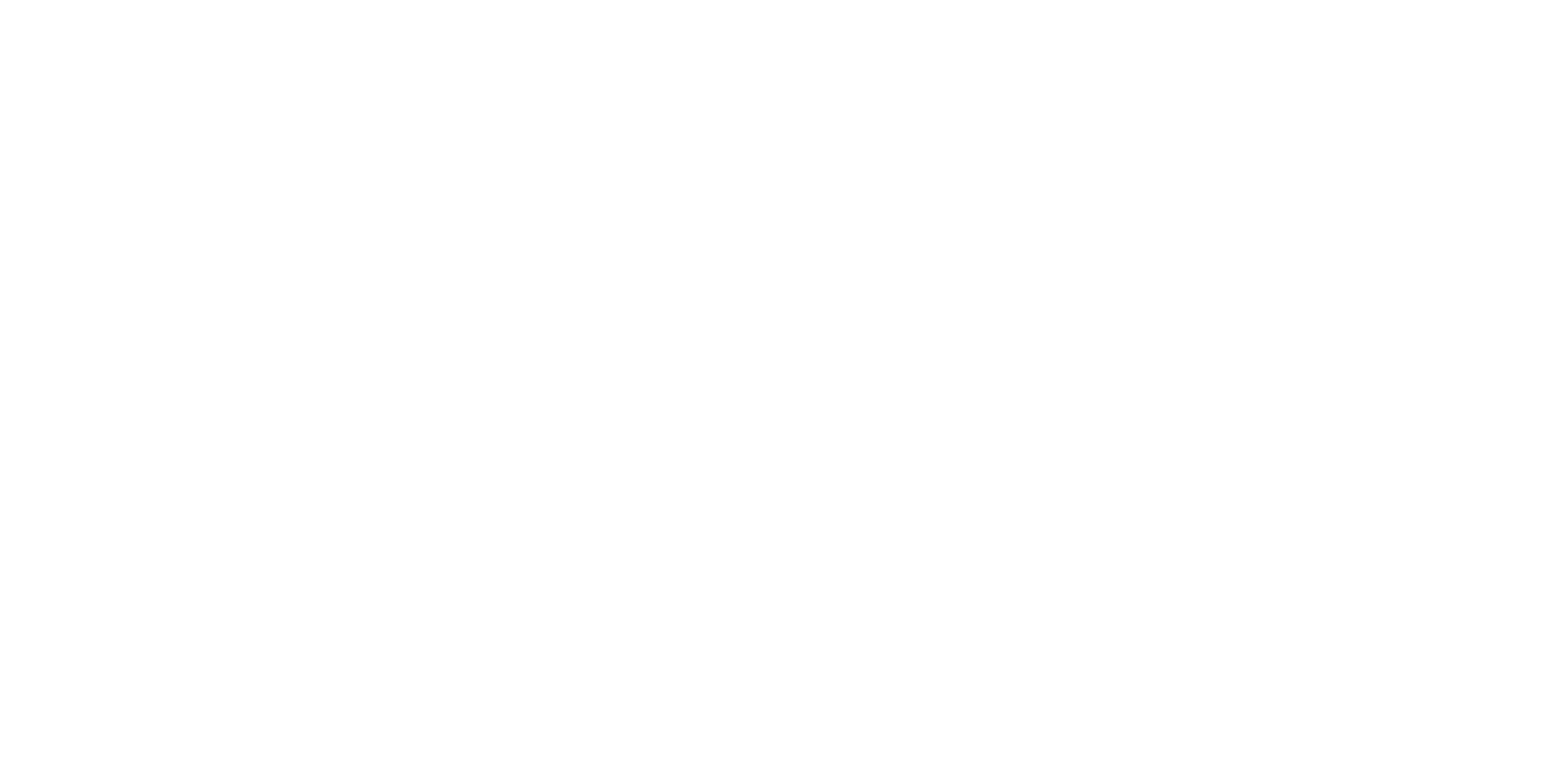 scroll, scrollTop: 0, scrollLeft: 0, axis: both 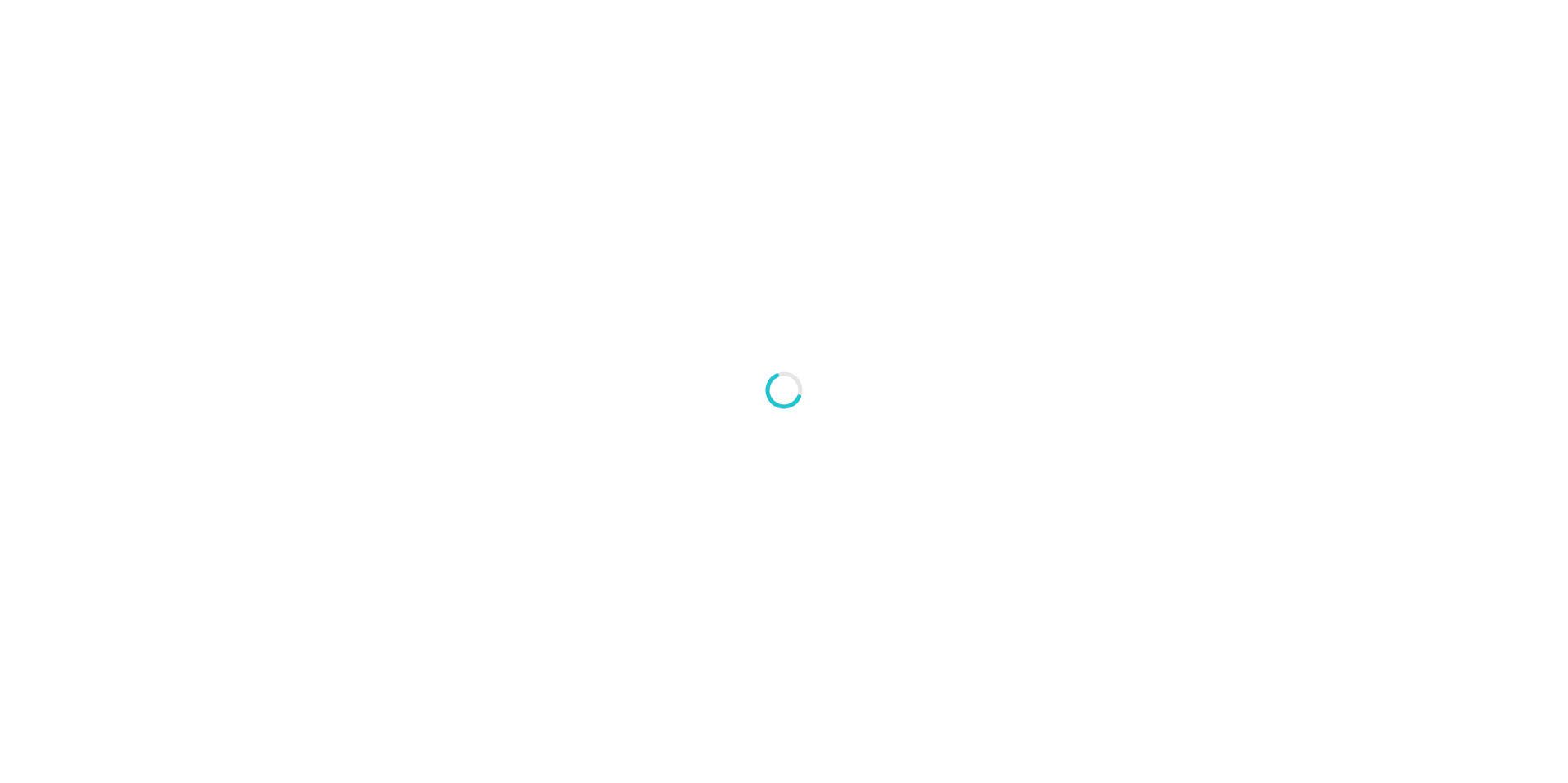 type on "An ancient tree with a door leading to a magical world" 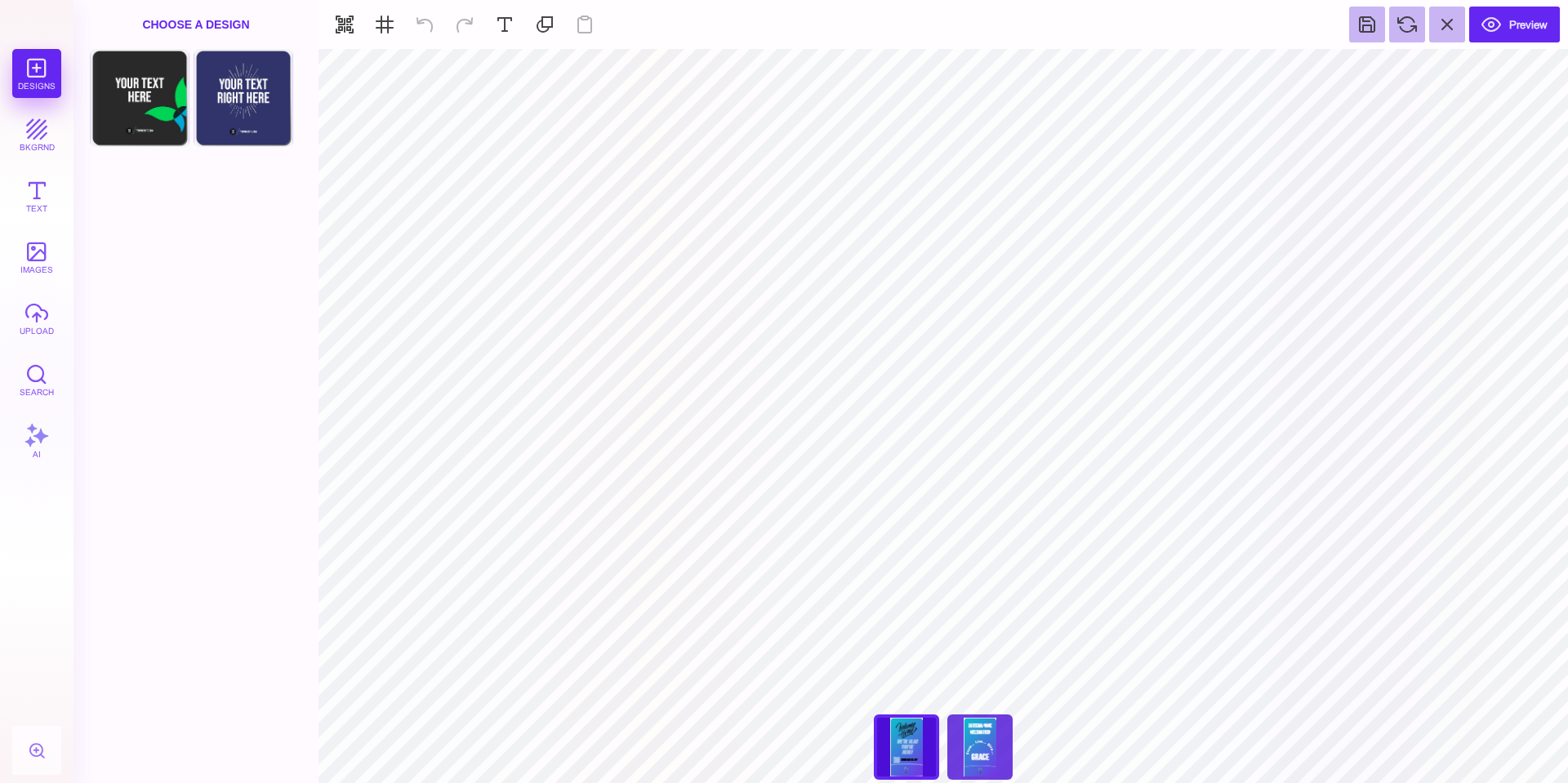 click on "48" x 90" Fabric Tension Display clone" at bounding box center (980, 747) 